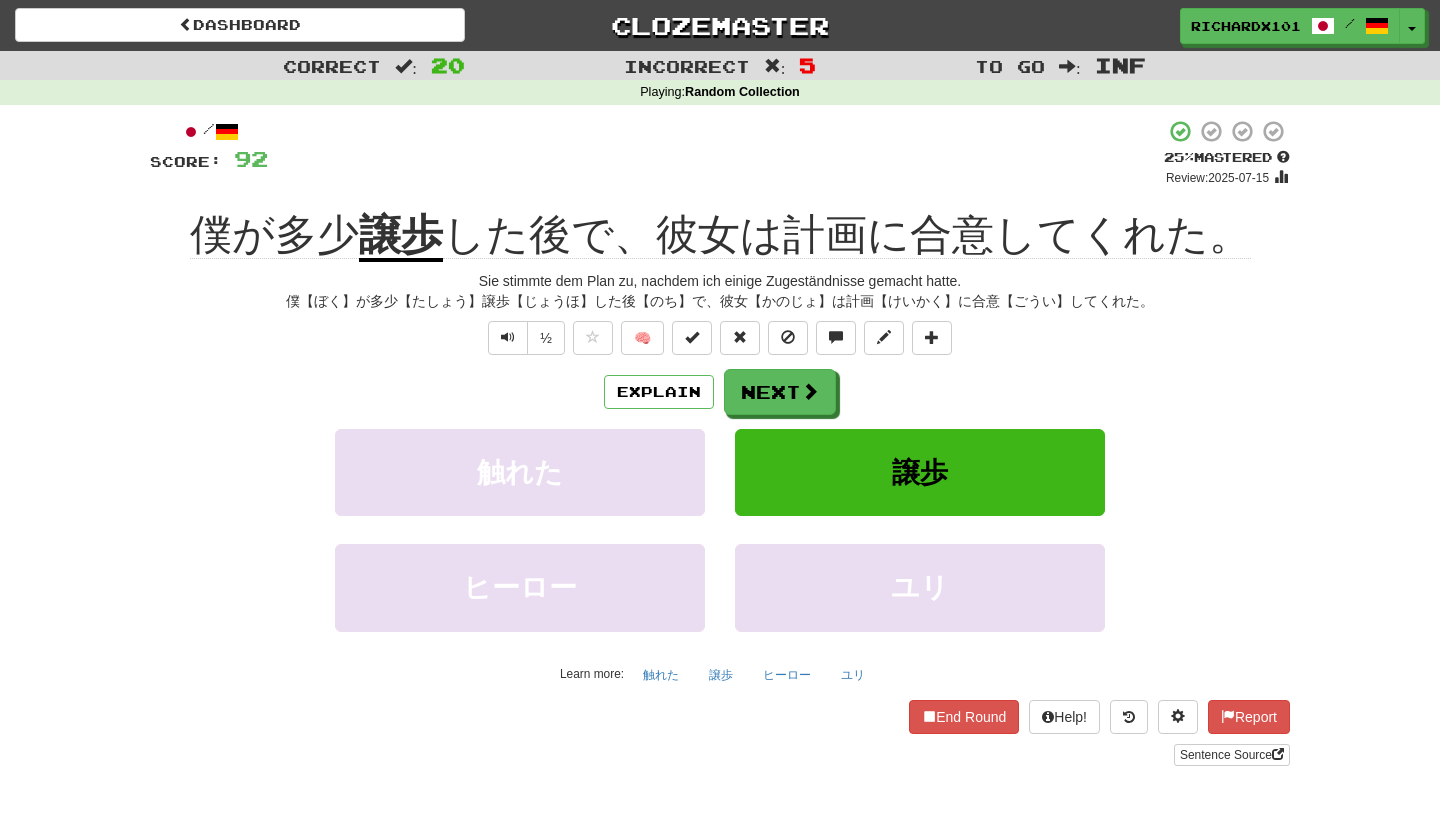 scroll, scrollTop: 0, scrollLeft: 0, axis: both 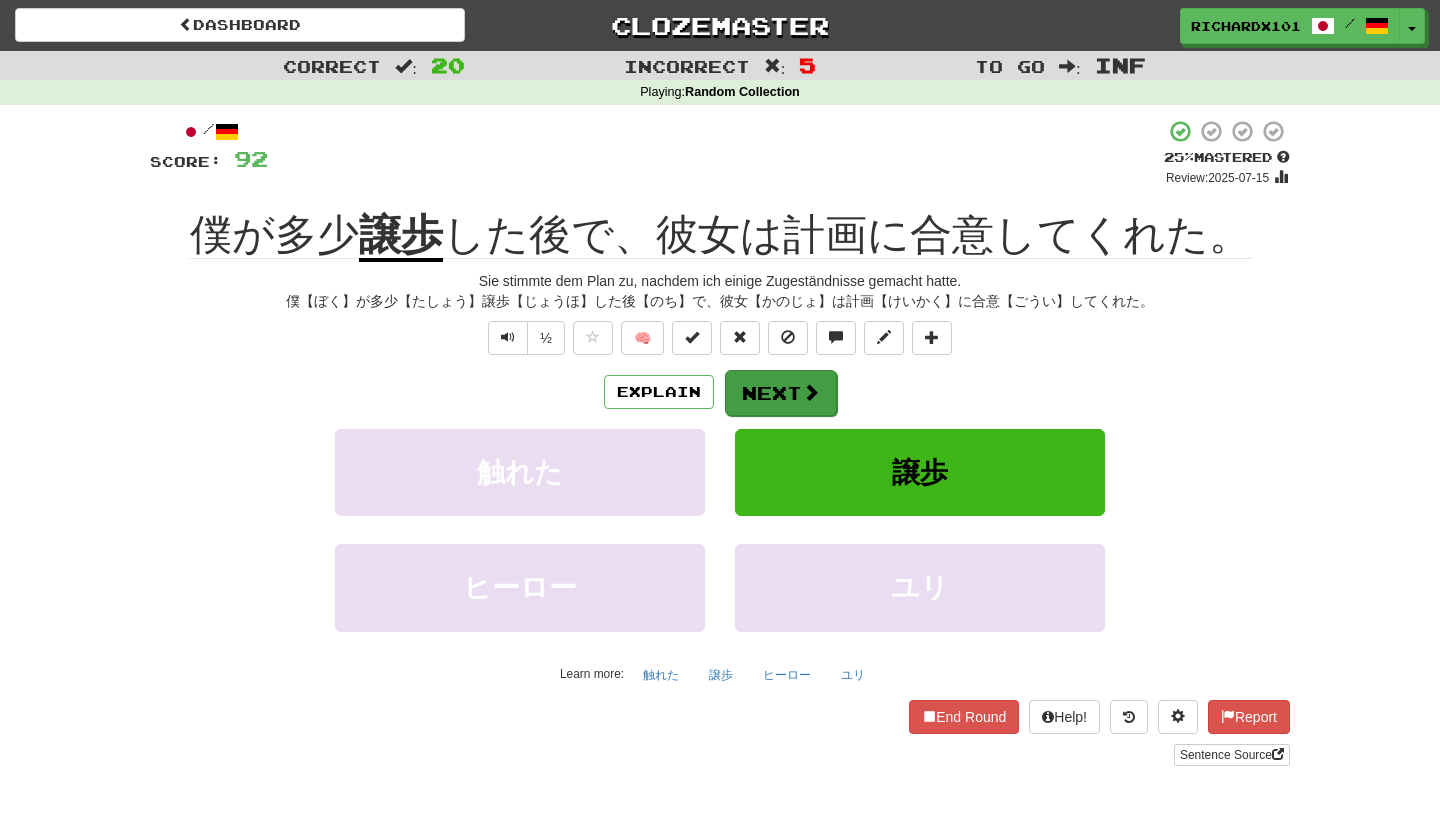 click on "Next" at bounding box center [781, 393] 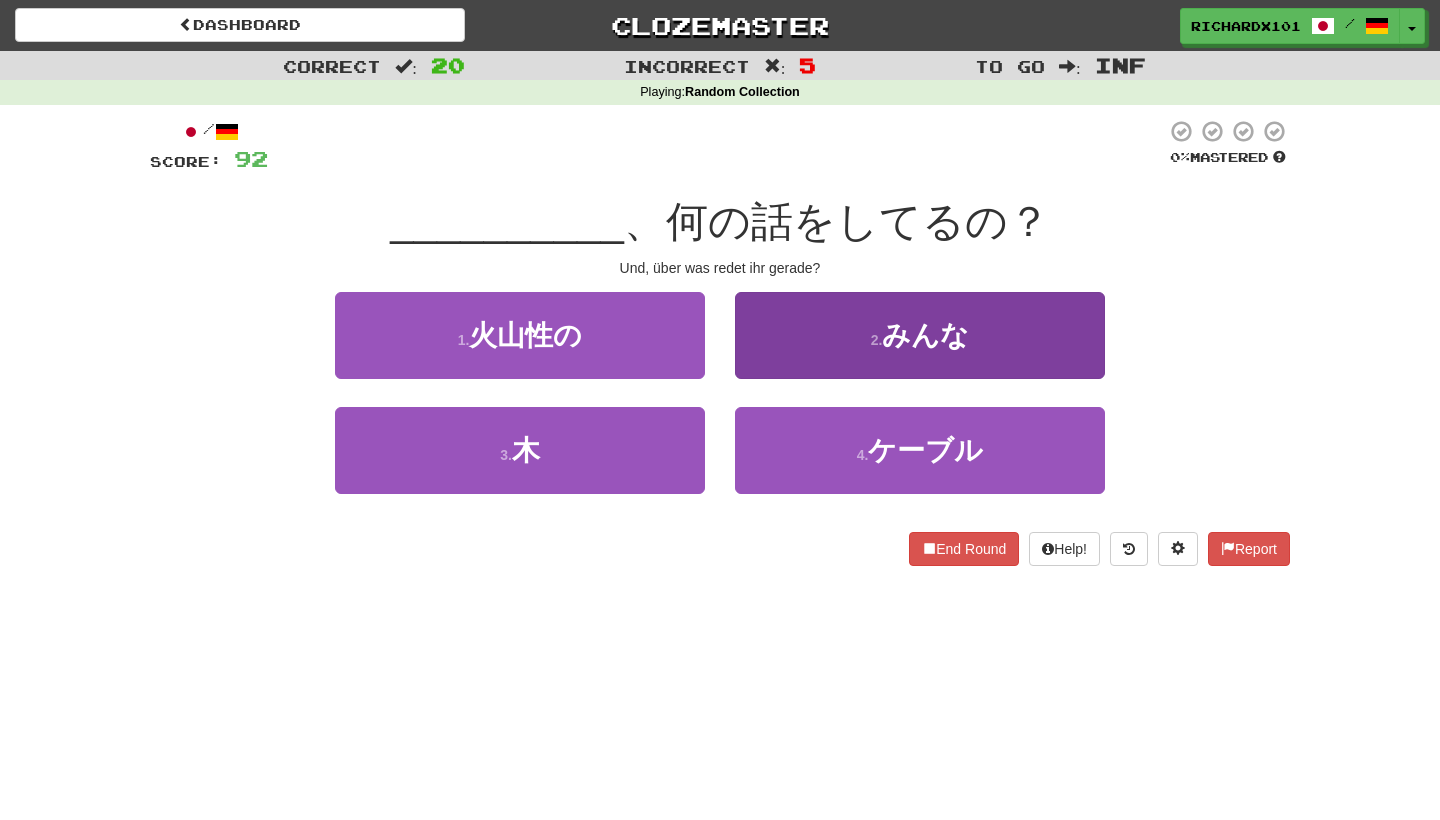 click on "2 .  みんな" at bounding box center [920, 335] 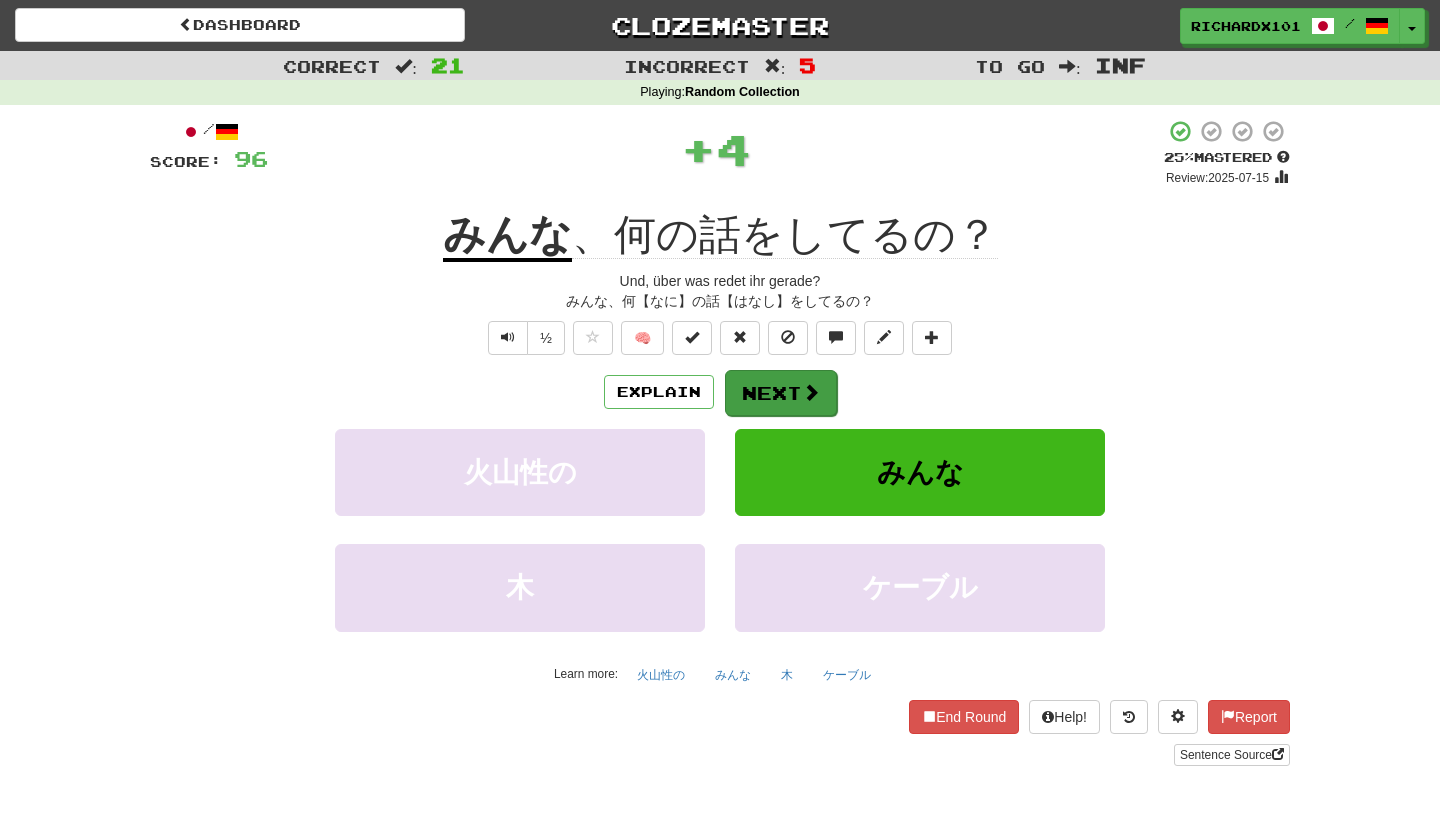 click on "Next" at bounding box center [781, 393] 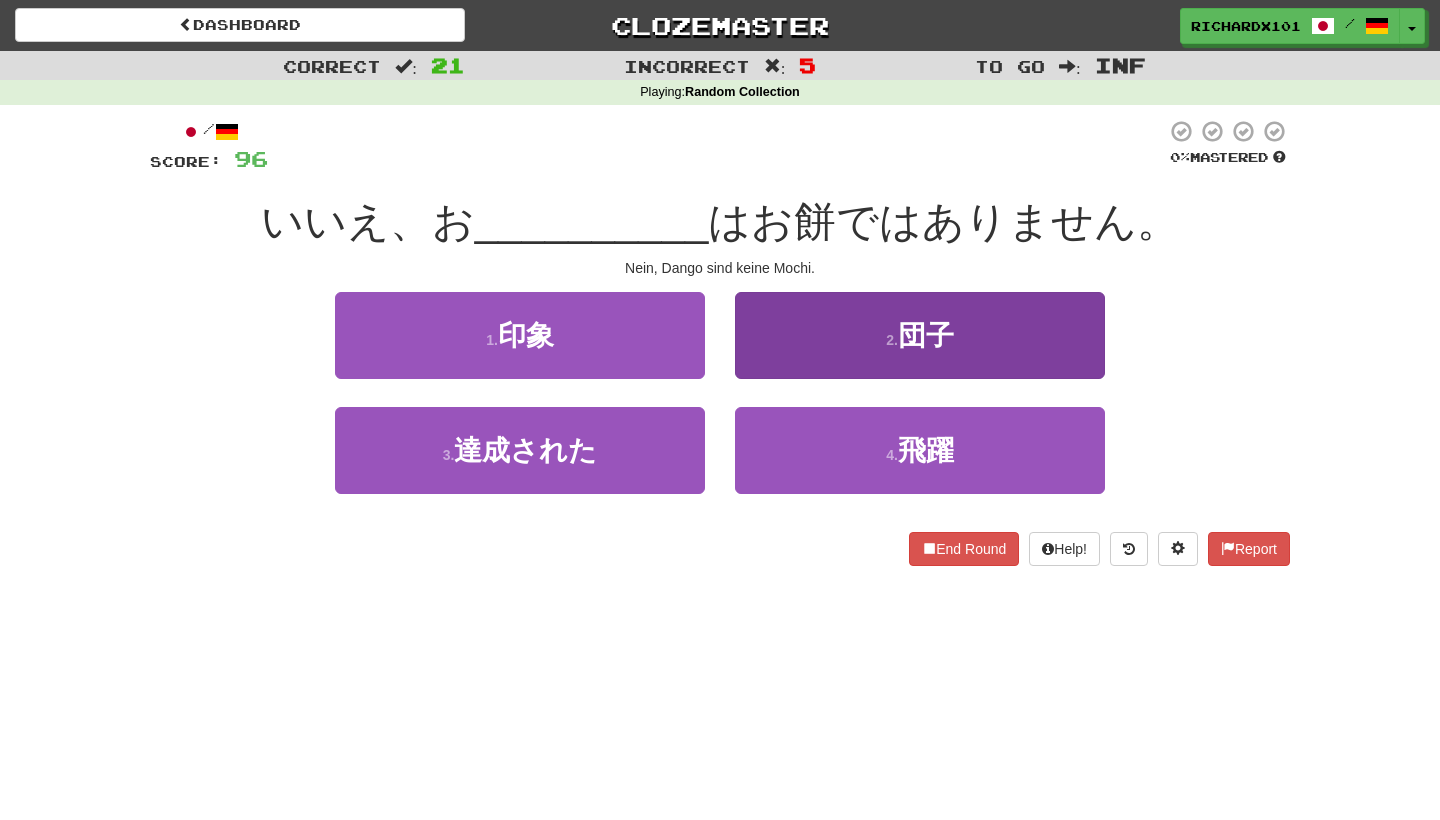 click on "2 .  団子" at bounding box center [920, 335] 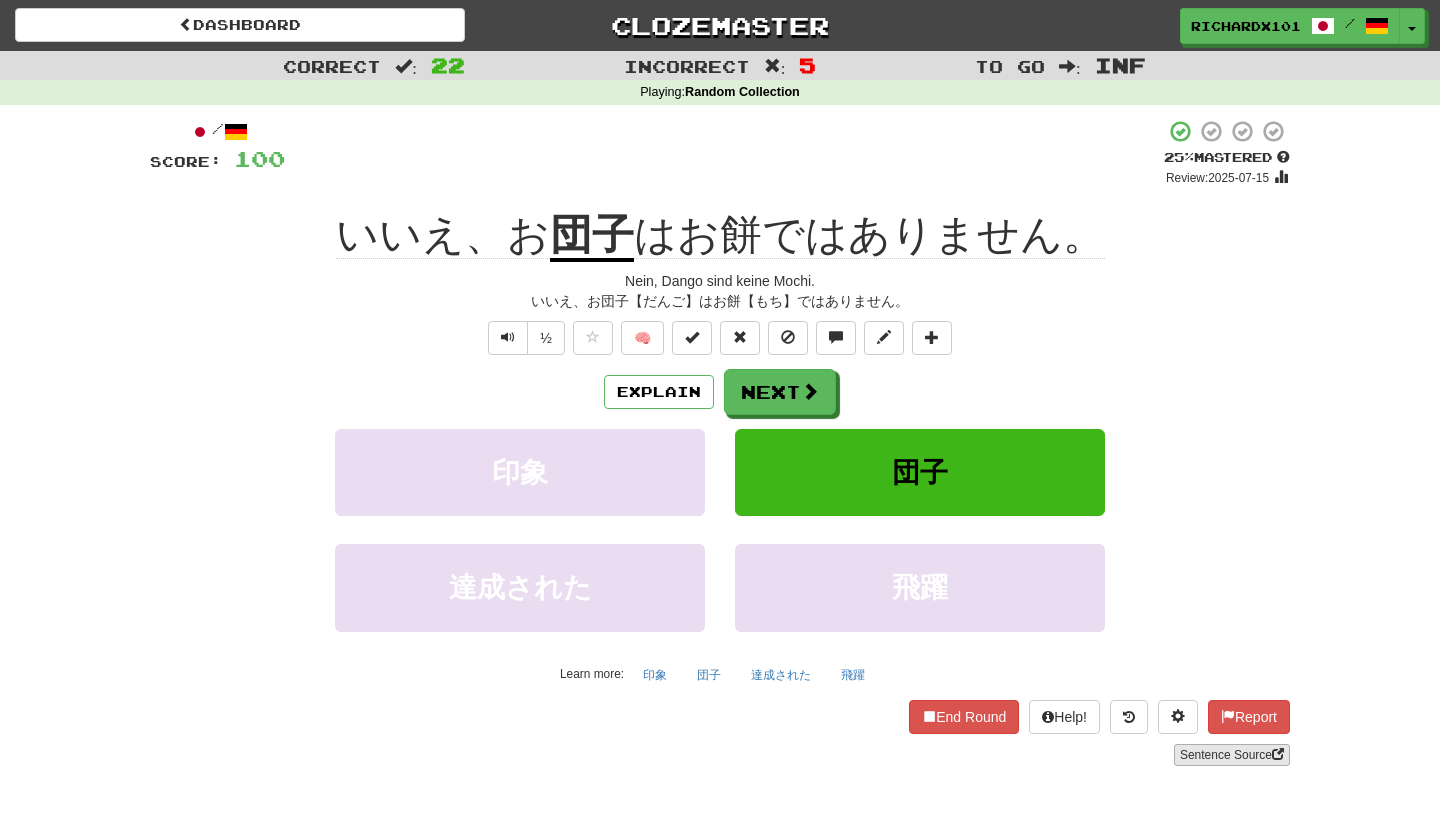 click on "Sentence Source" at bounding box center (1232, 755) 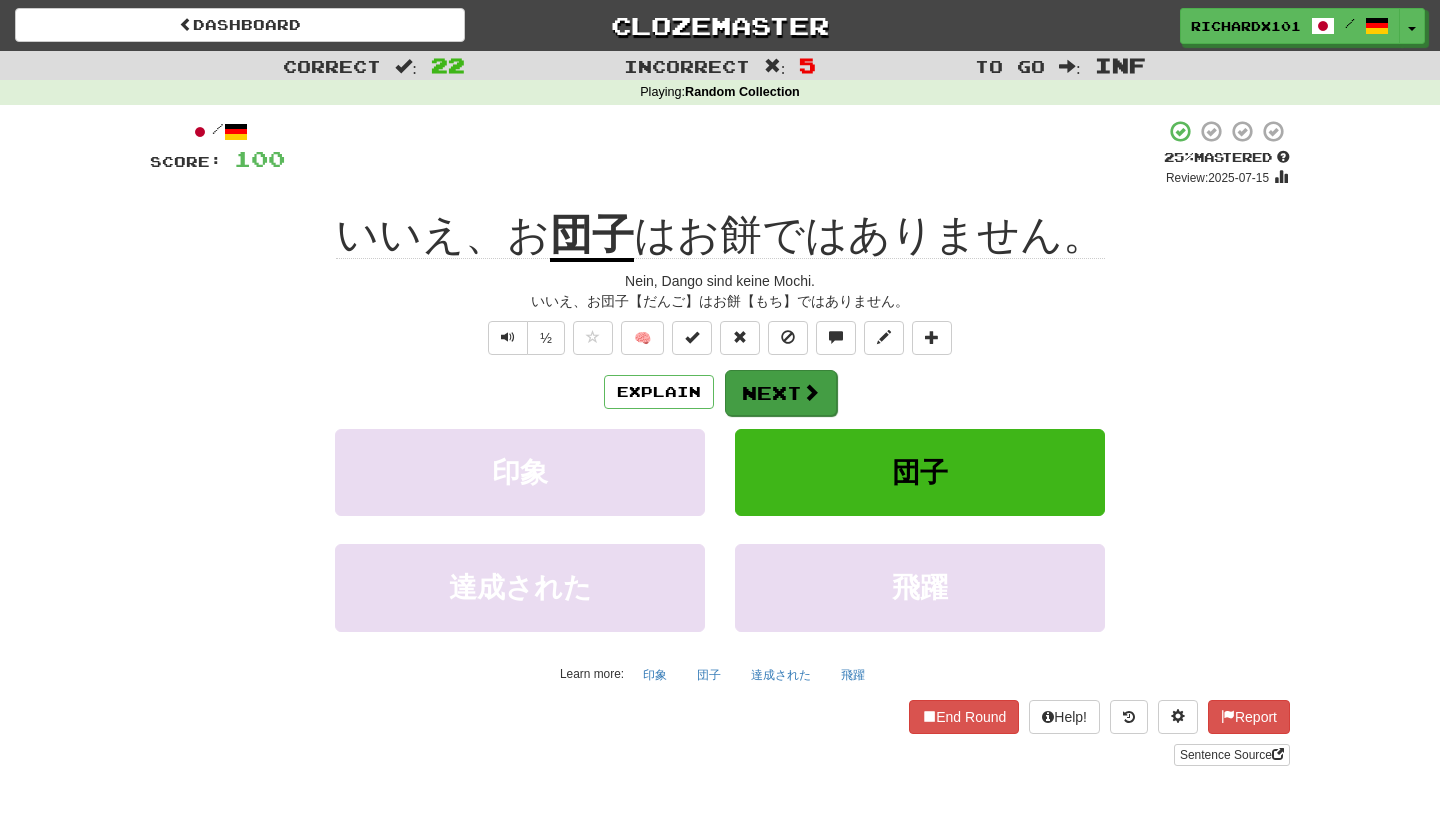 click on "Next" at bounding box center (781, 393) 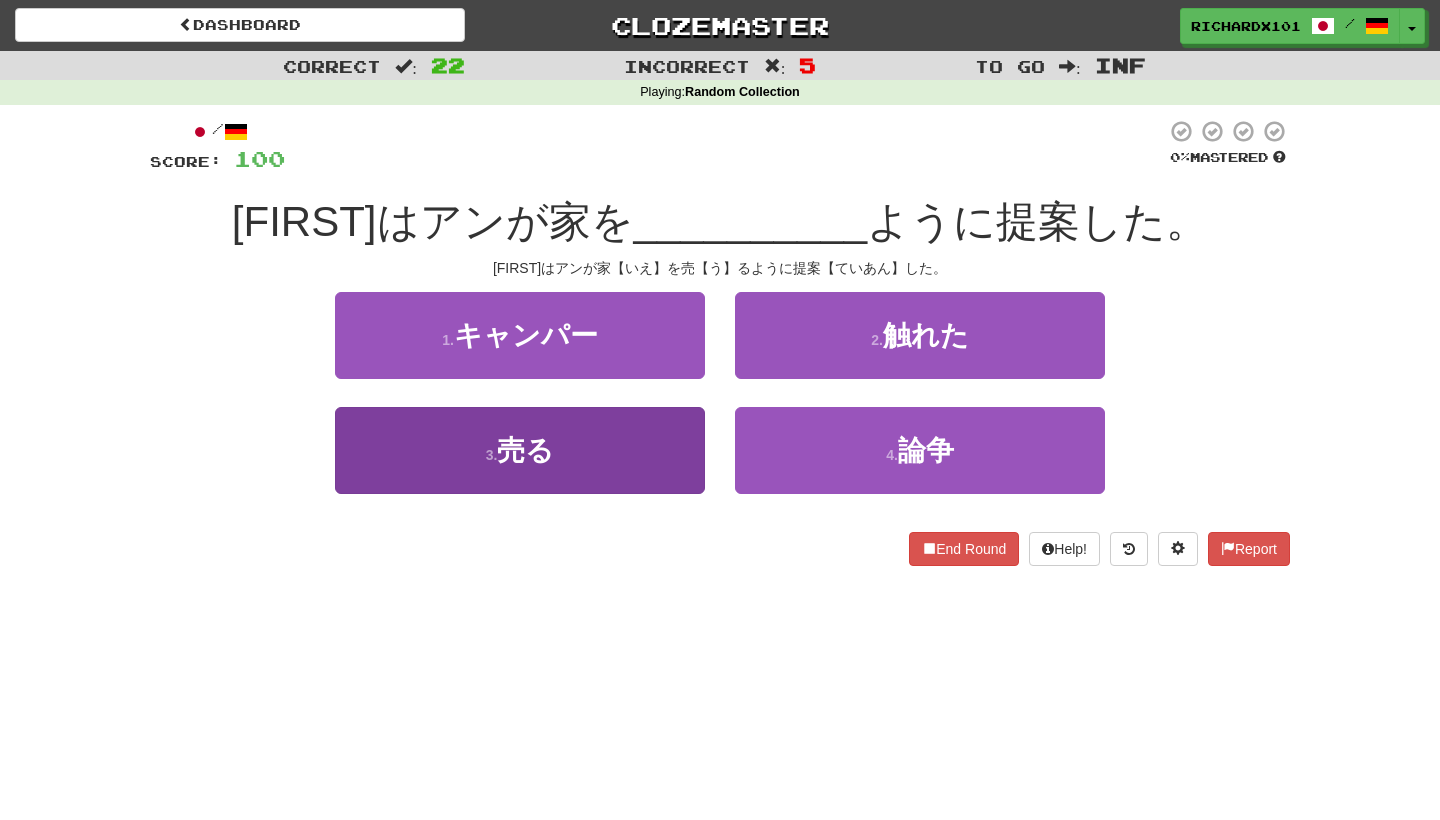click on "3 .  売る" at bounding box center (520, 450) 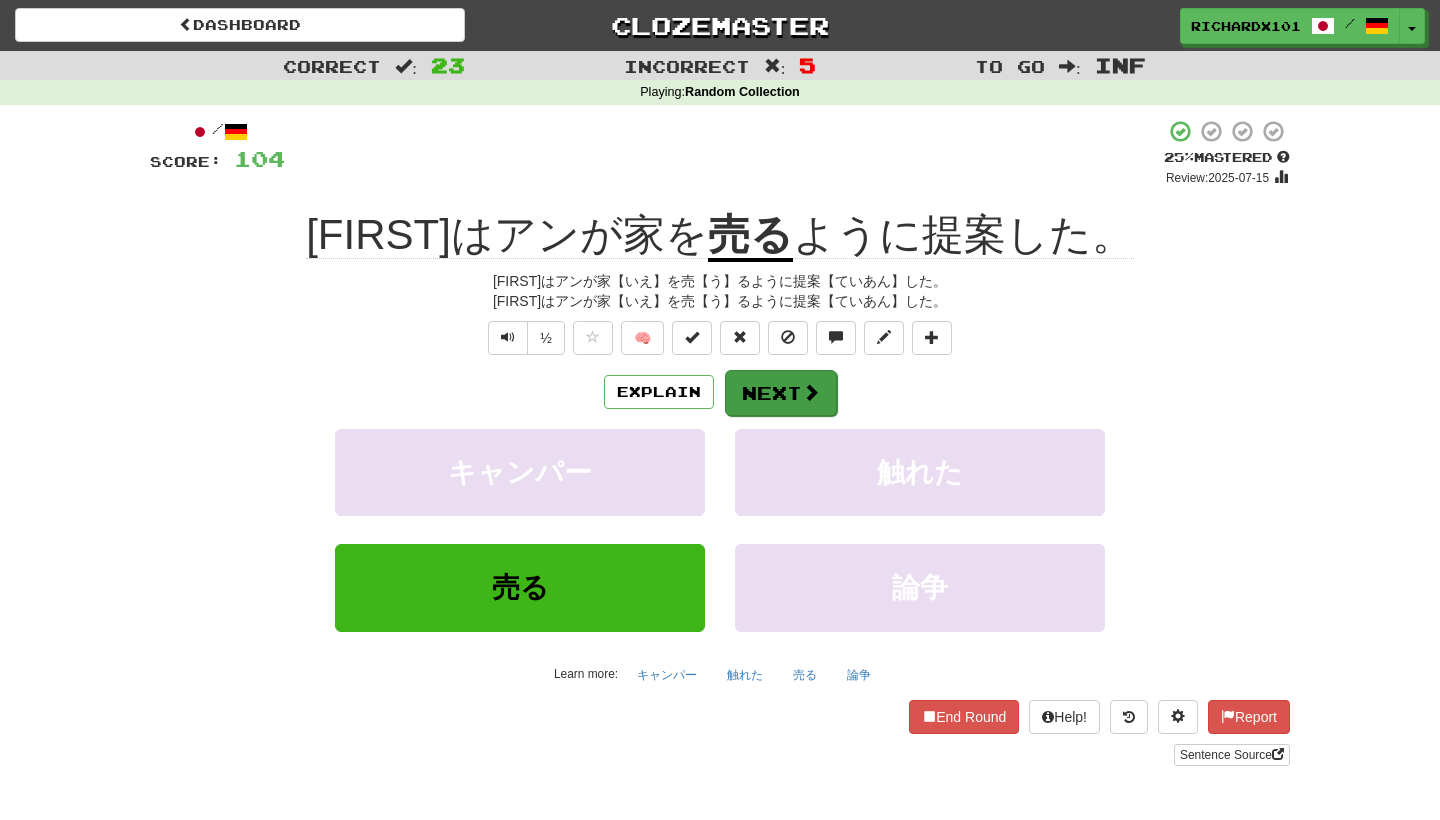 click on "Next" at bounding box center (781, 393) 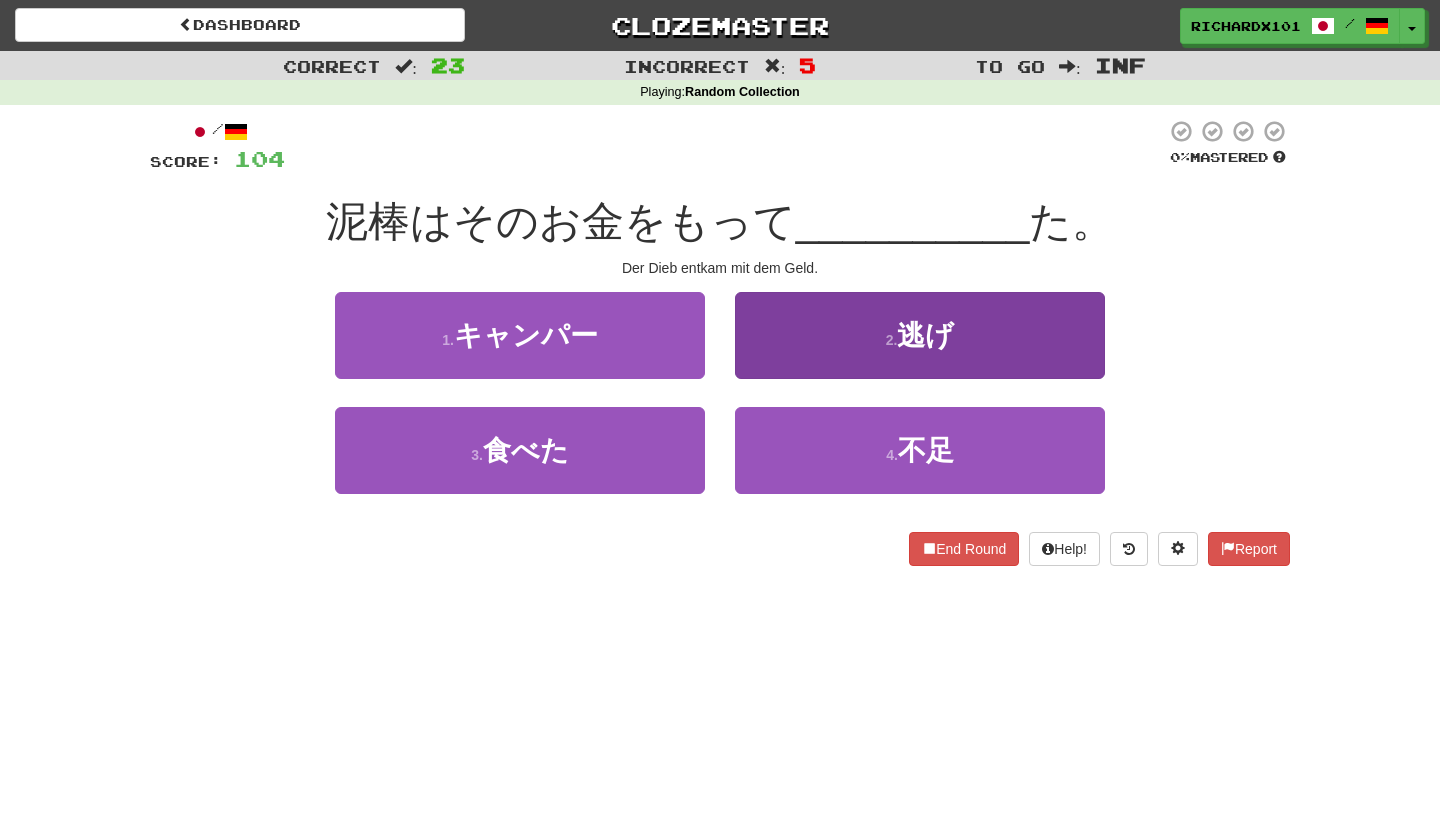 click on "2 .  逃げ" at bounding box center (920, 335) 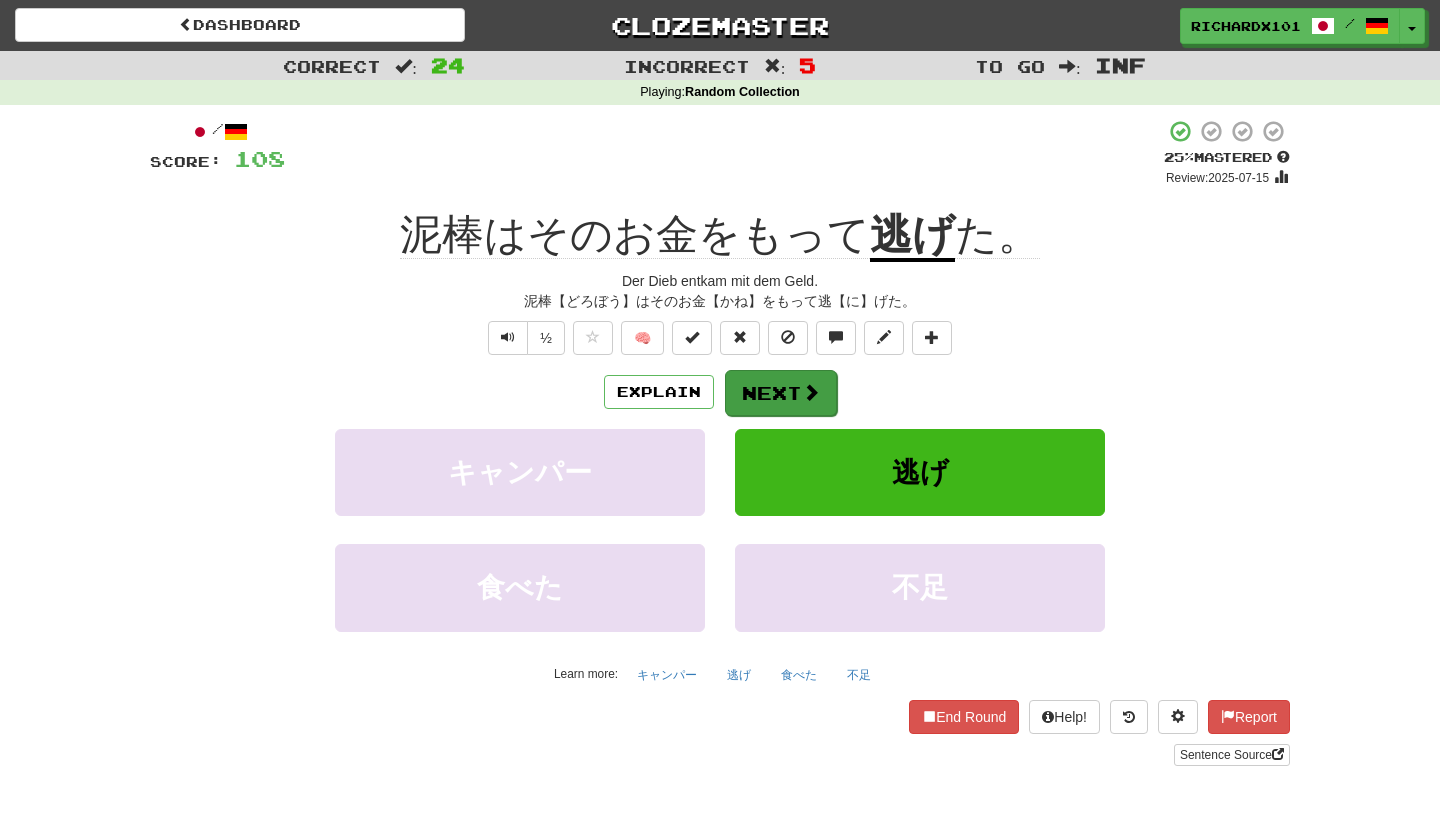 click at bounding box center [811, 392] 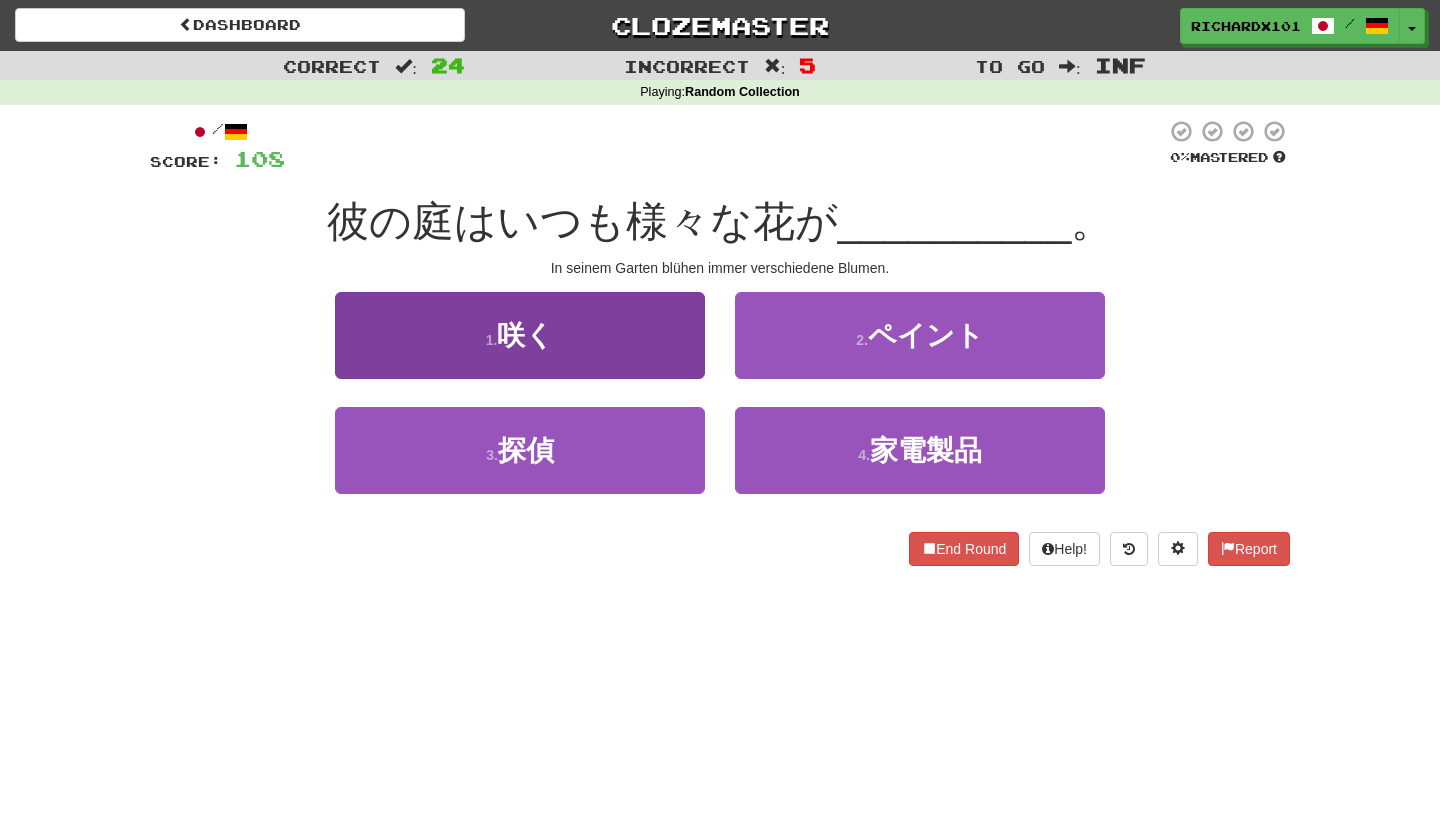click on "1 .  咲く" at bounding box center (520, 335) 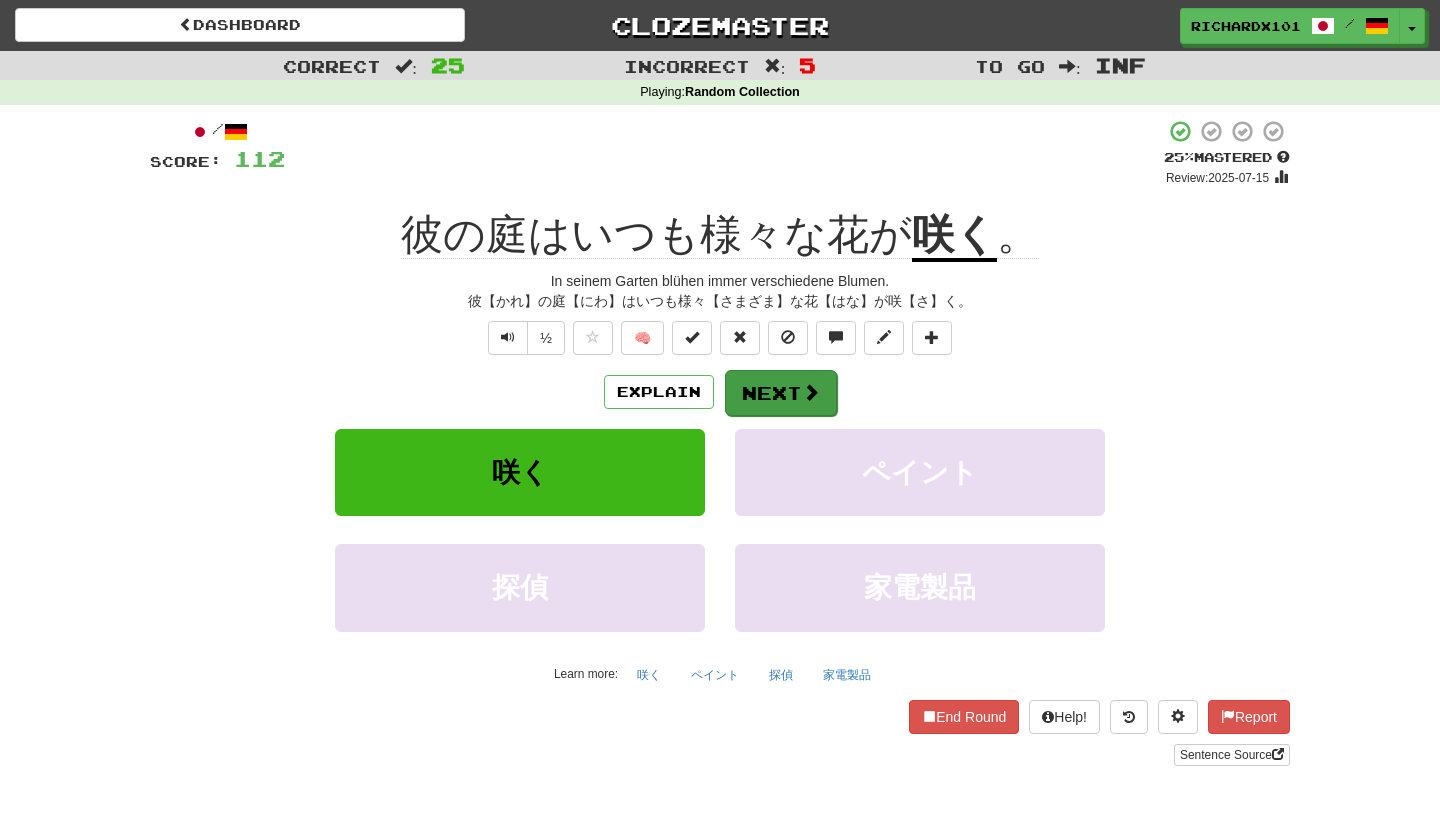 click on "Next" at bounding box center (781, 393) 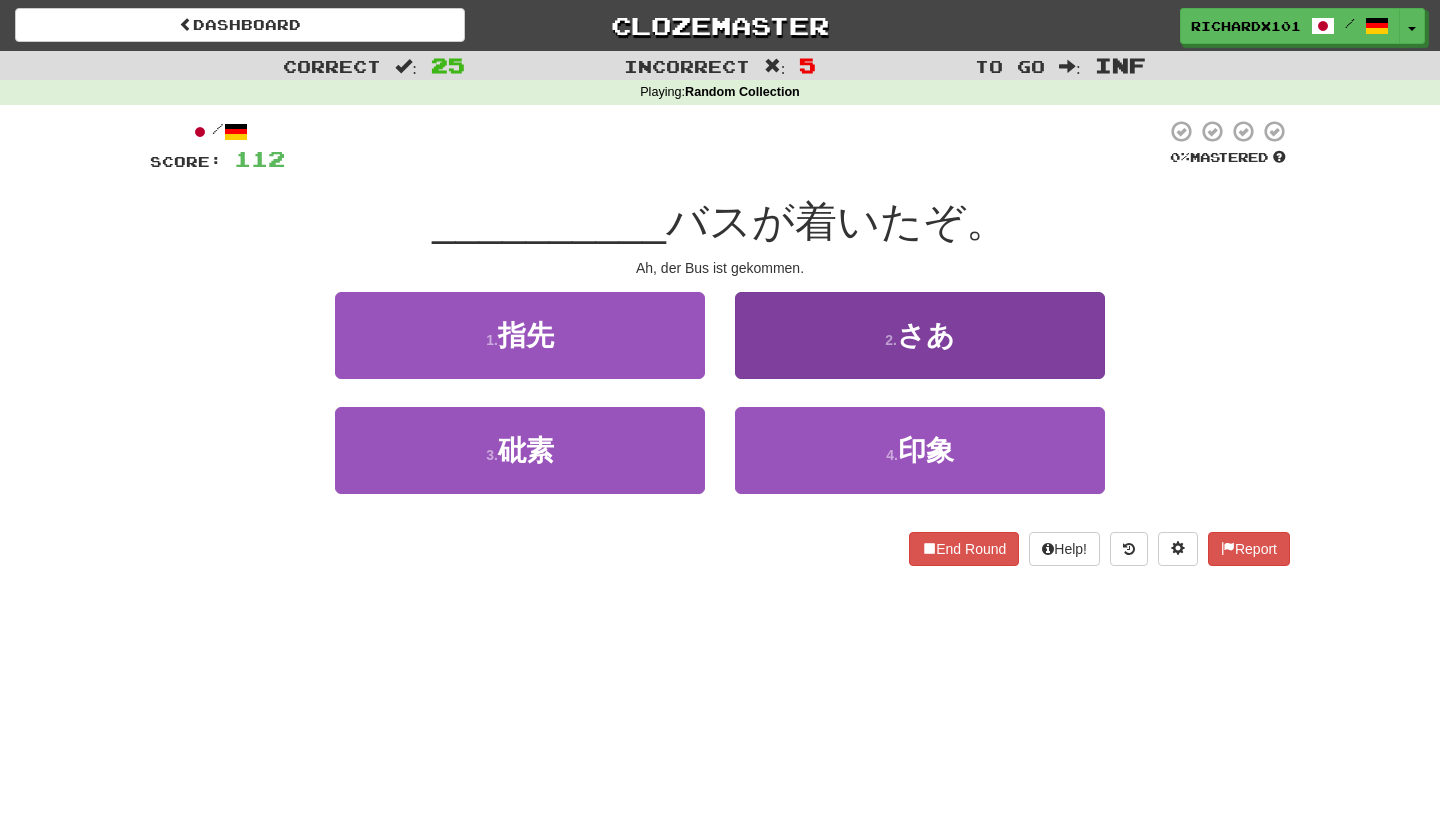 drag, startPoint x: 686, startPoint y: 349, endPoint x: 750, endPoint y: 367, distance: 66.48308 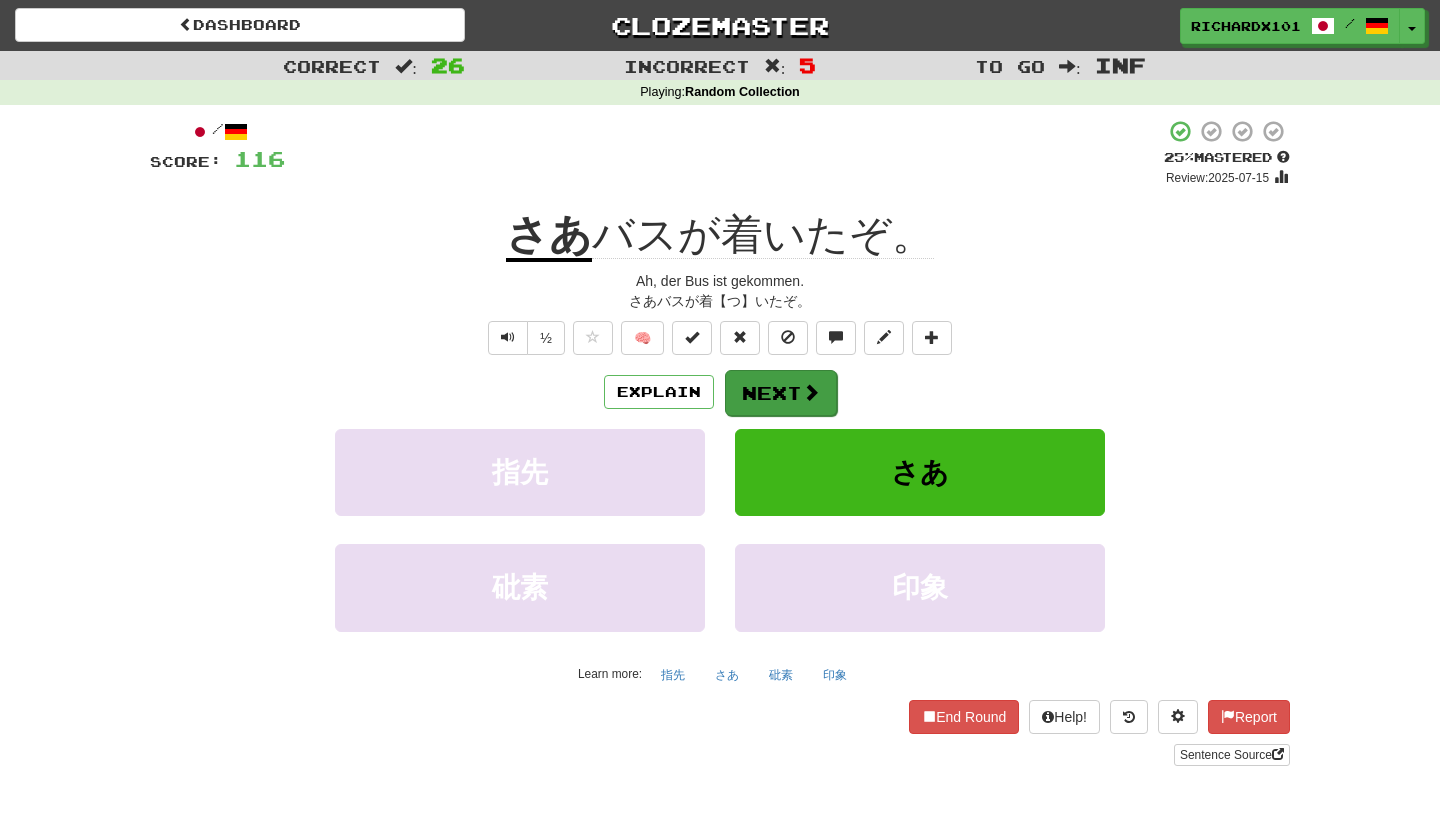 click on "Next" at bounding box center (781, 393) 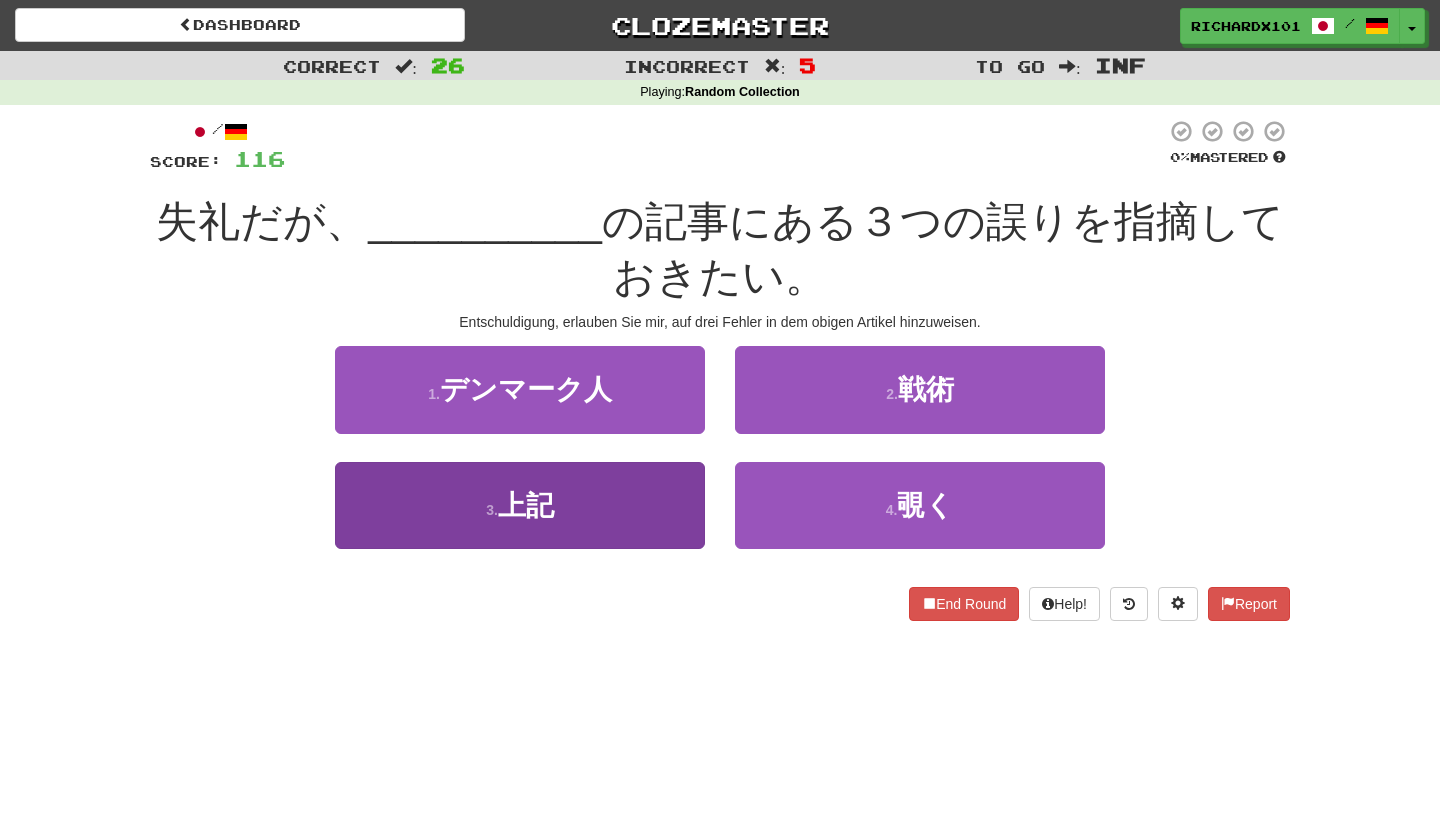 click on "3 .  上記" at bounding box center [520, 505] 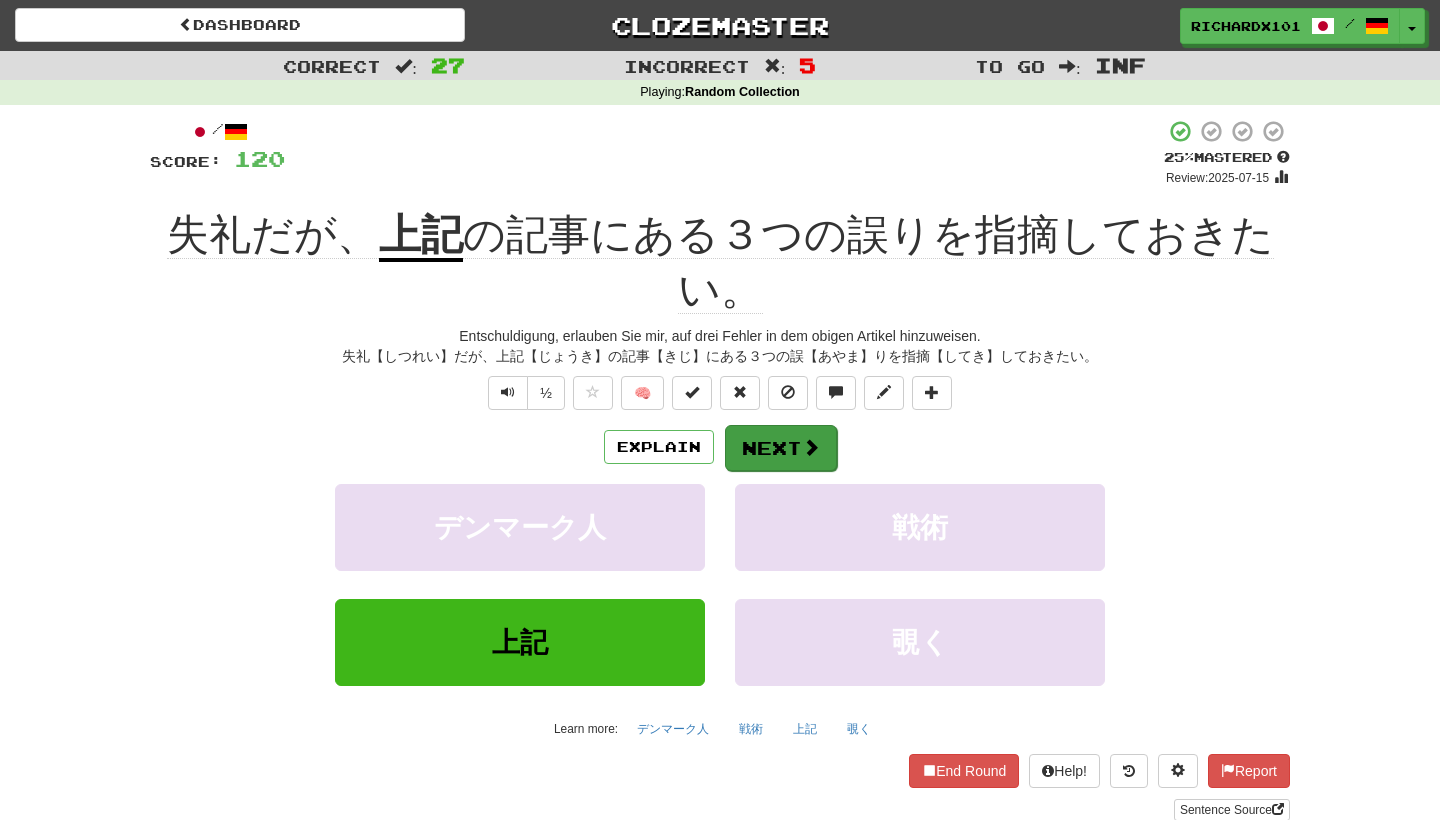click on "Next" at bounding box center (781, 448) 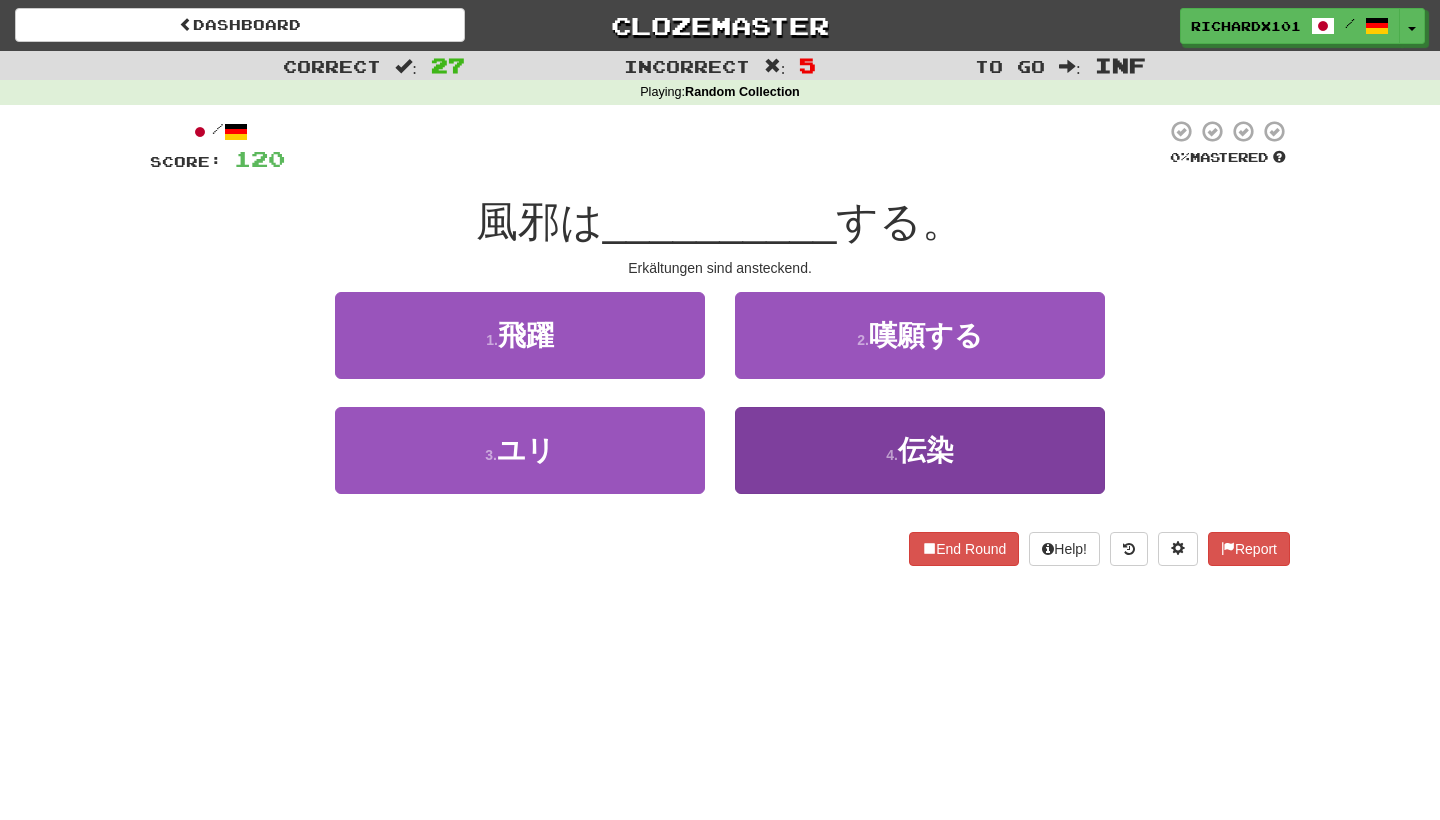 click on "4 .  伝染" at bounding box center (920, 450) 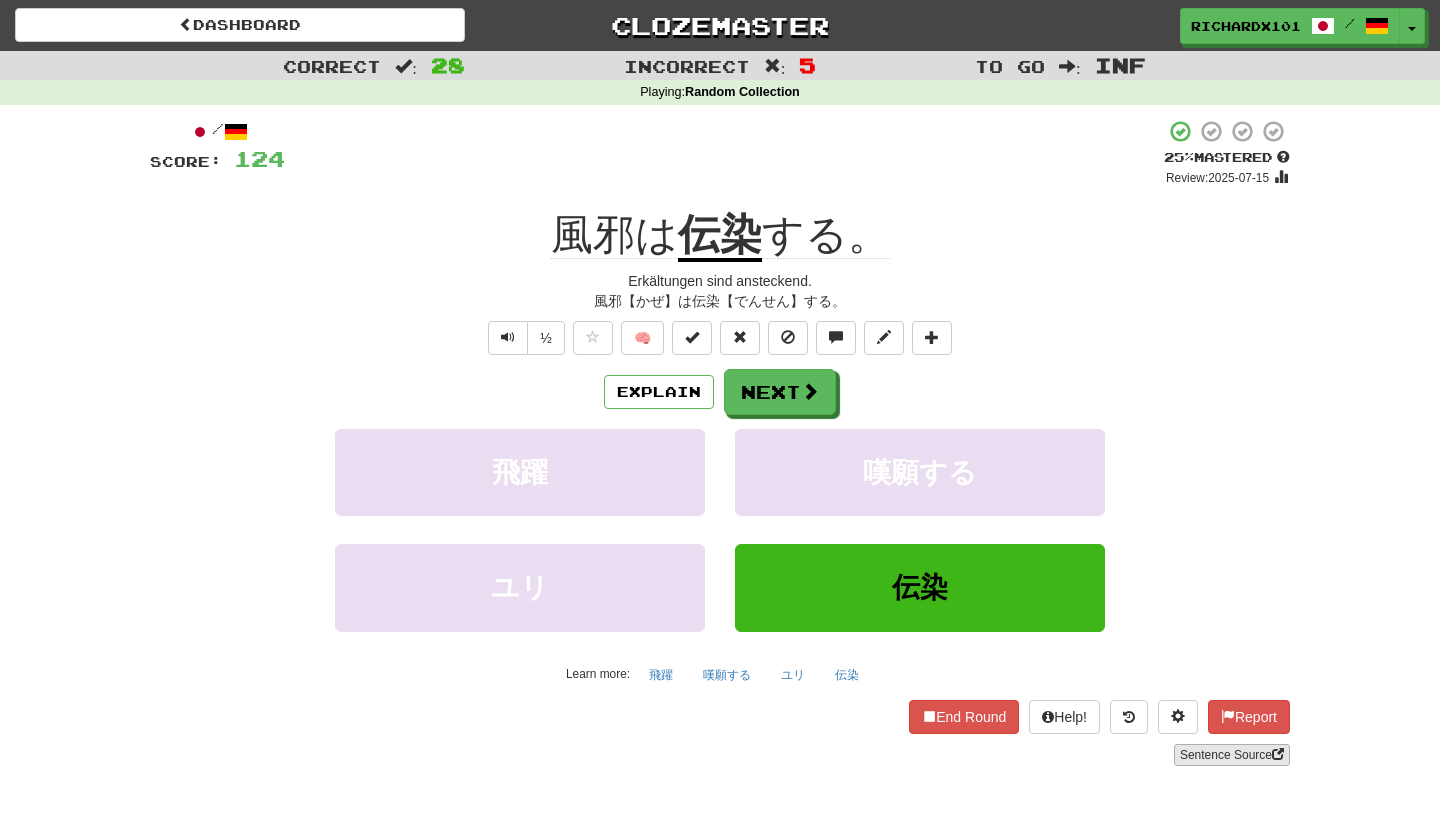 click on "Sentence Source" at bounding box center (1232, 755) 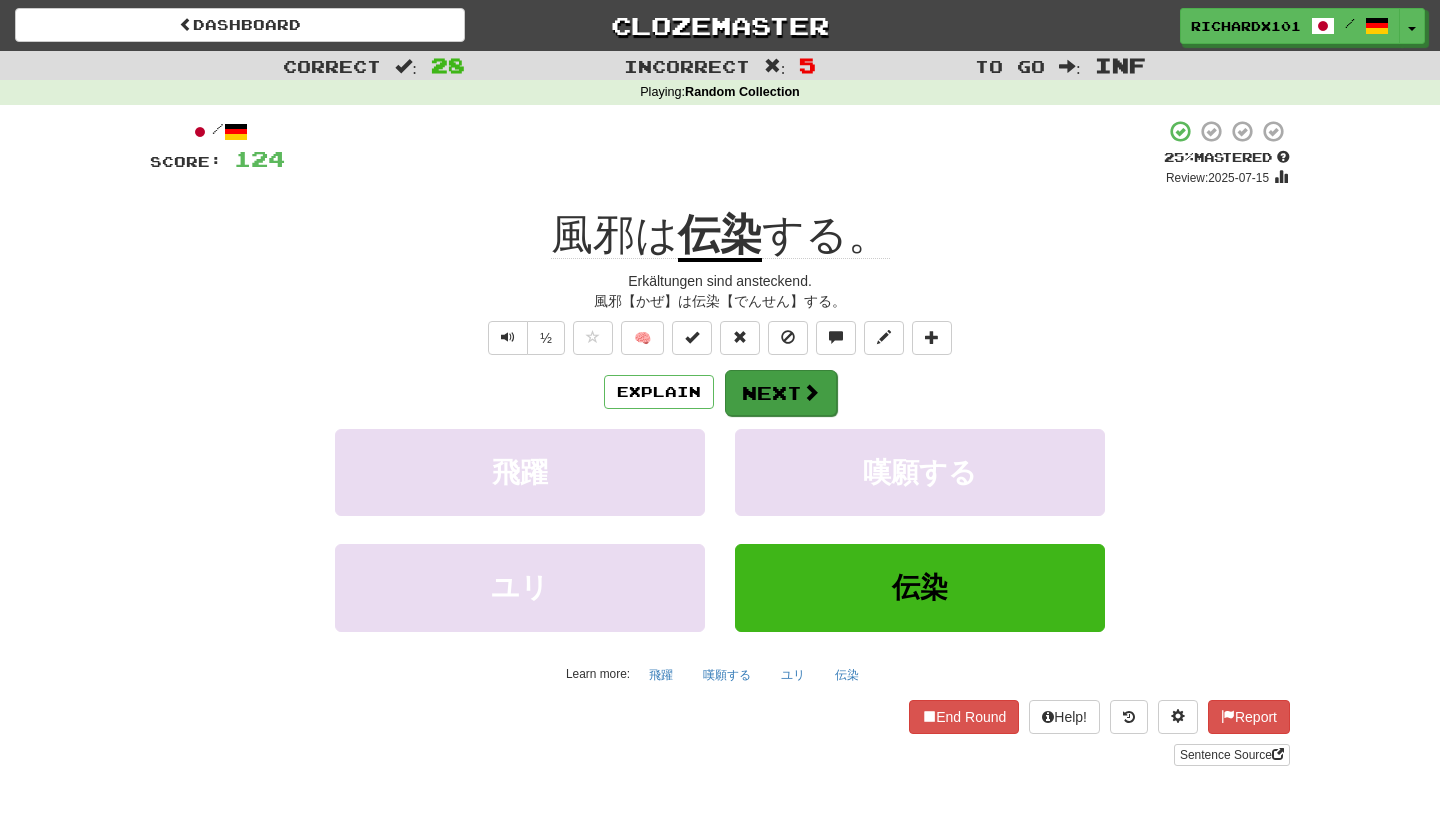 click on "Next" at bounding box center (781, 393) 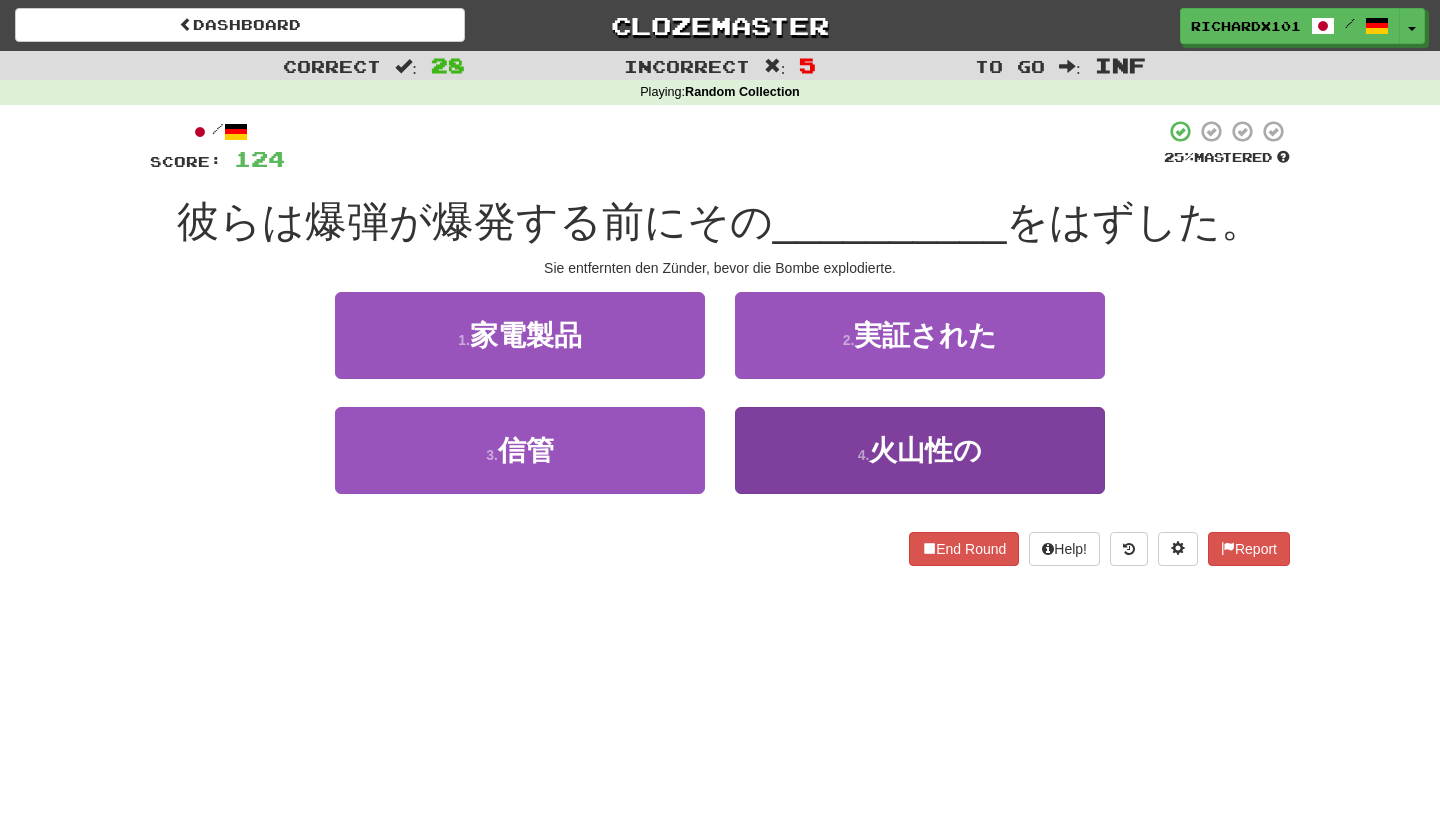 click on "4 .  火山性の" at bounding box center [920, 450] 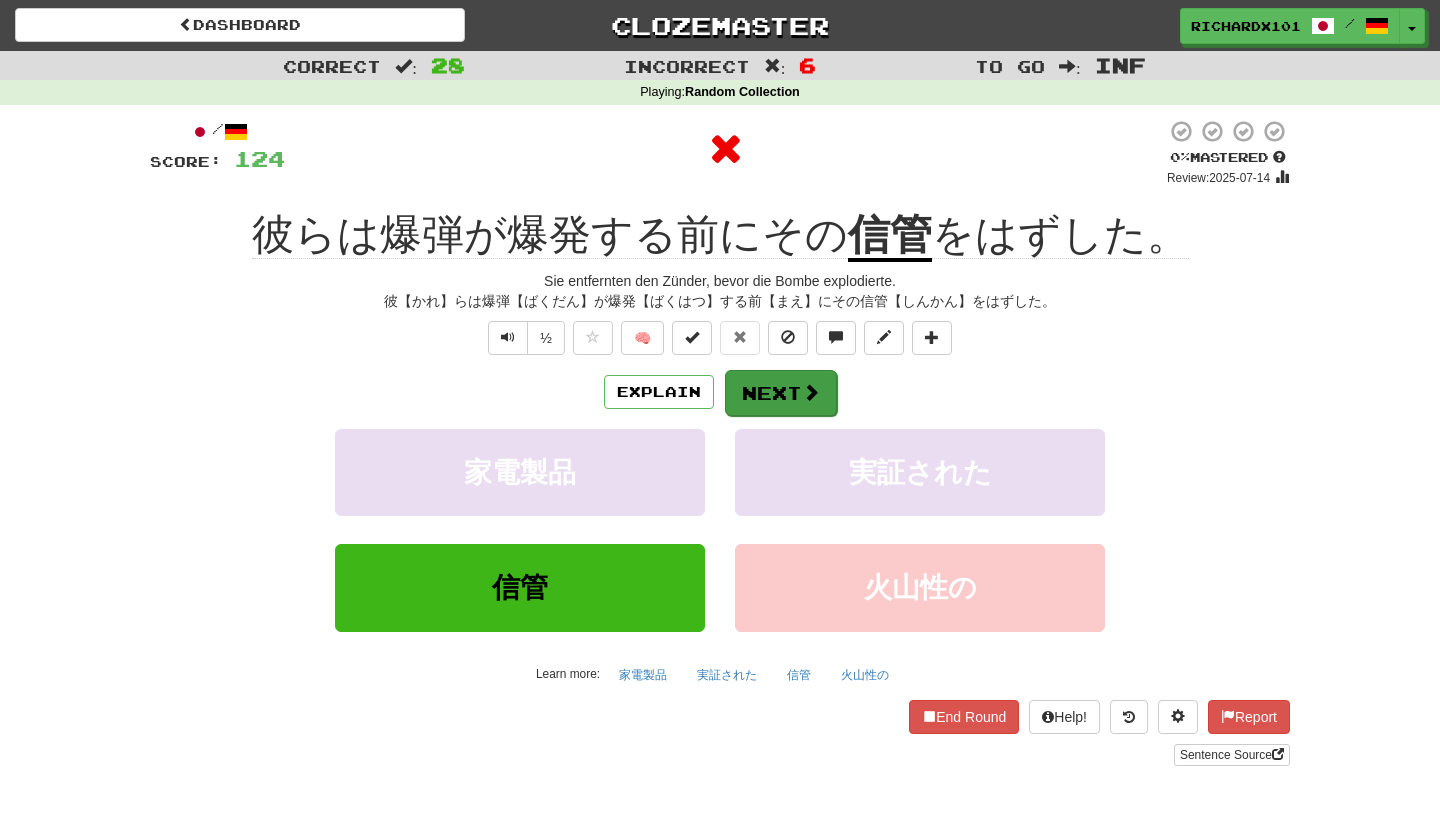 click on "Next" at bounding box center [781, 393] 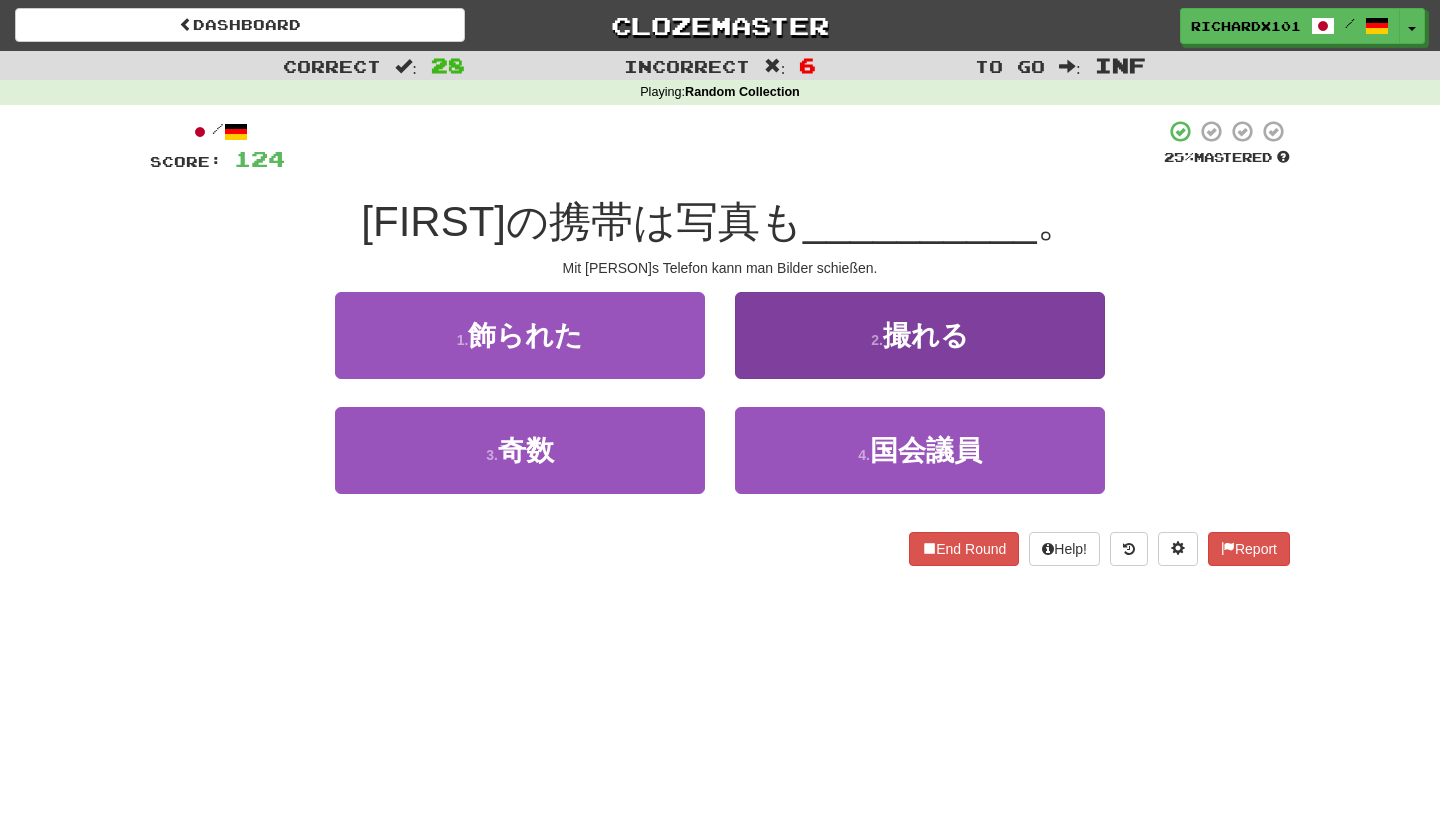 click on "2 .  撮れる" at bounding box center (920, 335) 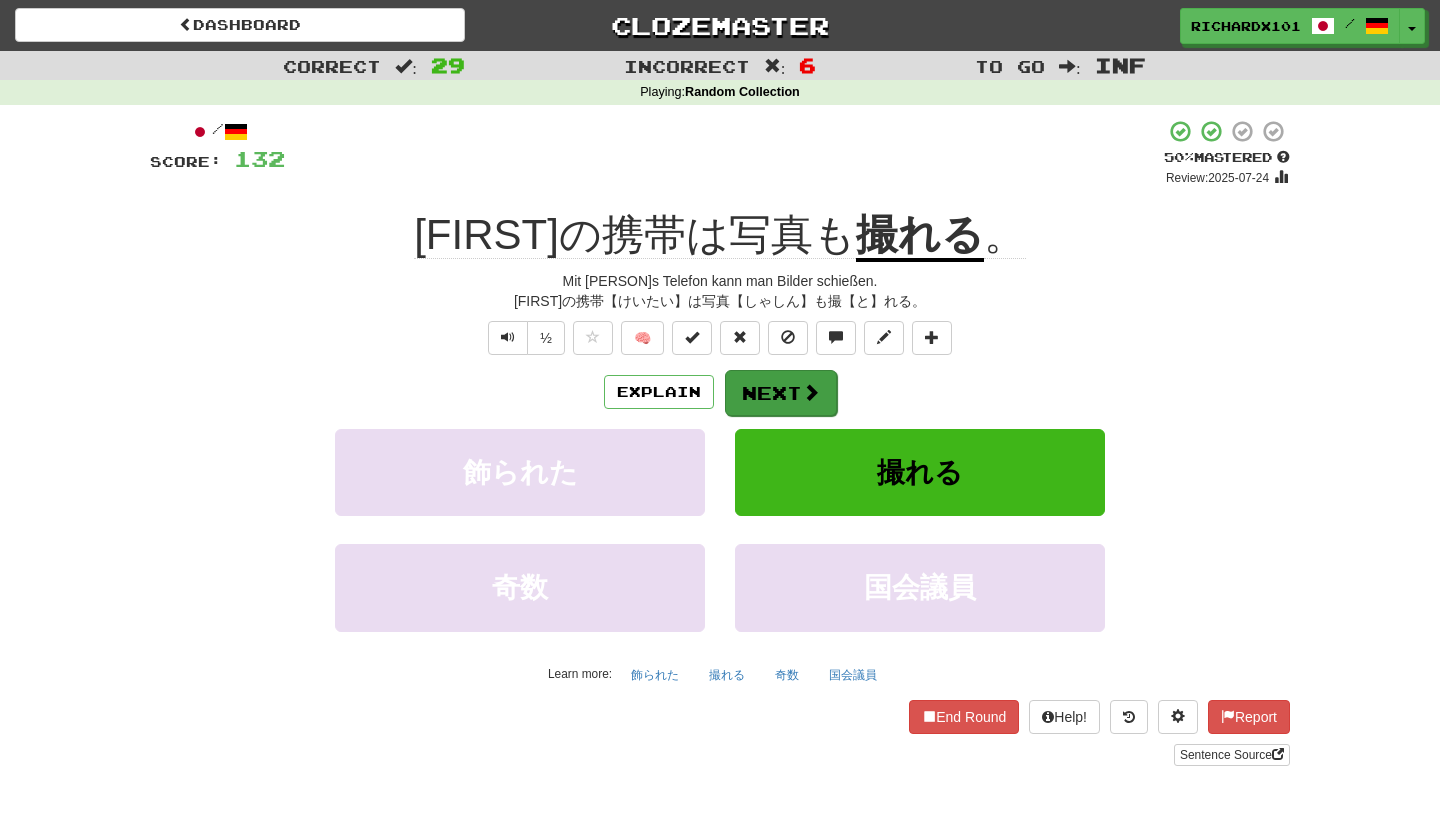 click at bounding box center (811, 392) 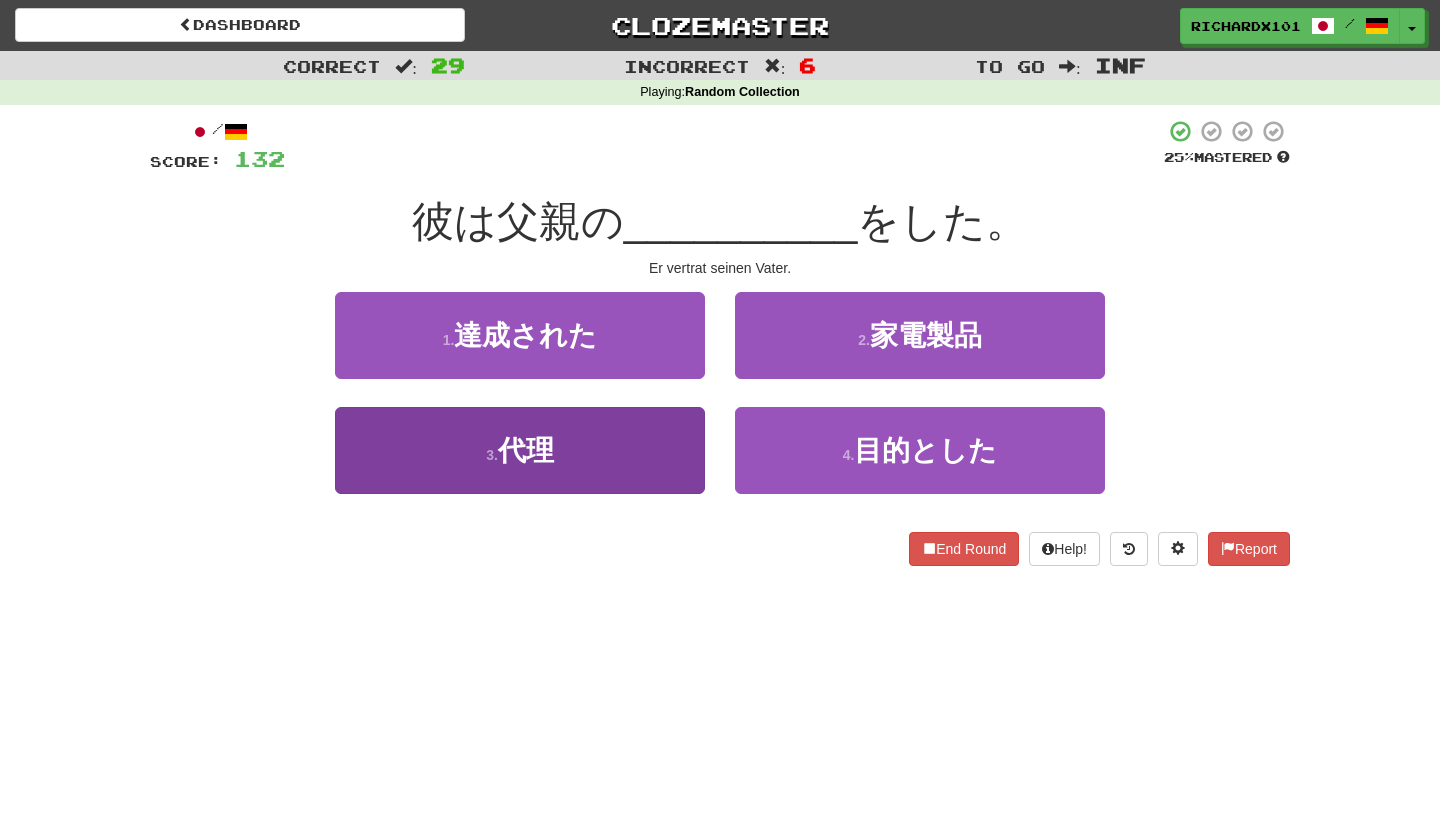 click on "3 .  代理" at bounding box center (520, 450) 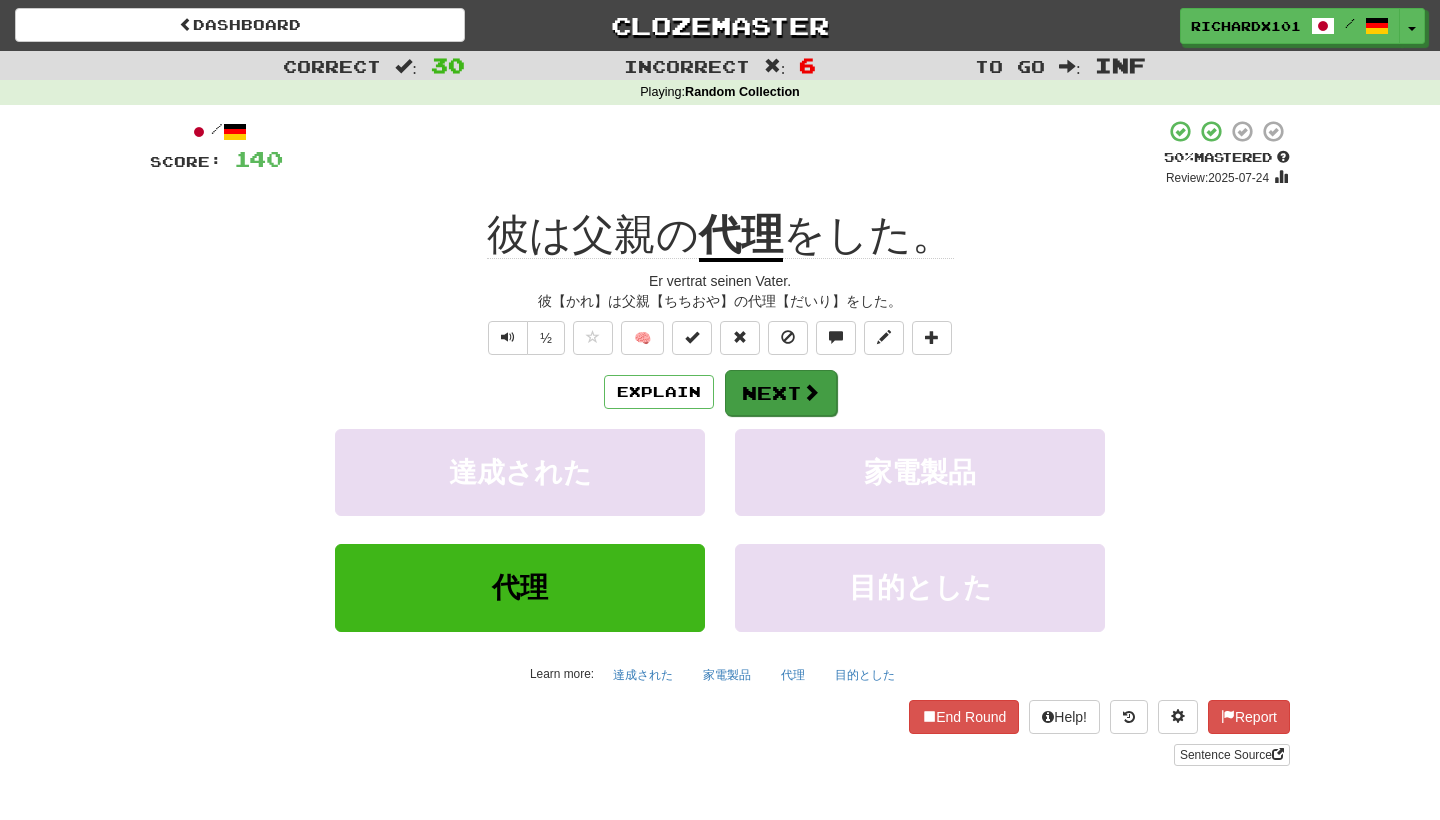 click on "Next" at bounding box center (781, 393) 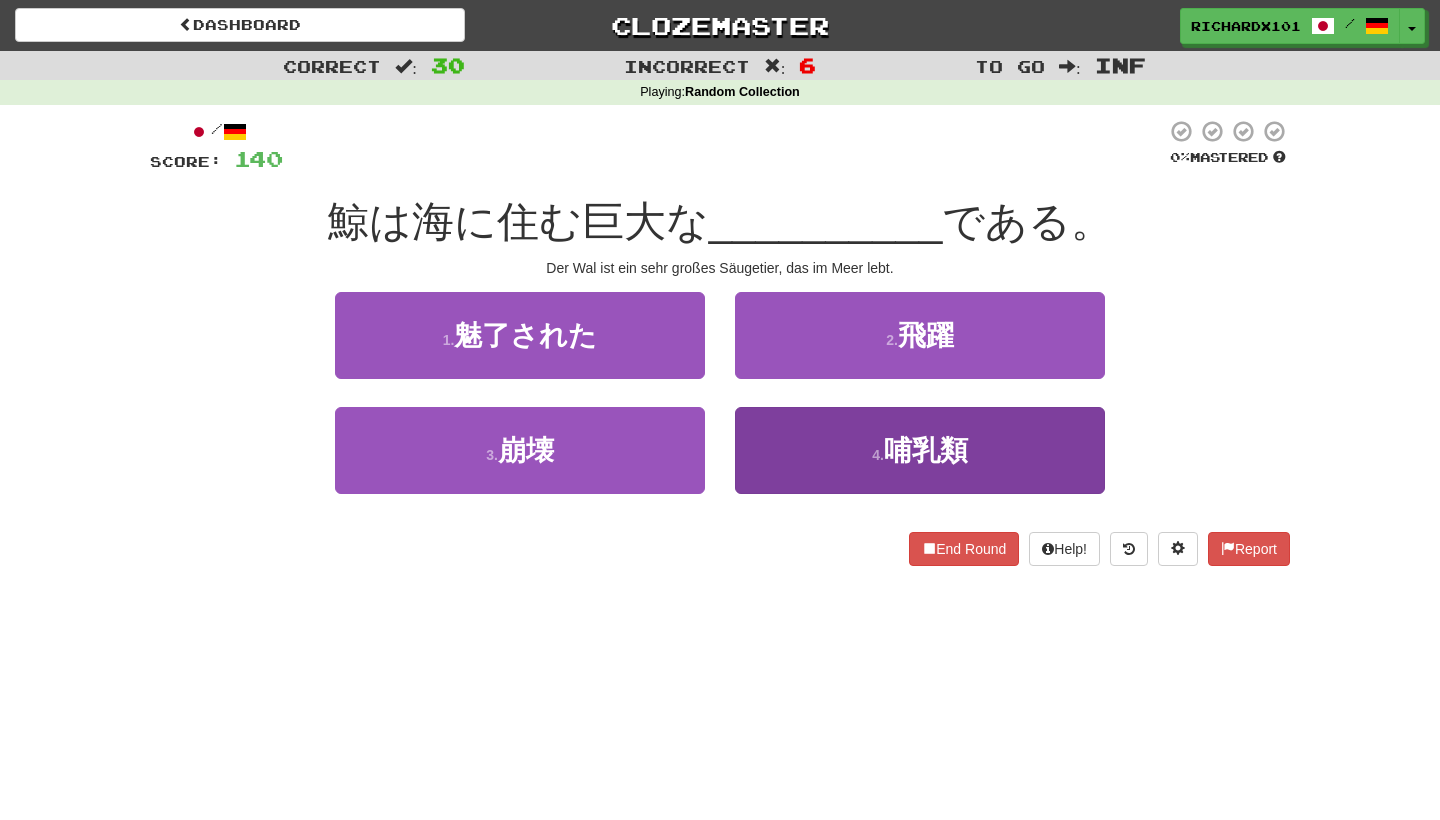 click on "4 .  哺乳類" at bounding box center (920, 450) 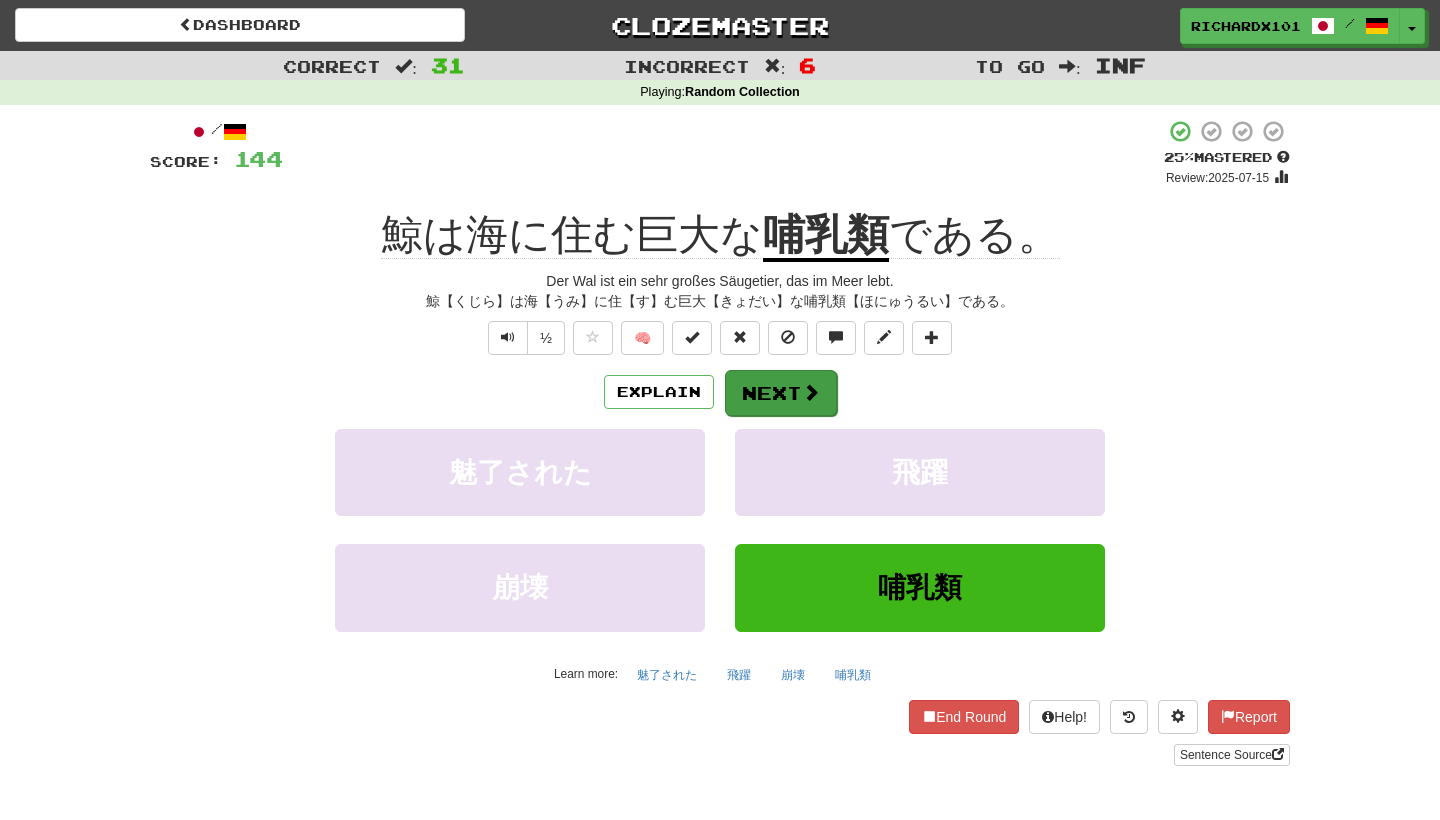 click at bounding box center (811, 392) 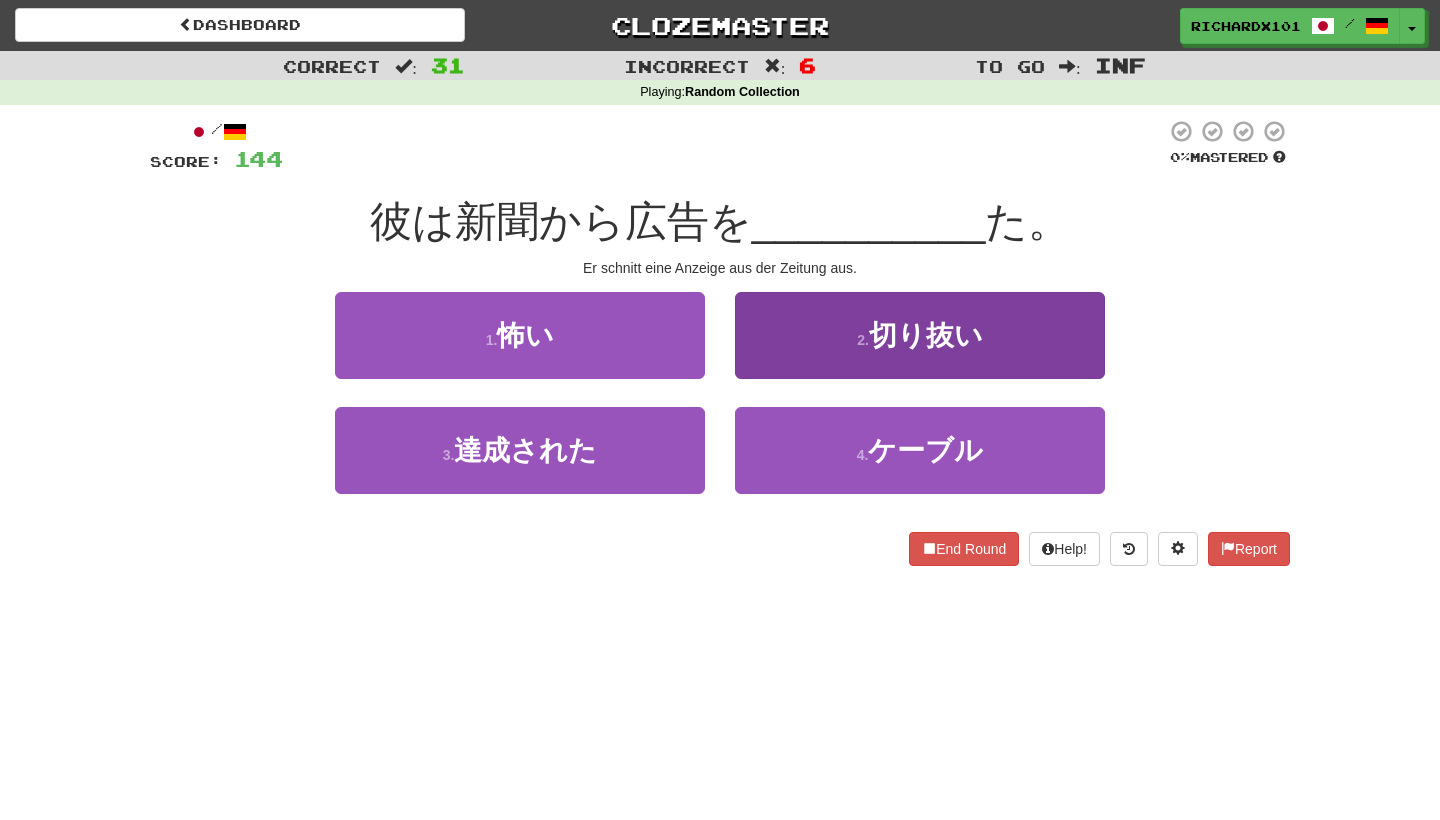 click on "2 .  切り抜い" at bounding box center [920, 335] 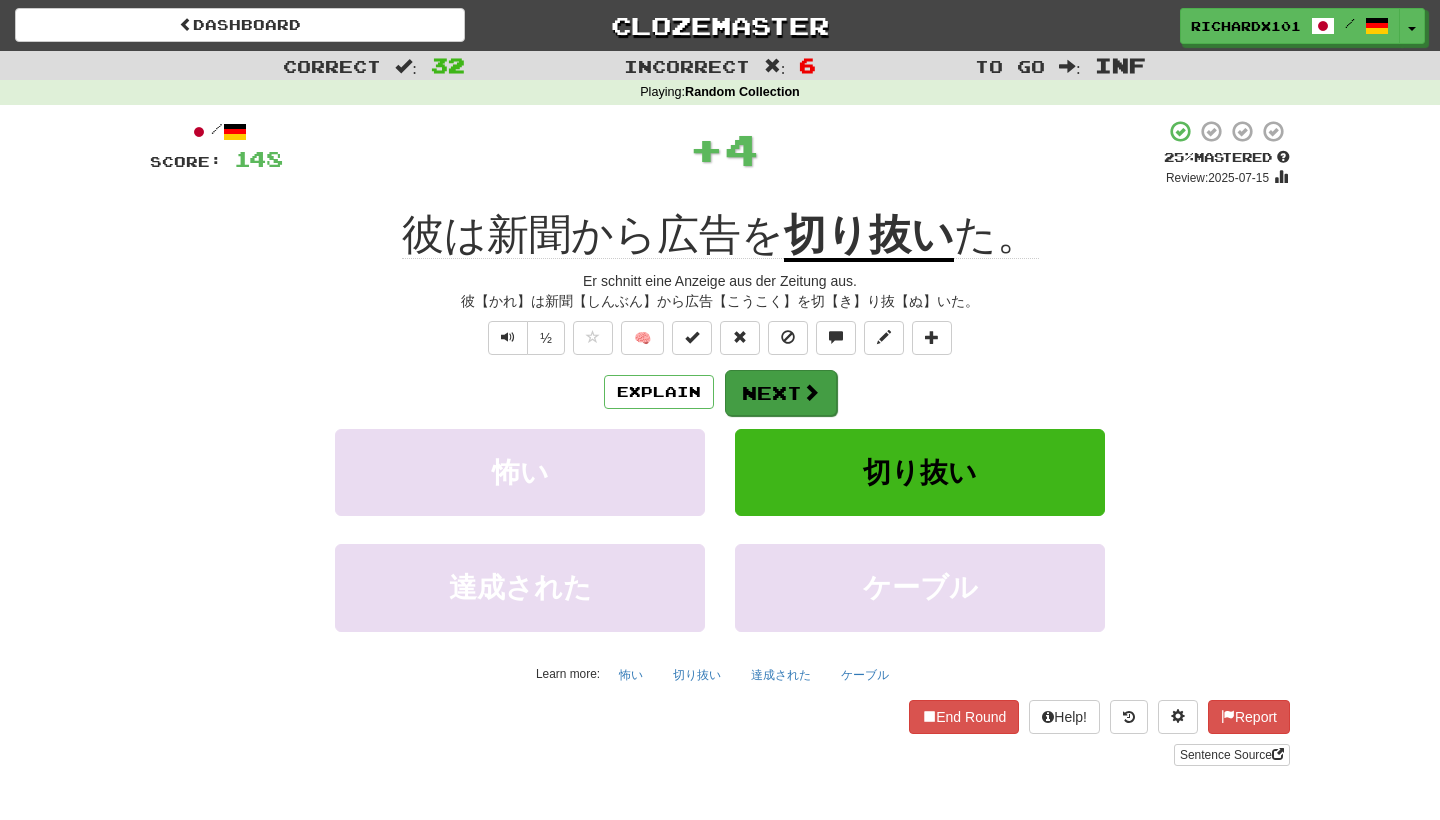 click on "Next" at bounding box center (781, 393) 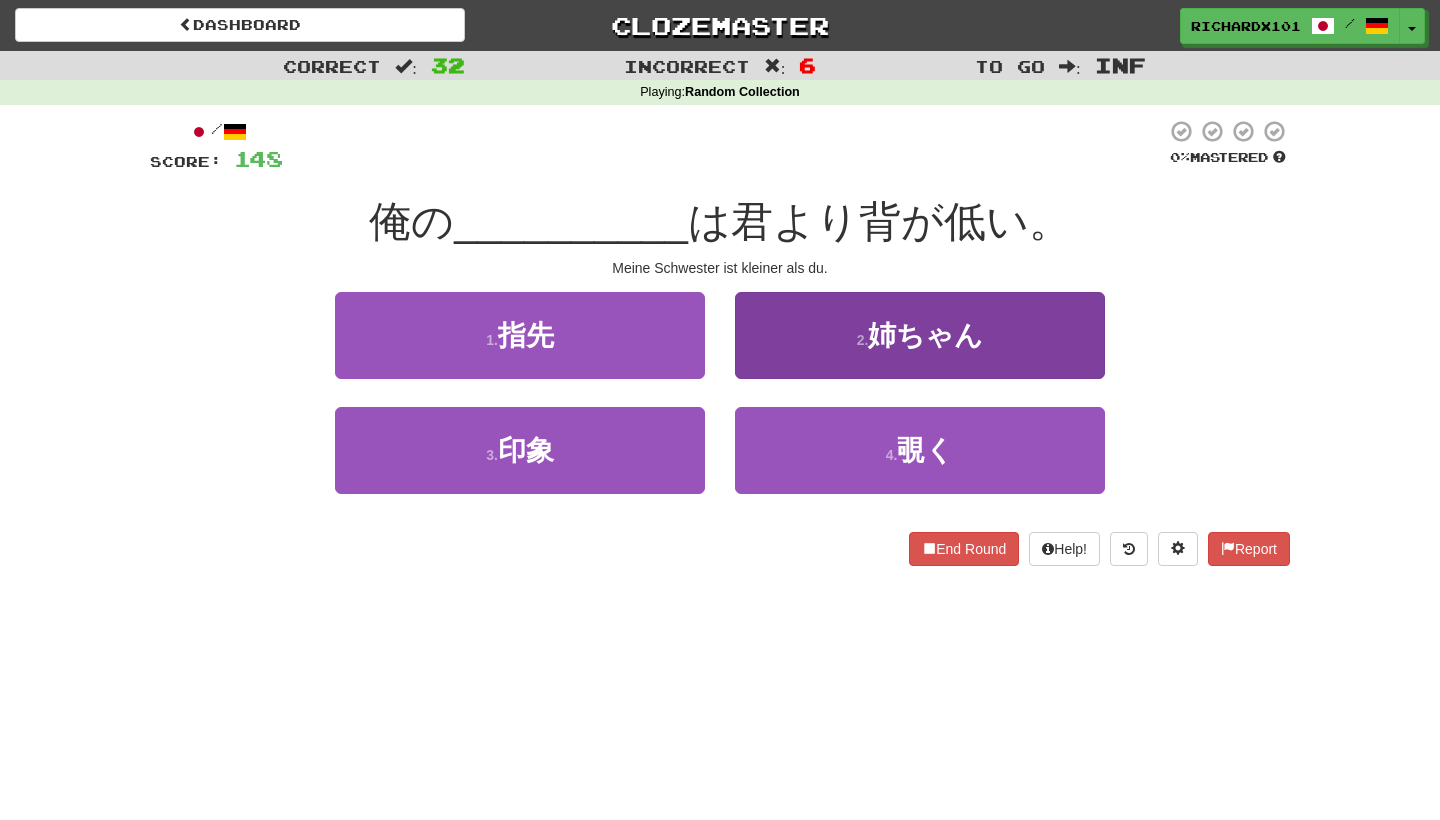 click on "2 .  姉ちゃん" at bounding box center [920, 335] 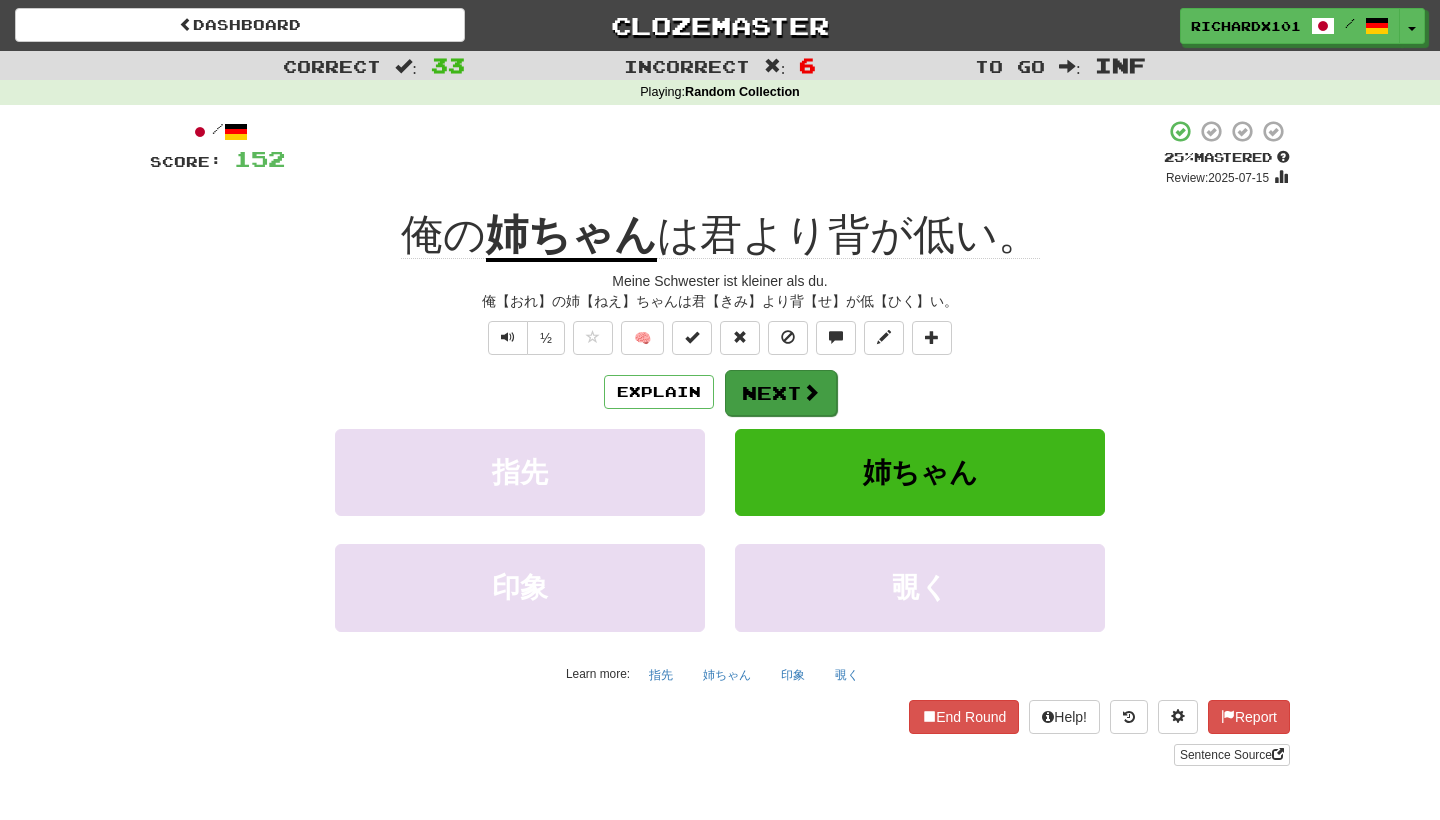 click on "Next" at bounding box center [781, 393] 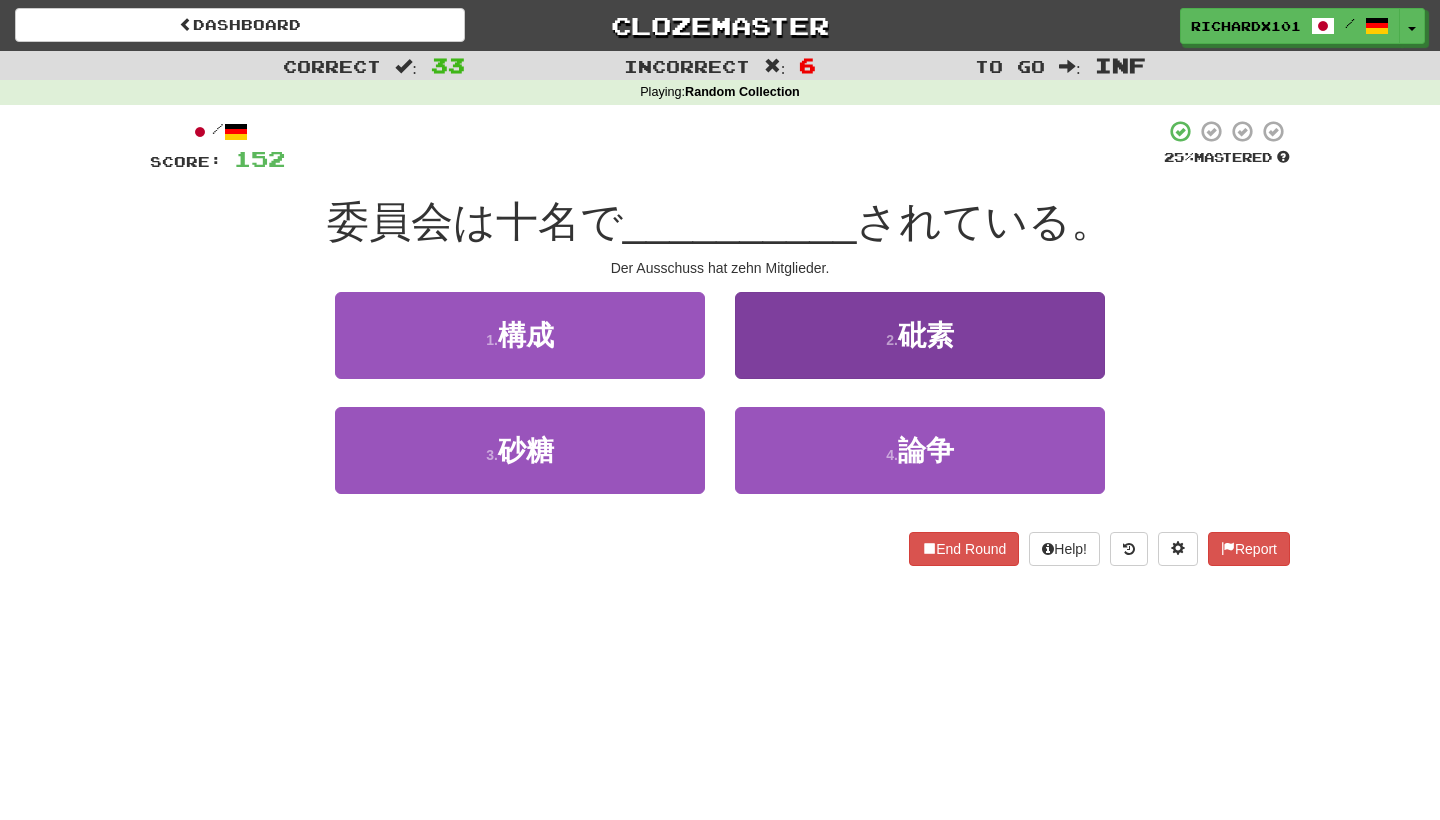 click on "2 .  砒素" at bounding box center (920, 335) 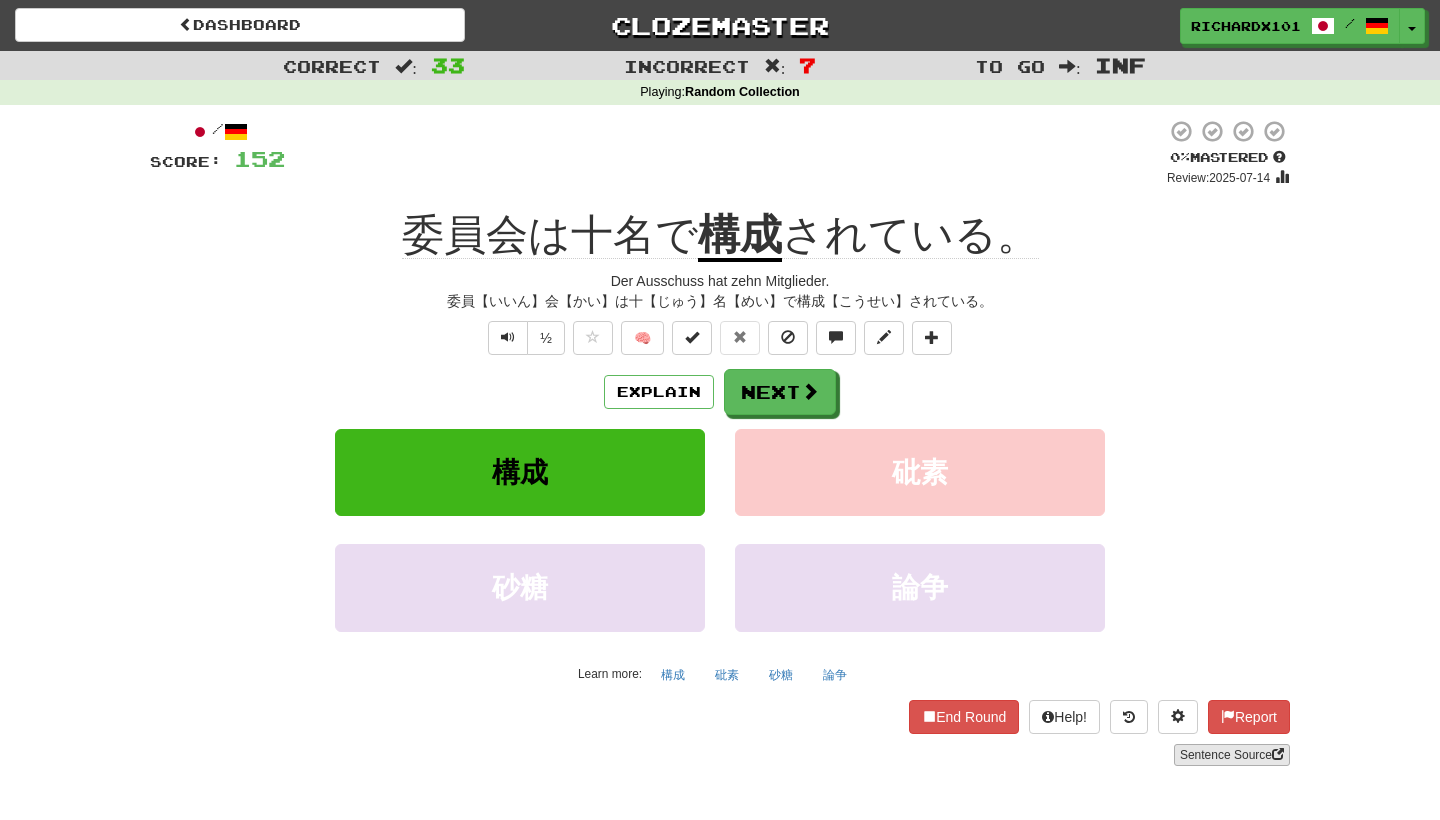 click on "Sentence Source" at bounding box center [1232, 755] 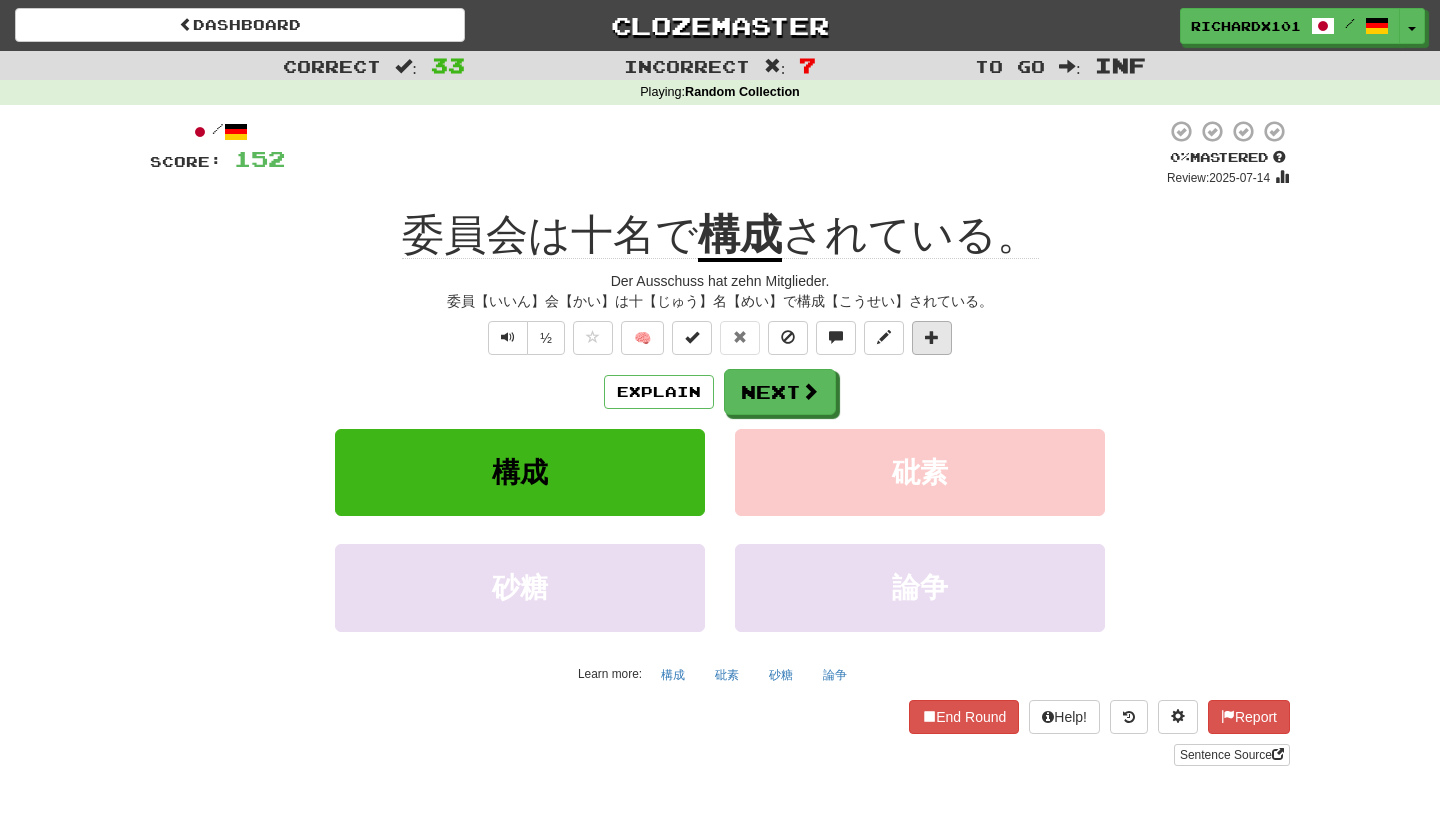 click at bounding box center (932, 338) 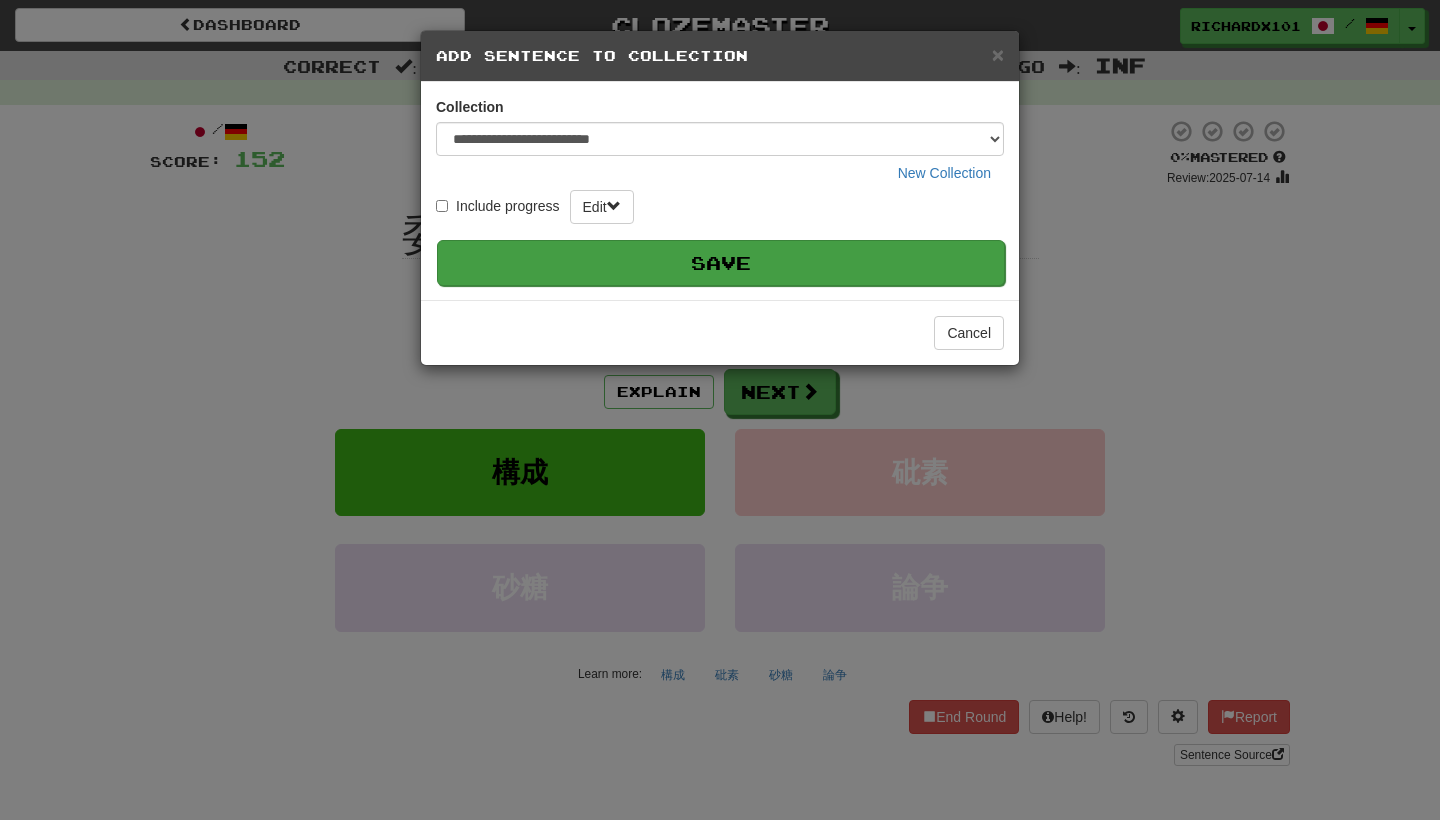 click on "Save" at bounding box center [721, 263] 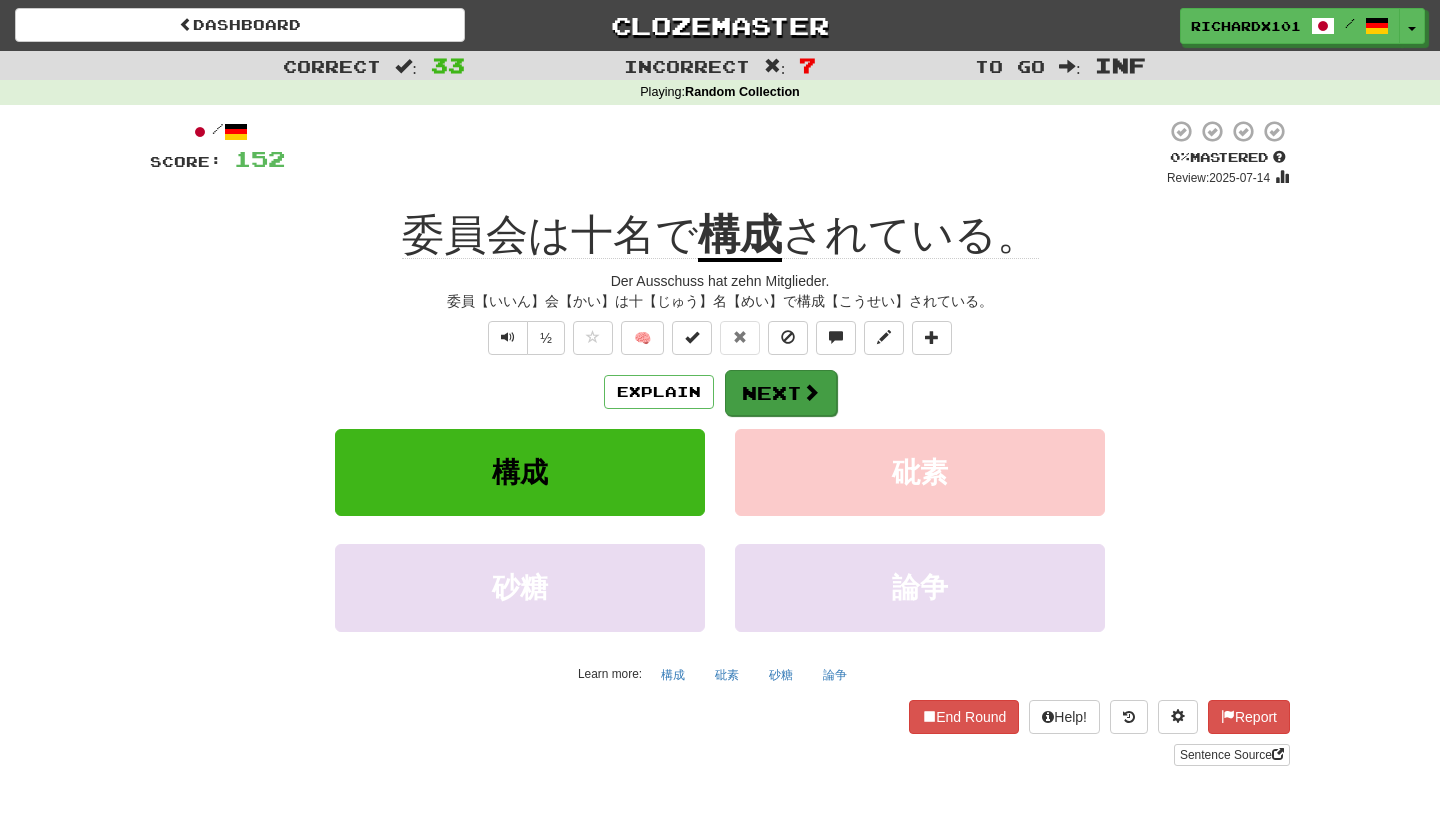 click on "Next" at bounding box center [781, 393] 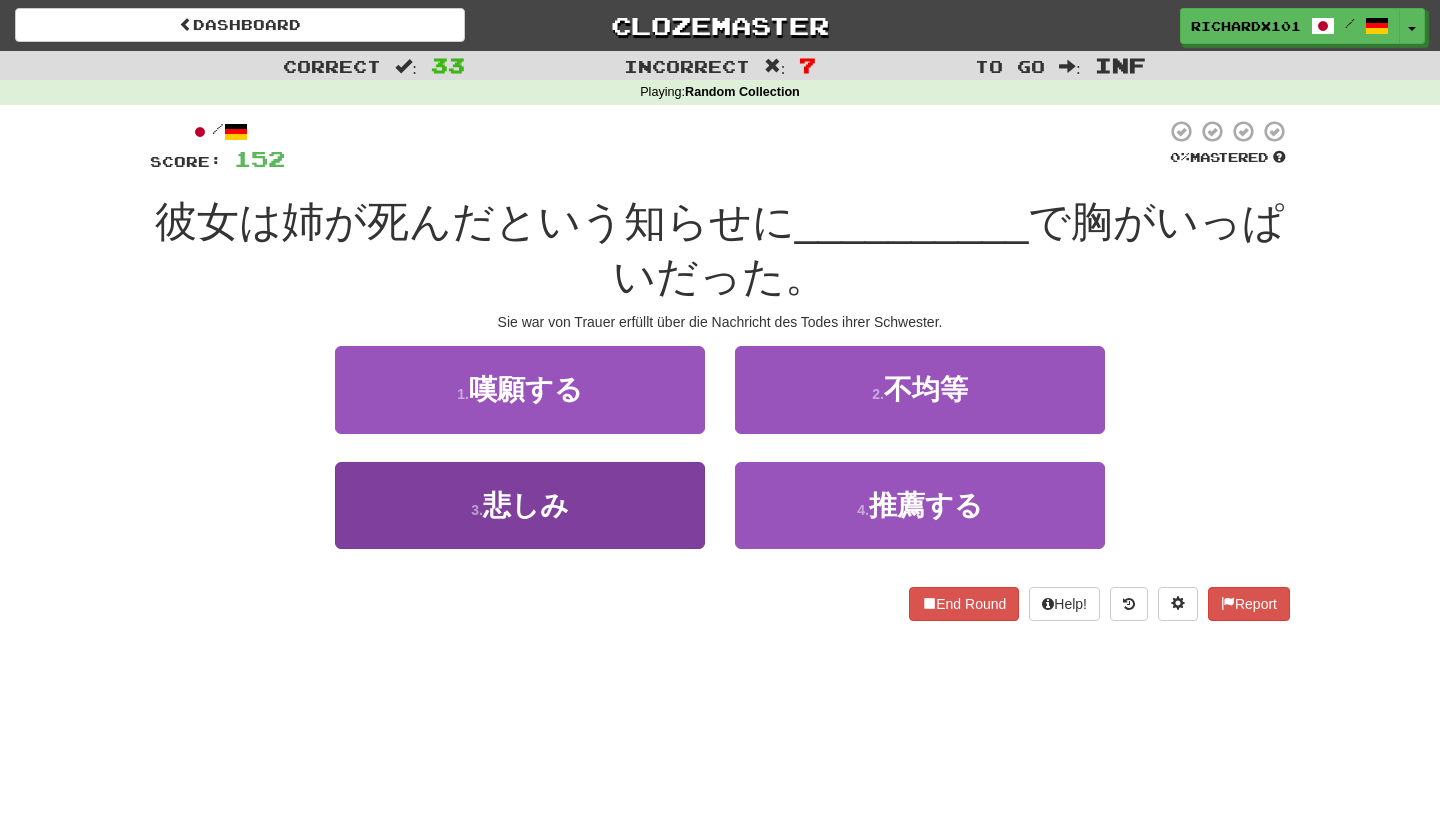 click on "3 .  悲しみ" at bounding box center (520, 505) 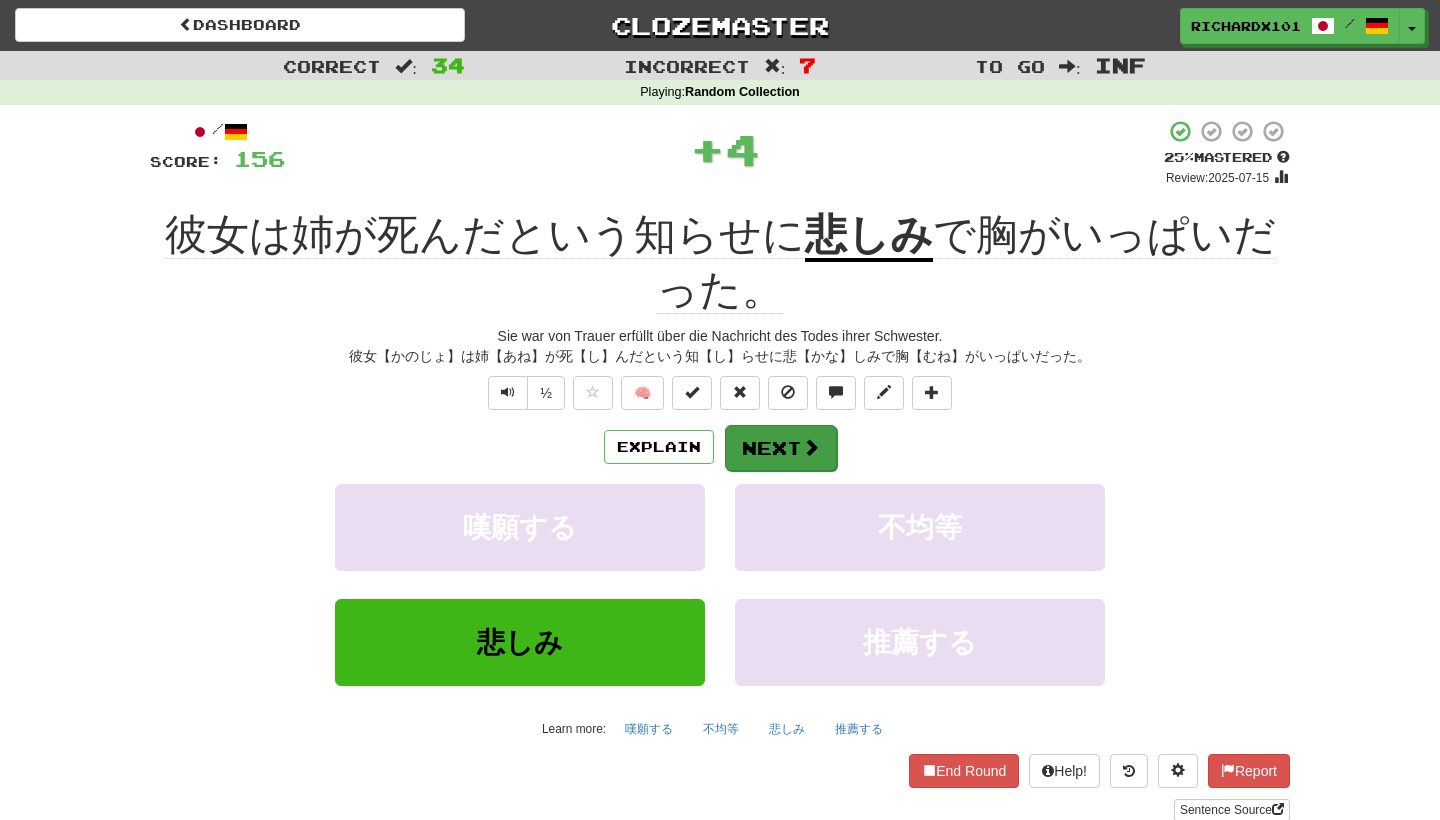 click on "Next" at bounding box center (781, 448) 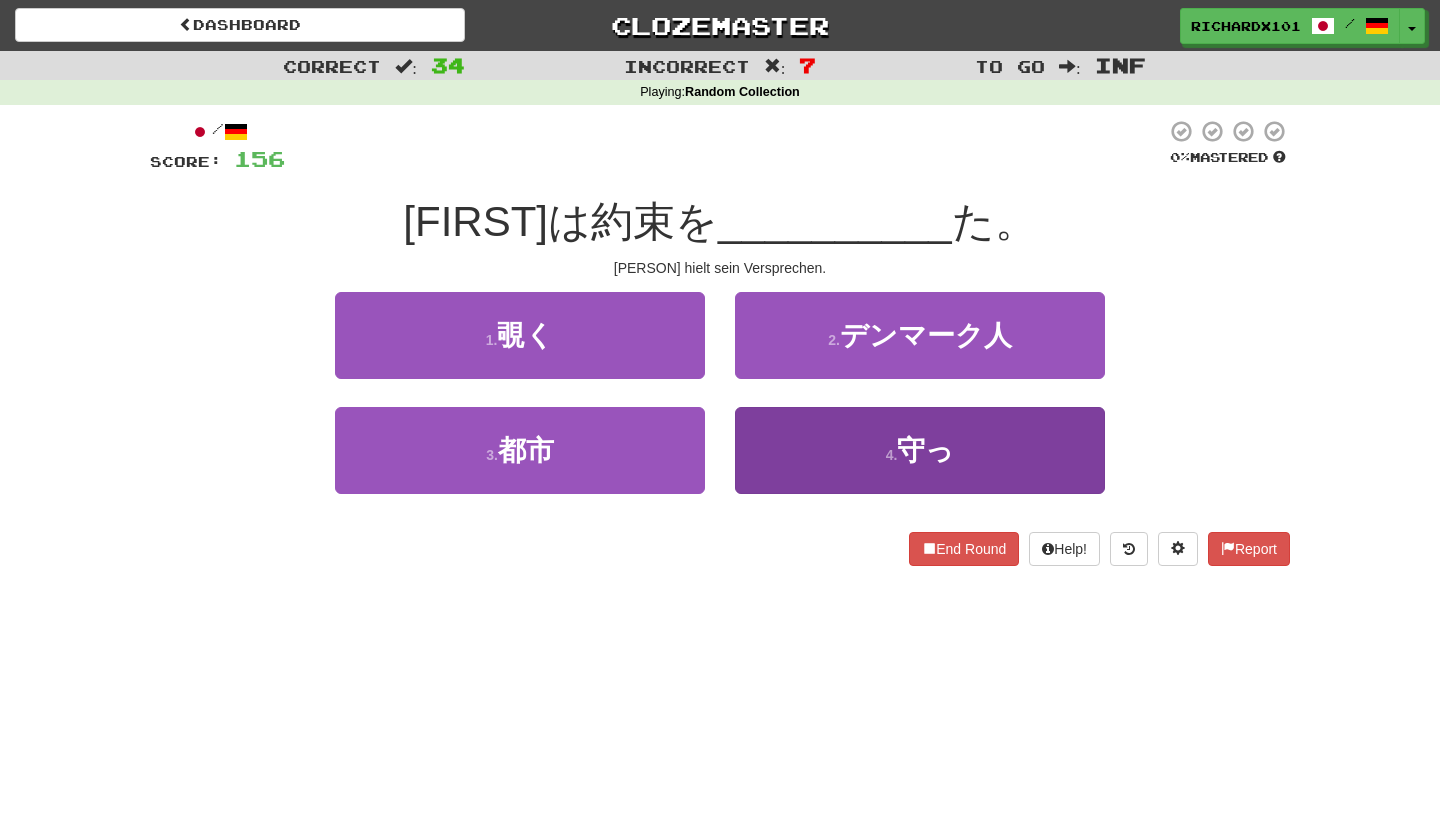 click on "4 .  守っ" at bounding box center (920, 450) 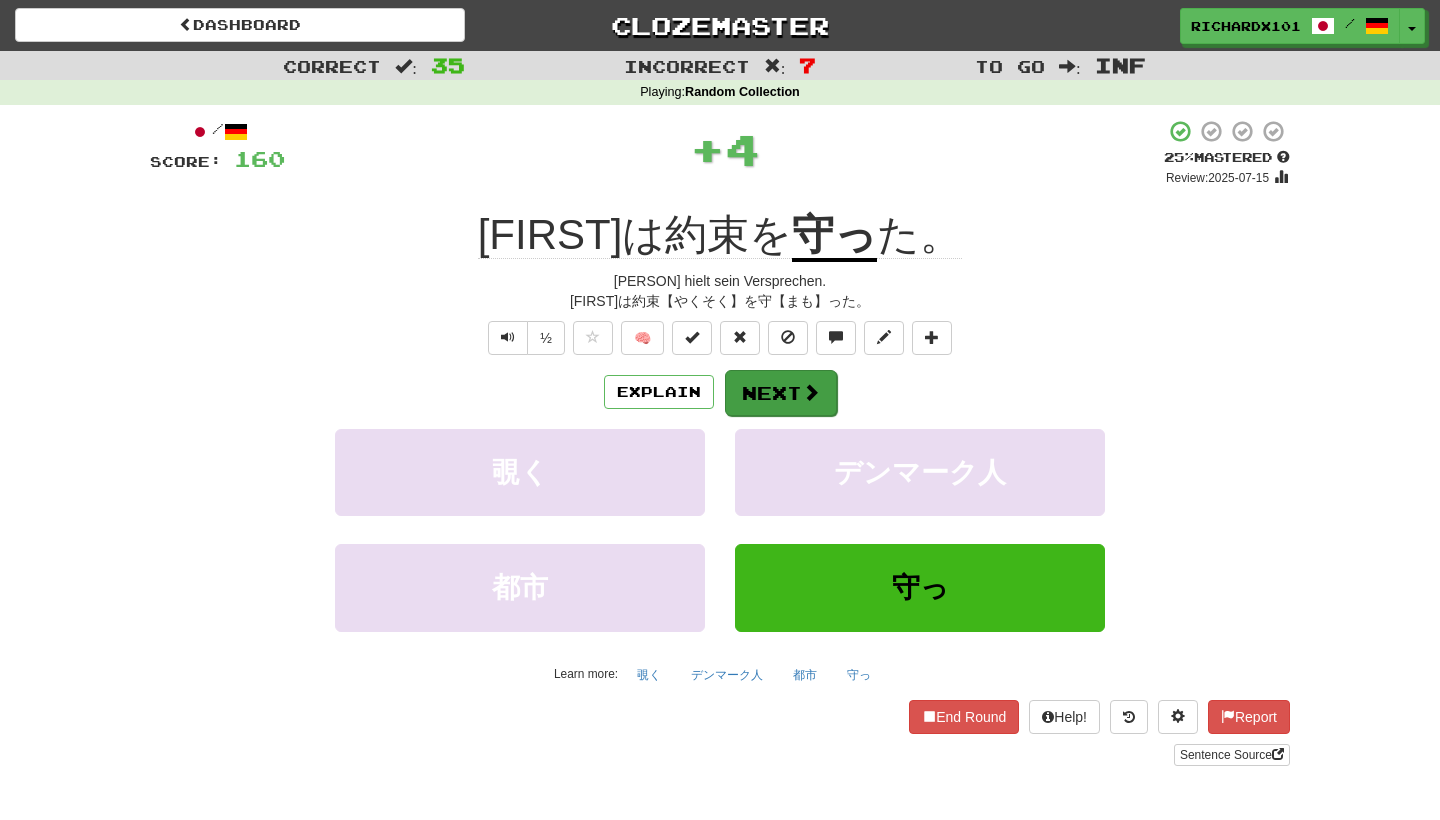 click at bounding box center (811, 392) 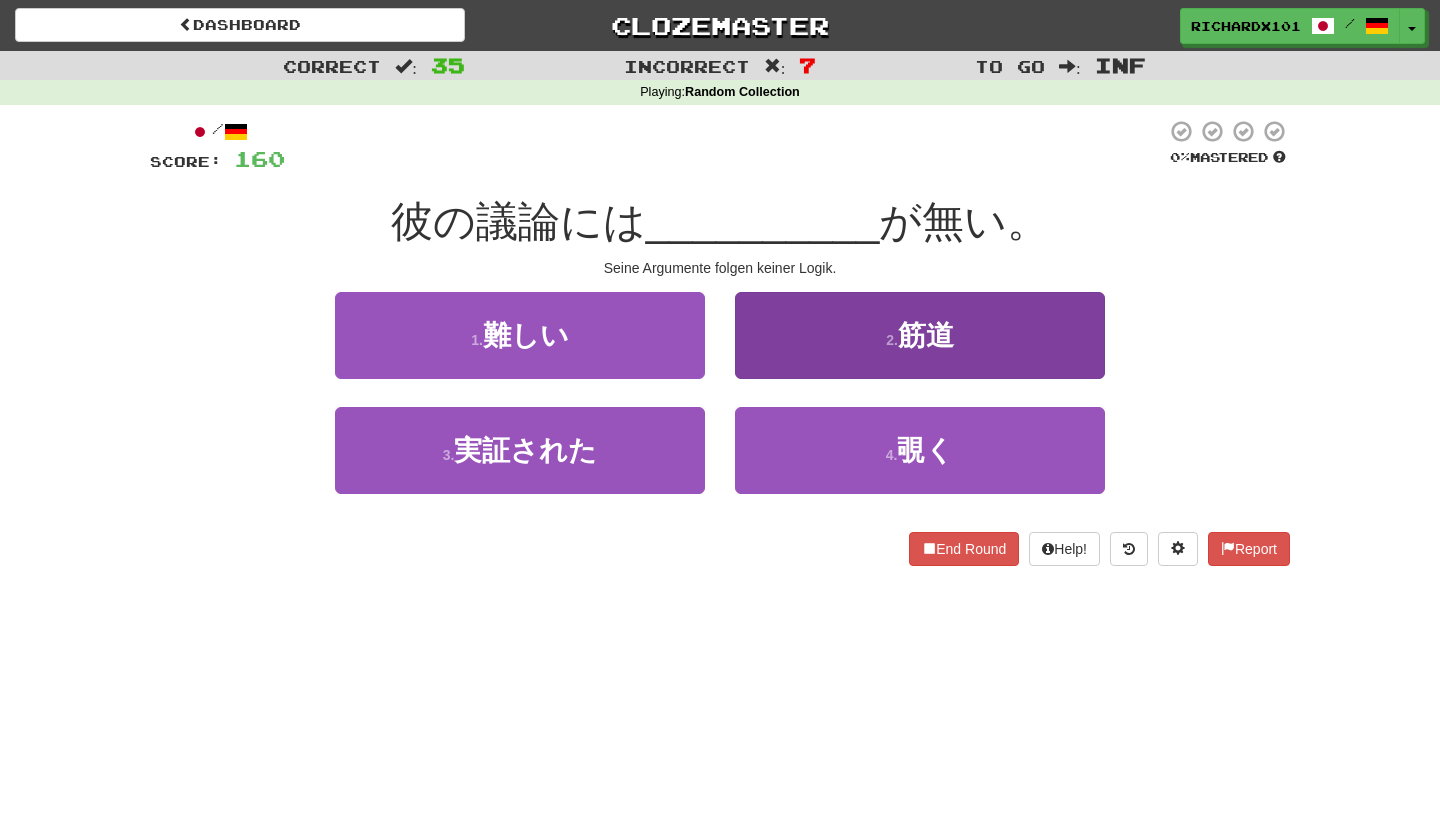 click on "2 .  筋道" at bounding box center [920, 335] 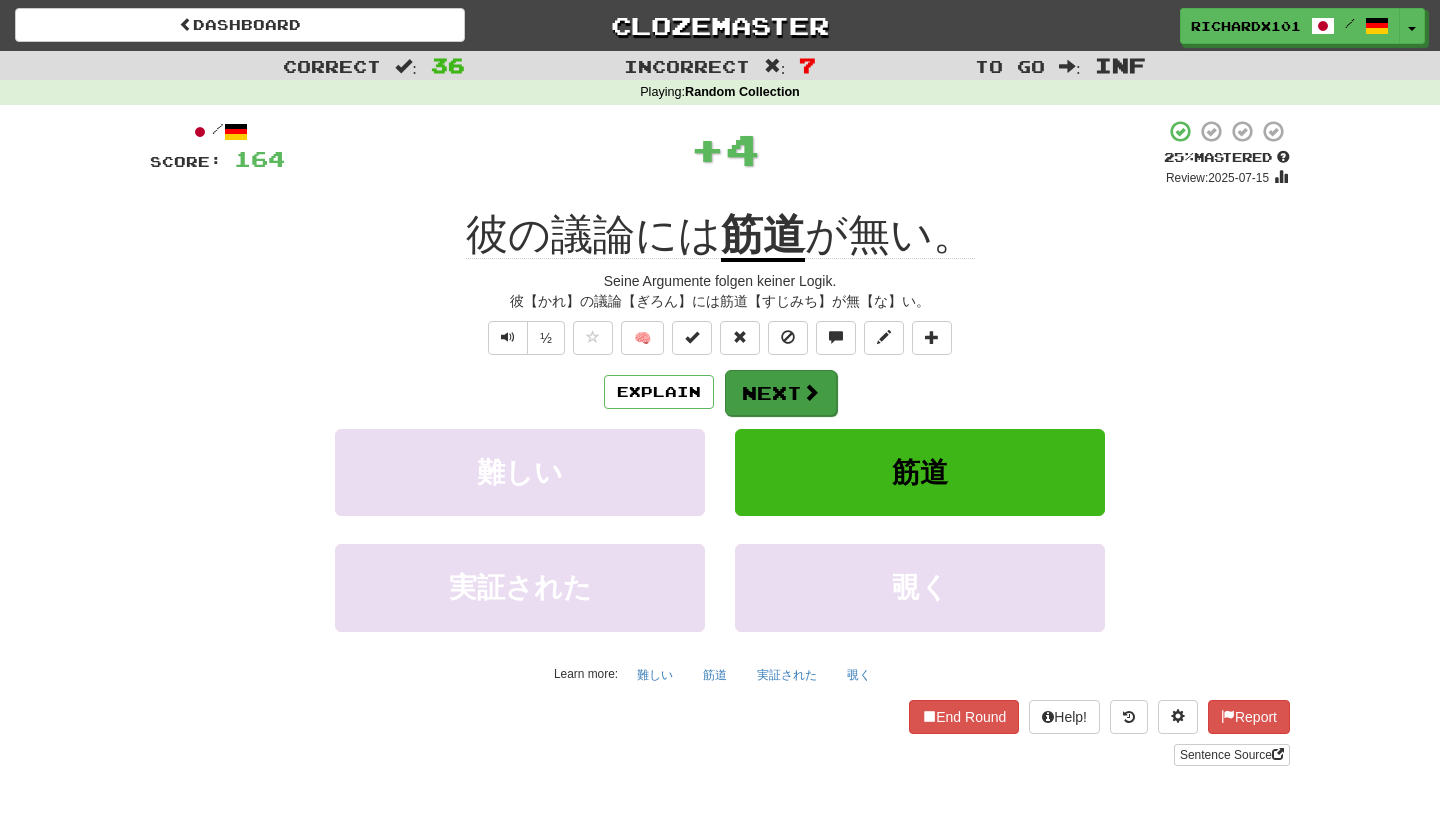 click at bounding box center [811, 392] 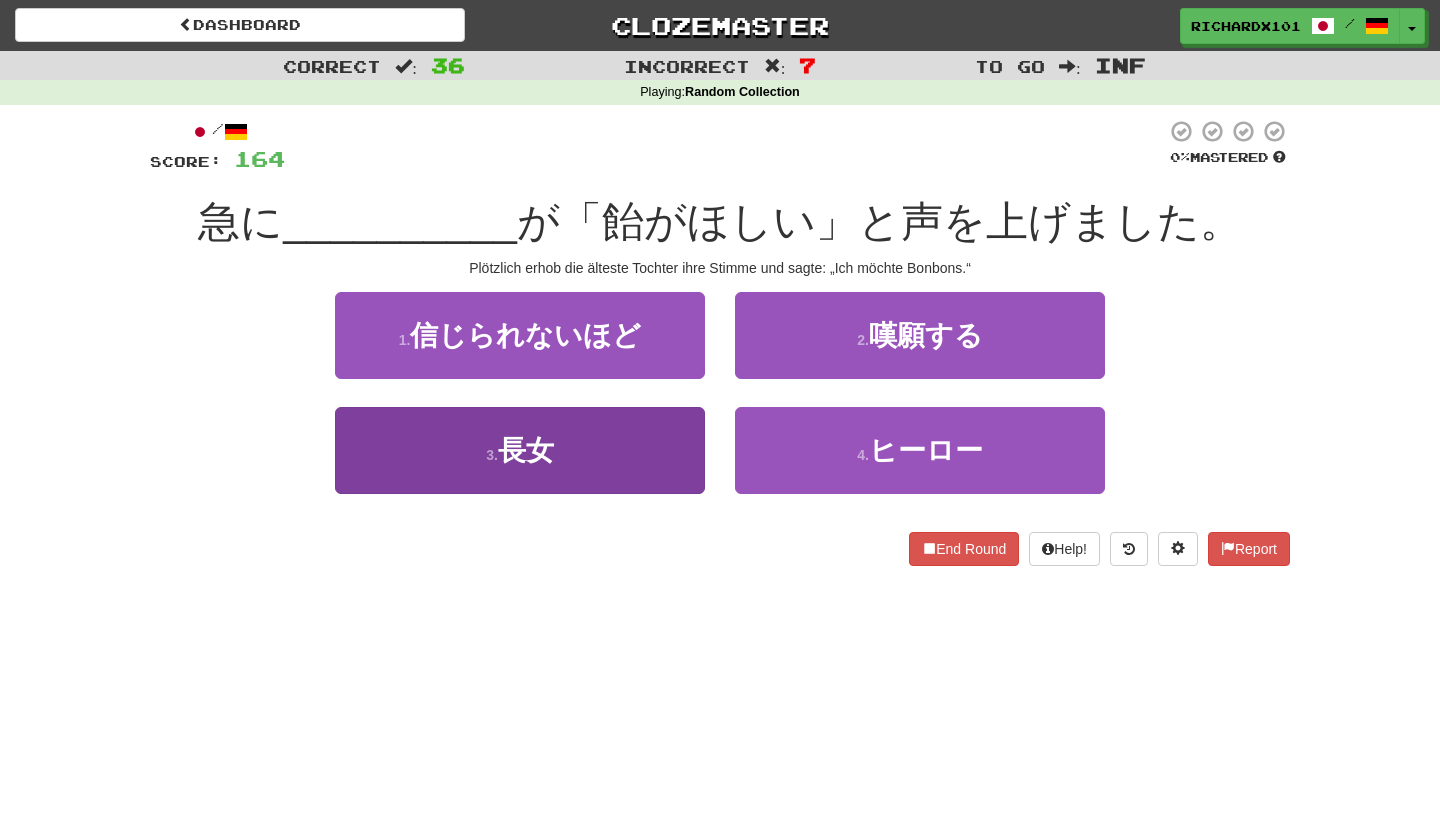 click on "3 .  長女" at bounding box center [520, 450] 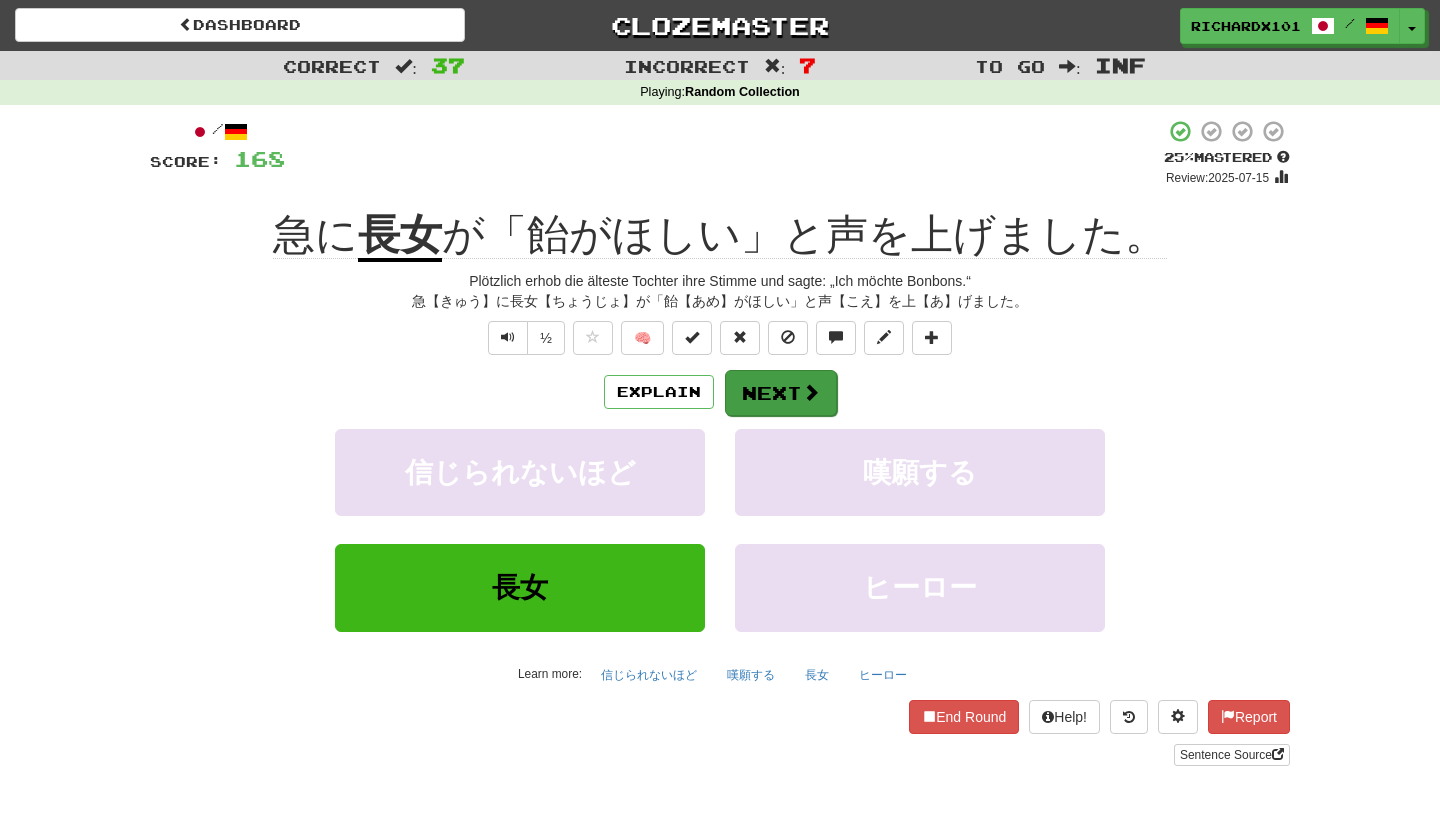 click on "Next" at bounding box center (781, 393) 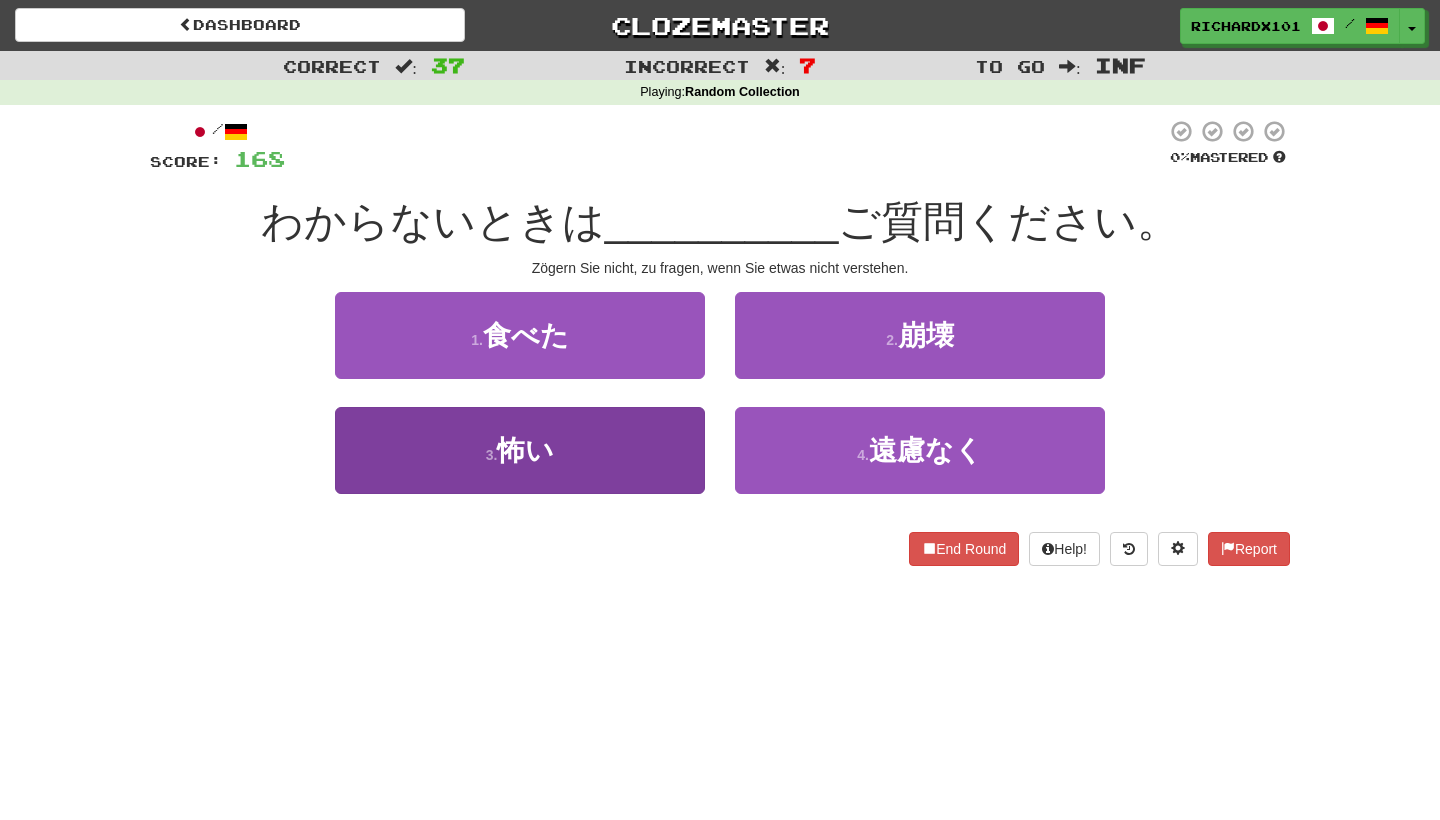 click on "3 .  怖い" at bounding box center [520, 450] 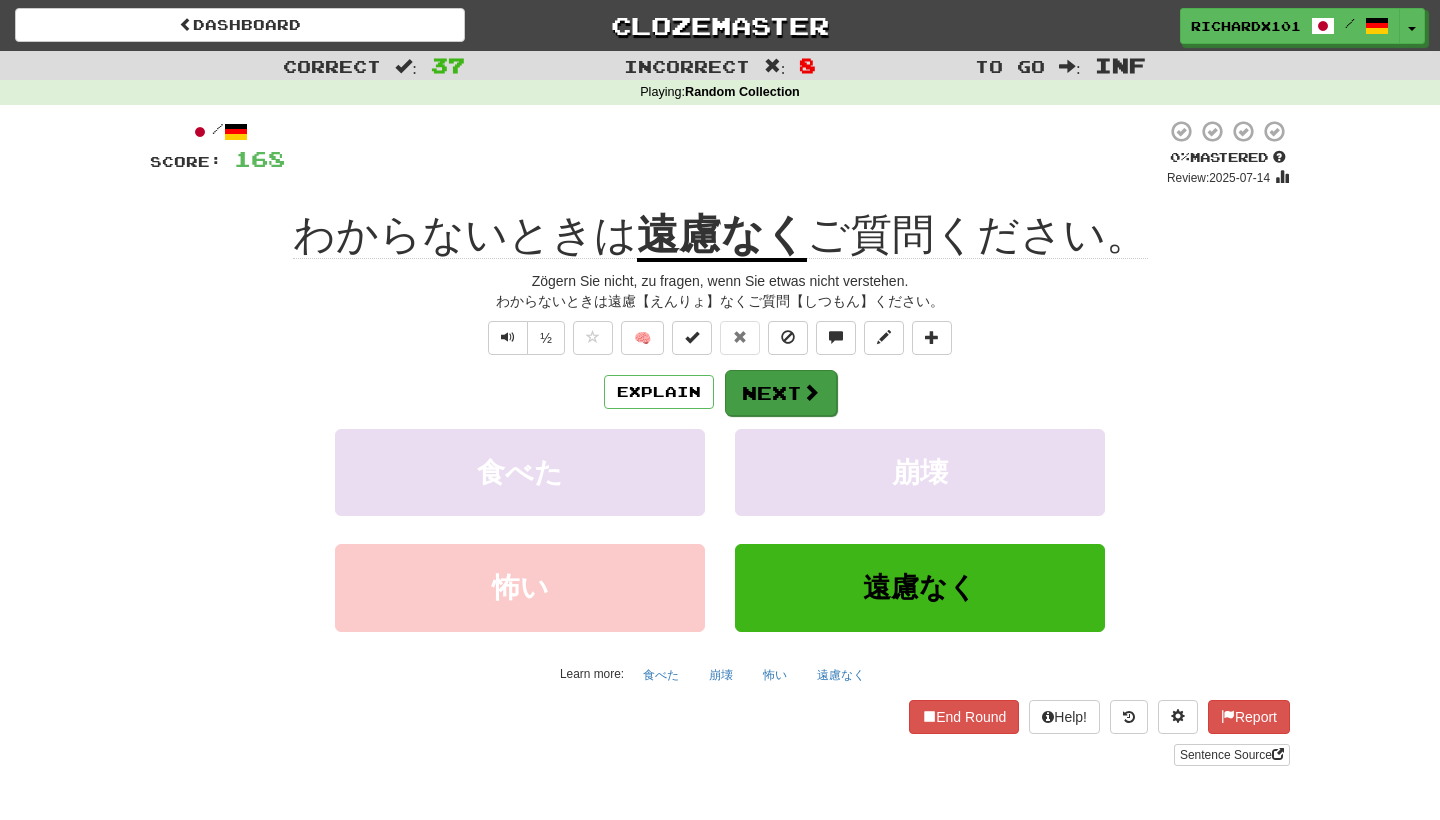click on "Next" at bounding box center (781, 393) 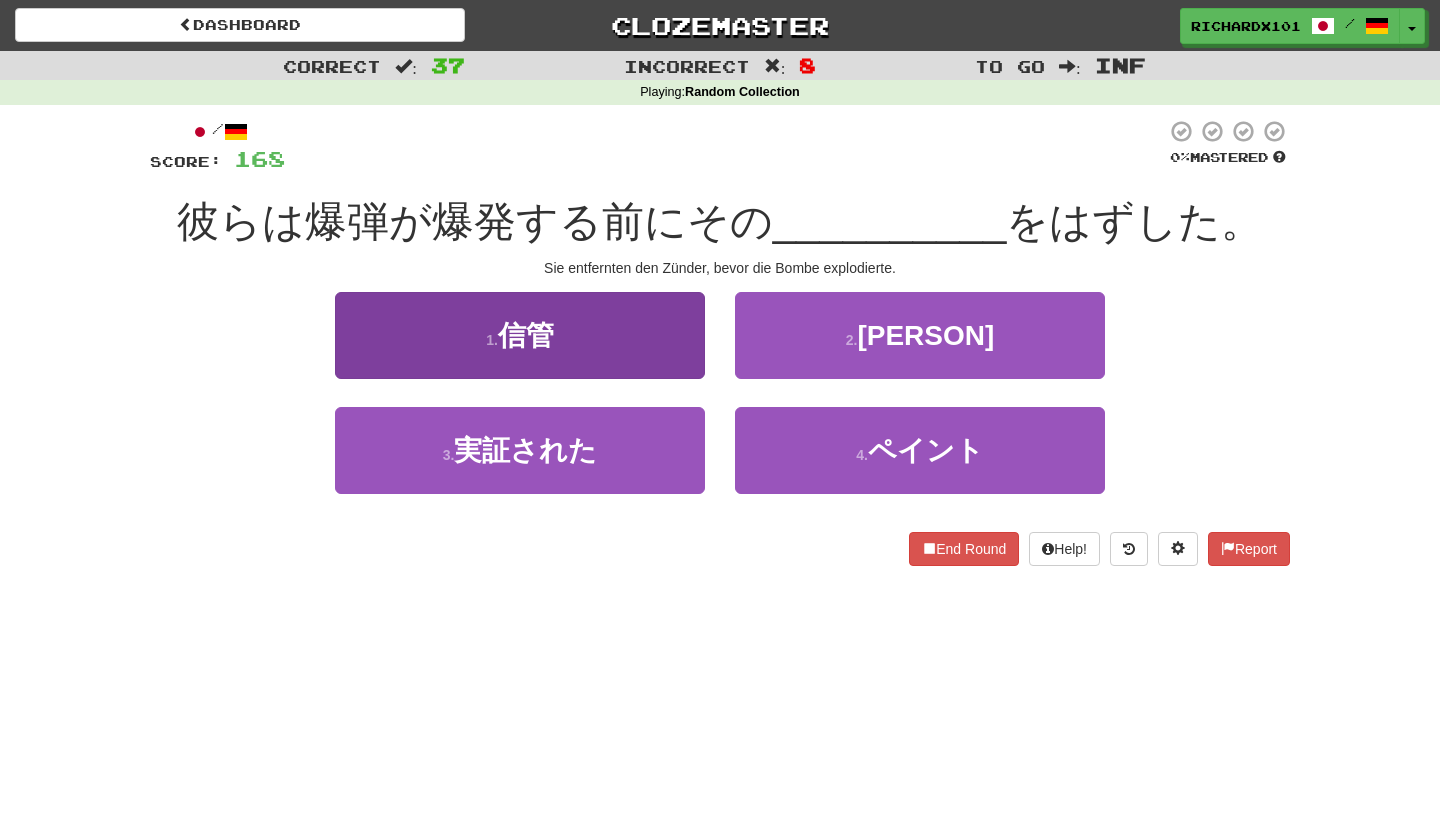 click on "1 .  信管" at bounding box center [520, 335] 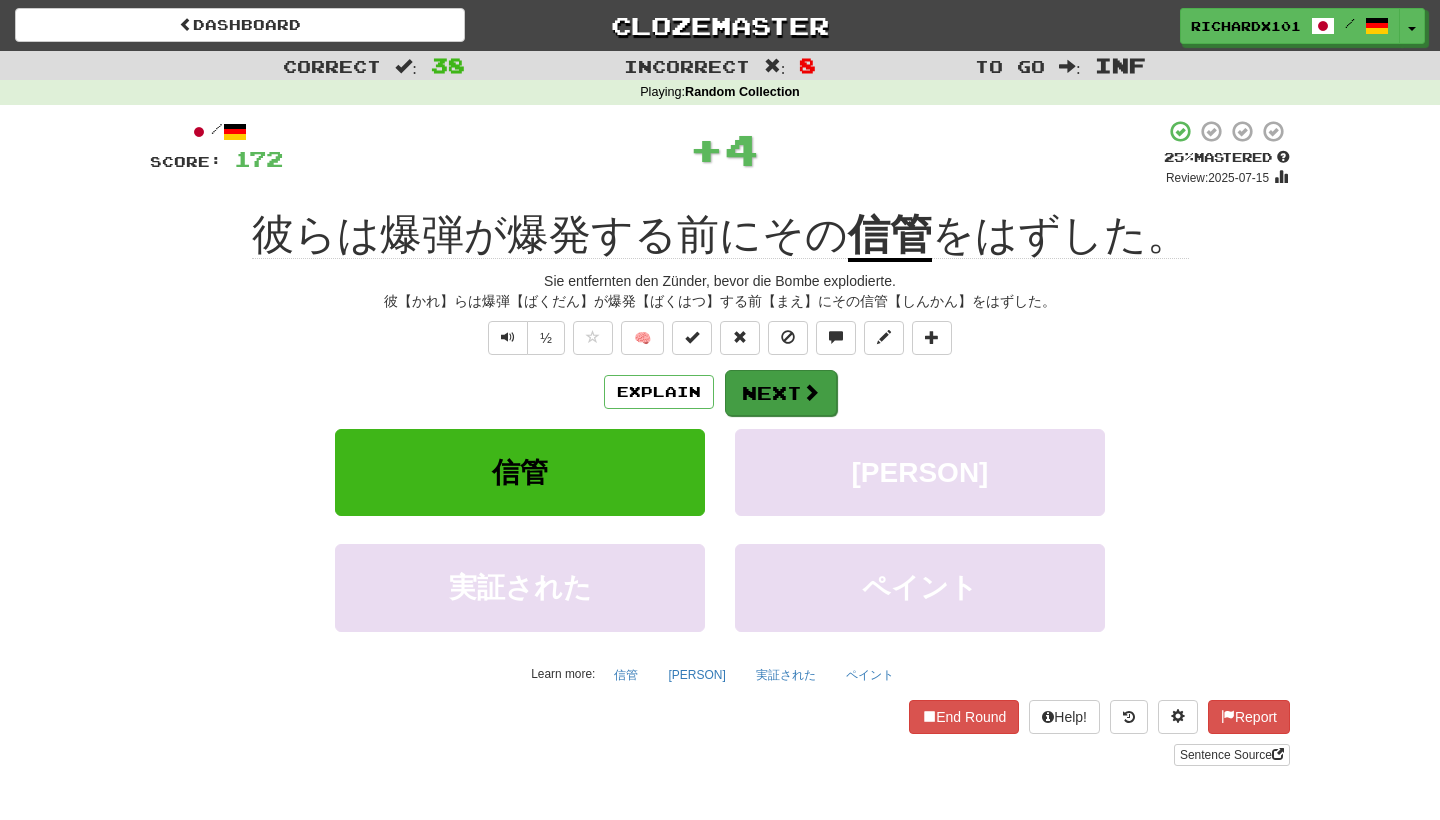 click on "Next" at bounding box center (781, 393) 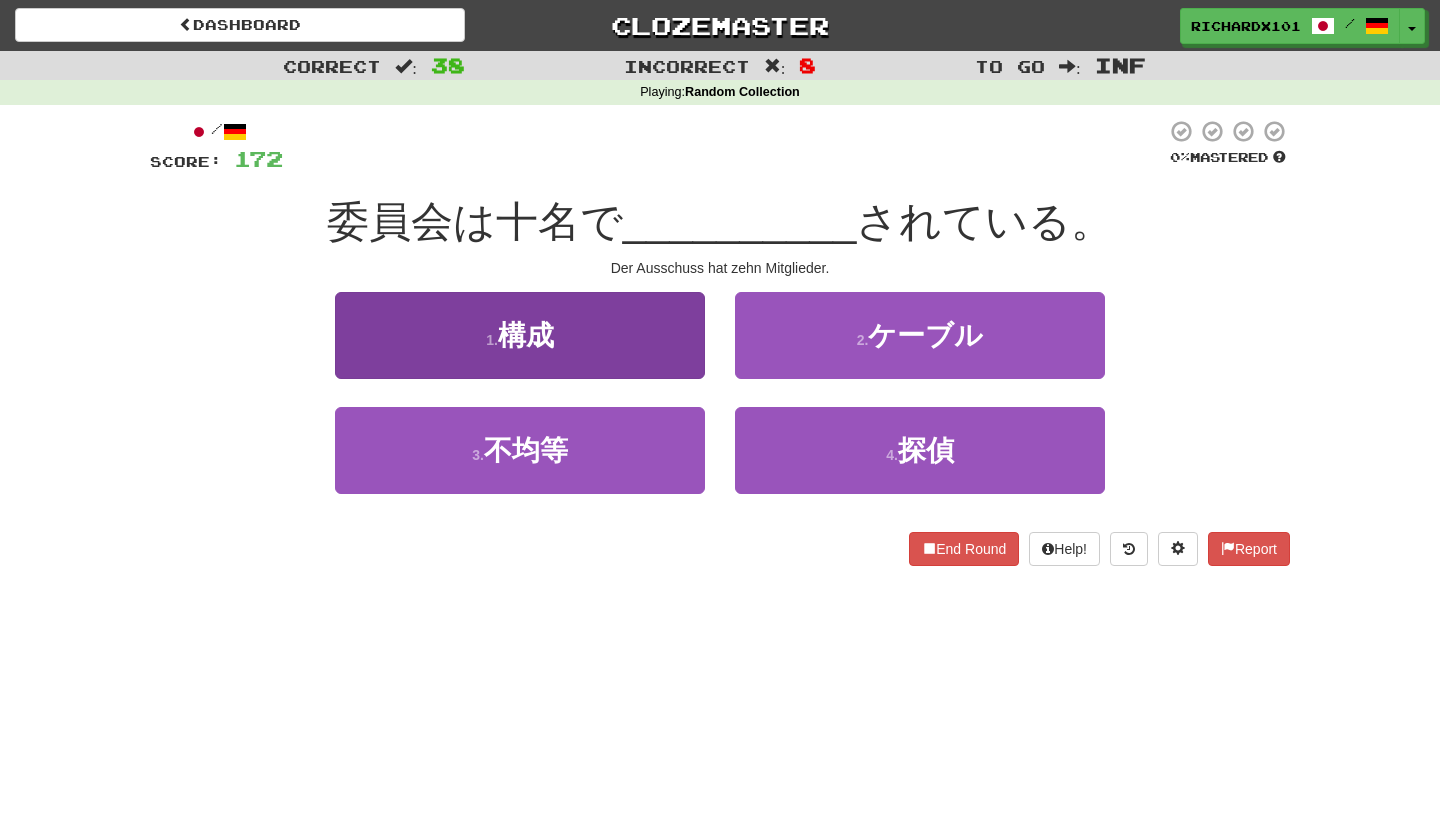 click on "1 .  構成" at bounding box center [520, 335] 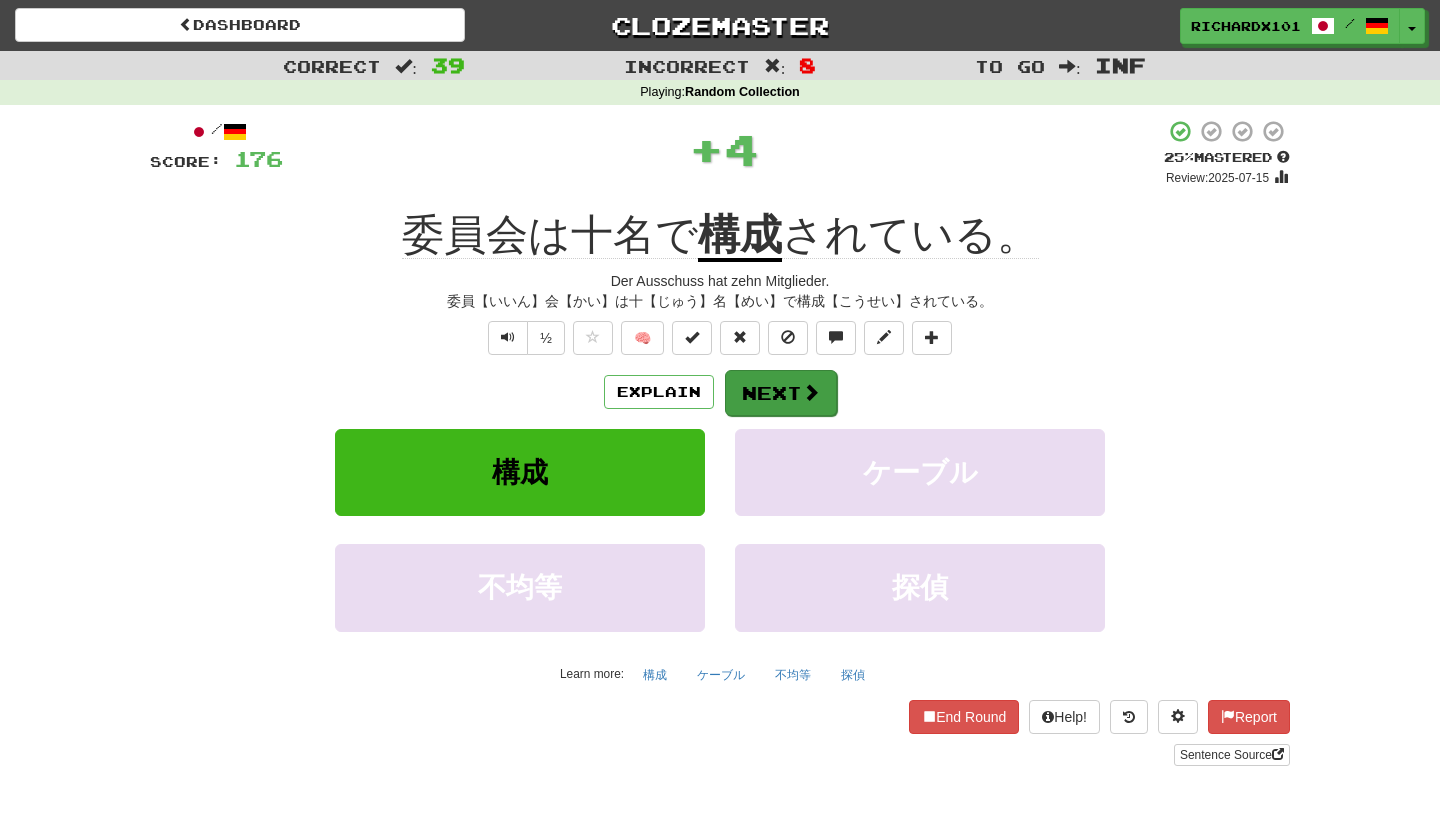 click on "Next" at bounding box center [781, 393] 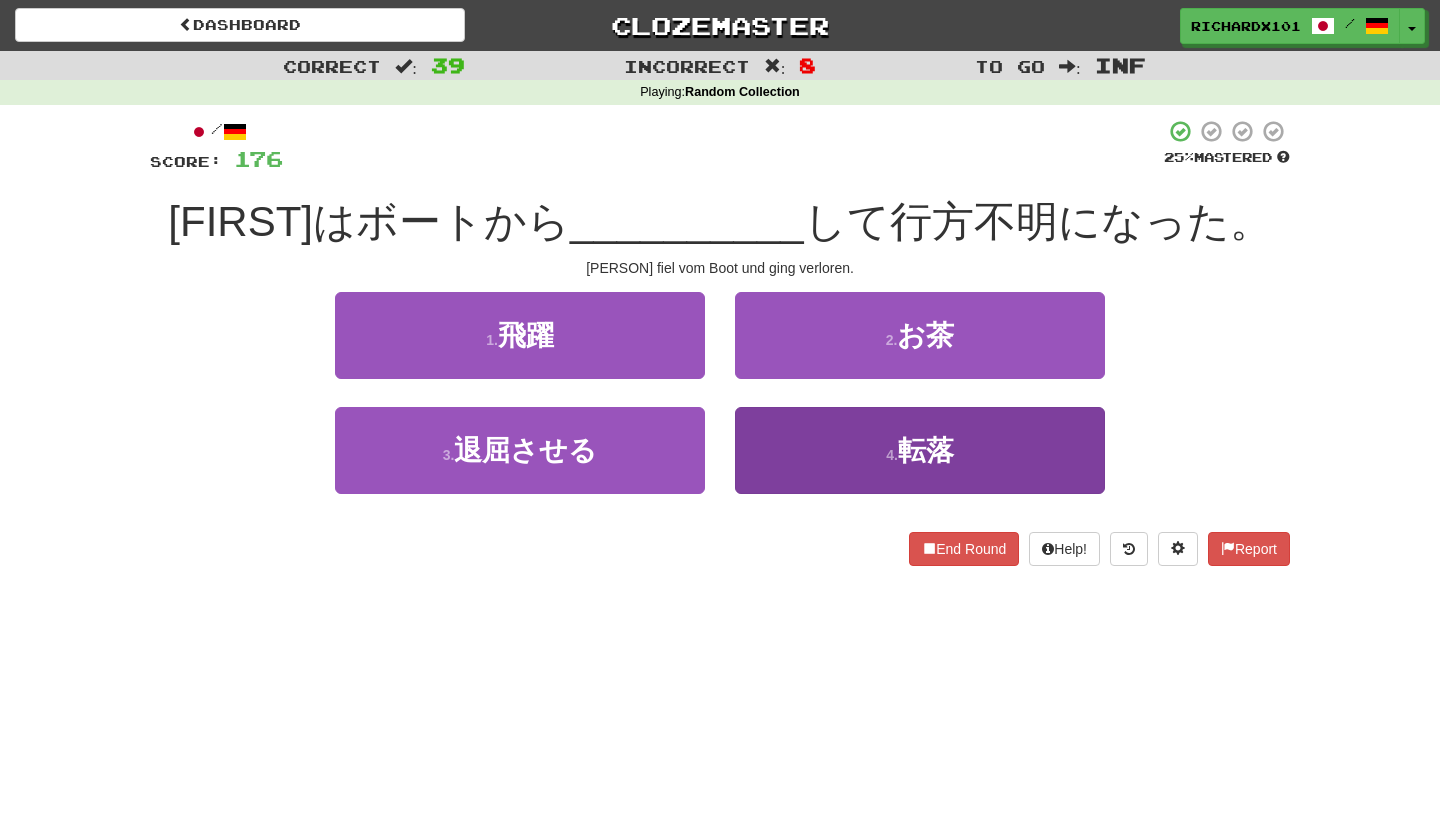 click on "4 .  転落" at bounding box center (920, 450) 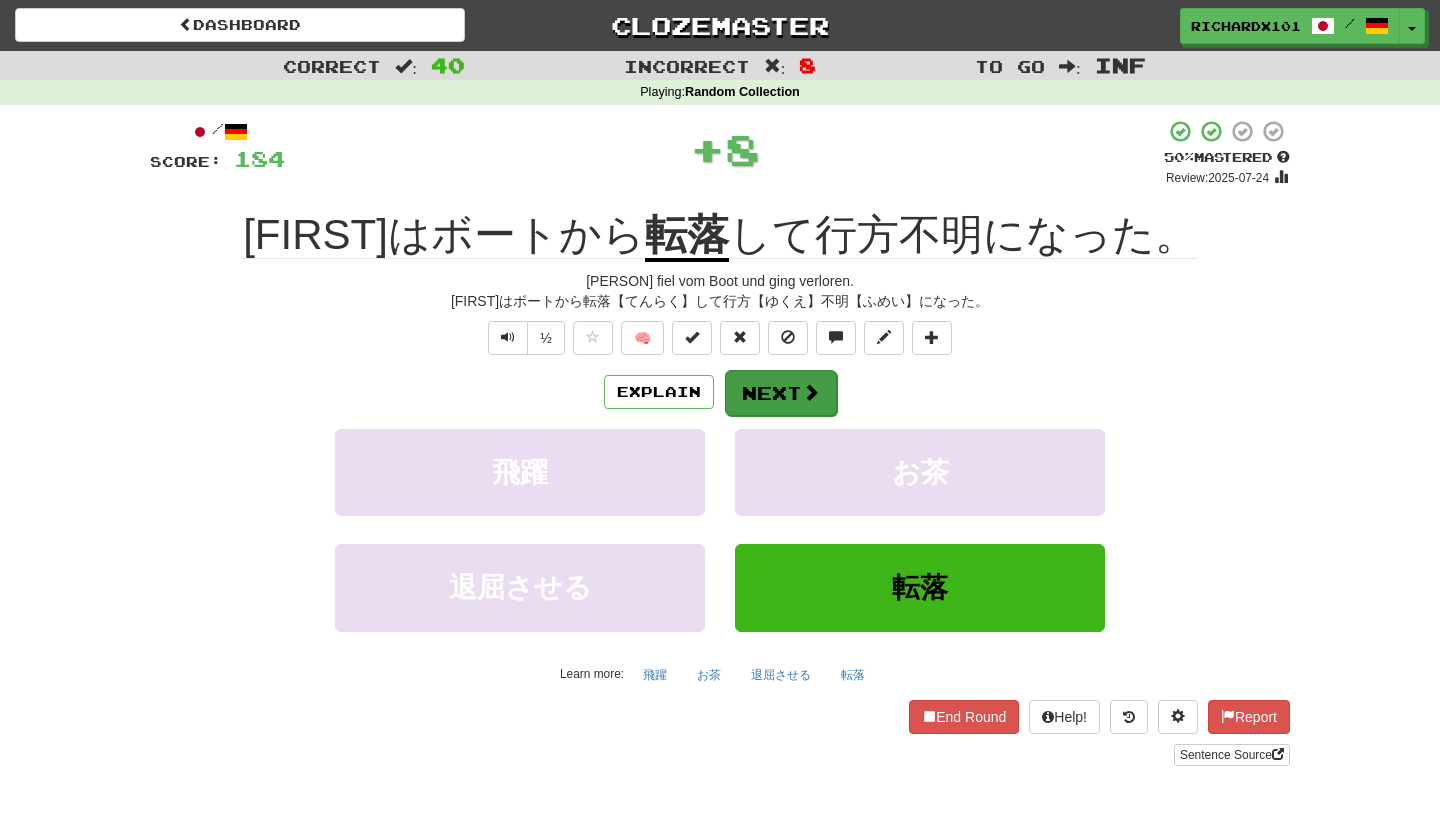 click at bounding box center [811, 392] 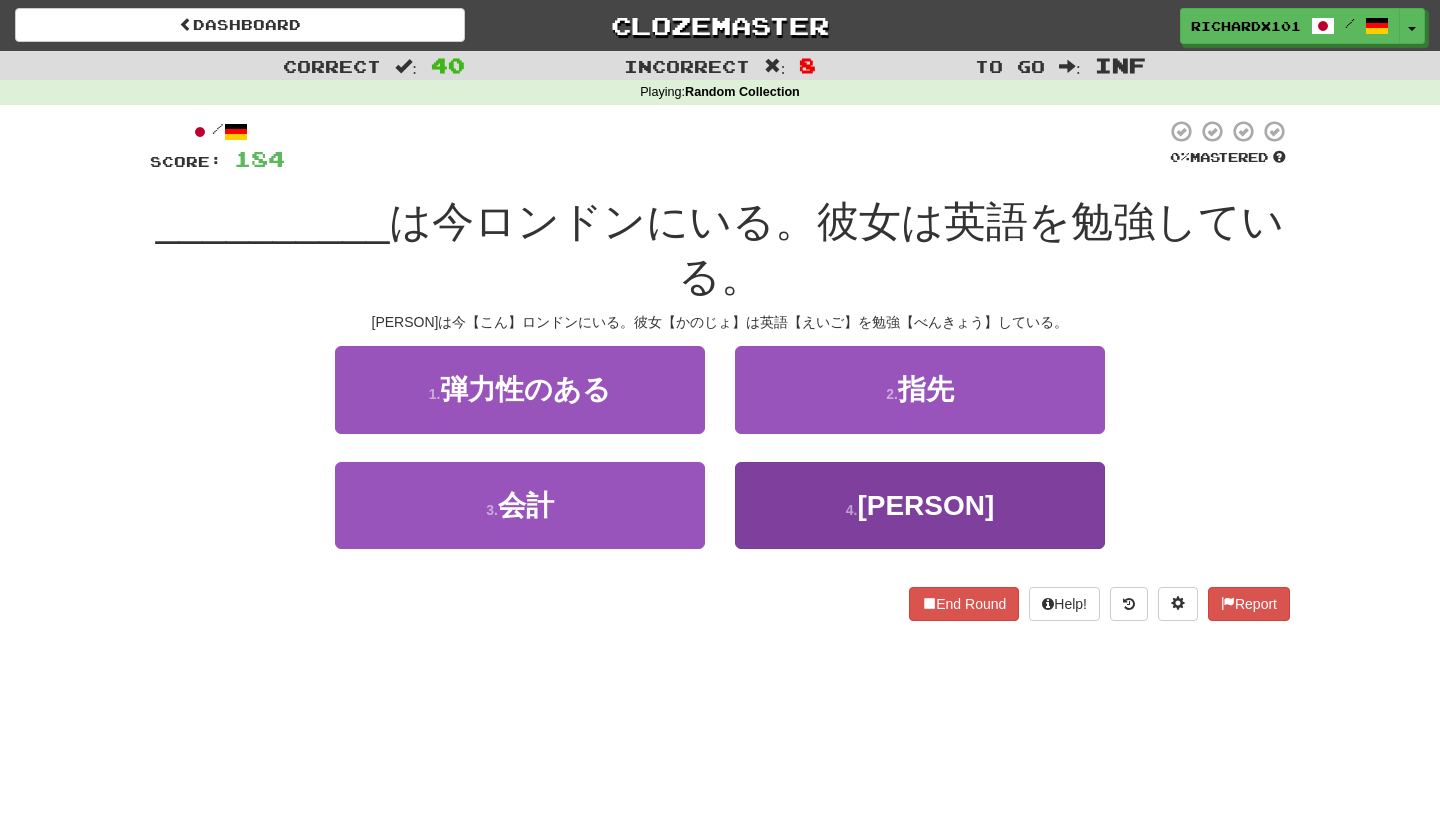 click on "4 .  [PERSON]" at bounding box center (920, 505) 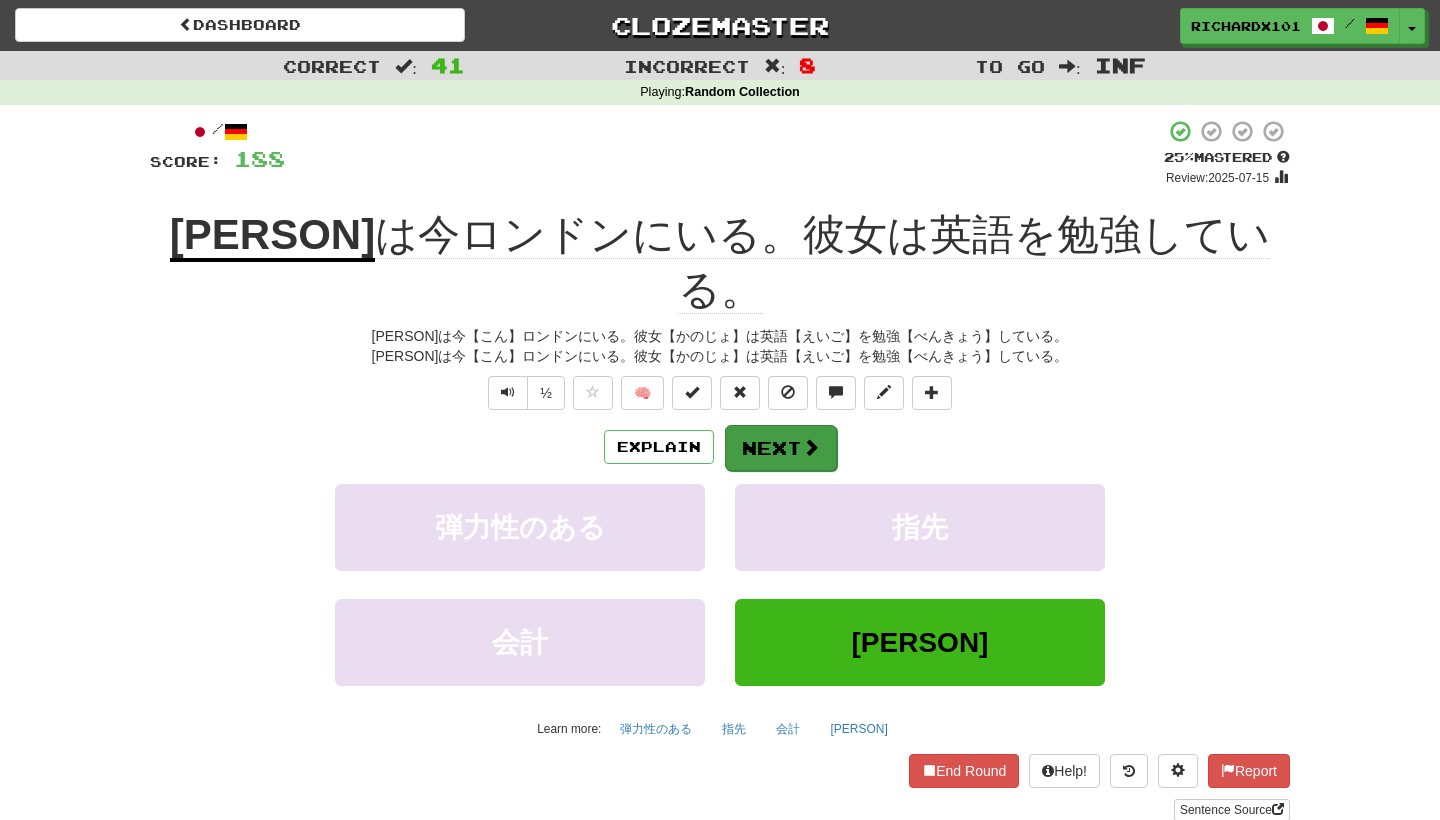 click at bounding box center [811, 447] 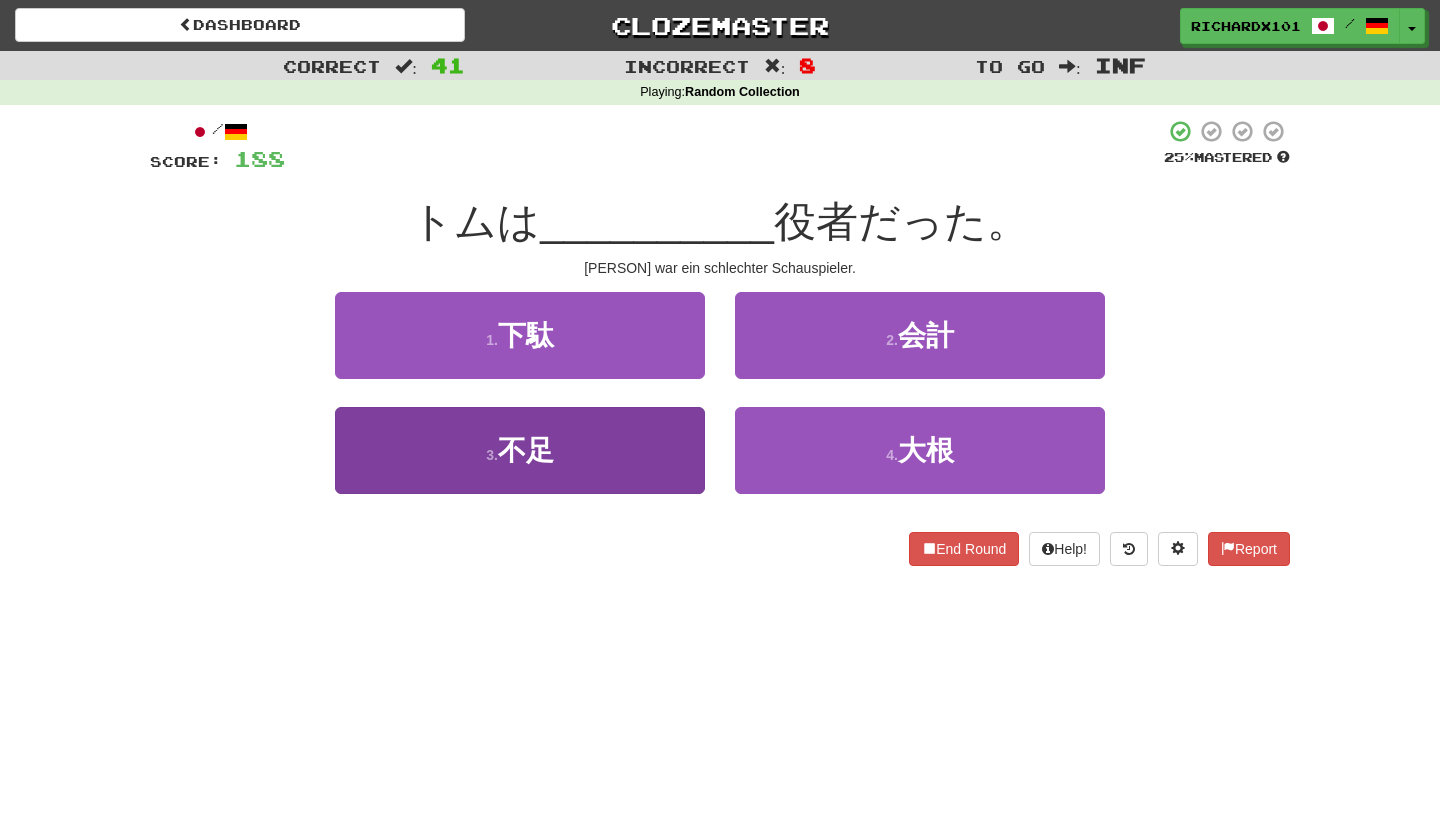 click on "3 .  不足" at bounding box center [520, 450] 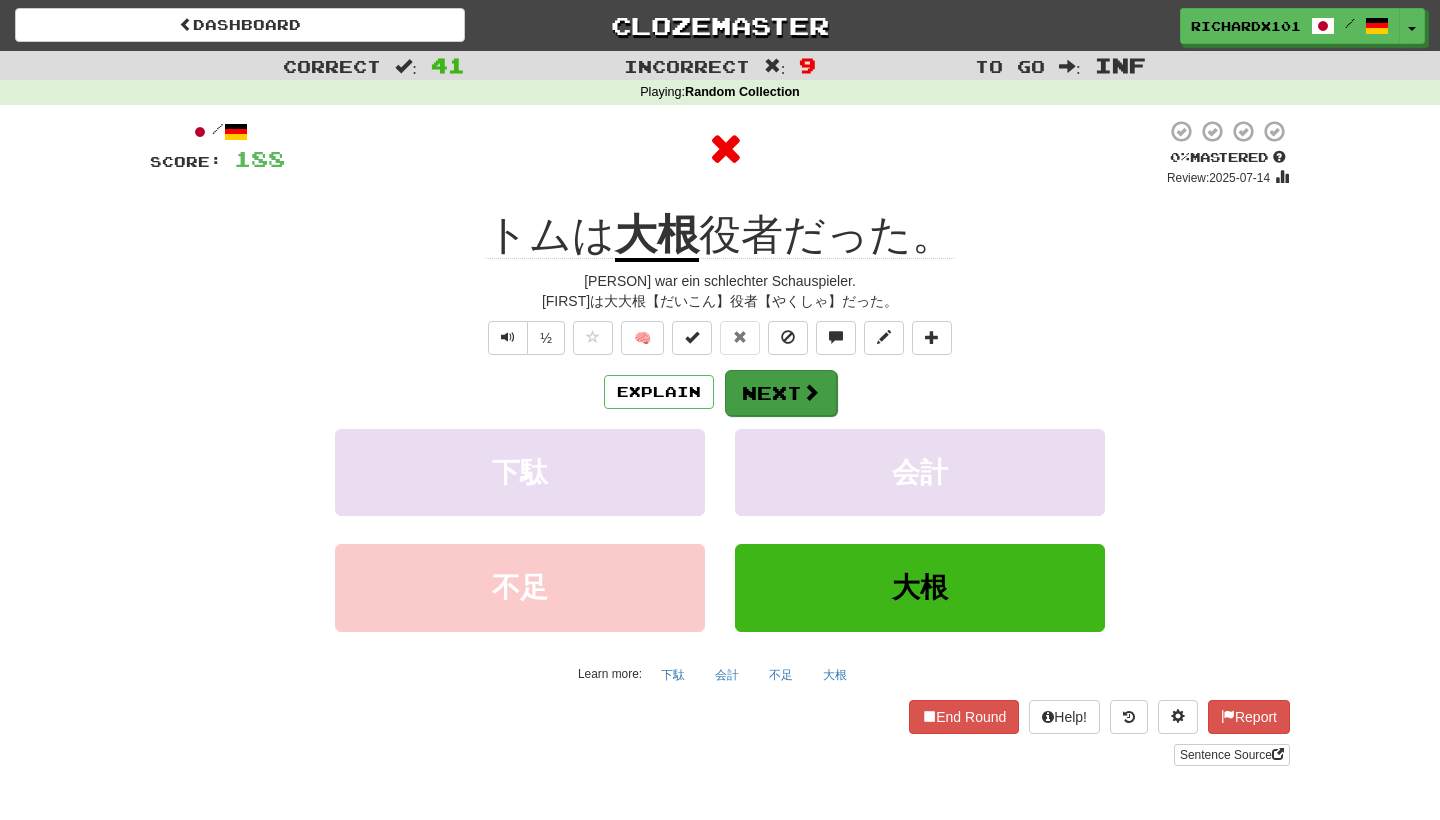 click on "Next" at bounding box center (781, 393) 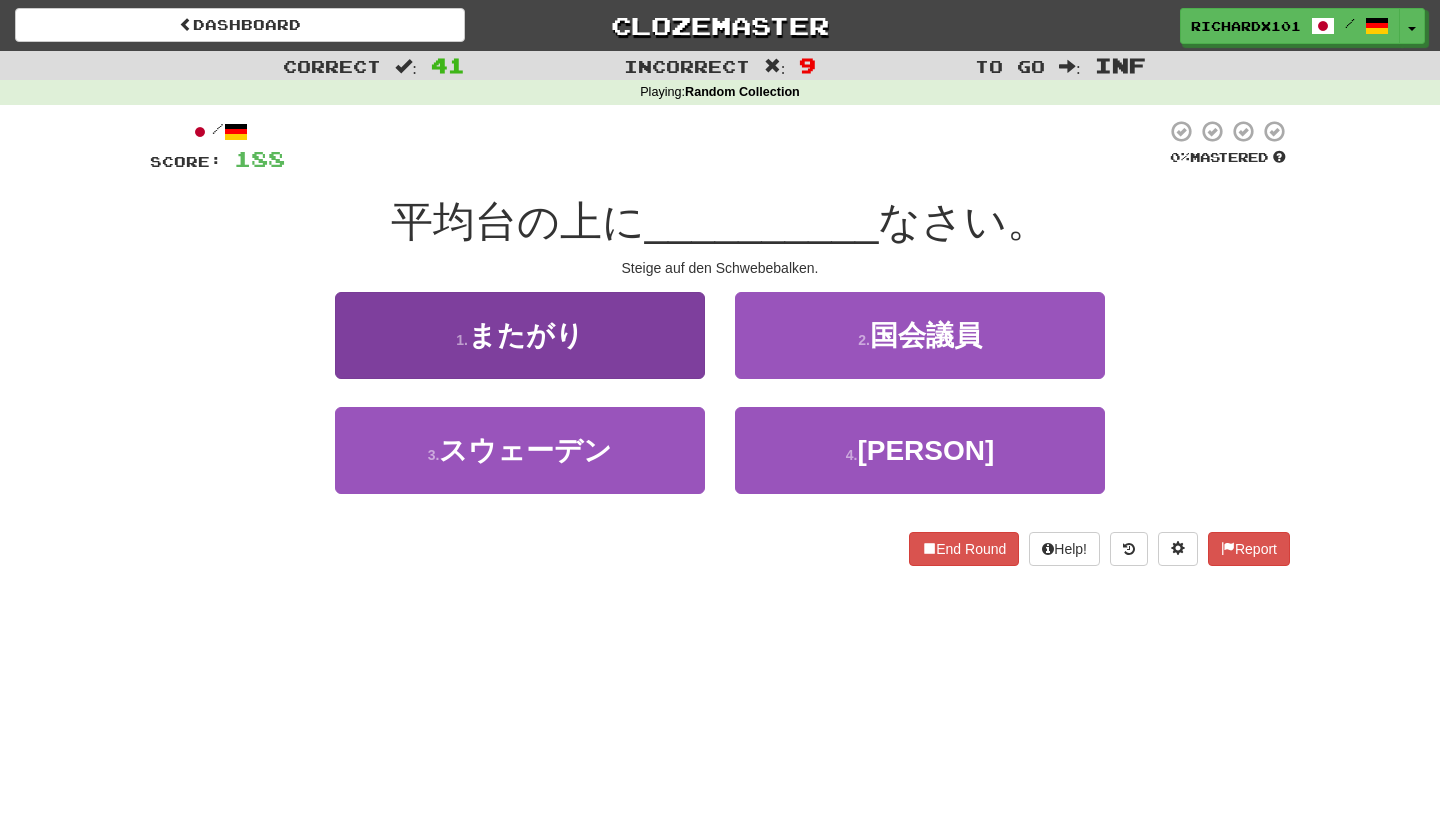 click on "1 .  またがり" at bounding box center [520, 335] 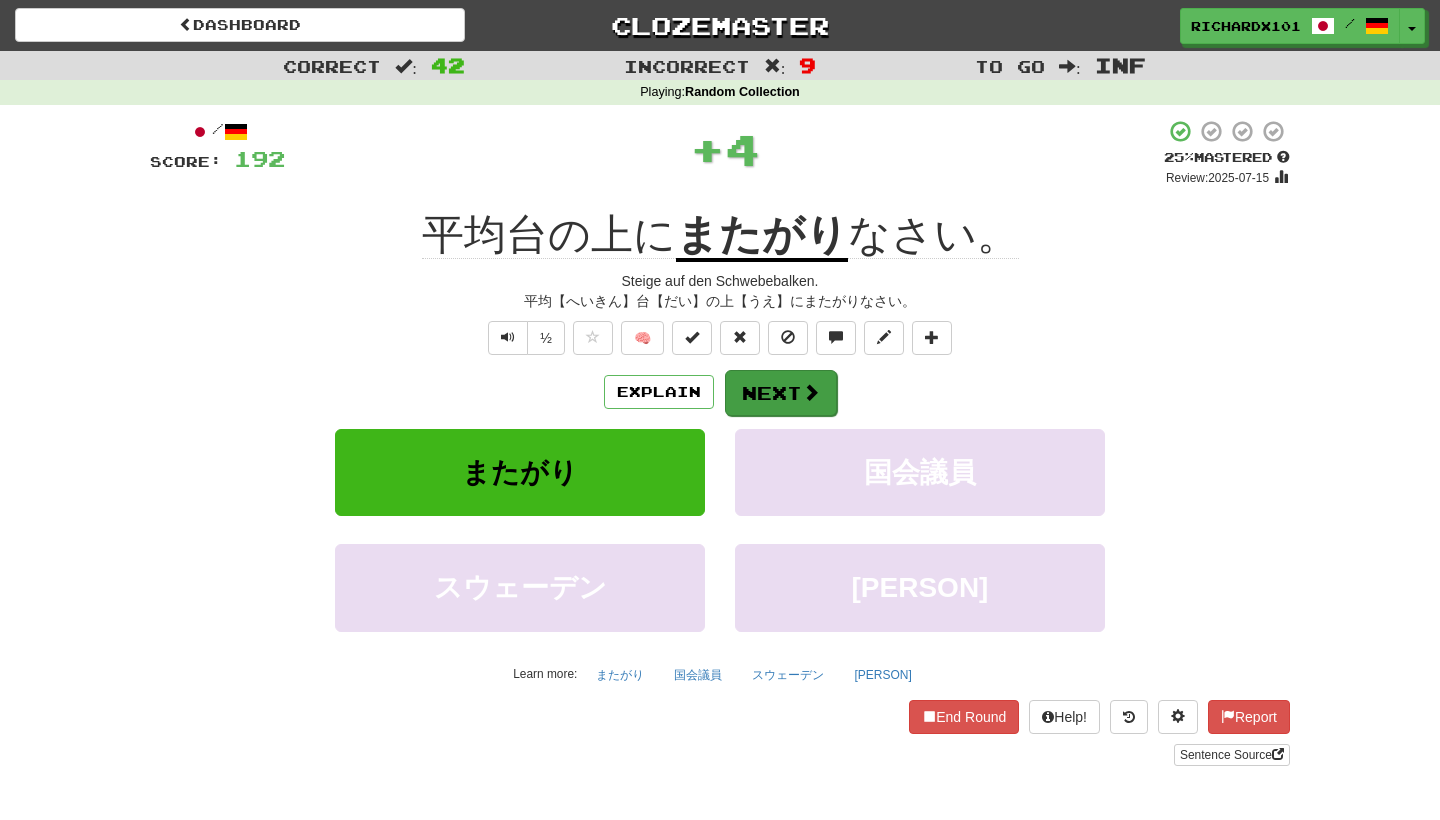 click on "Next" at bounding box center [781, 393] 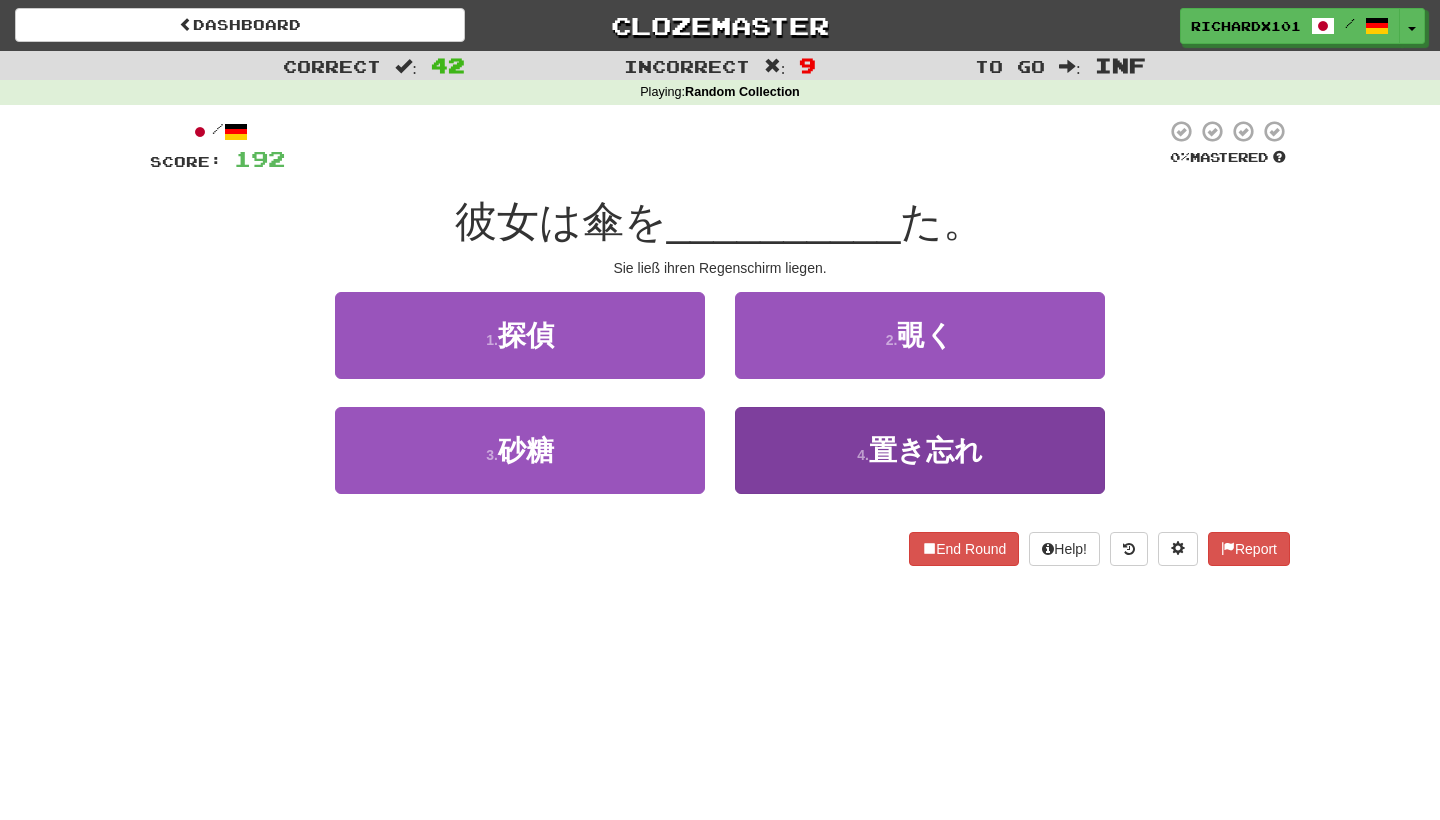 click on "4 .  置き忘れ" at bounding box center (920, 450) 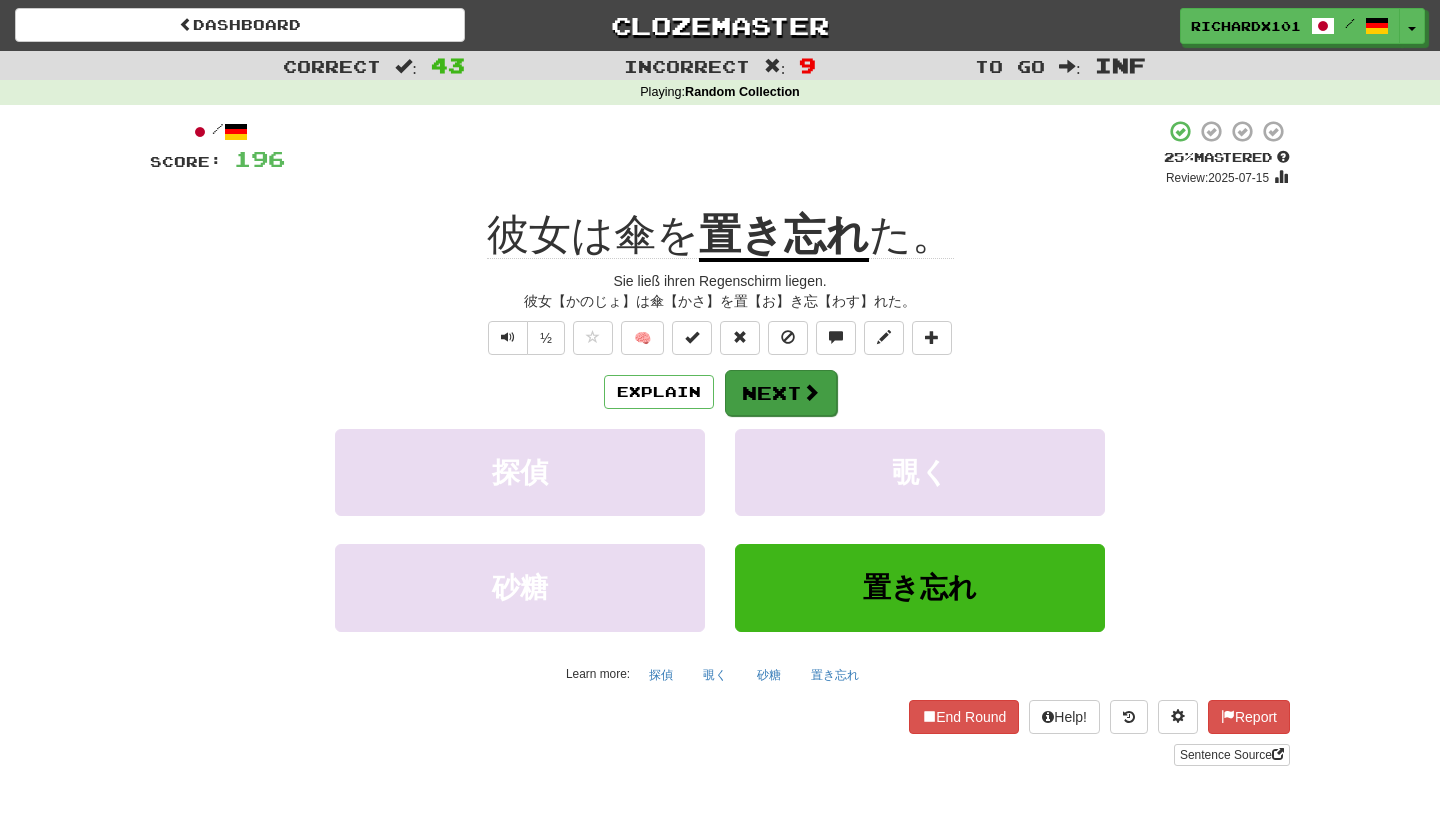 click at bounding box center [811, 392] 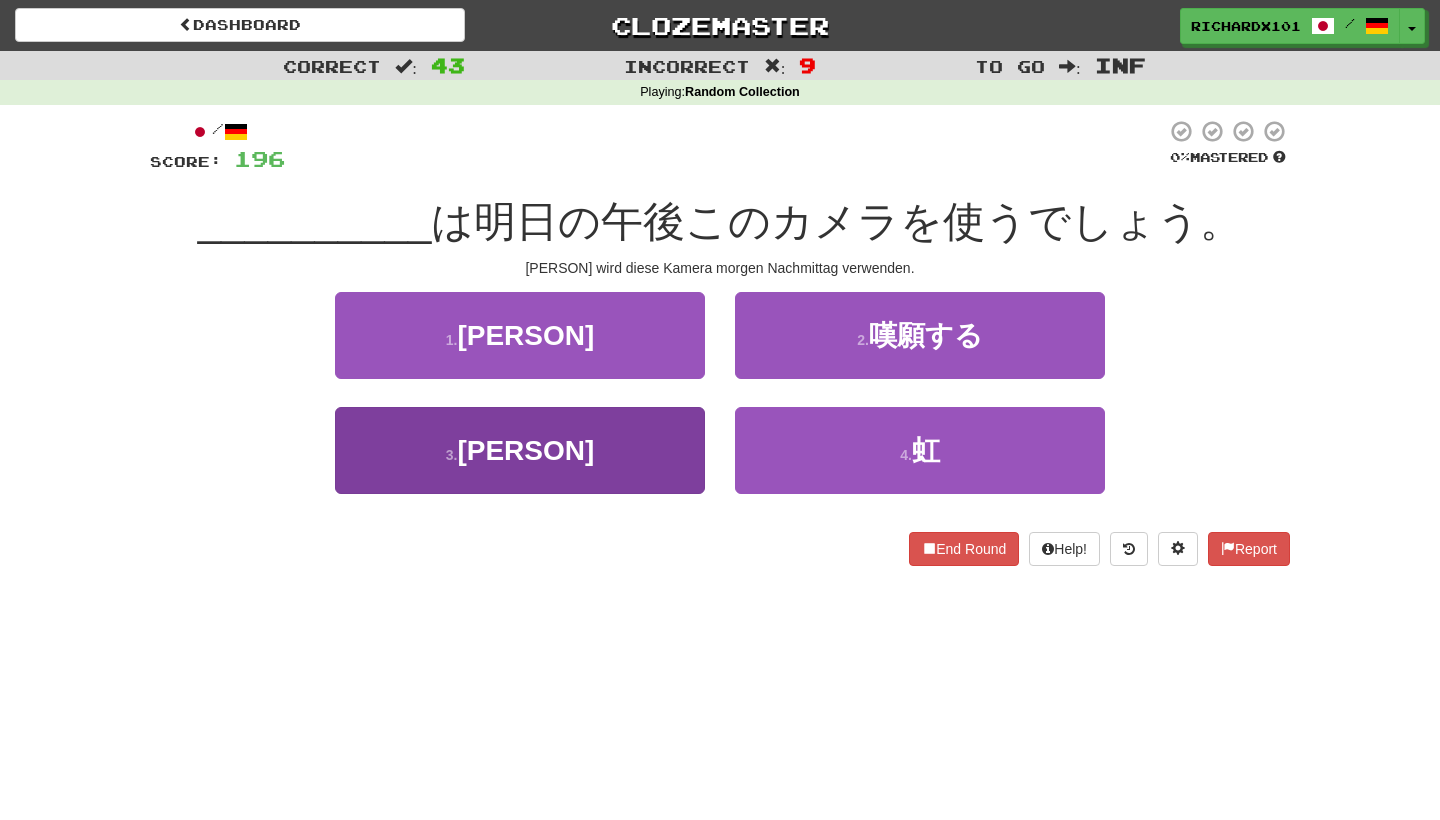 click on "3 .  [PERSON]" at bounding box center [520, 450] 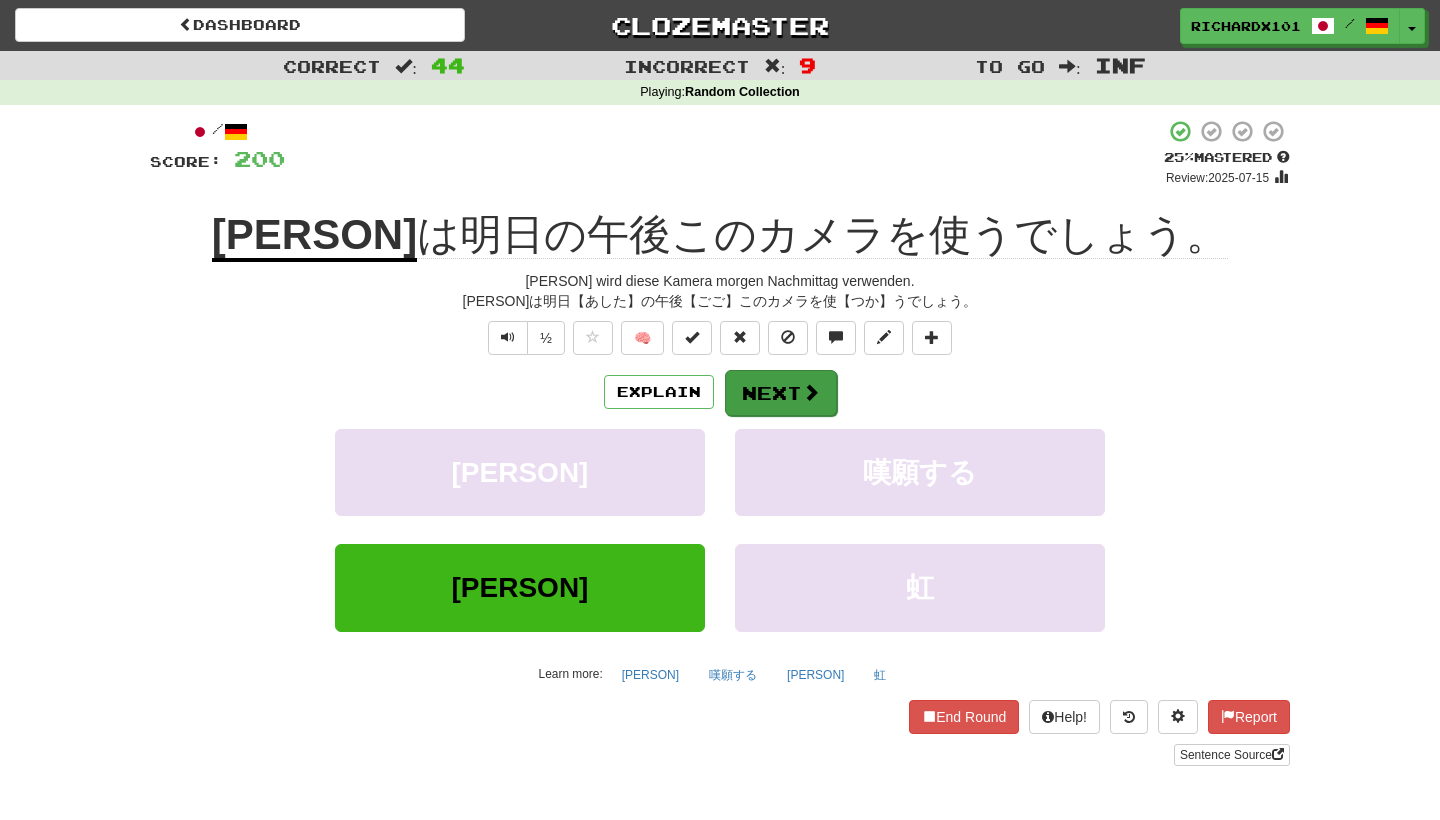 click on "Next" at bounding box center (781, 393) 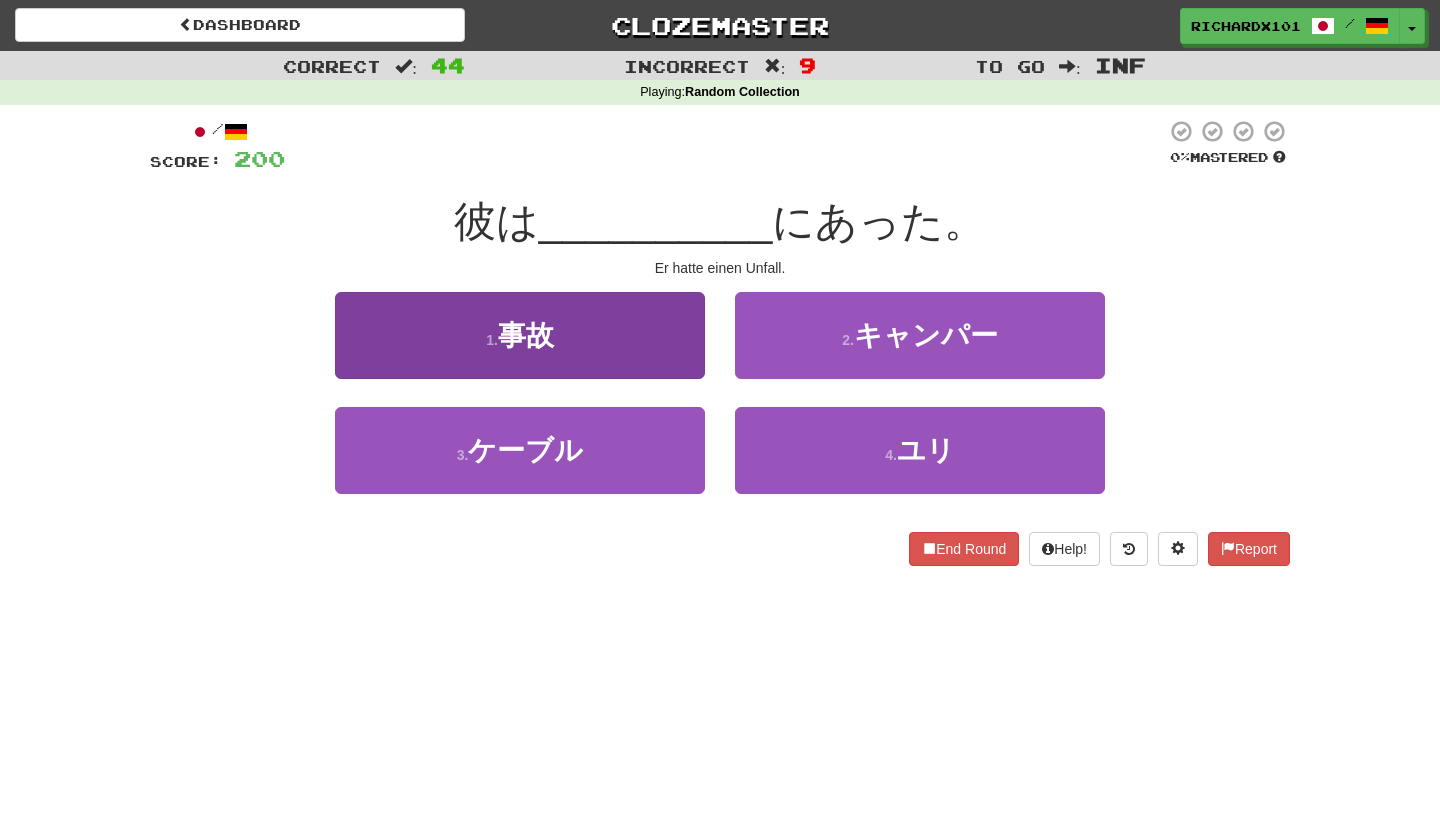 click on "1 .  事故" at bounding box center (520, 335) 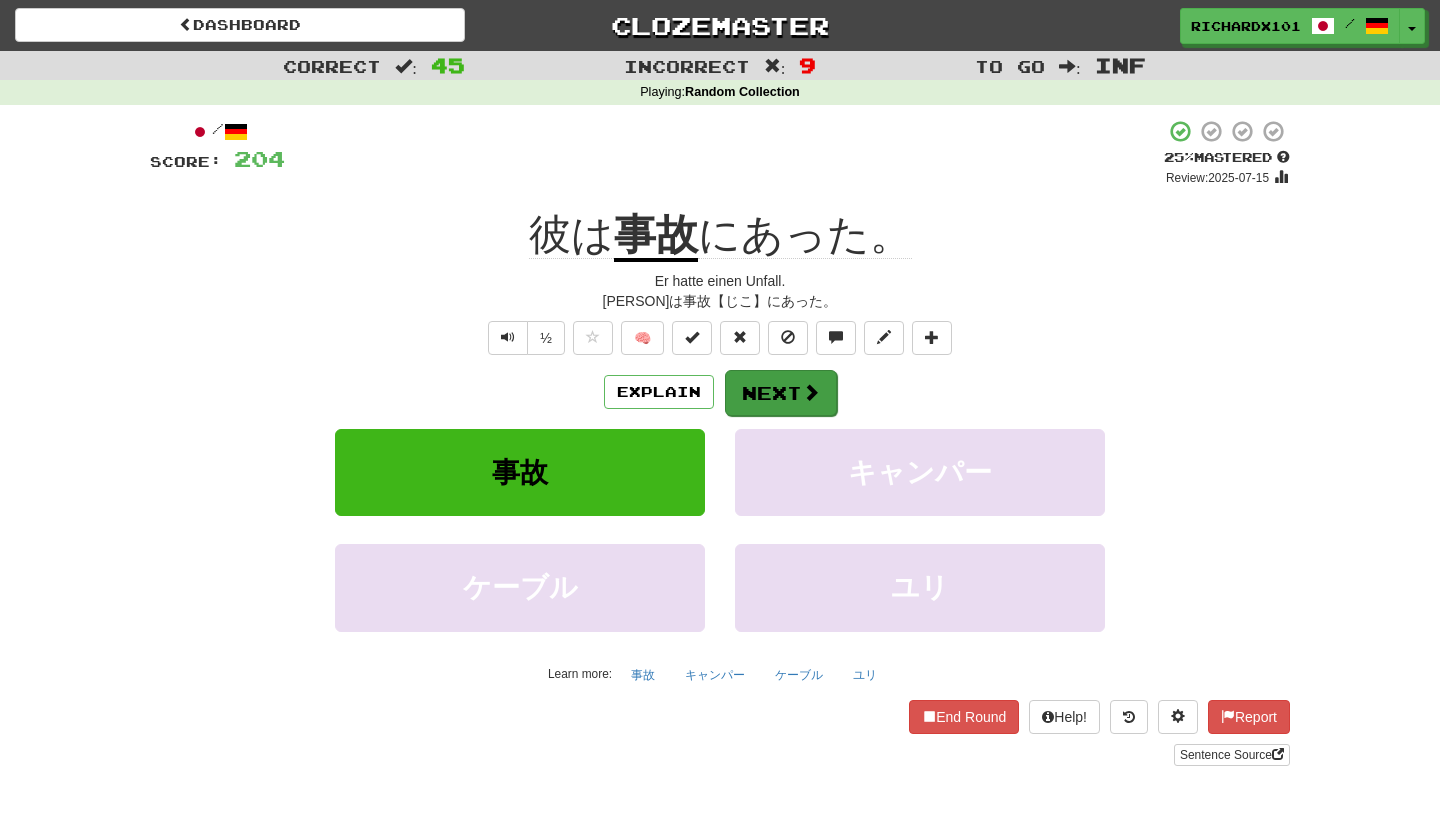 click on "Next" at bounding box center (781, 393) 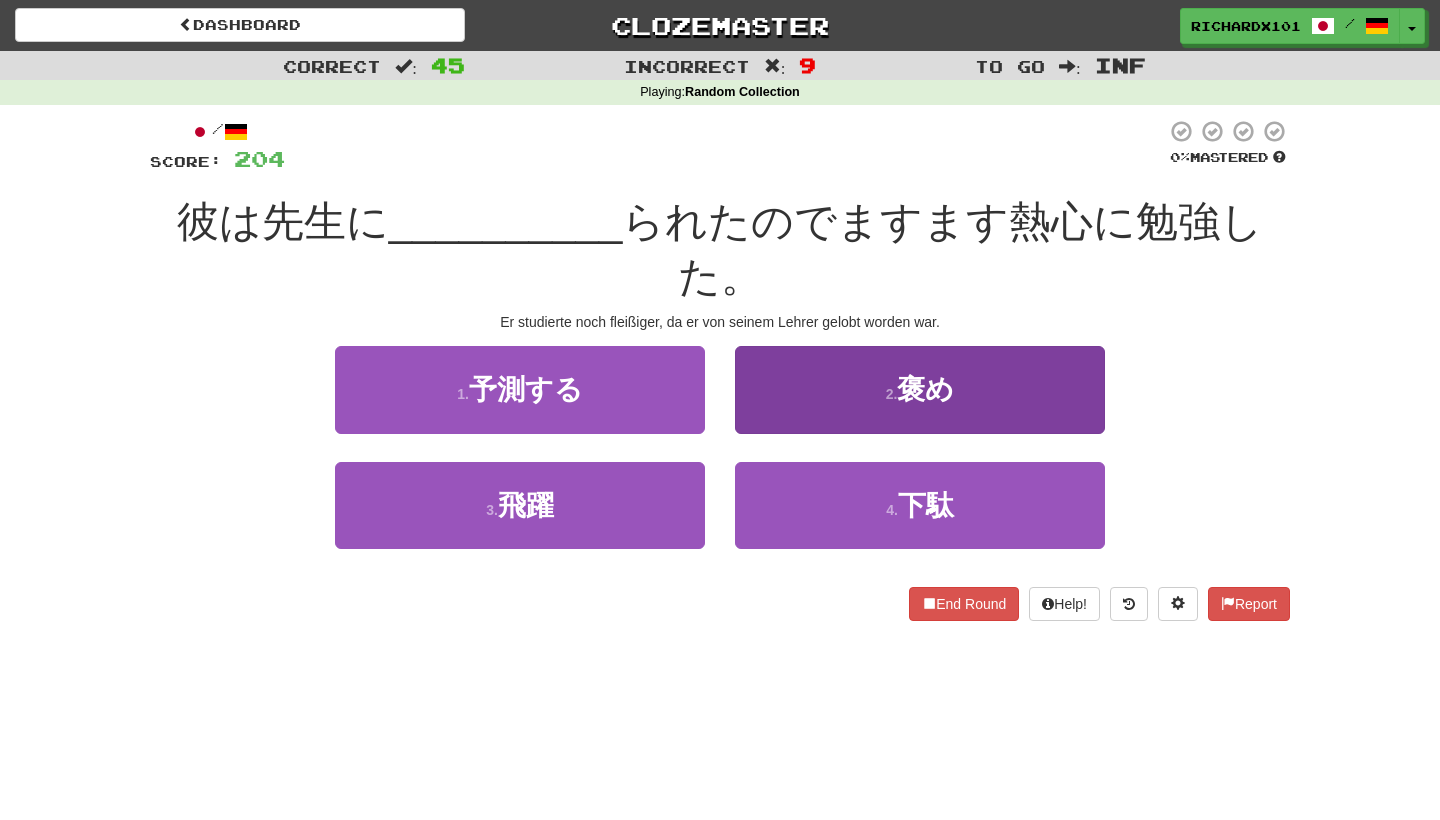 click on "2 .  褒め" at bounding box center (920, 389) 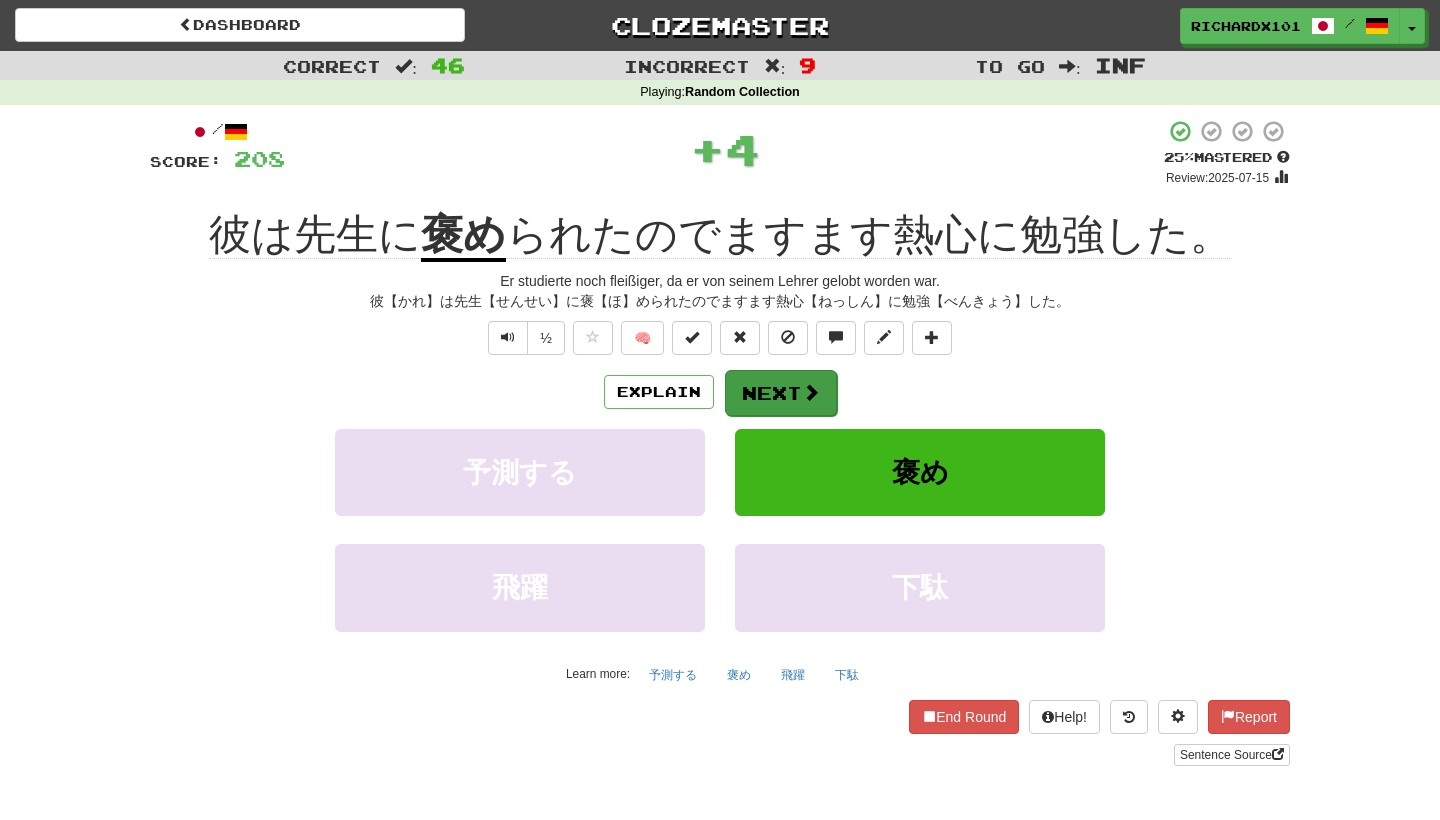 click on "Next" at bounding box center (781, 393) 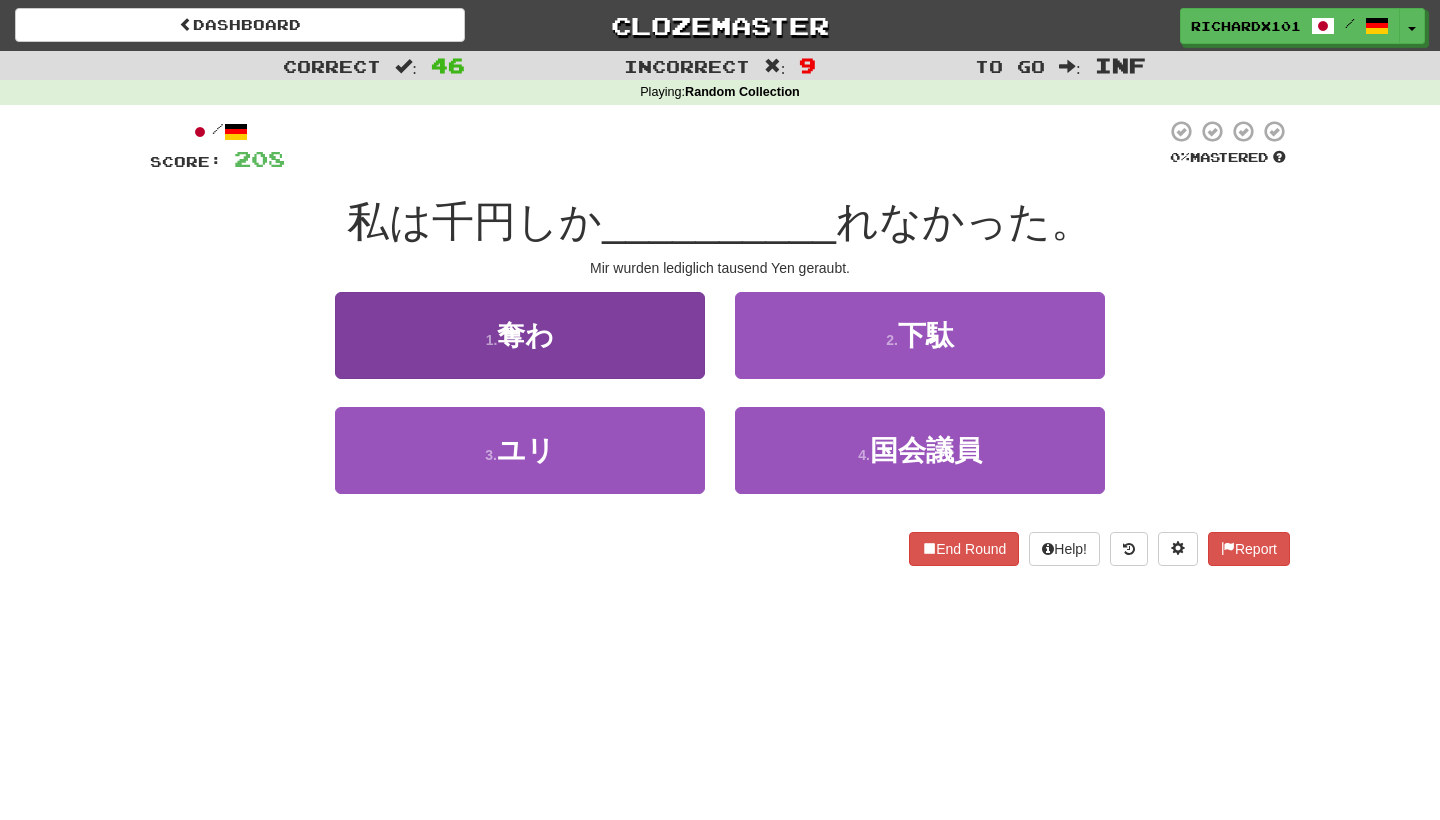 click on "1 .  奪わ" at bounding box center (520, 335) 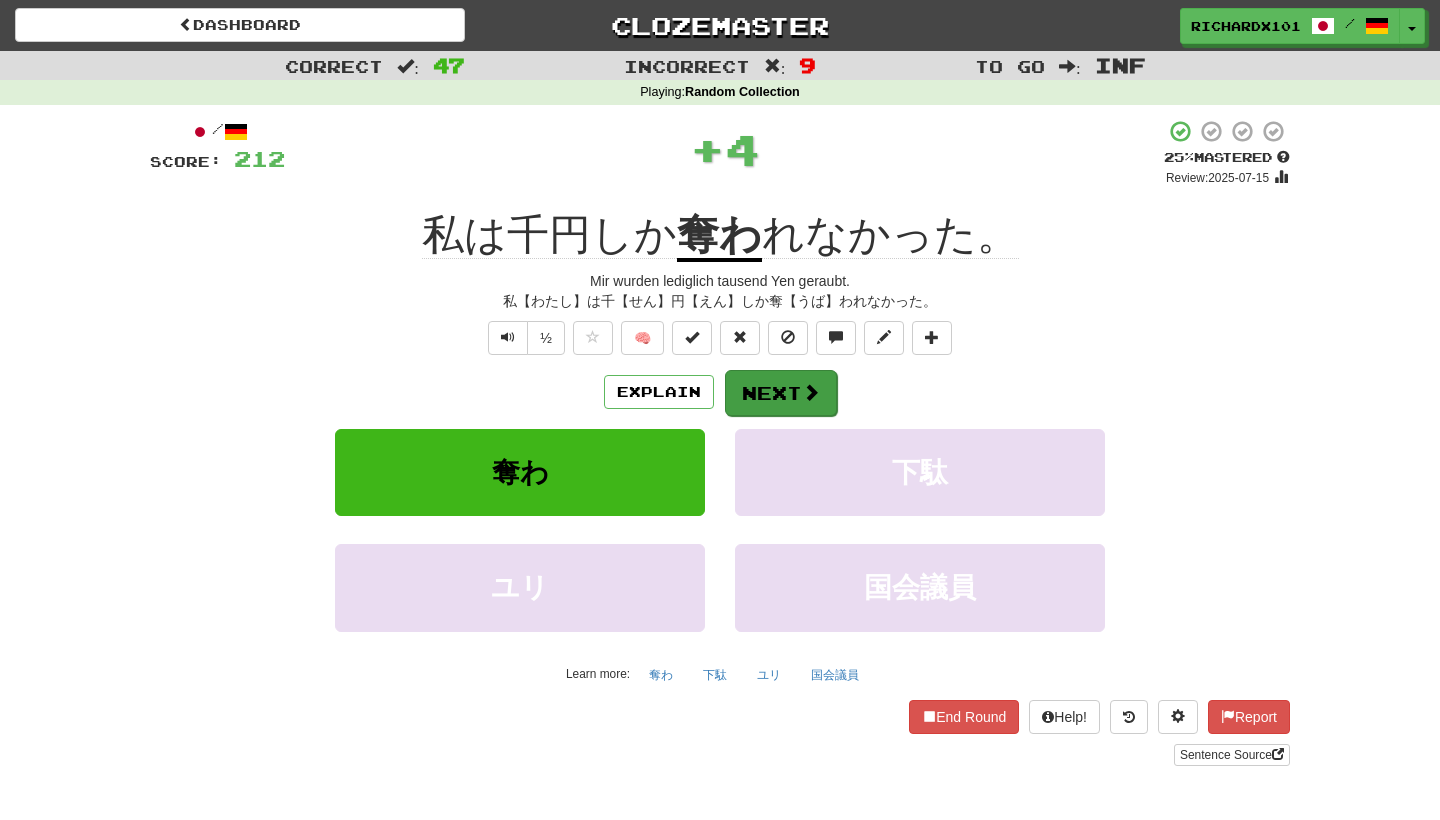 click on "Next" at bounding box center [781, 393] 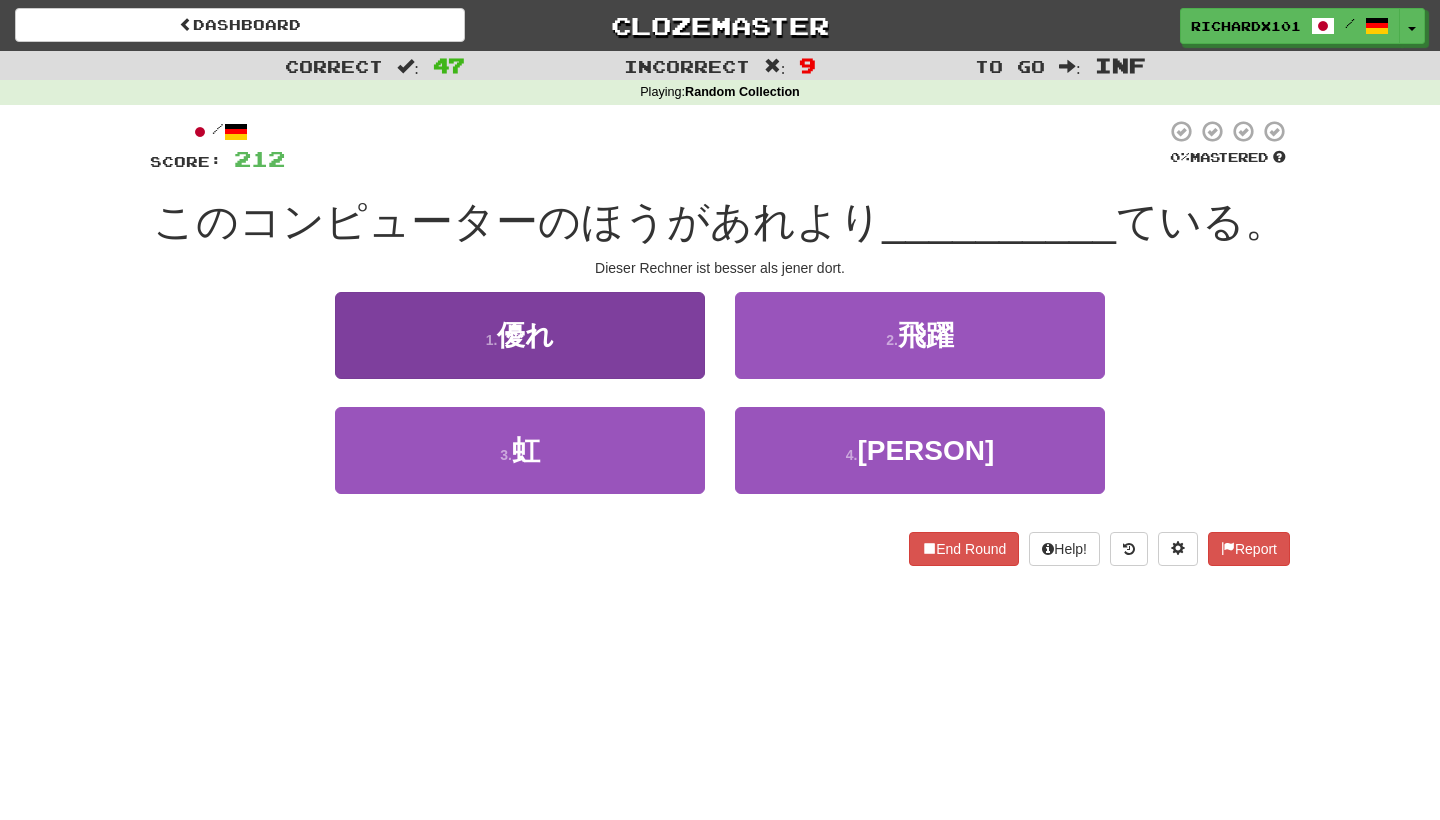 click on "1 .  優れ" at bounding box center (520, 335) 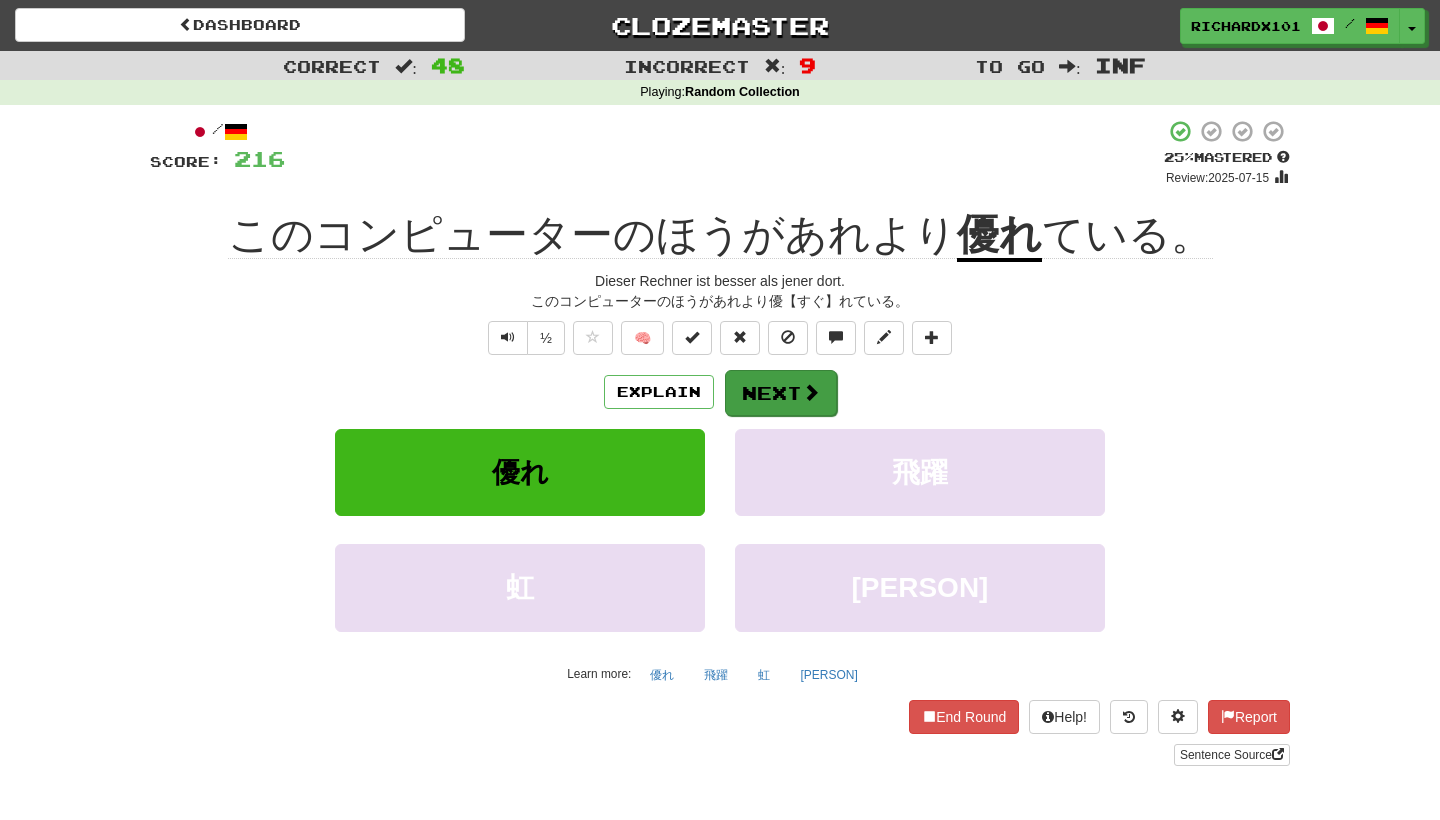 click on "Next" at bounding box center (781, 393) 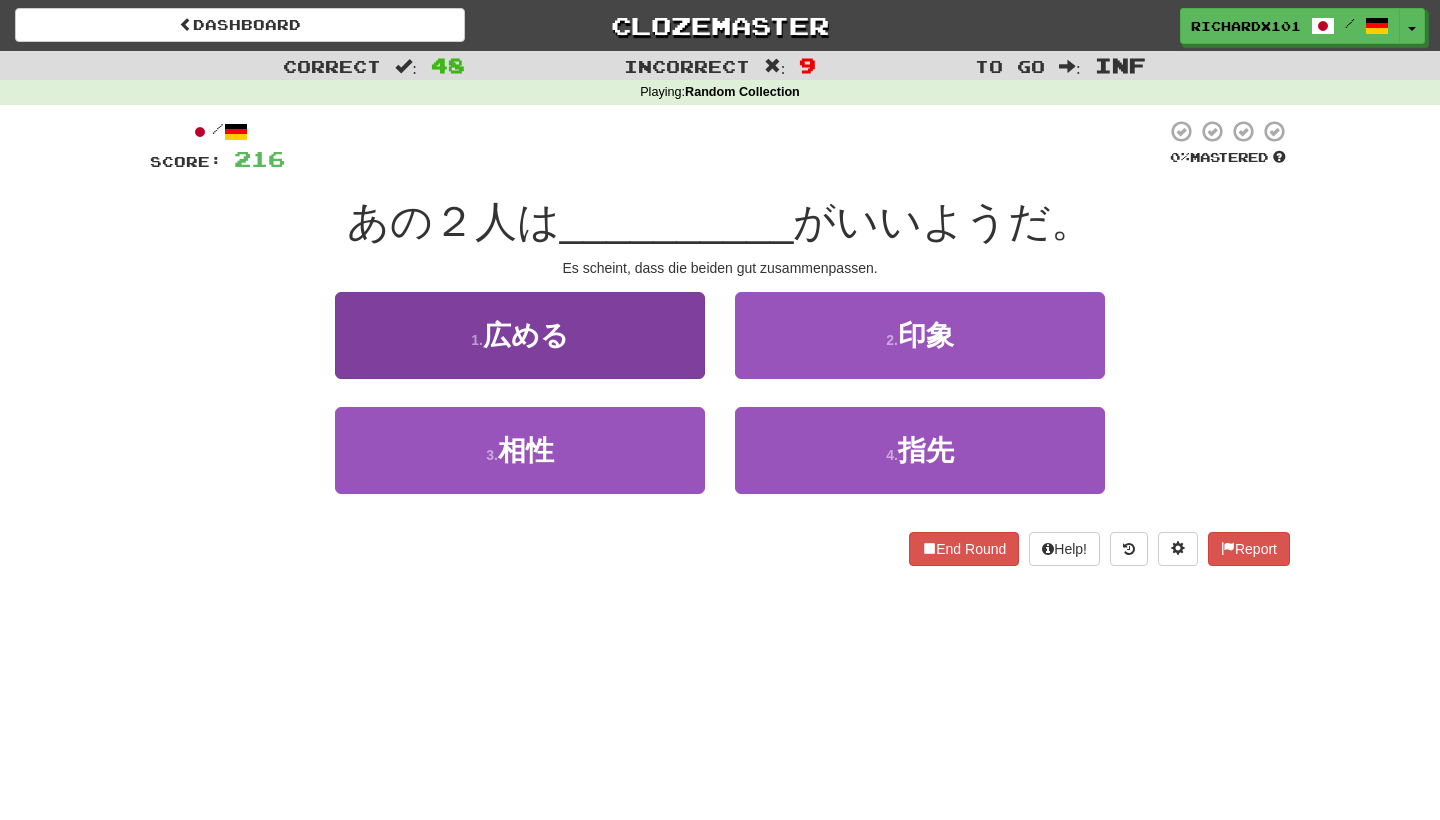 click on "1 .  広める" at bounding box center [520, 335] 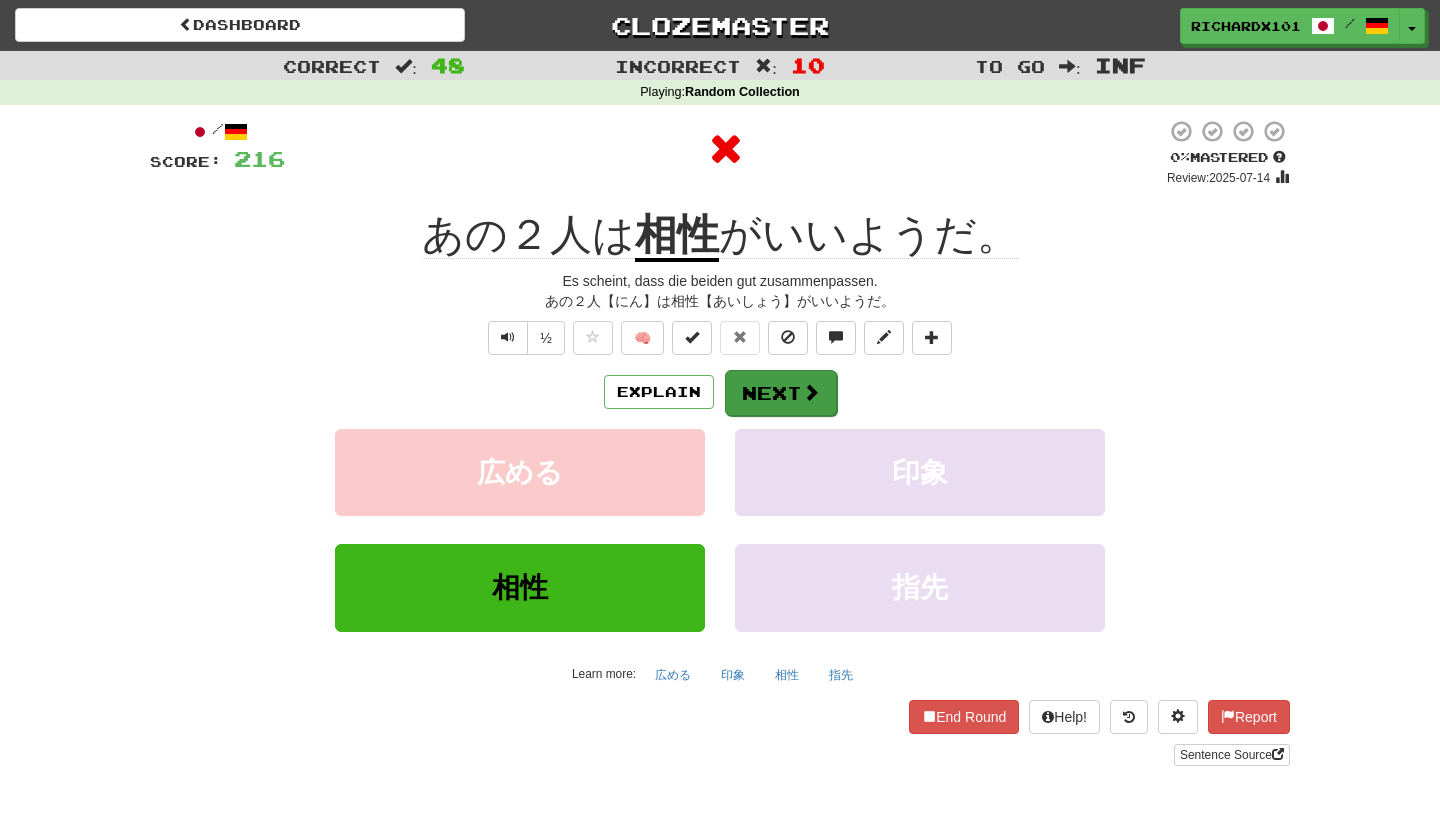 click on "Next" at bounding box center (781, 393) 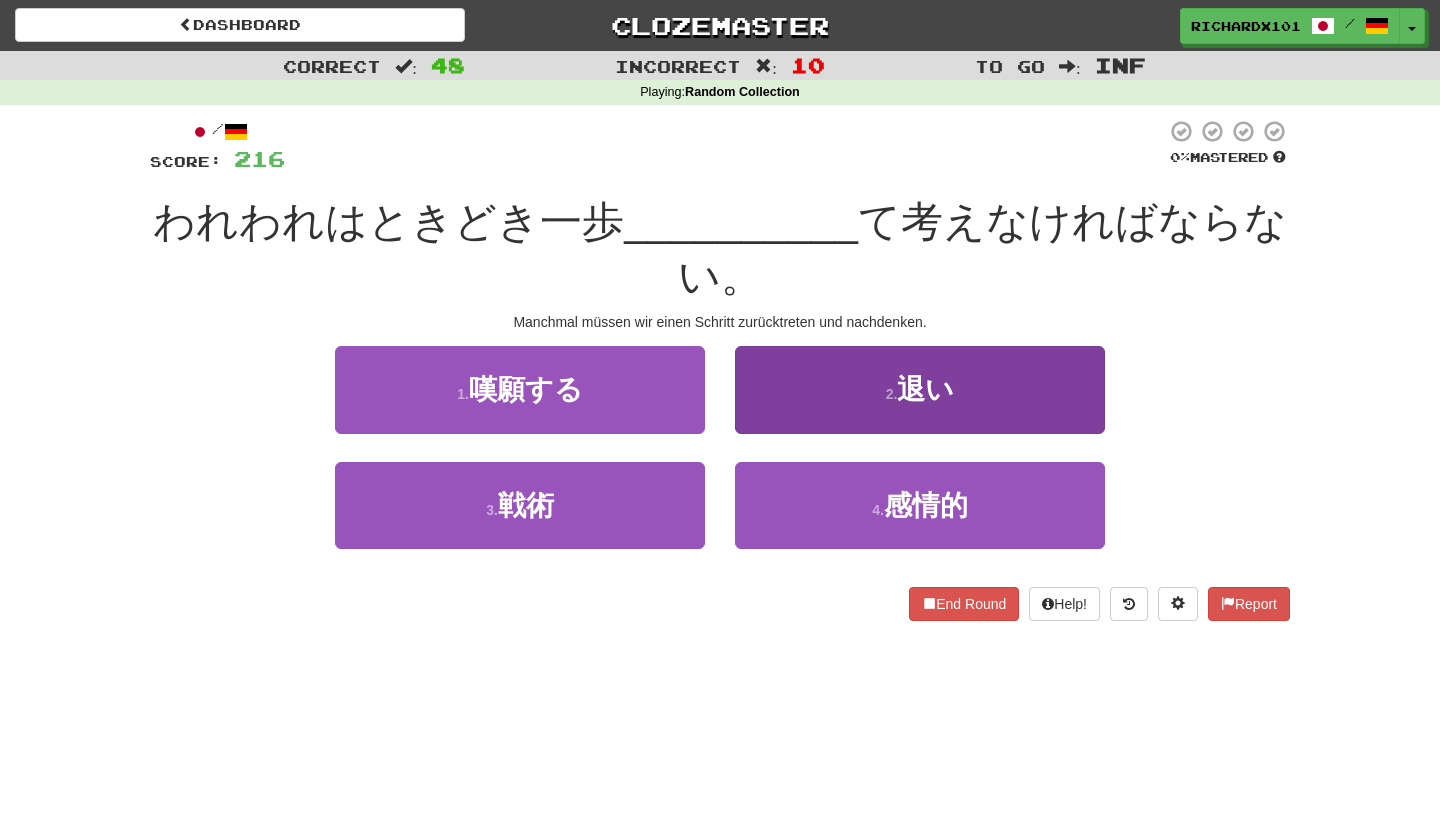 click on "2 .  退い" at bounding box center (920, 389) 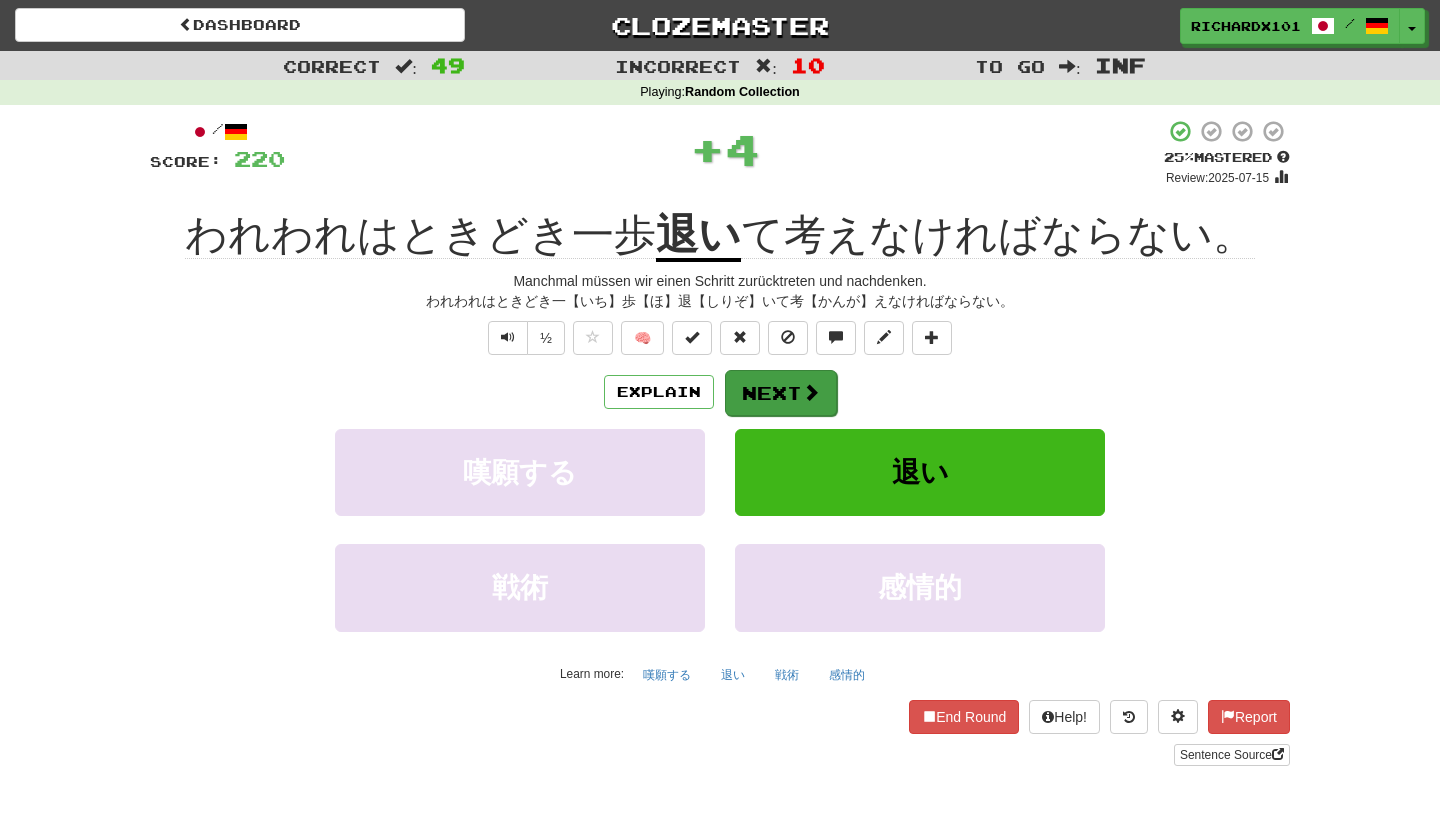 click at bounding box center [811, 392] 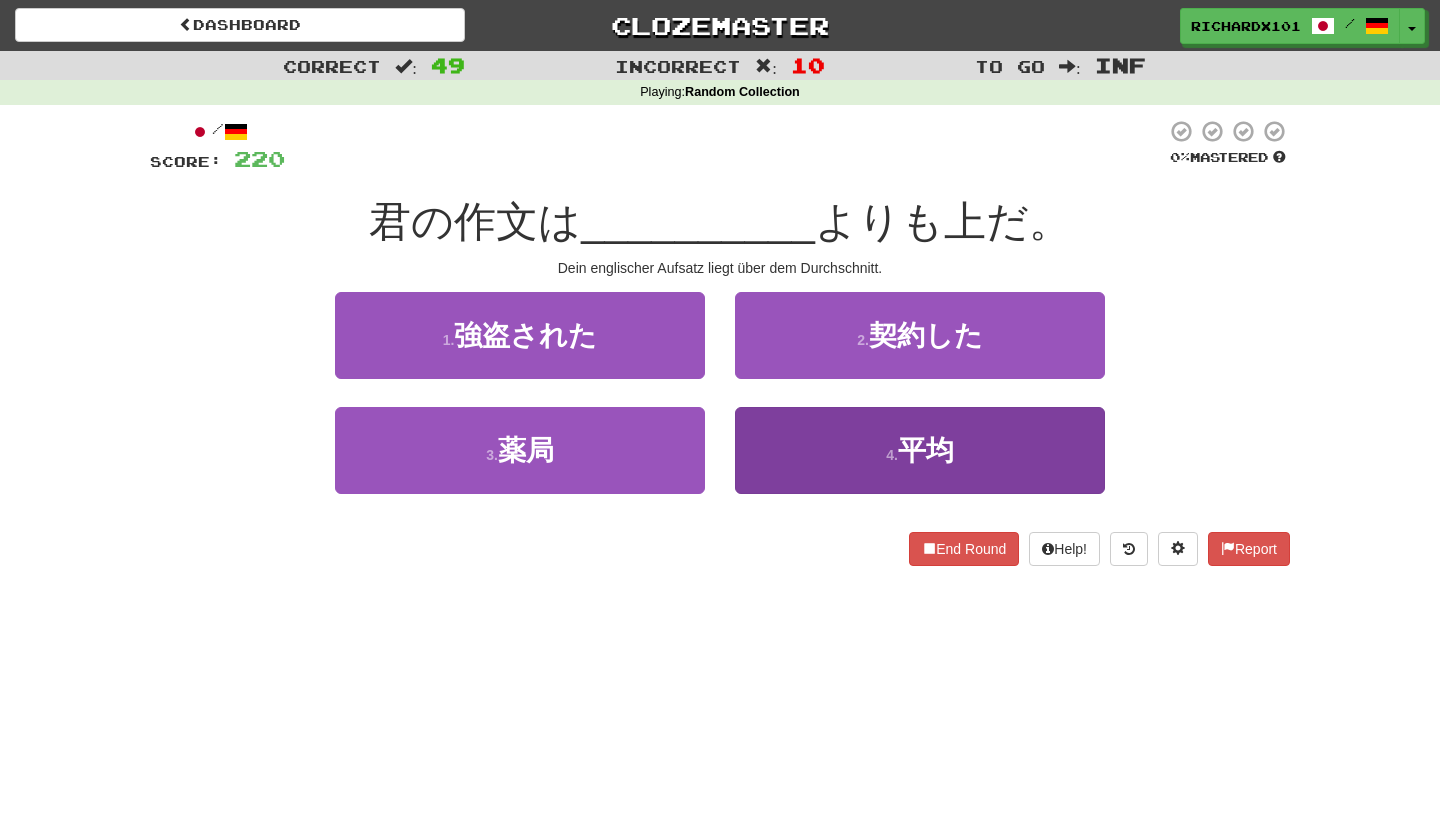 click on "4 .  平均" at bounding box center [920, 450] 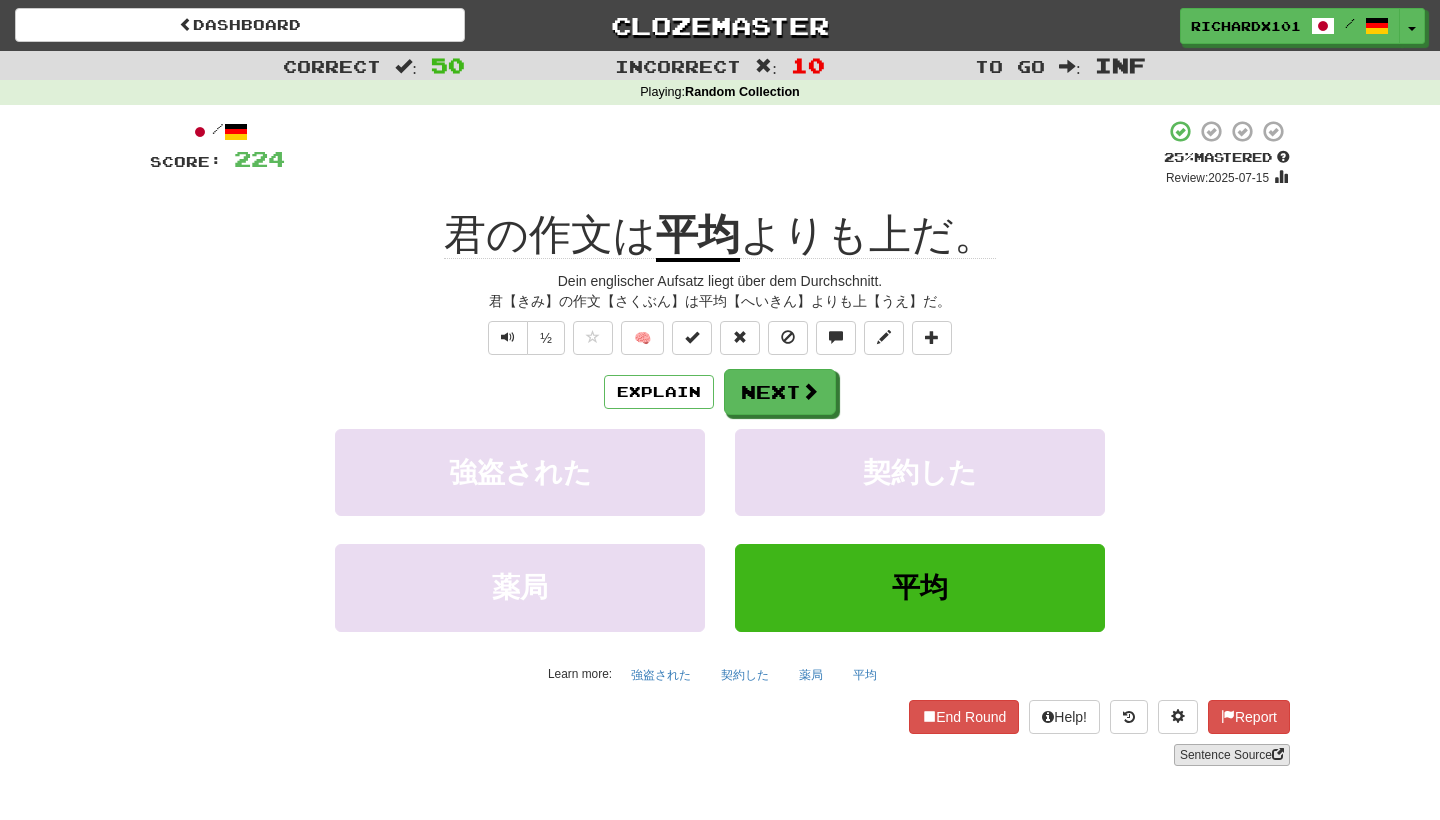 click on "Sentence Source" at bounding box center (1232, 755) 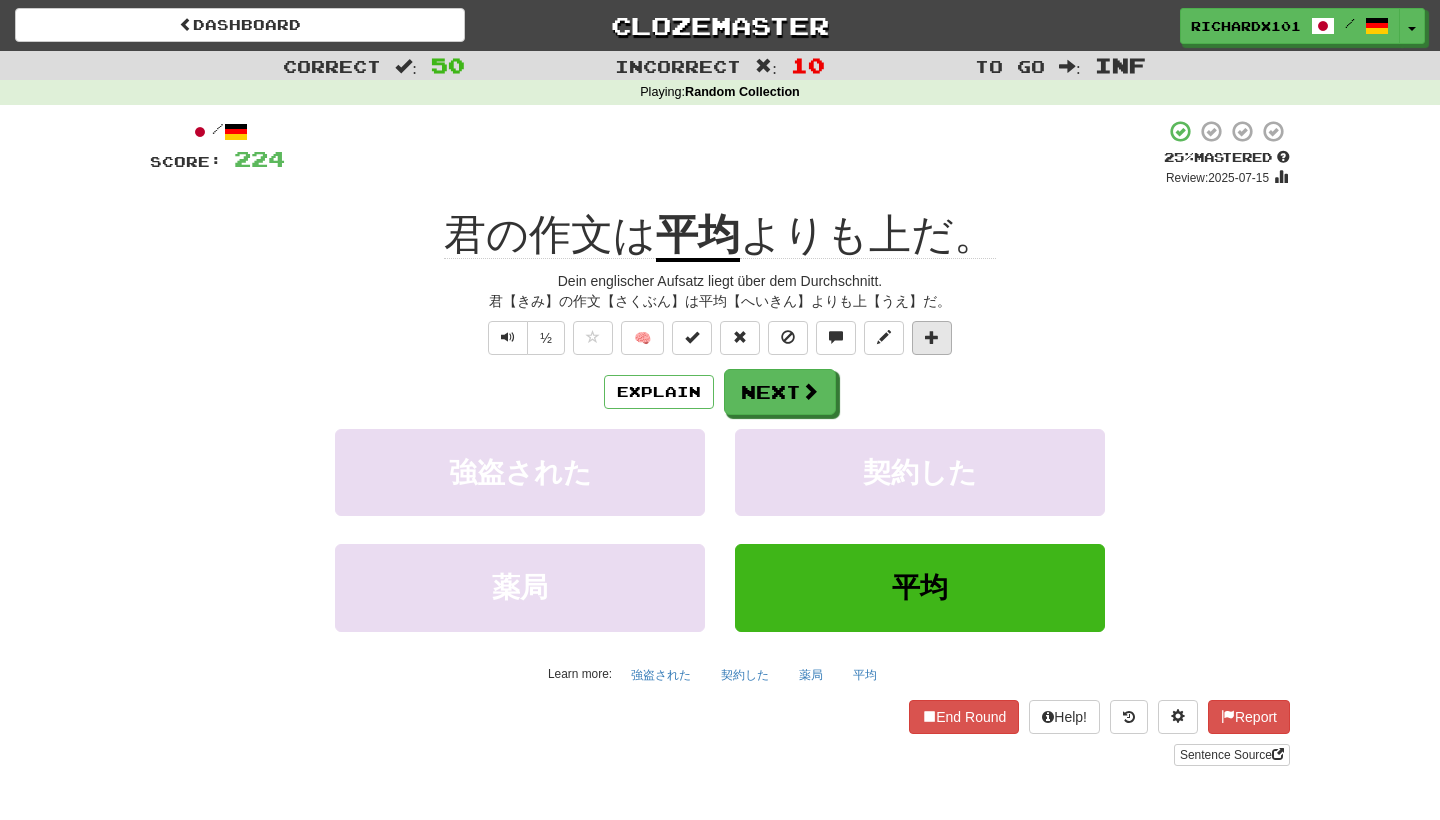 click at bounding box center (932, 338) 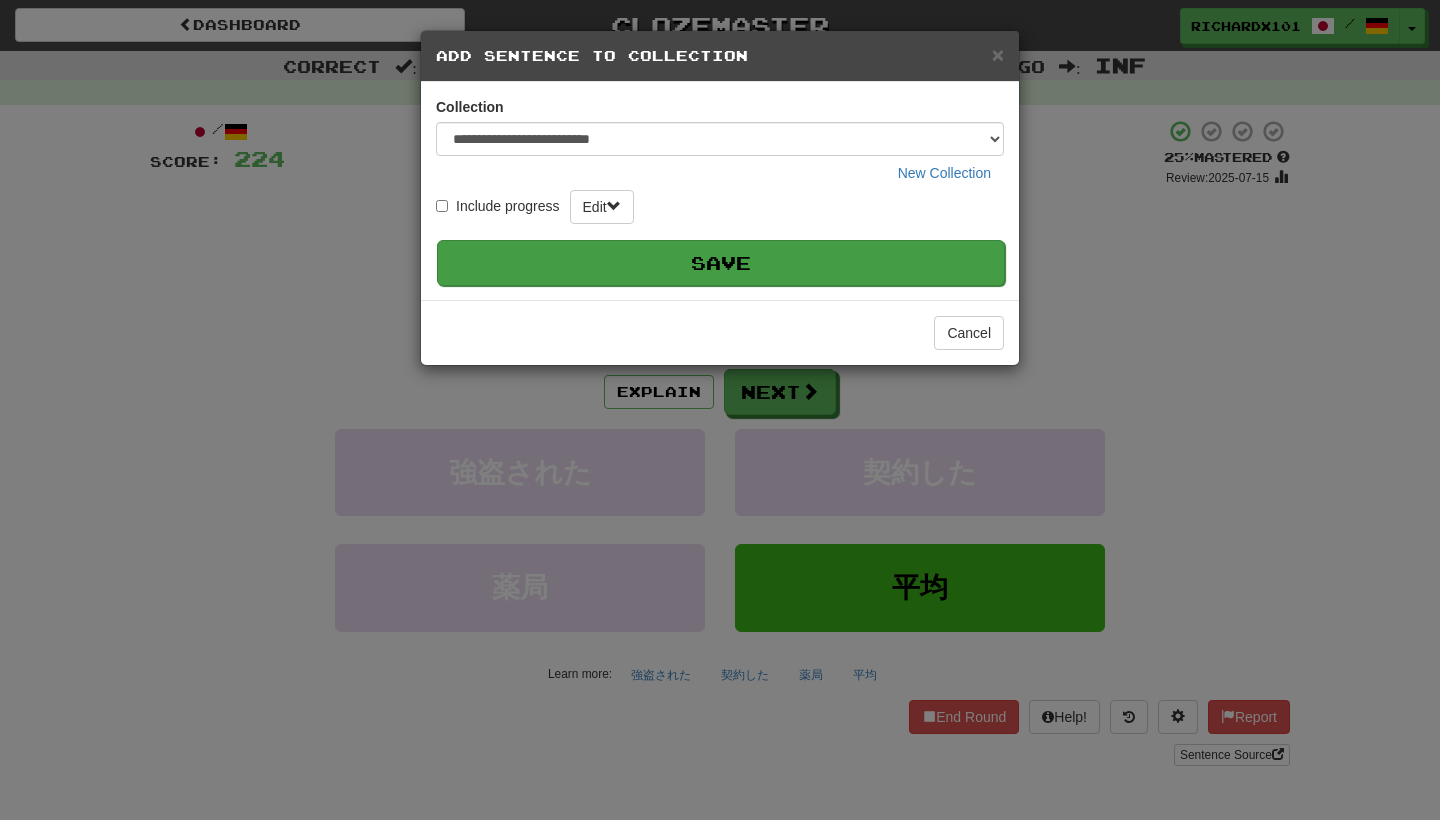 click on "Save" at bounding box center [721, 263] 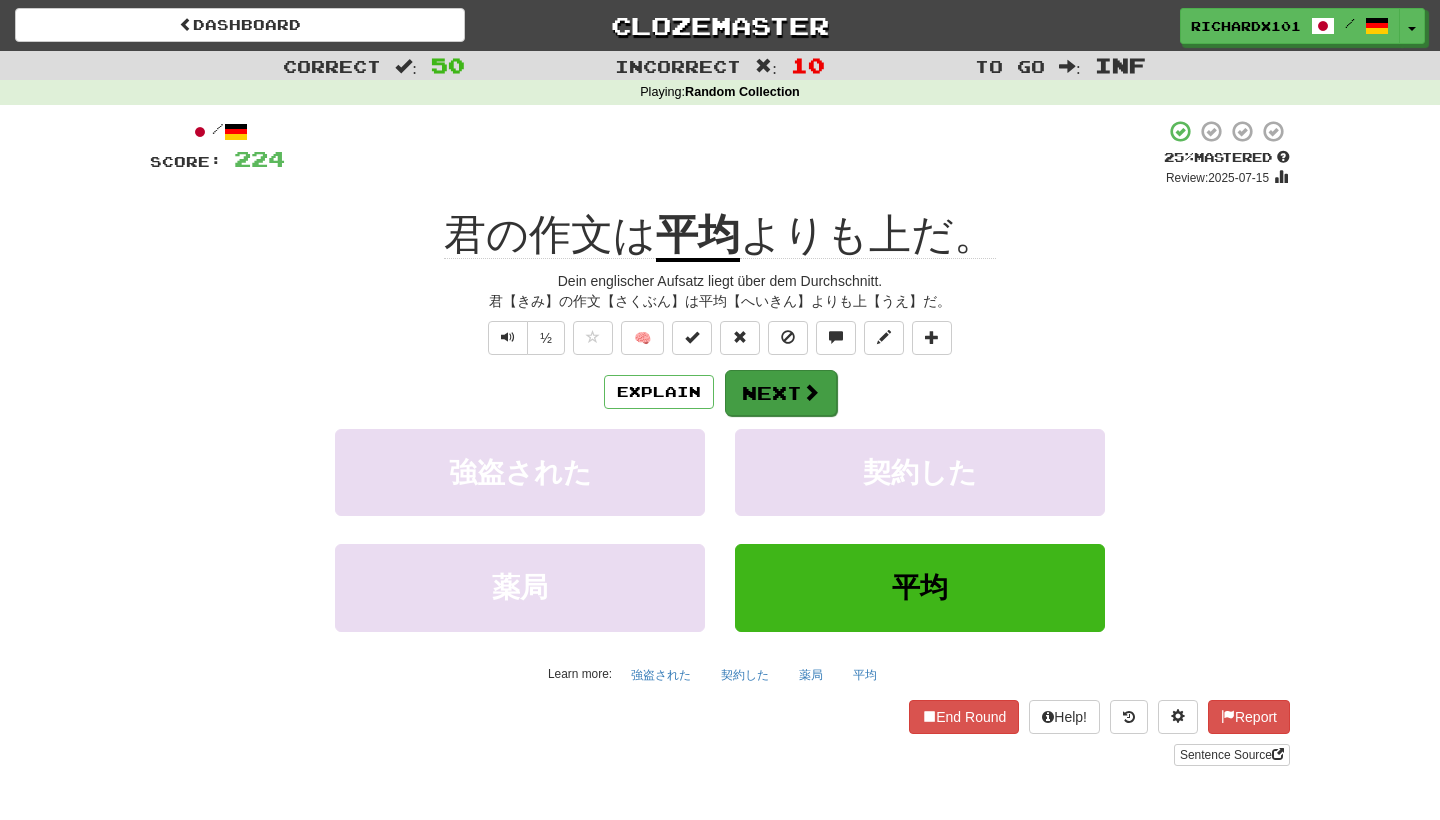 click on "Next" at bounding box center [781, 393] 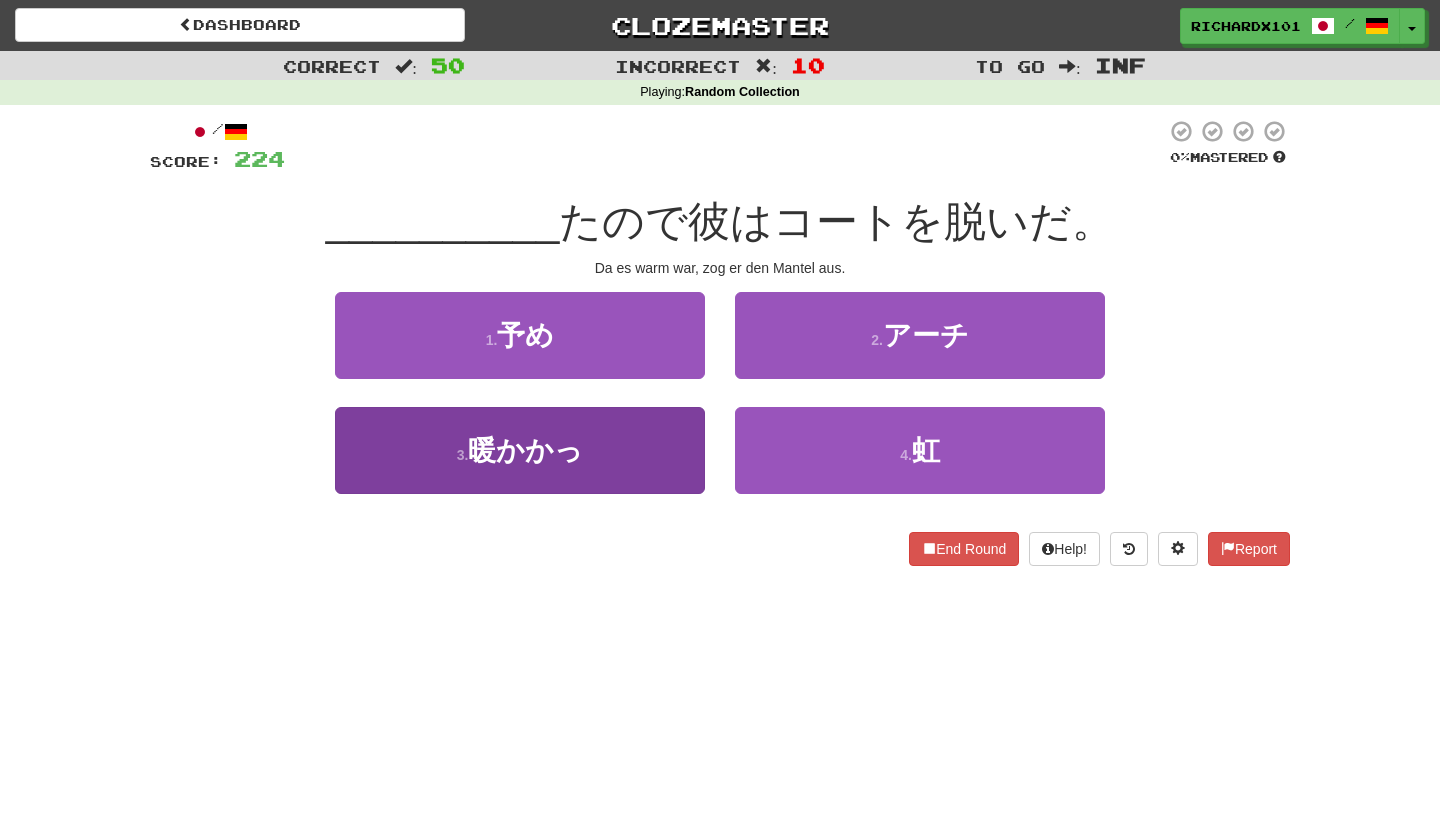 click on "3 .  暖かかっ" at bounding box center [520, 450] 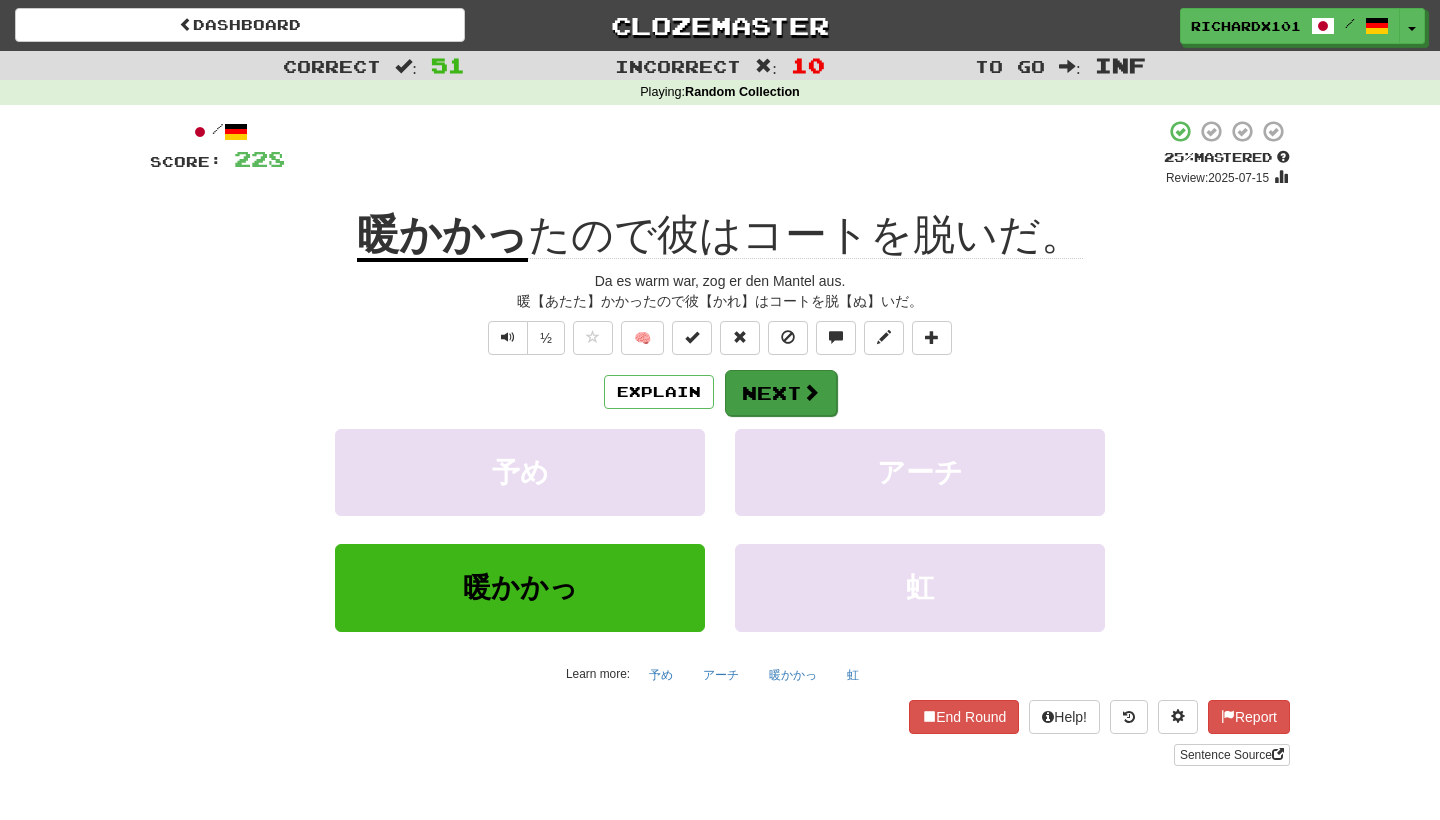 click on "Next" at bounding box center (781, 393) 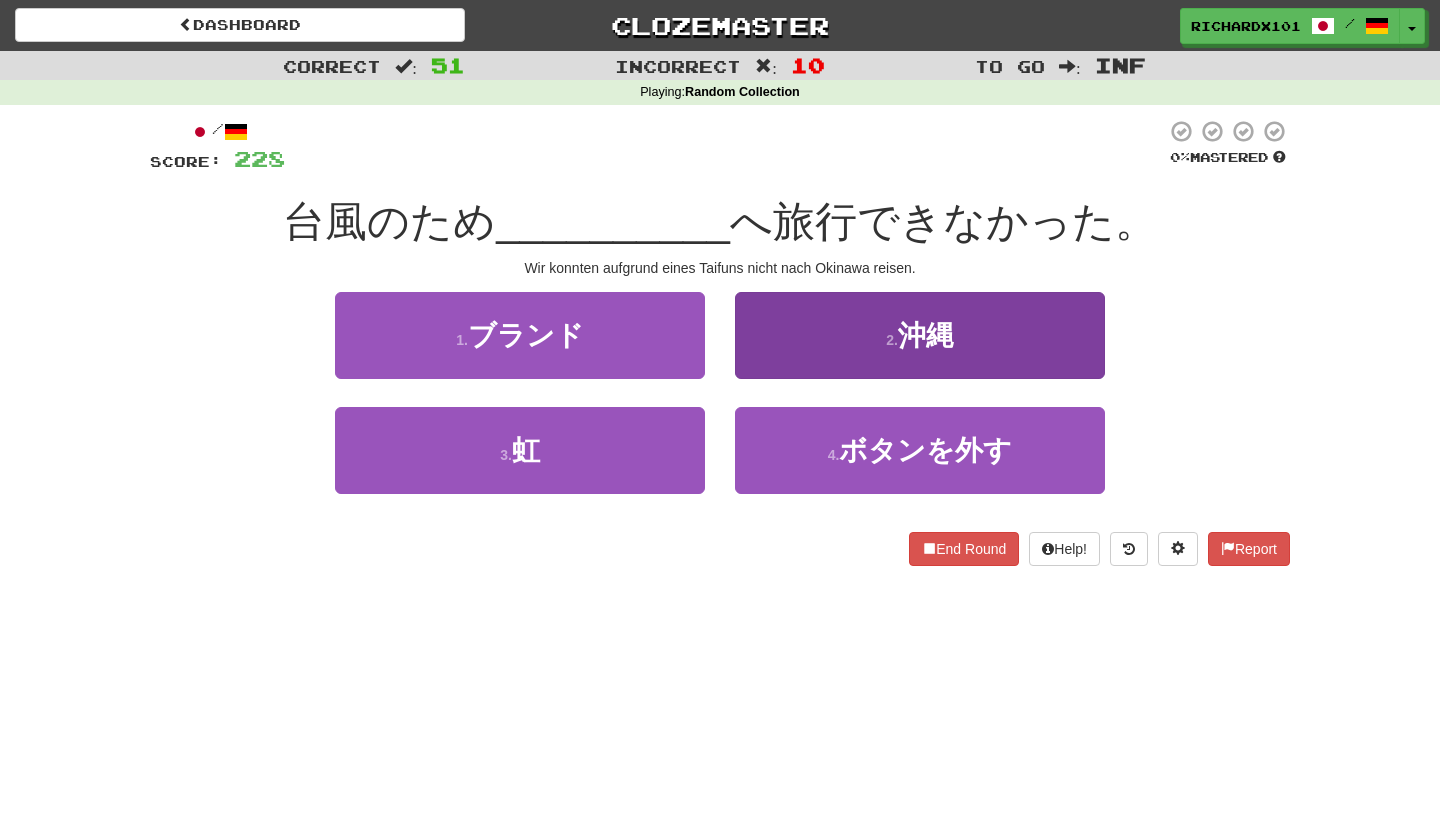 click on "2 .  沖縄" at bounding box center (920, 335) 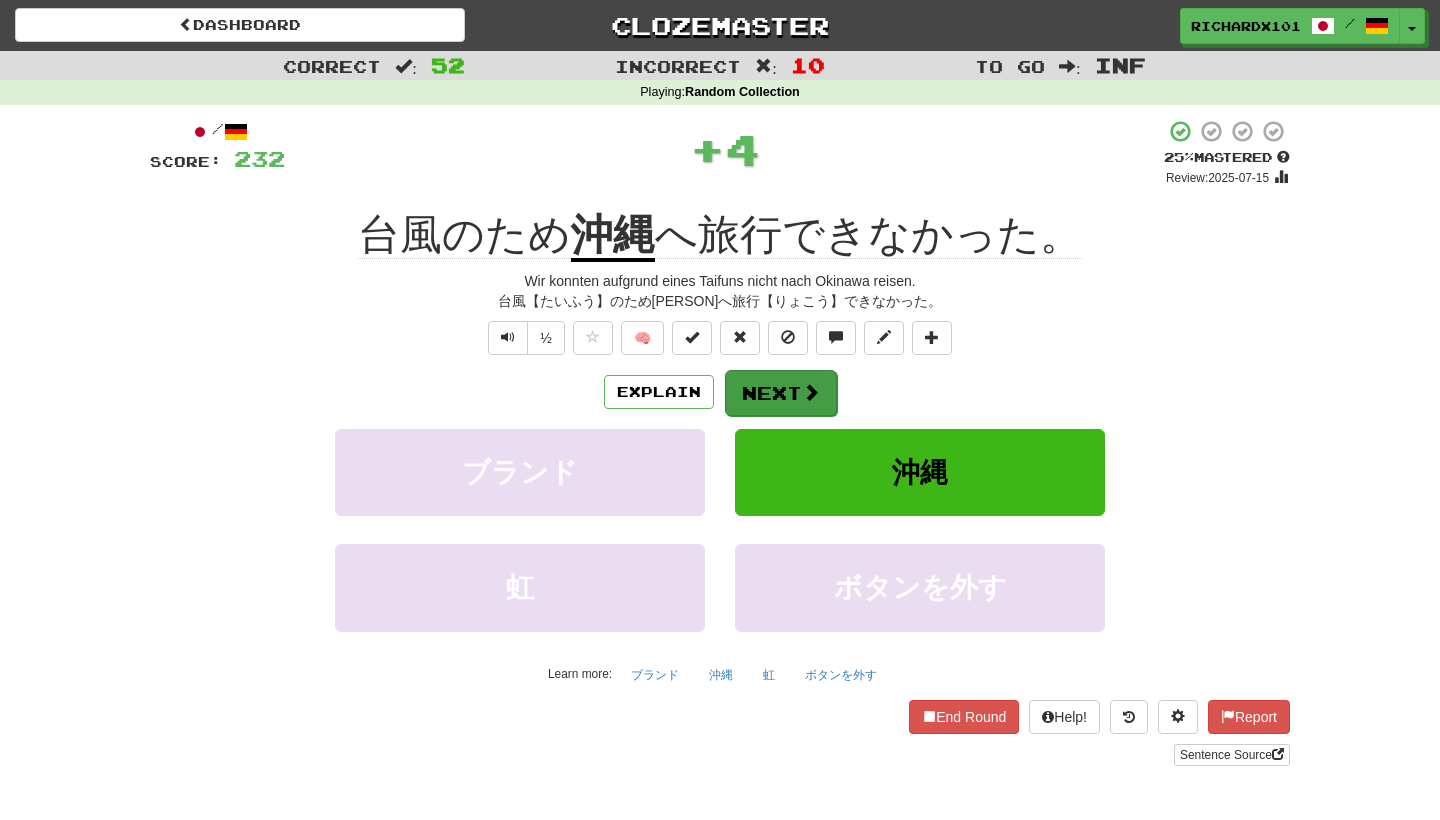 click at bounding box center (811, 392) 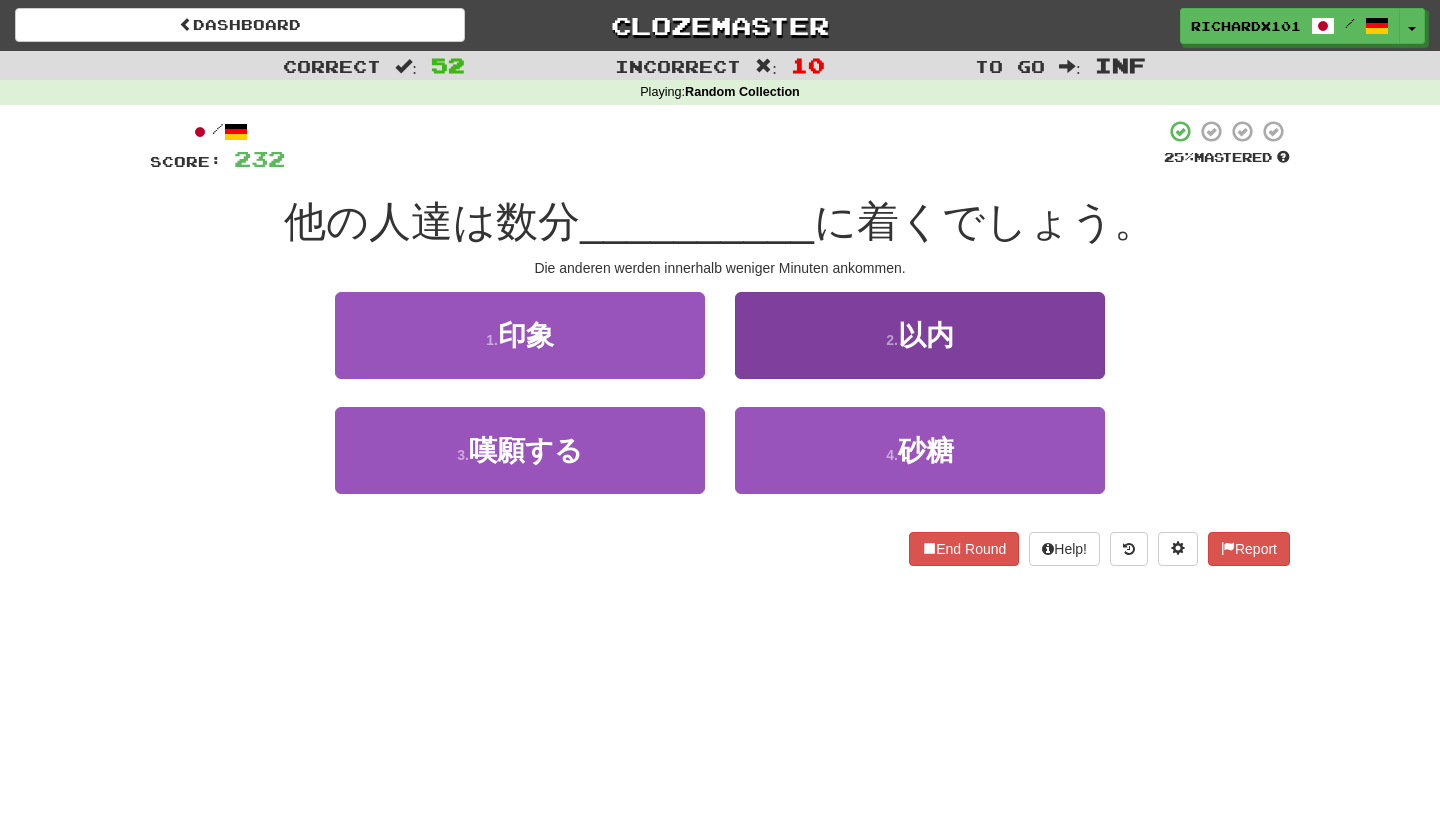click on "2 .  以内" at bounding box center [920, 335] 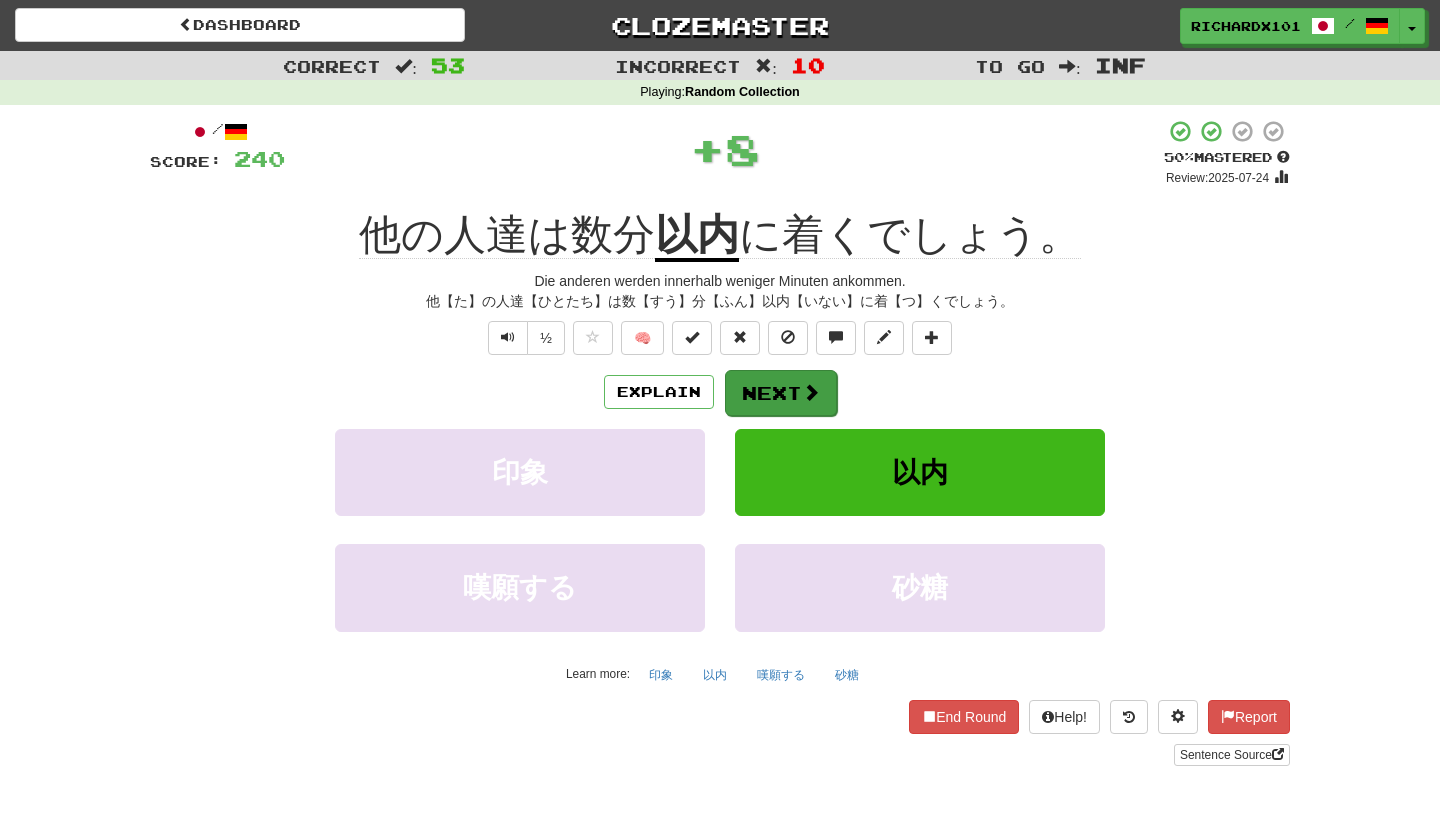 click on "Next" at bounding box center [781, 393] 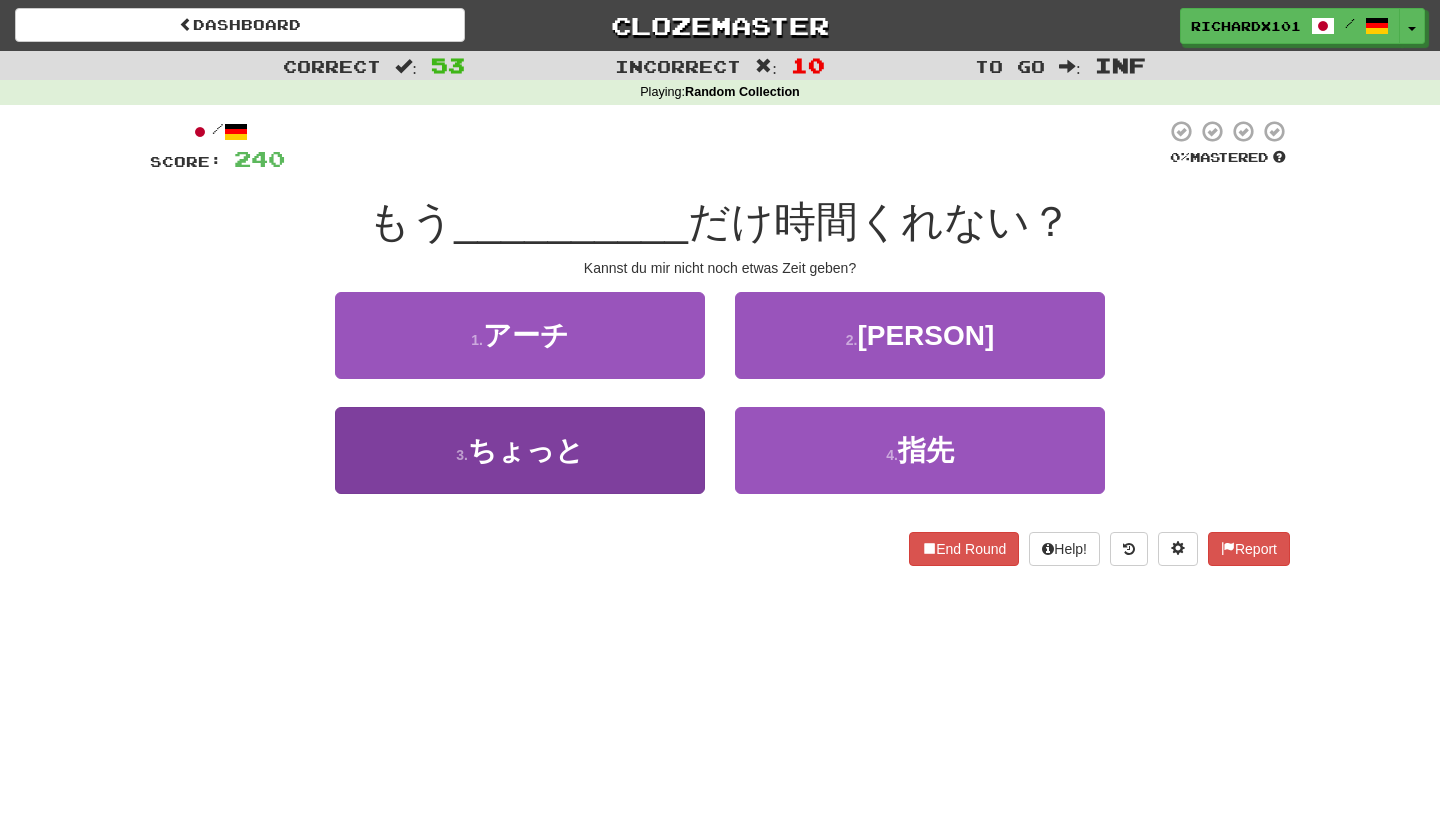 click on "3 .  ちょっと" at bounding box center [520, 450] 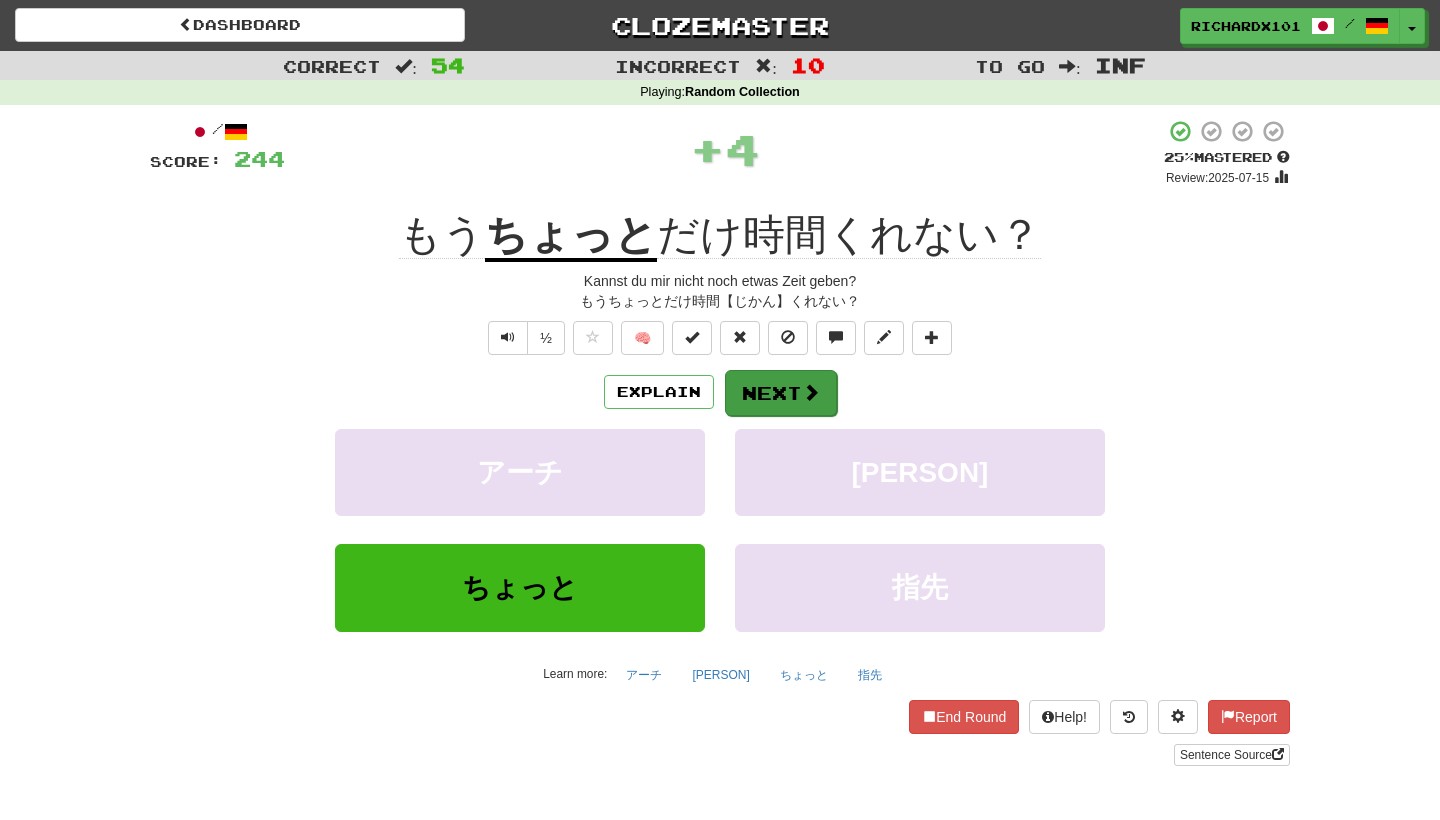 click on "Next" at bounding box center [781, 393] 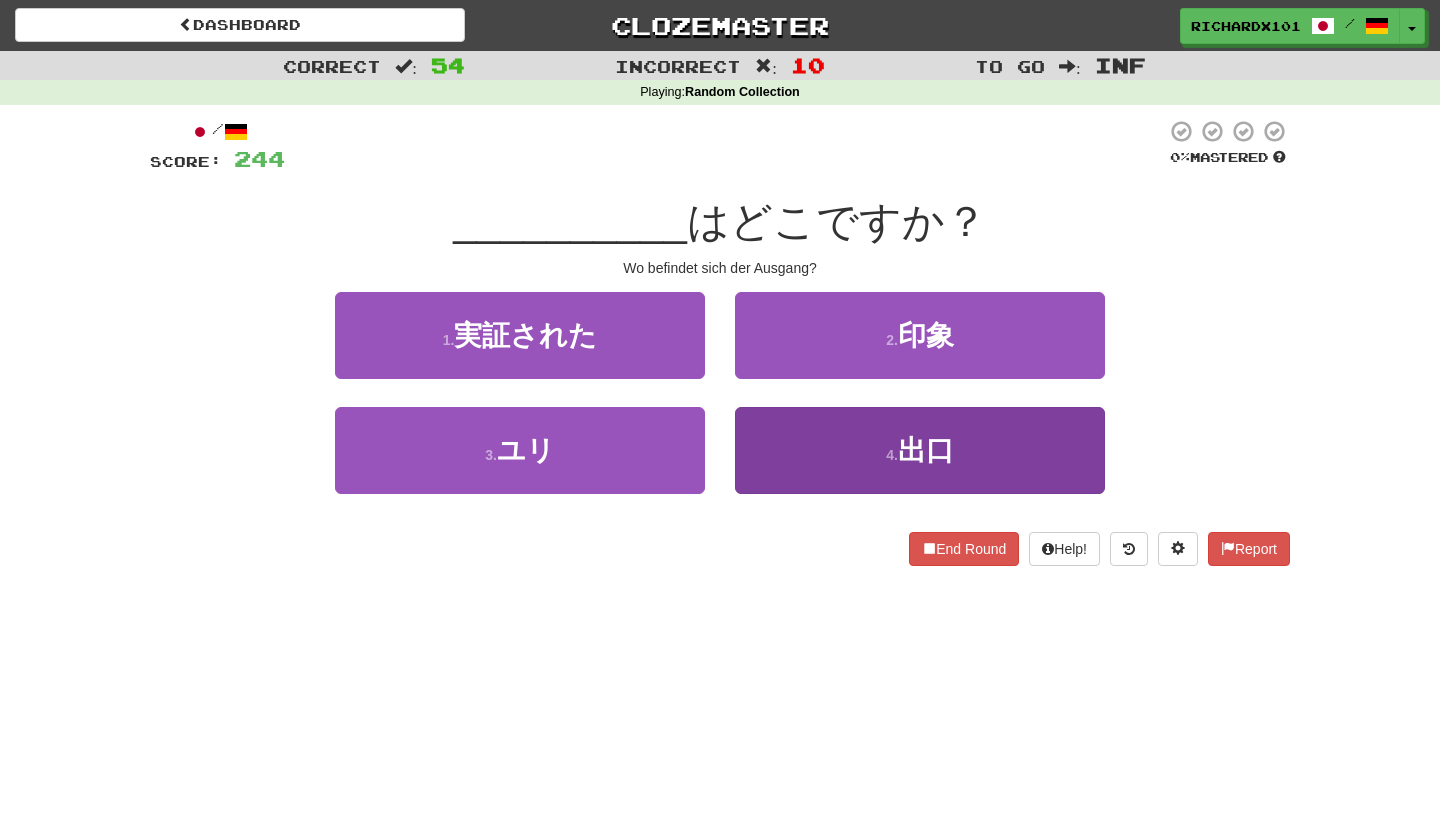 click on "4 .  出口" at bounding box center [920, 450] 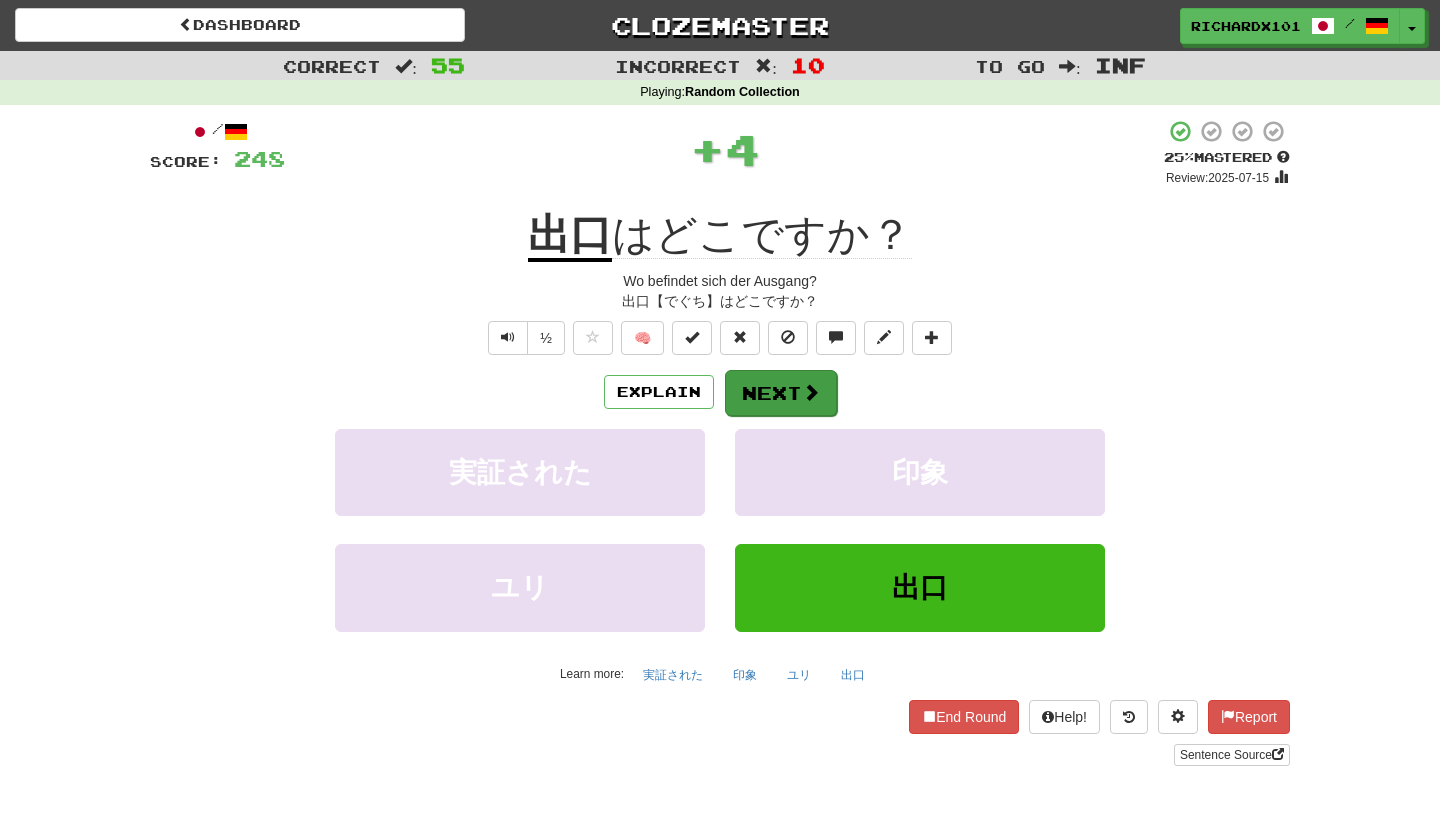 click on "Next" at bounding box center [781, 393] 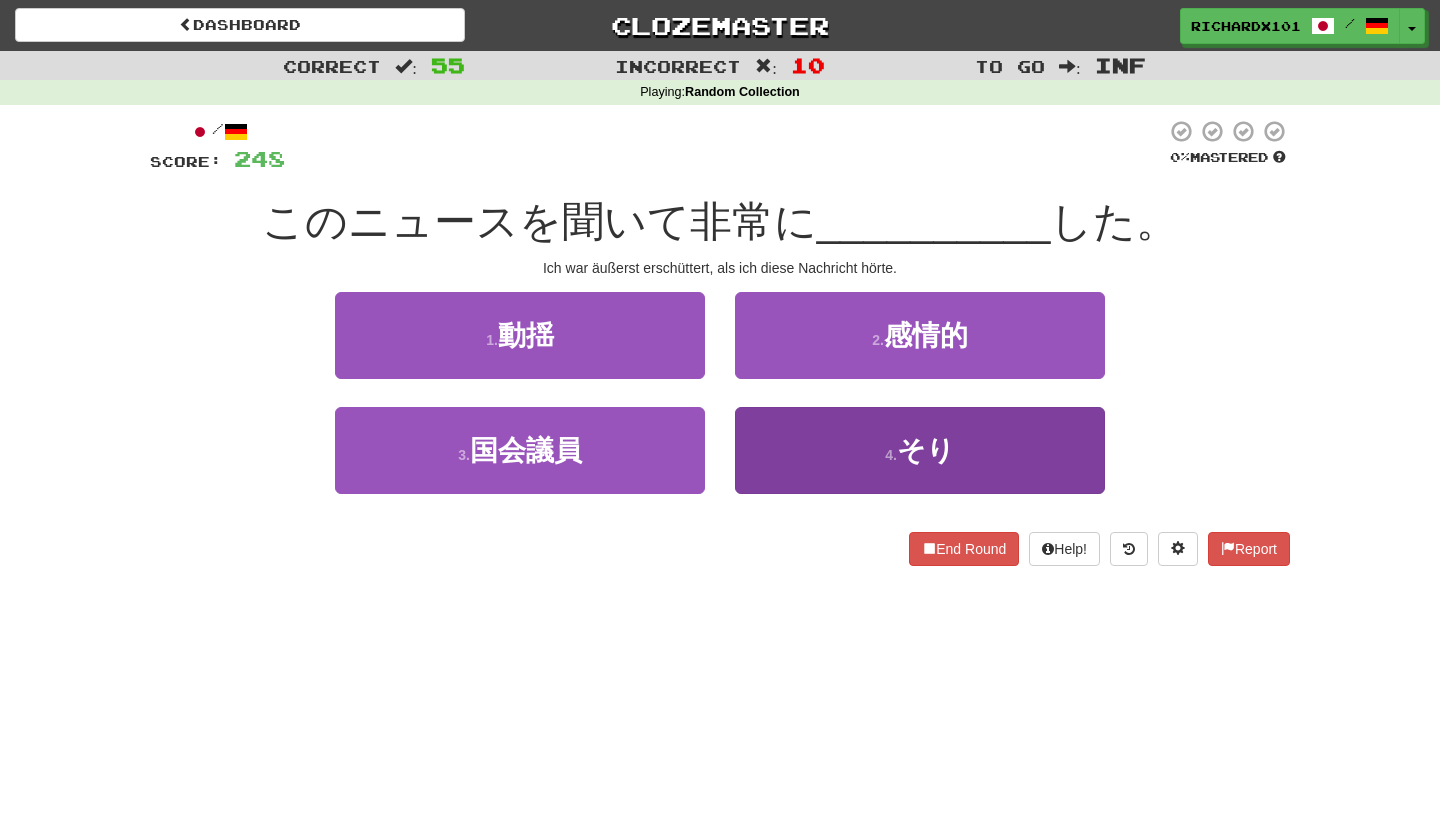 click on "4 .  そり" at bounding box center (920, 450) 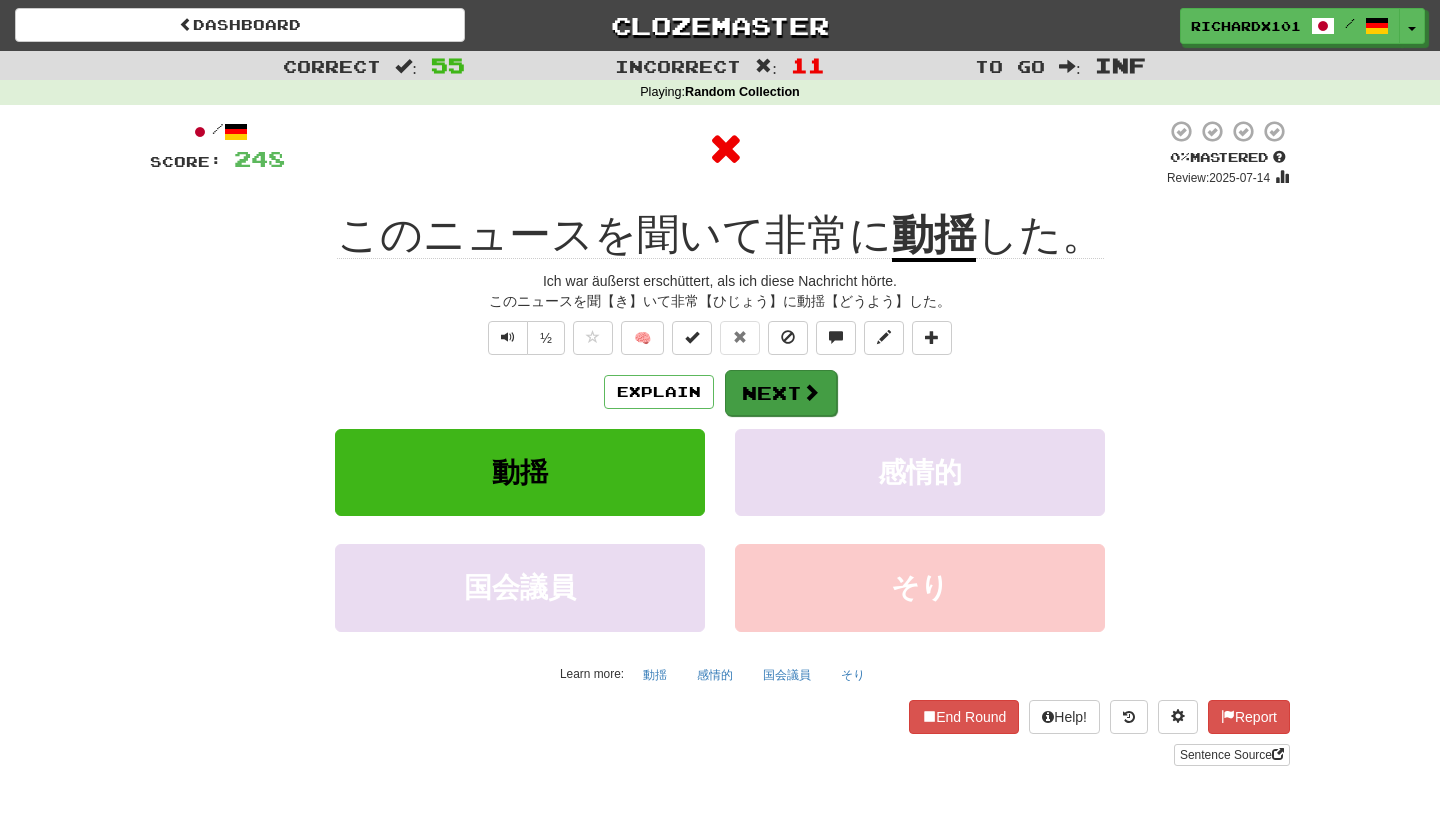 click at bounding box center [811, 392] 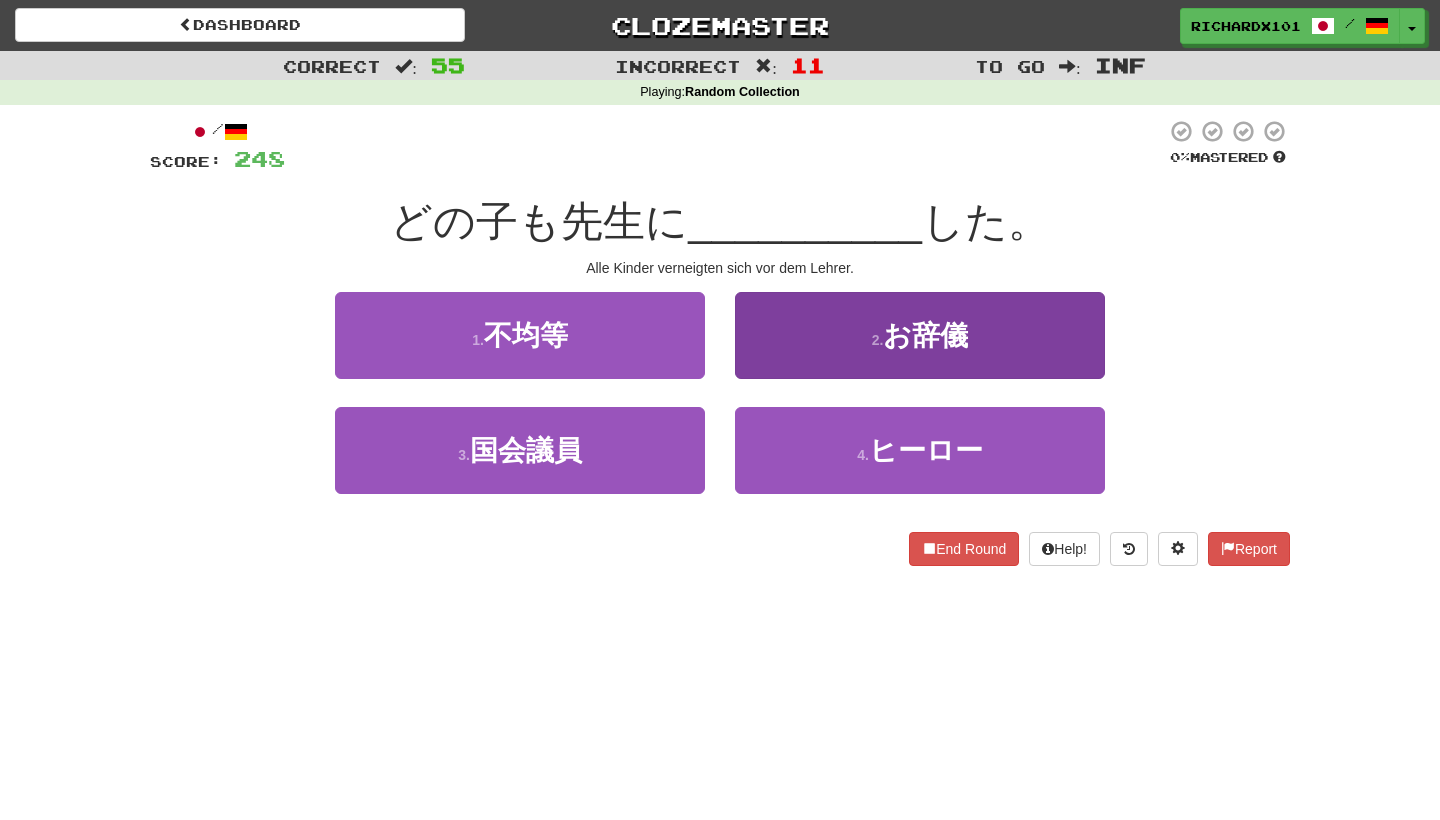 click on "2 .  お辞儀" at bounding box center (920, 335) 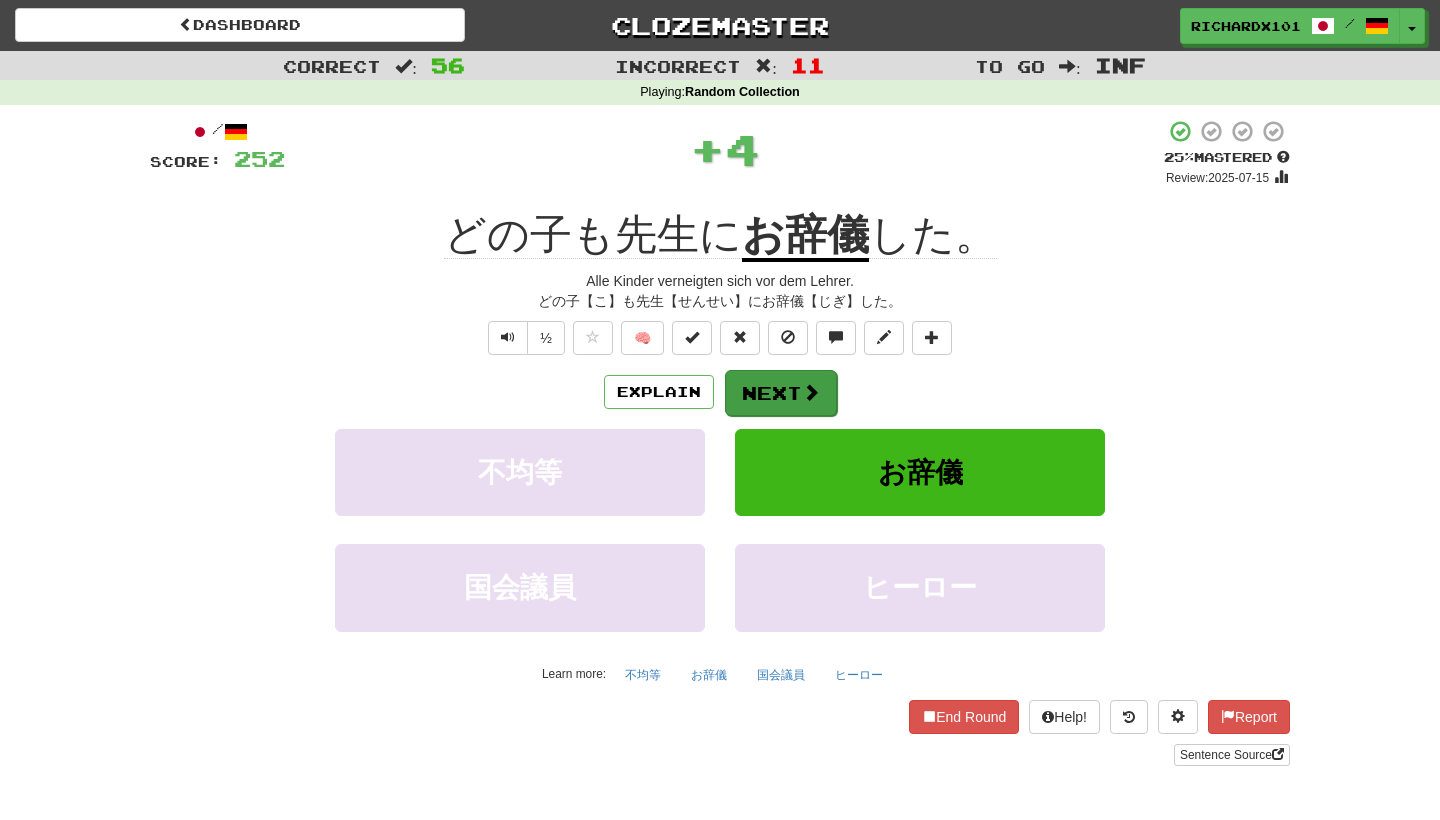 click on "Next" at bounding box center (781, 393) 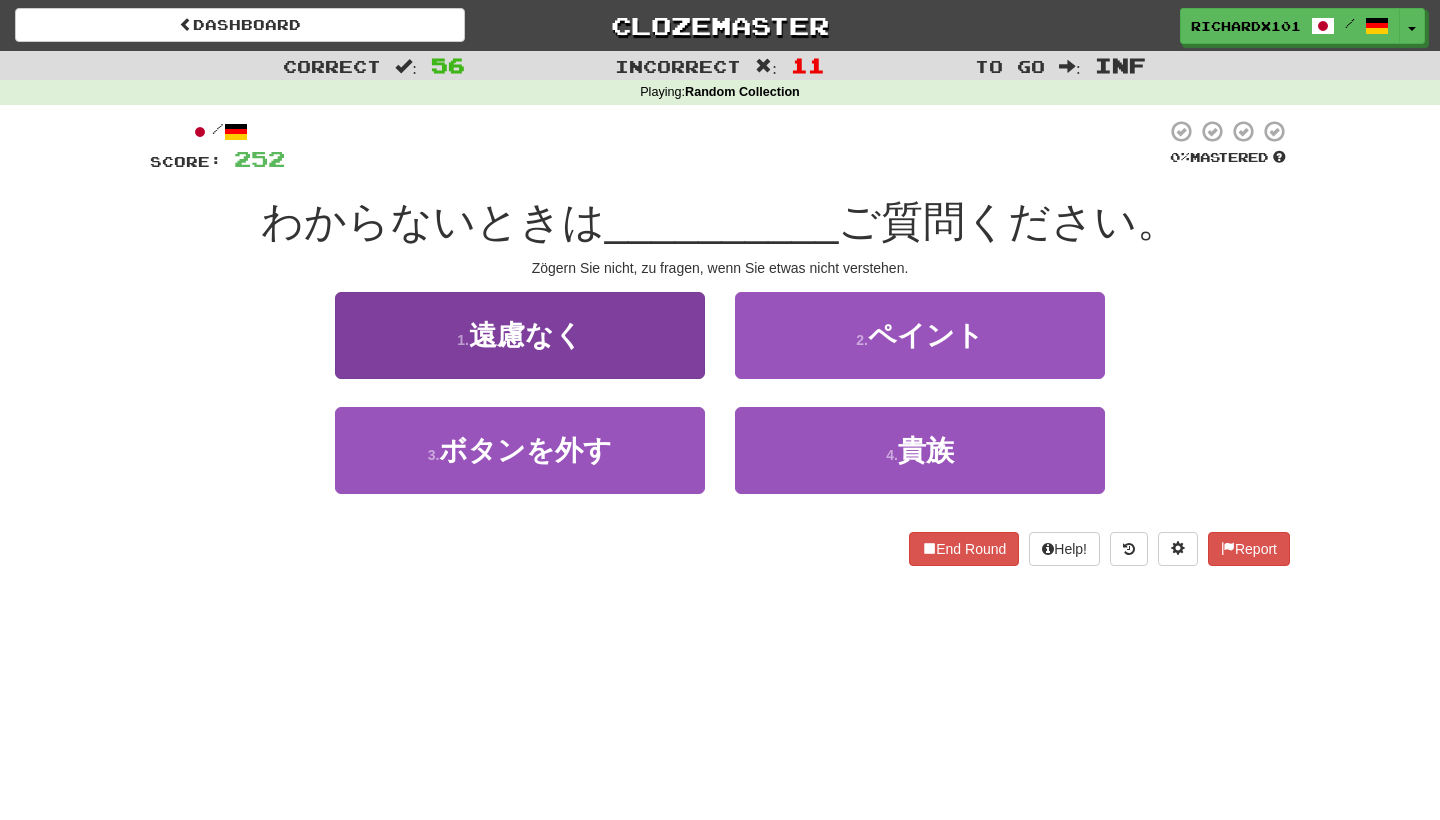 click on "1 .  遠慮なく" at bounding box center (520, 335) 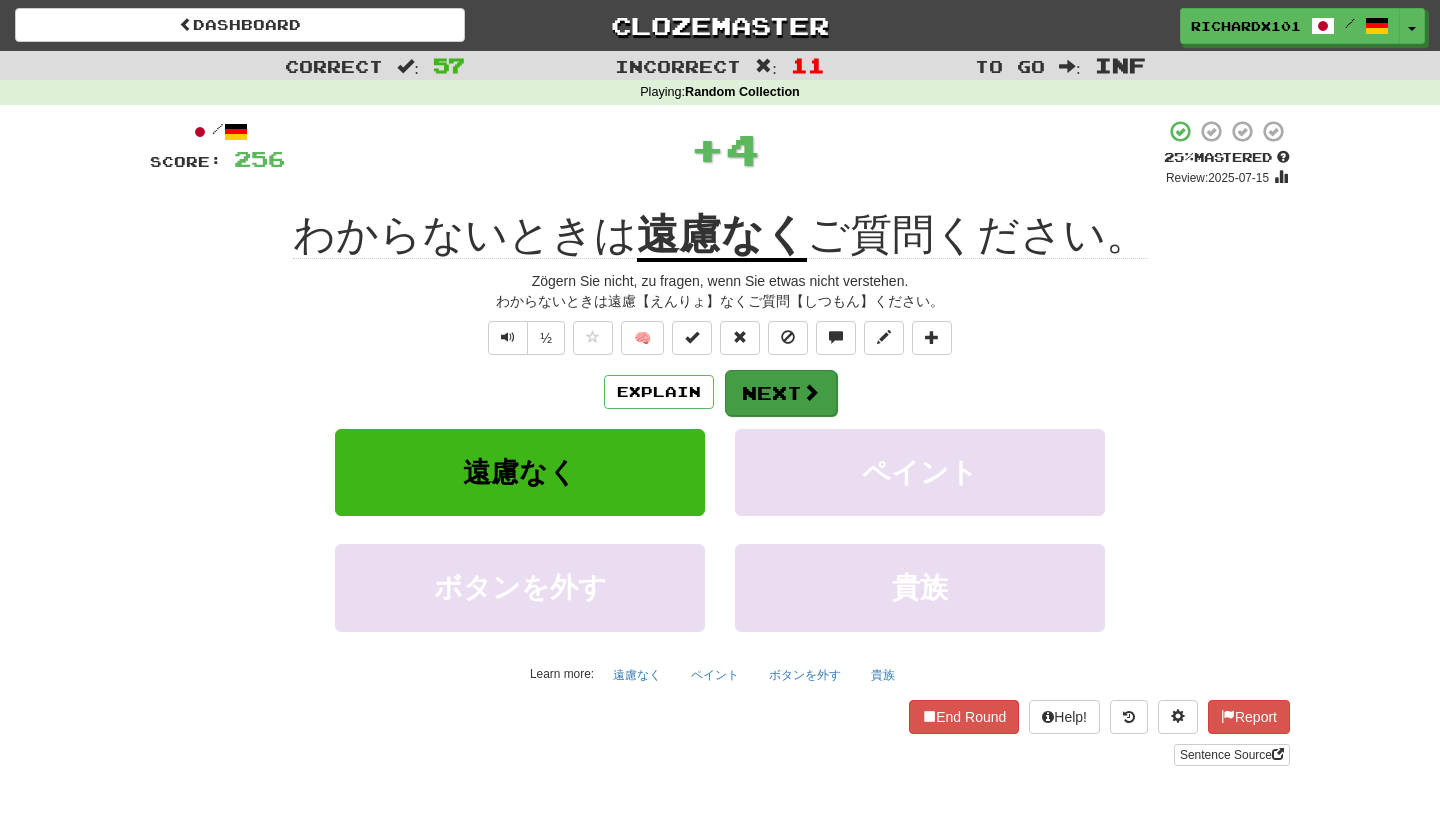 click on "Next" at bounding box center [781, 393] 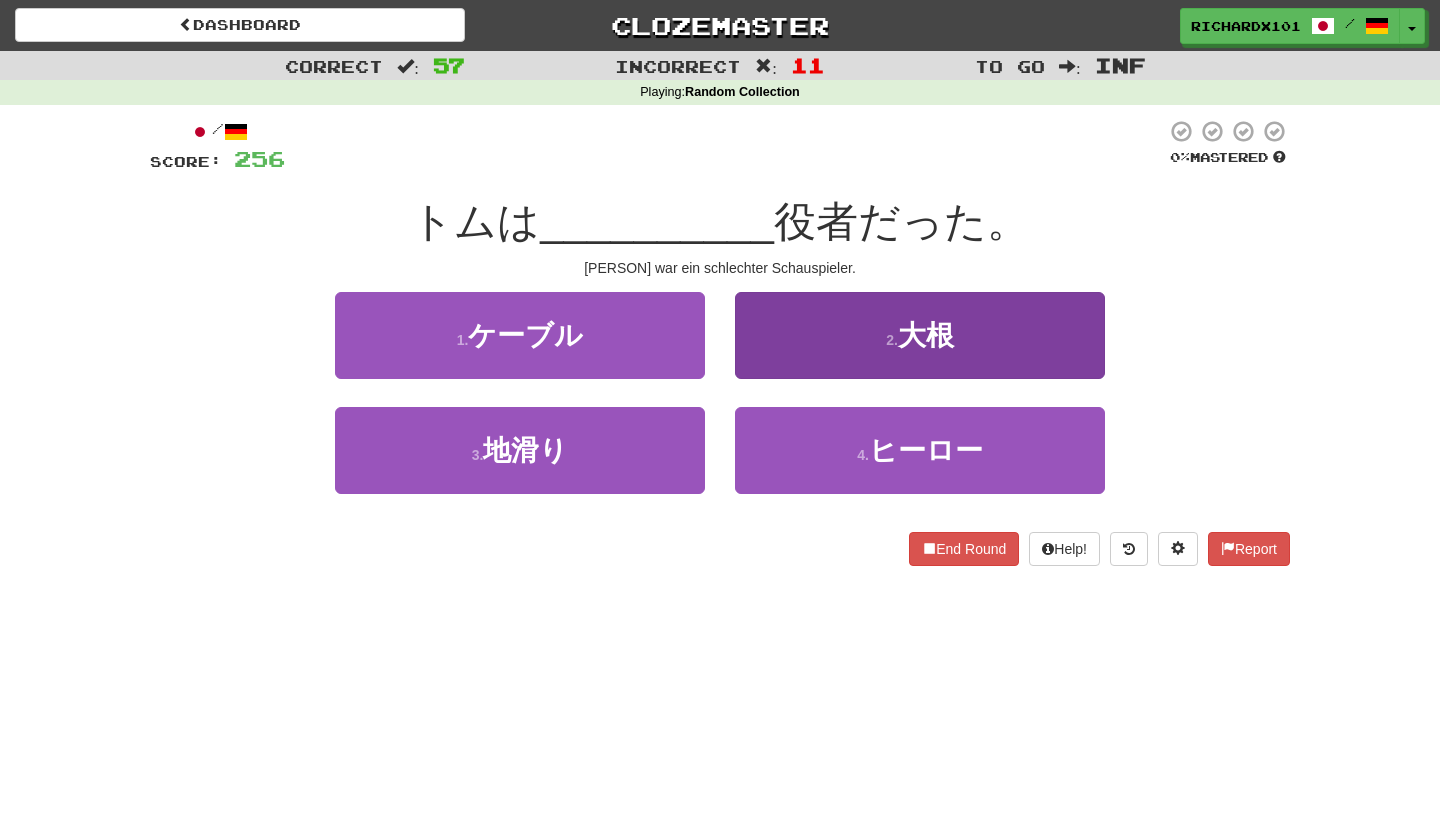 click on "2 .  大根" at bounding box center (920, 335) 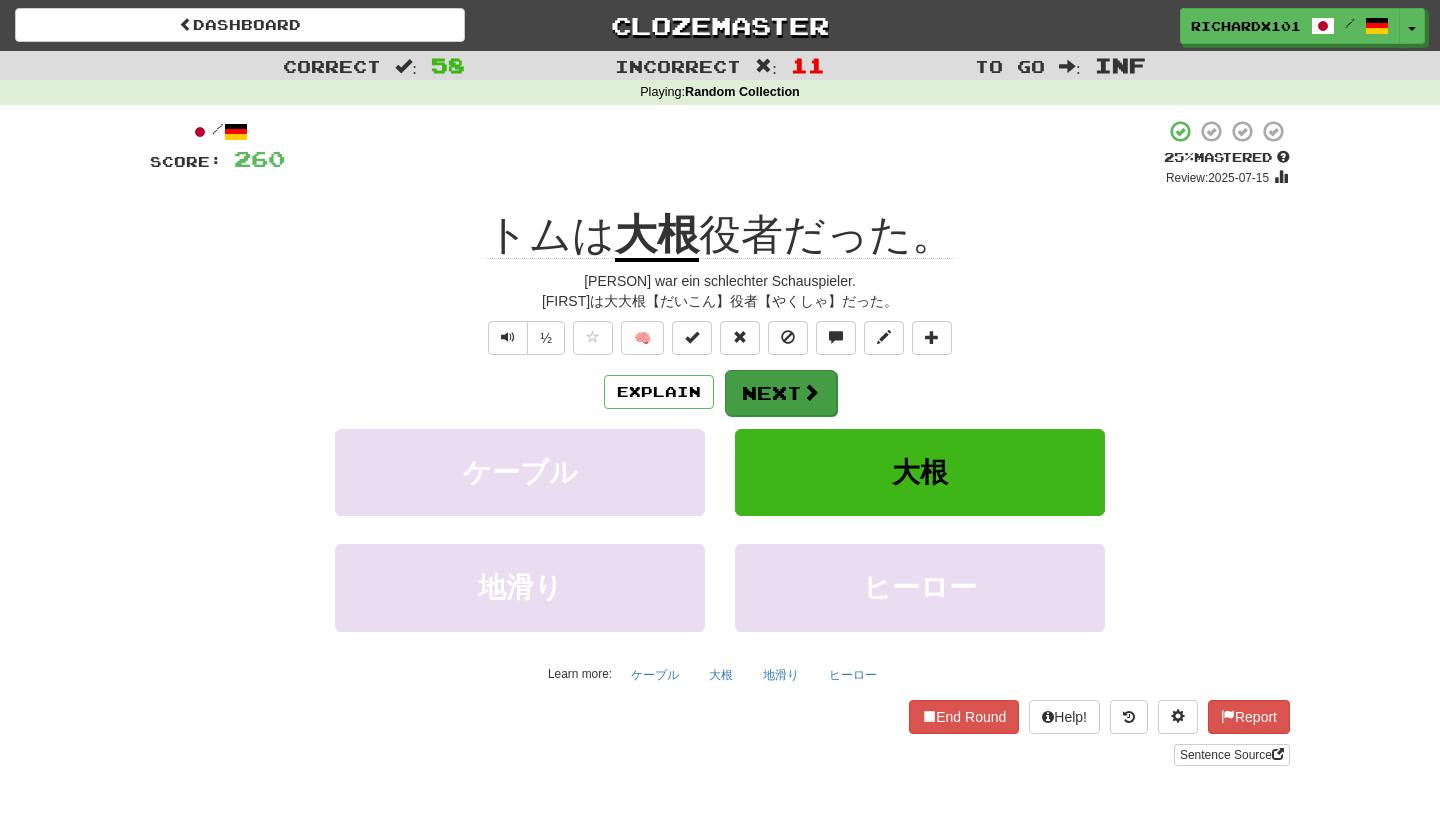 click on "Next" at bounding box center [781, 393] 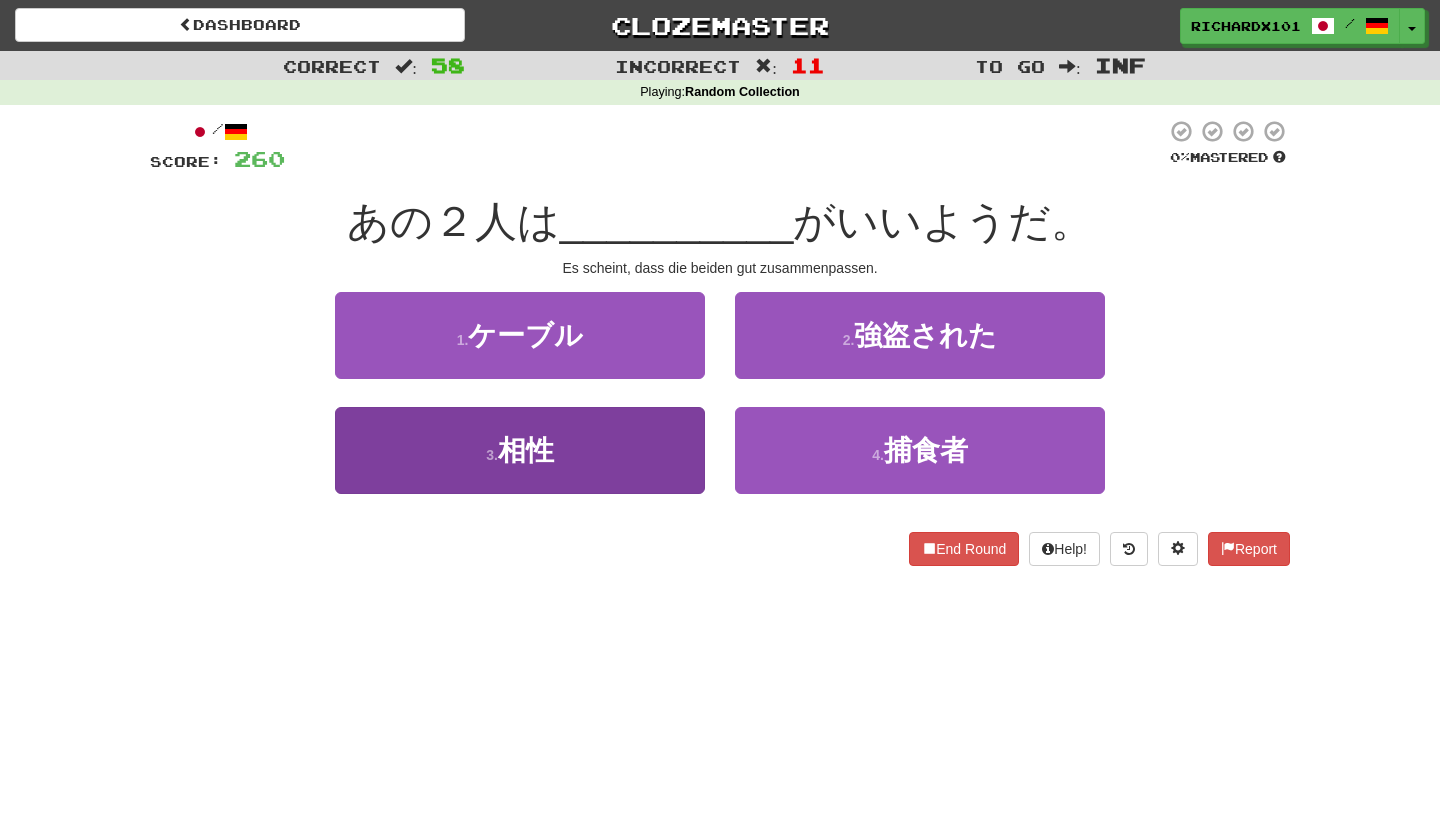 click on "3 .  相性" at bounding box center [520, 450] 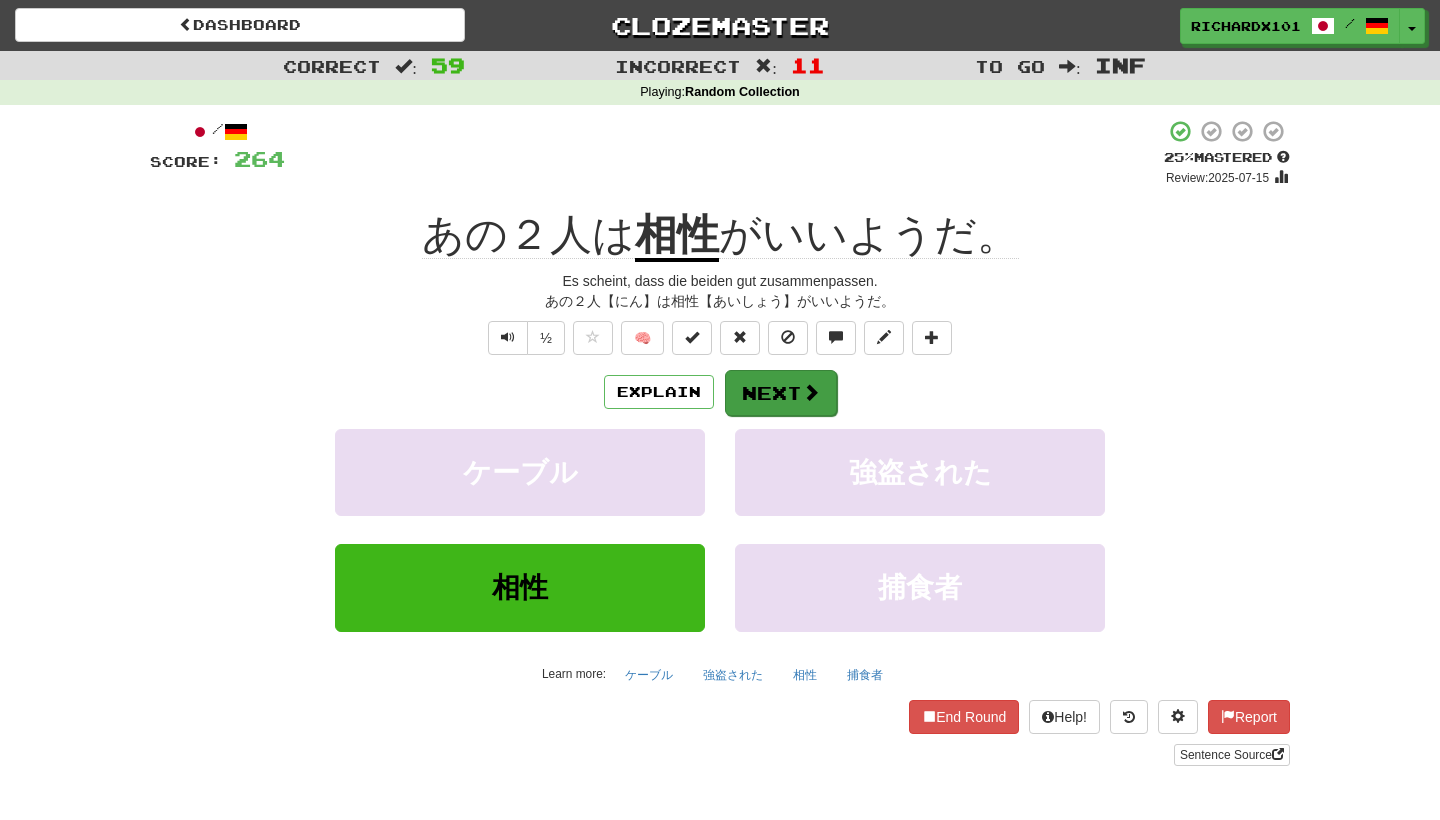click on "Next" at bounding box center [781, 393] 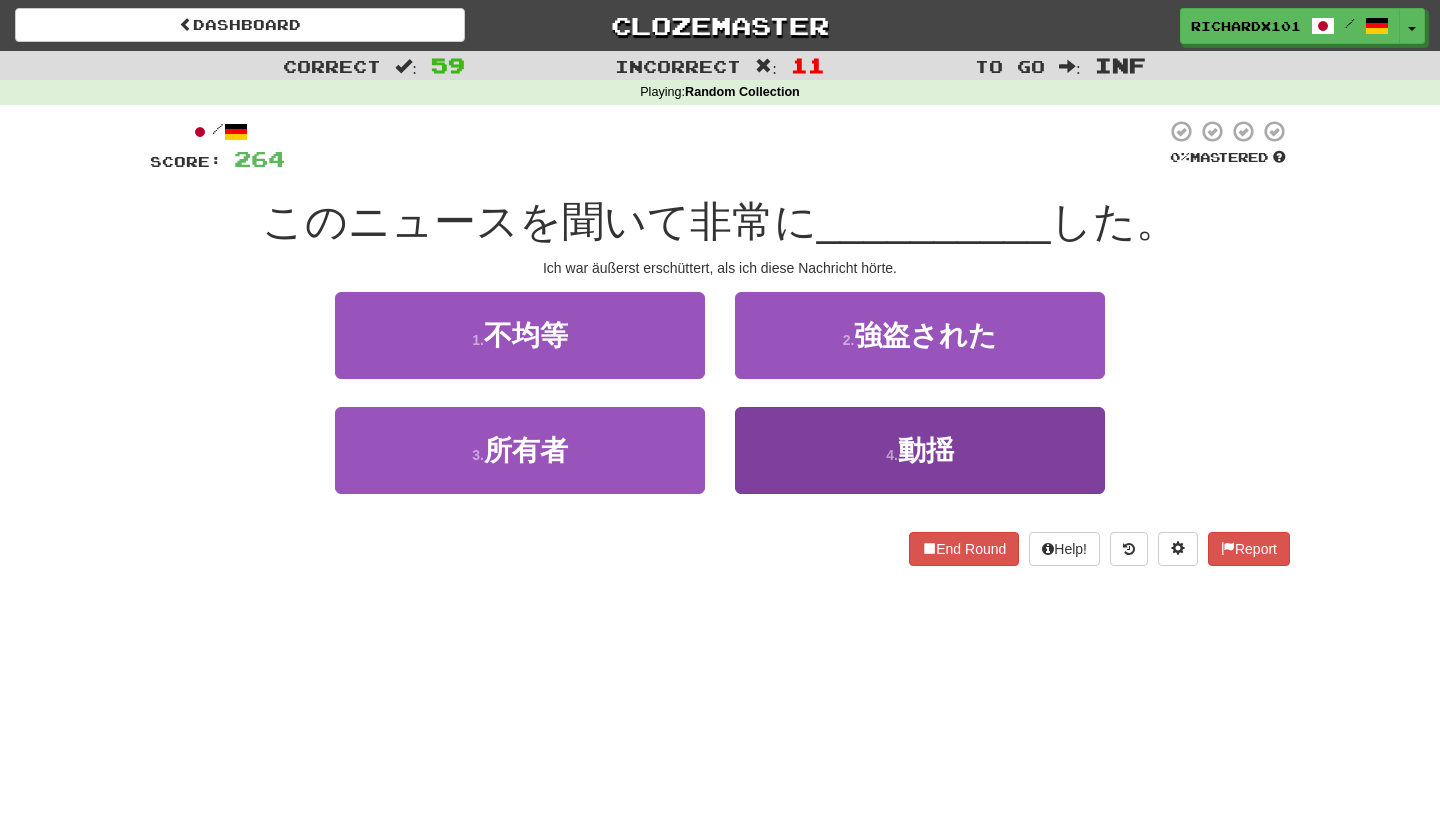 click on "4 .  動揺" at bounding box center (920, 450) 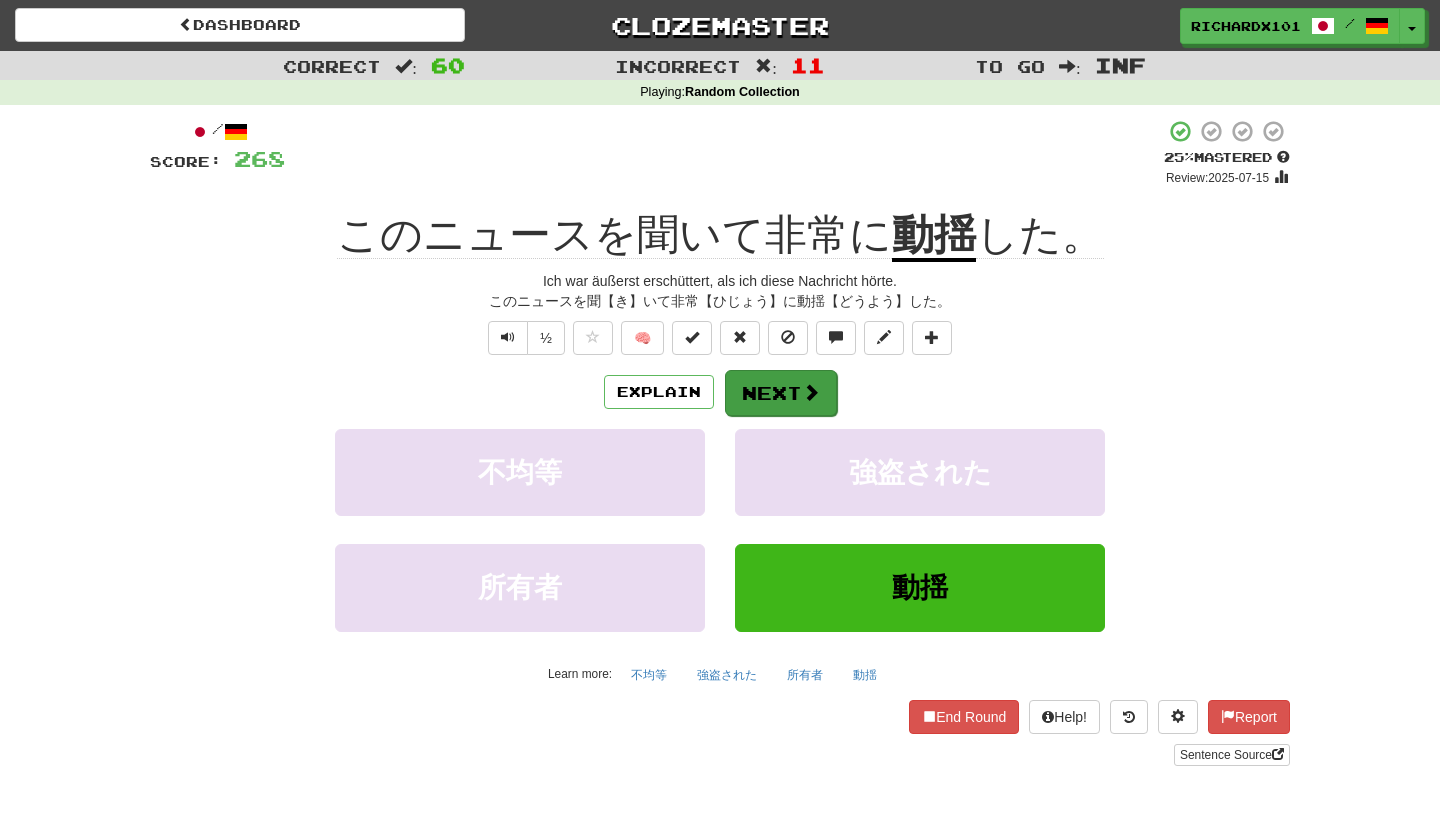 click at bounding box center (811, 392) 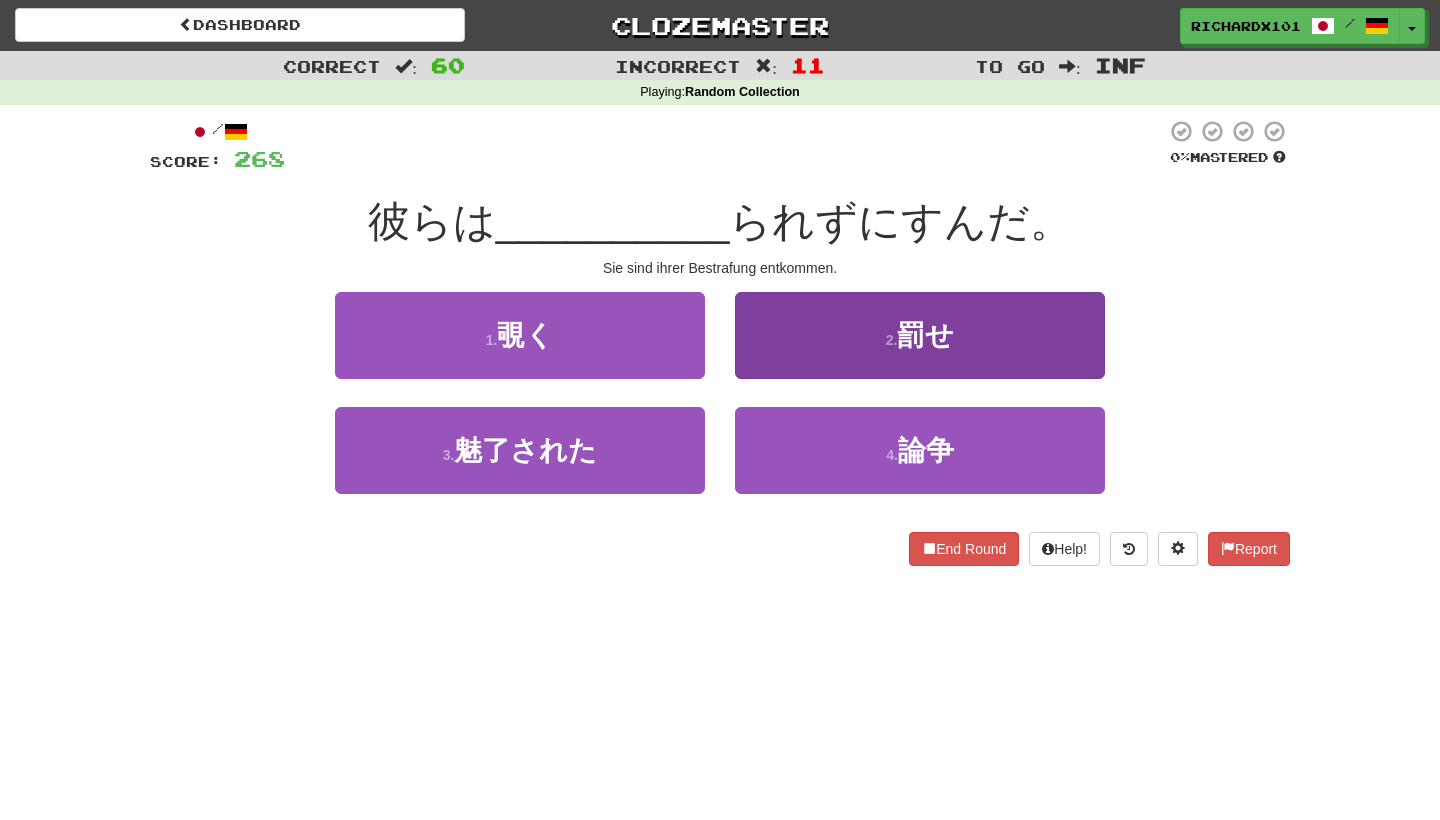 click on "2 .  罰せ" at bounding box center [920, 335] 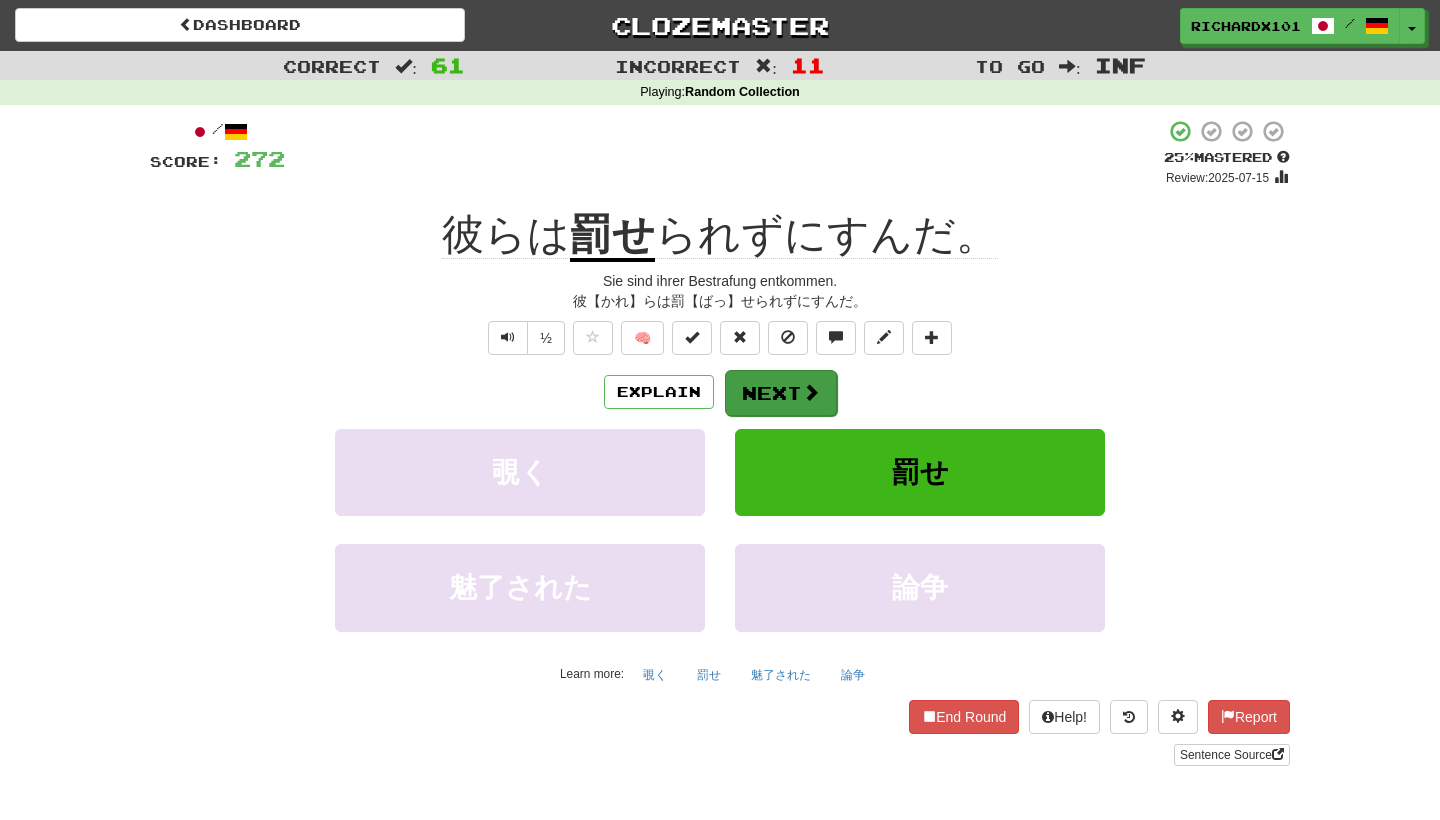 click on "Next" at bounding box center [781, 393] 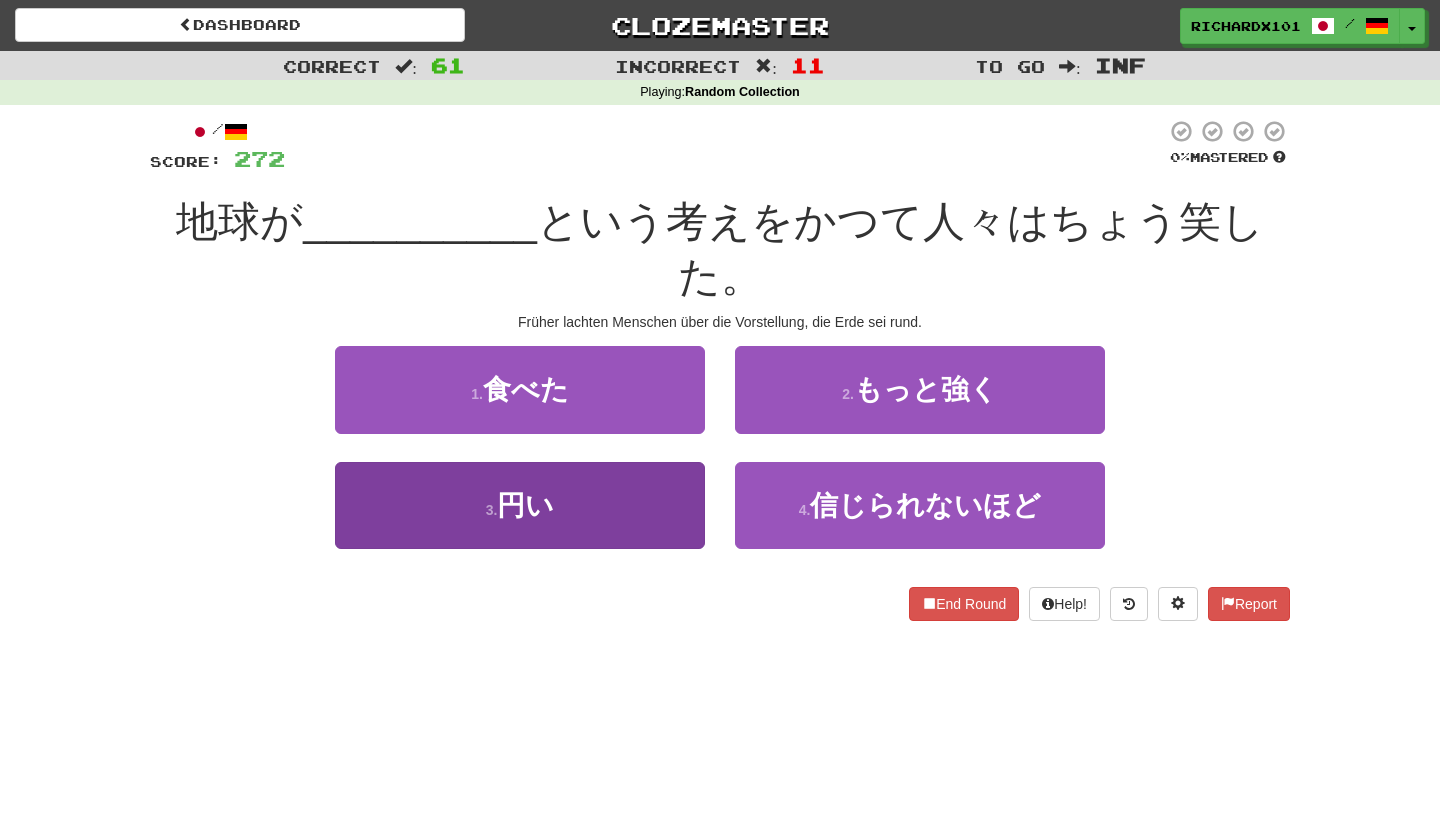 click on "3 .  円い" at bounding box center [520, 505] 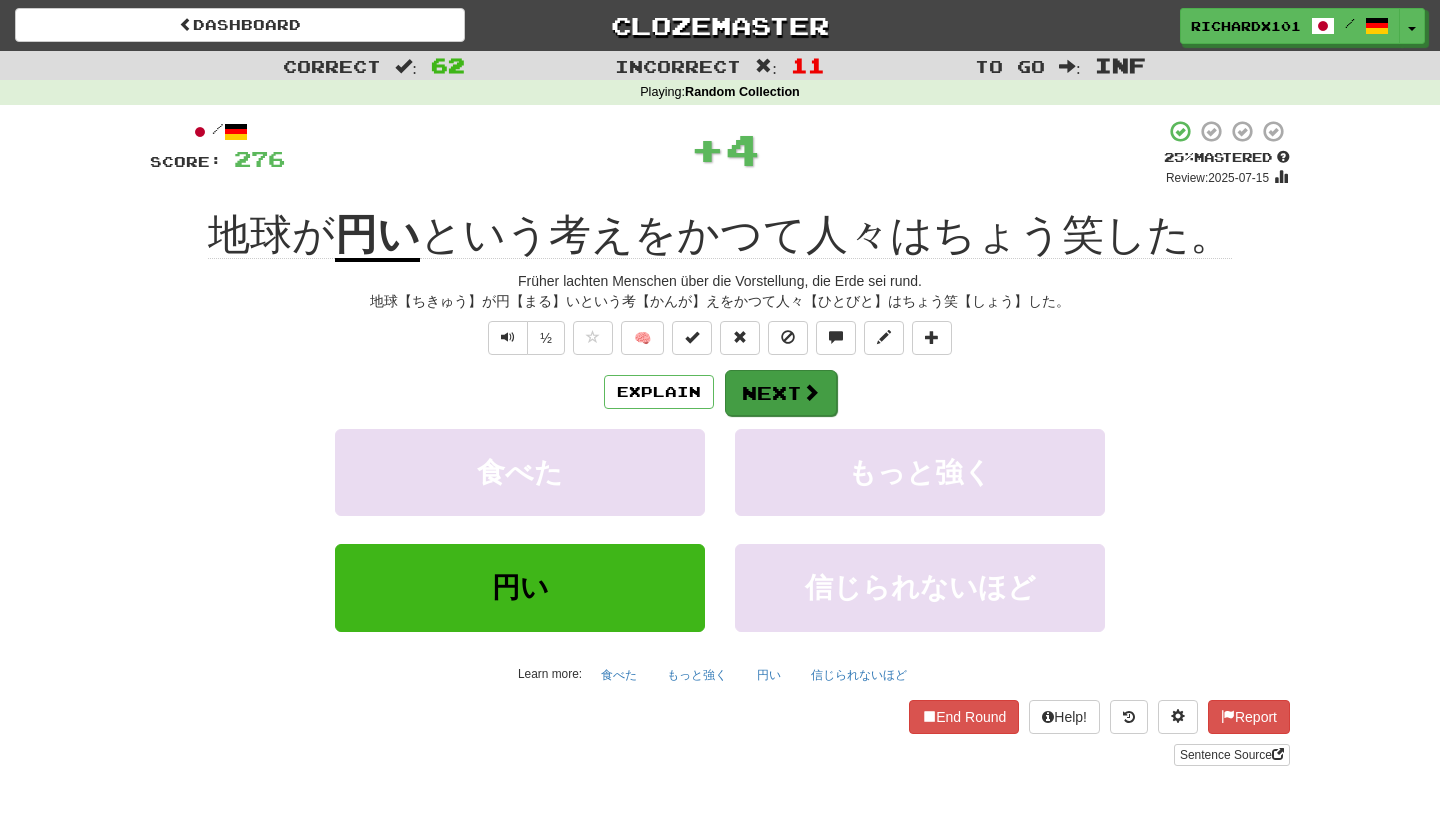 click on "Next" at bounding box center (781, 393) 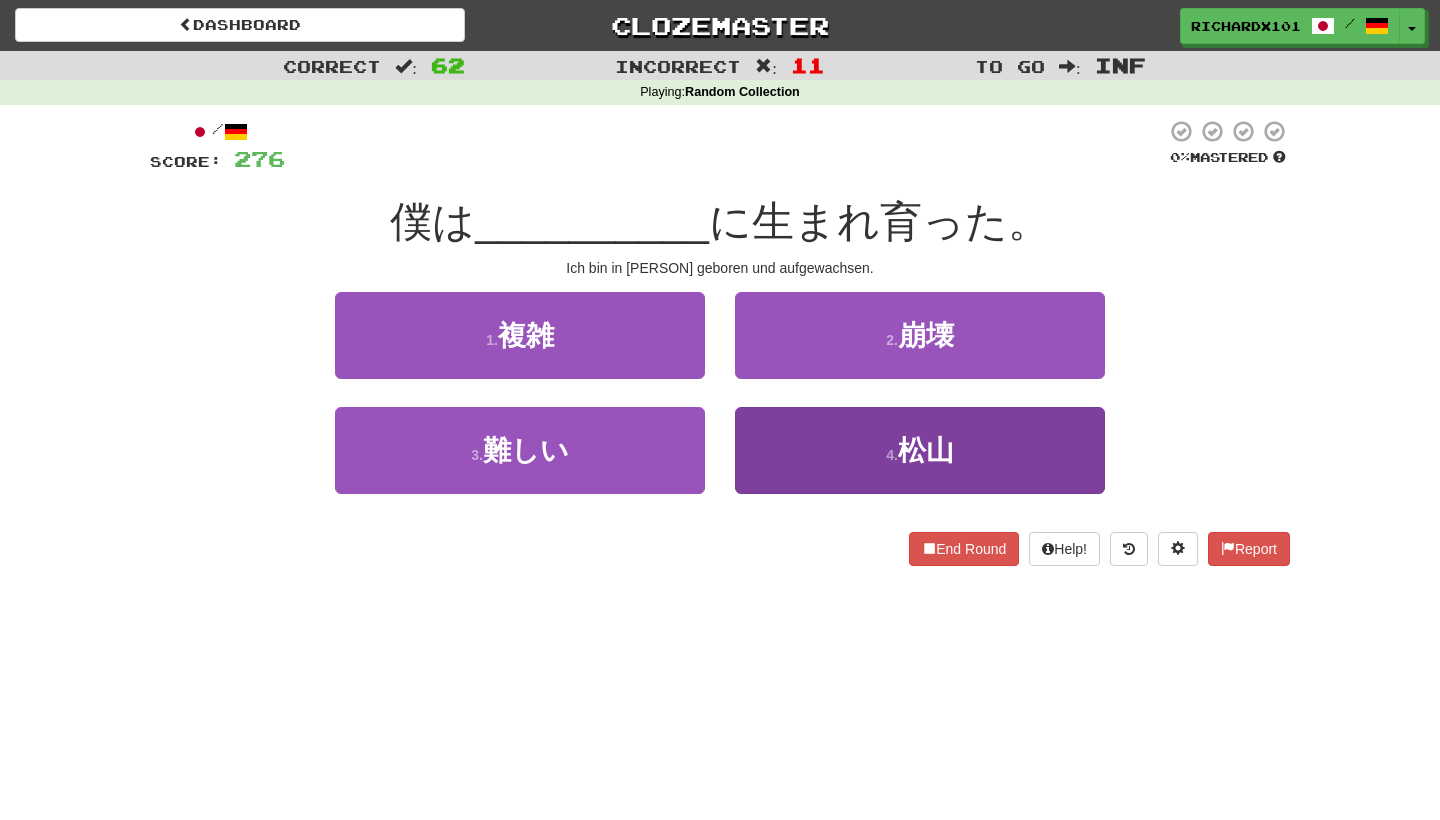 click on "4 .  [PERSON]" at bounding box center [920, 450] 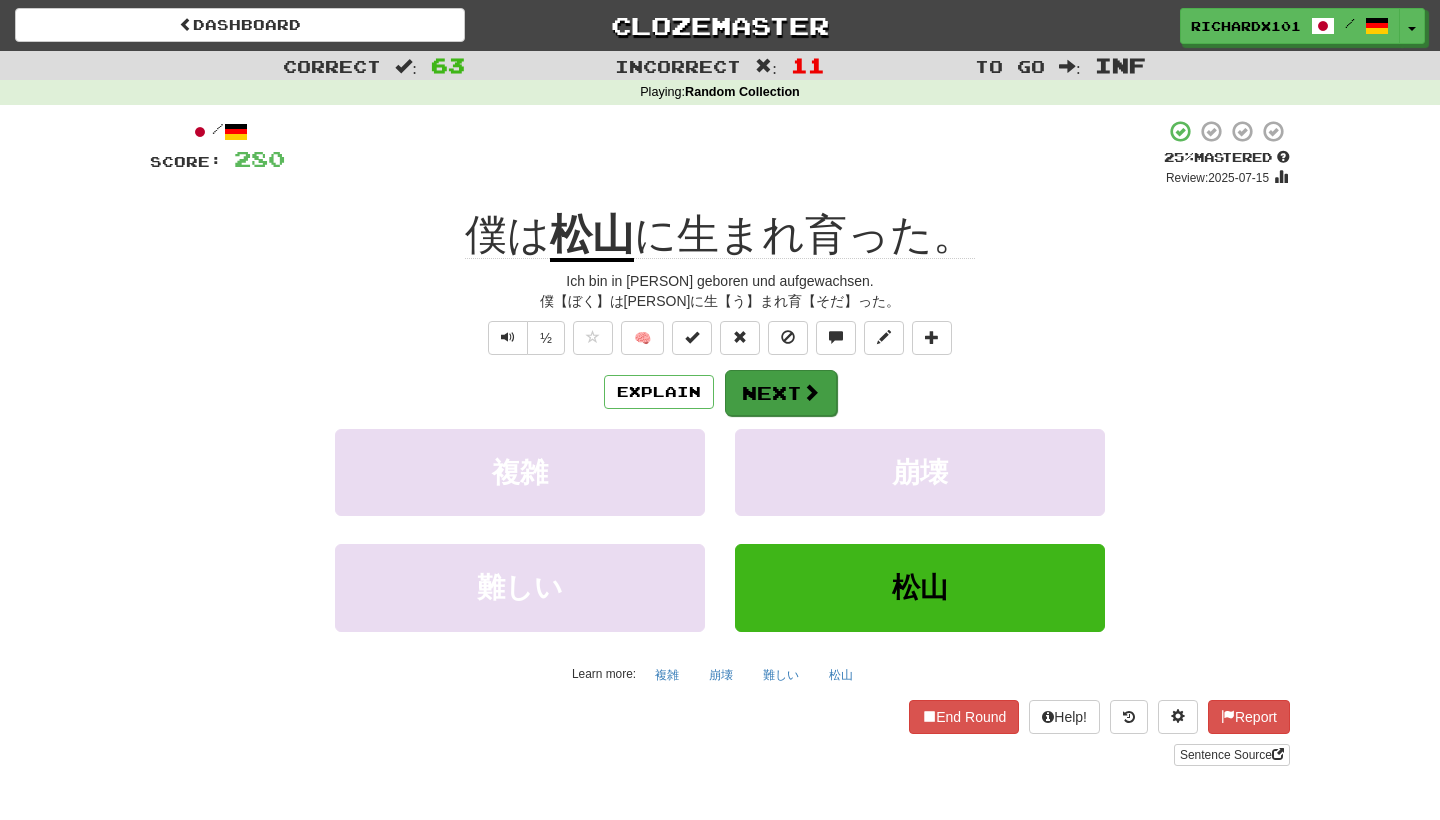 click at bounding box center (811, 392) 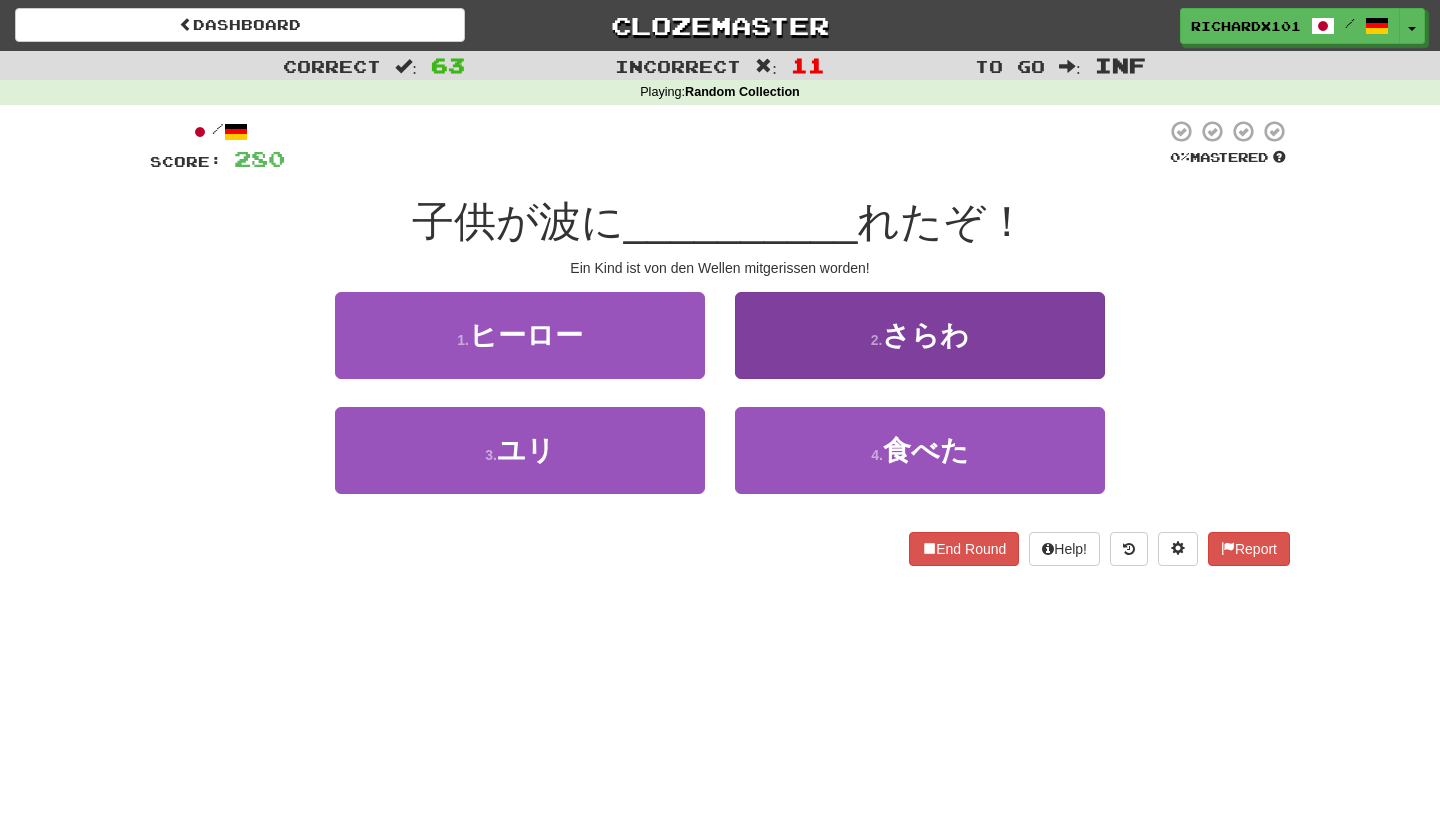 click on "2 .  さらわ" at bounding box center [920, 335] 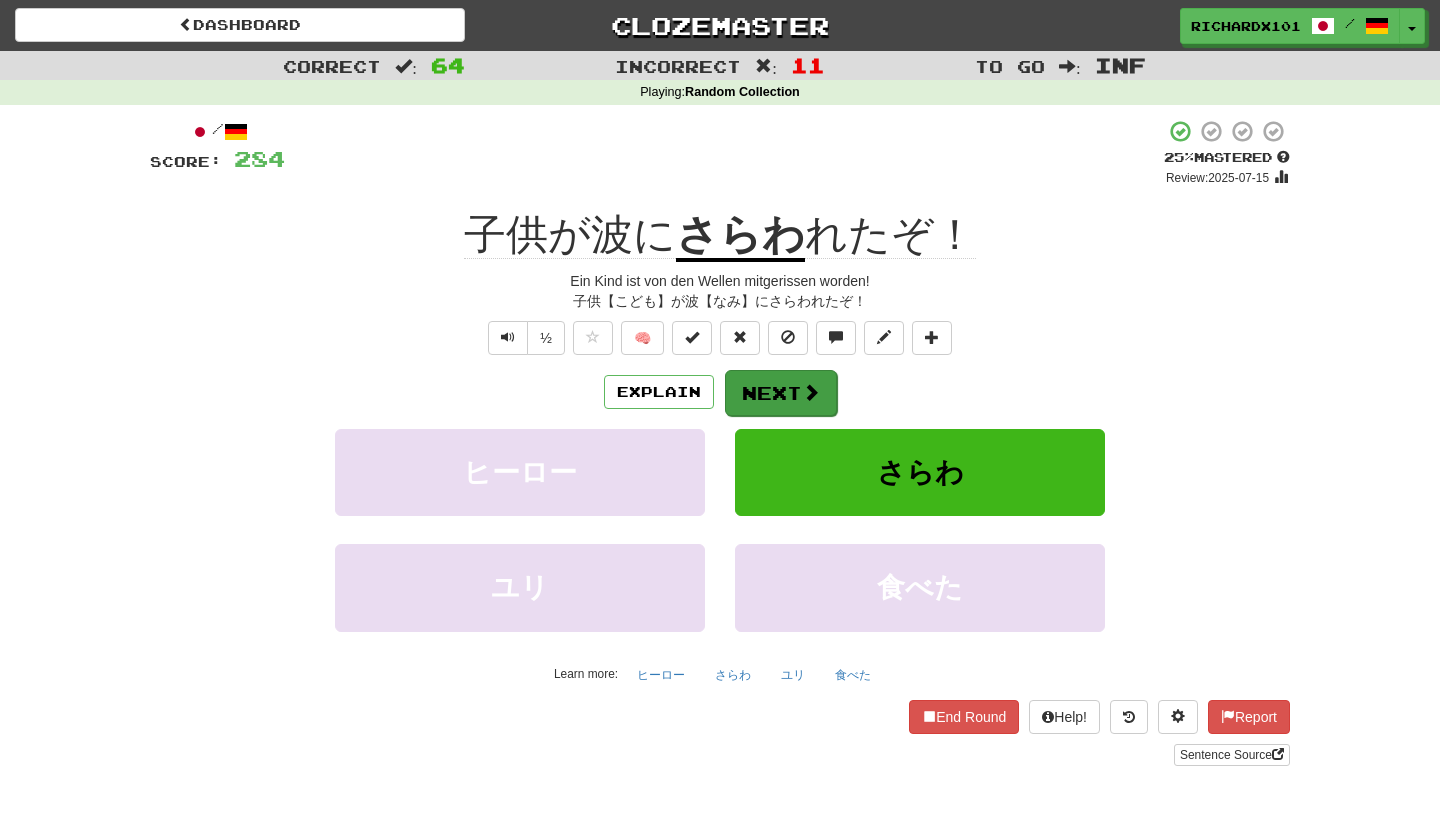 click on "Next" at bounding box center (781, 393) 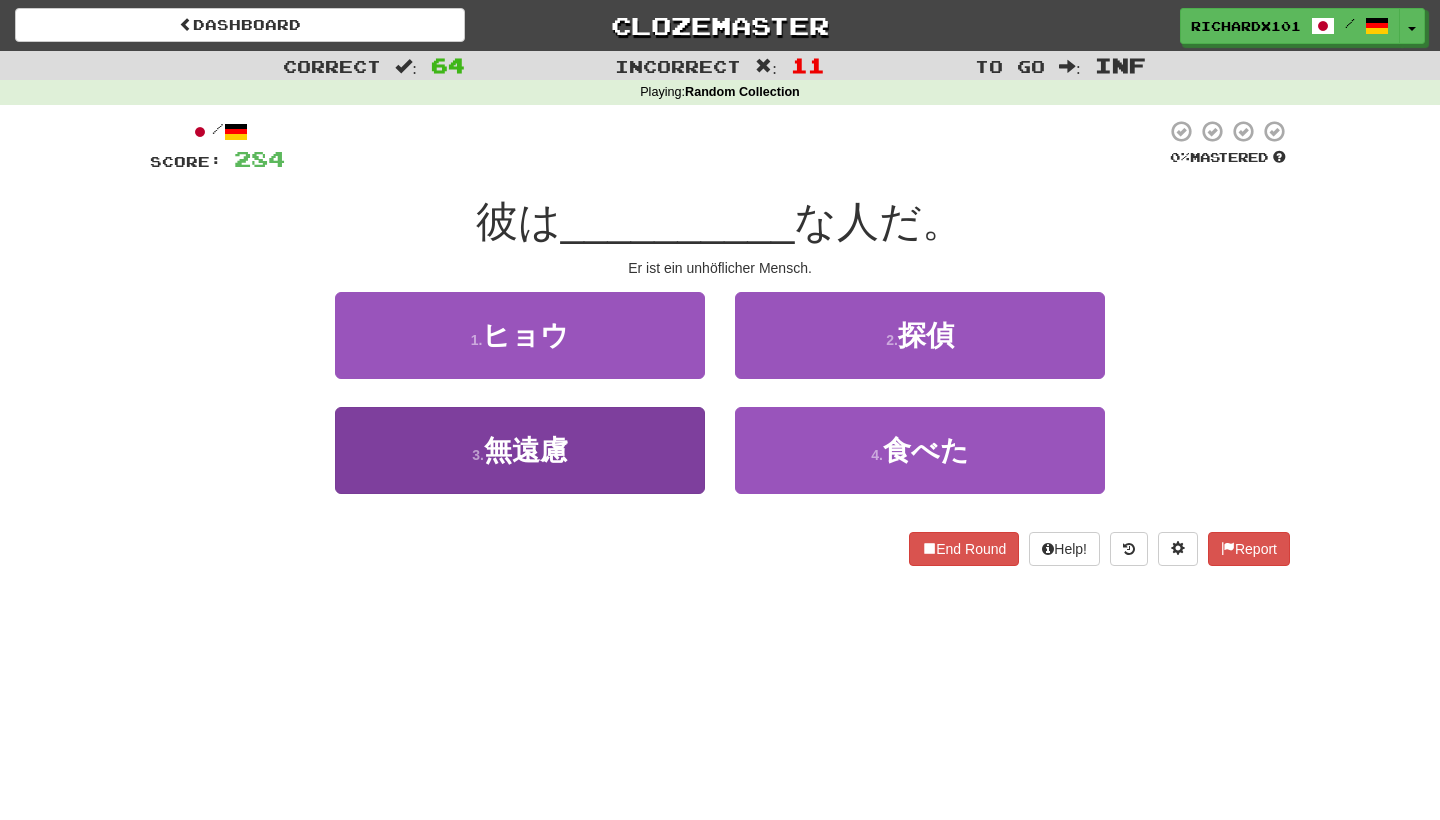 click on "3 .  無遠慮" at bounding box center (520, 450) 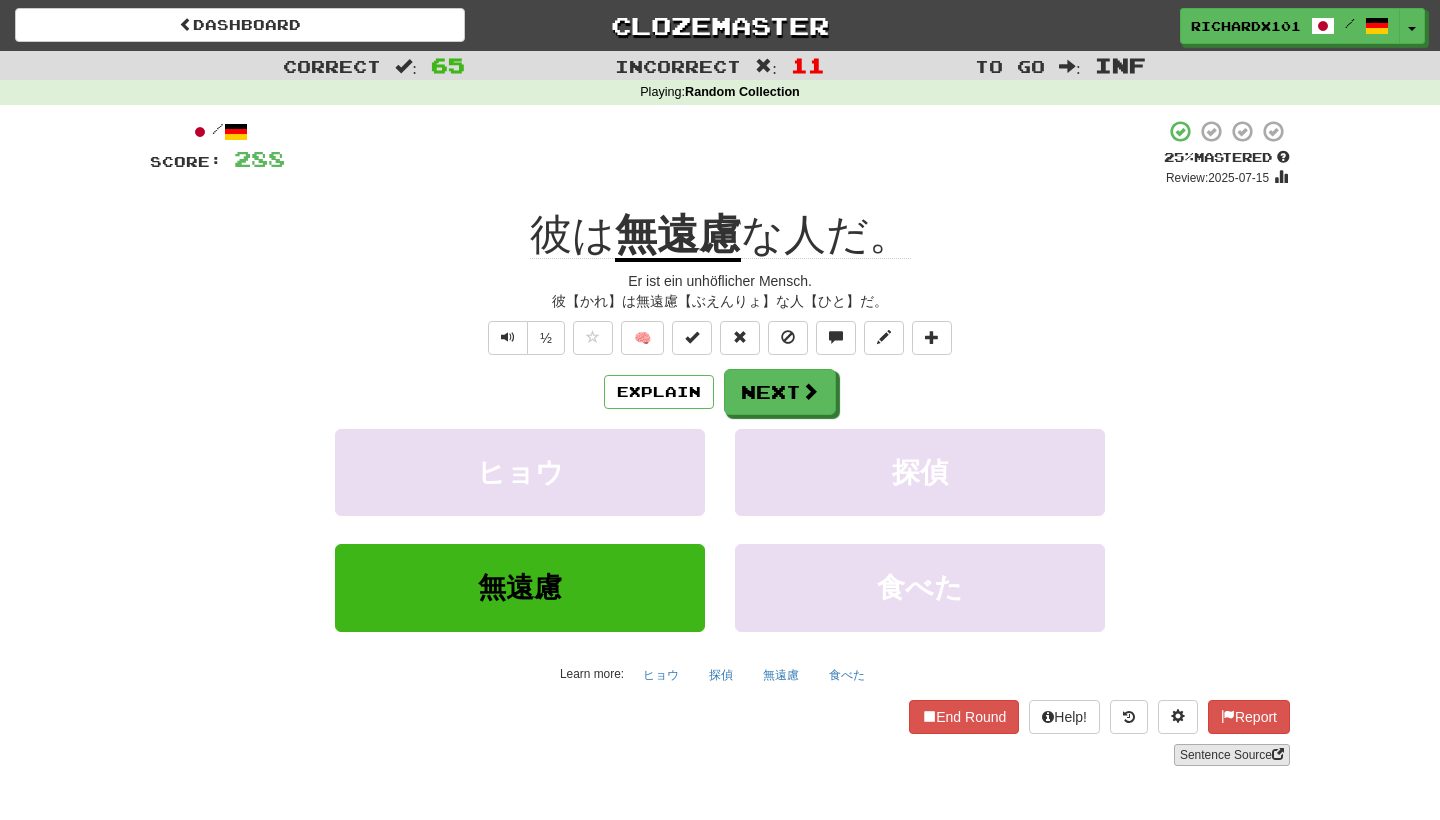 click on "Sentence Source" at bounding box center (1232, 755) 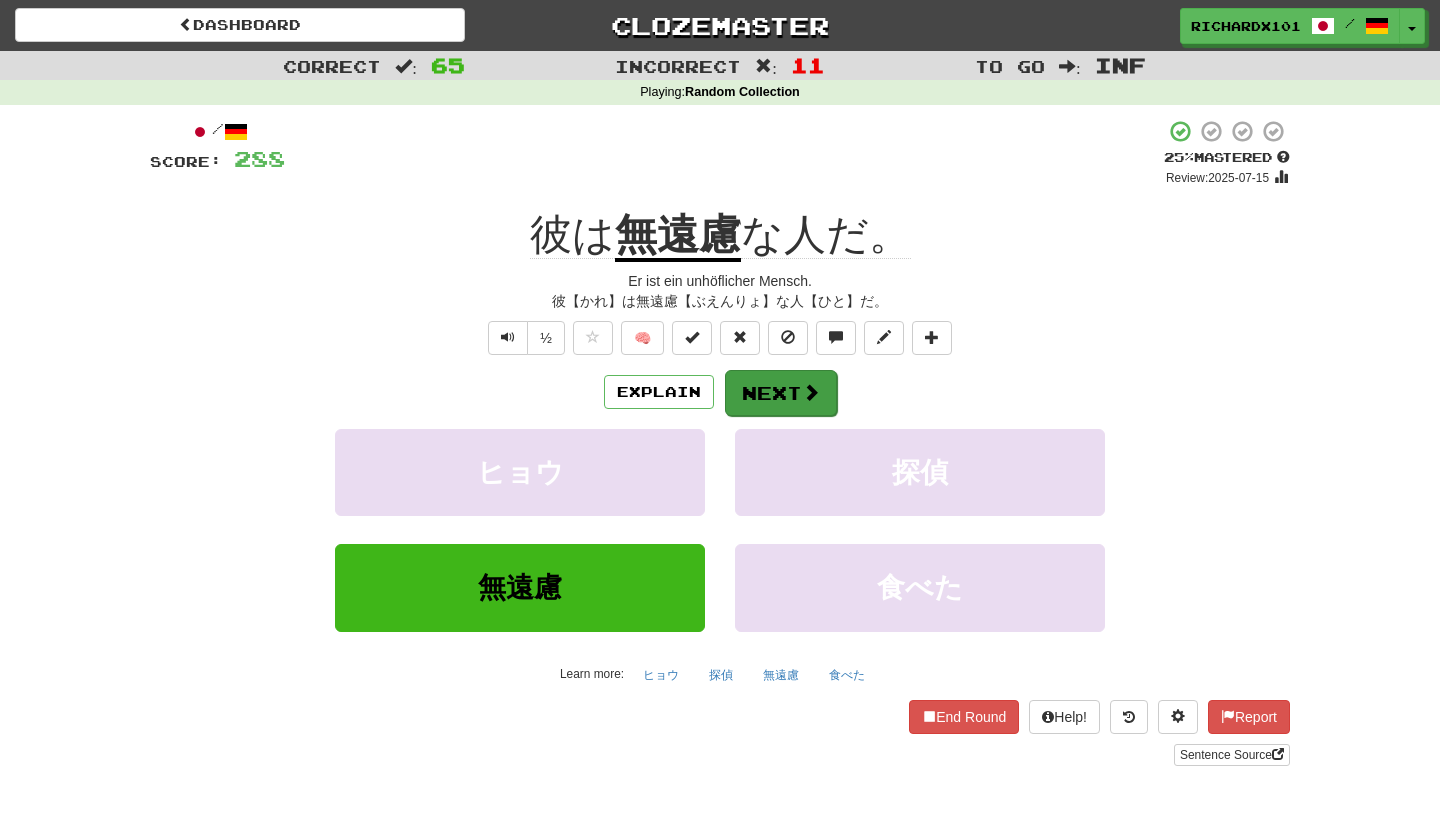 click on "Next" at bounding box center [781, 393] 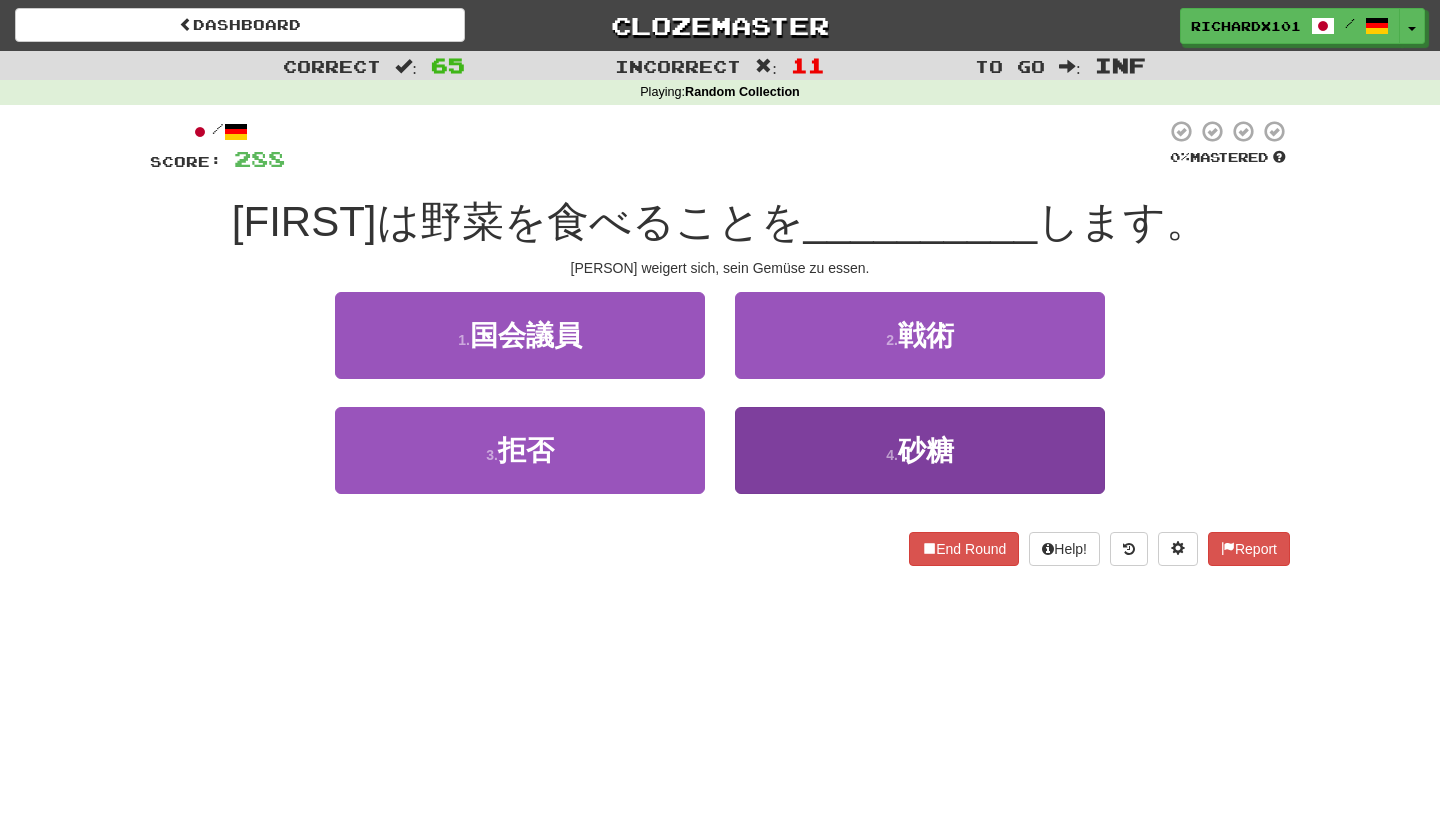 click on "4 .  砂糖" at bounding box center [920, 450] 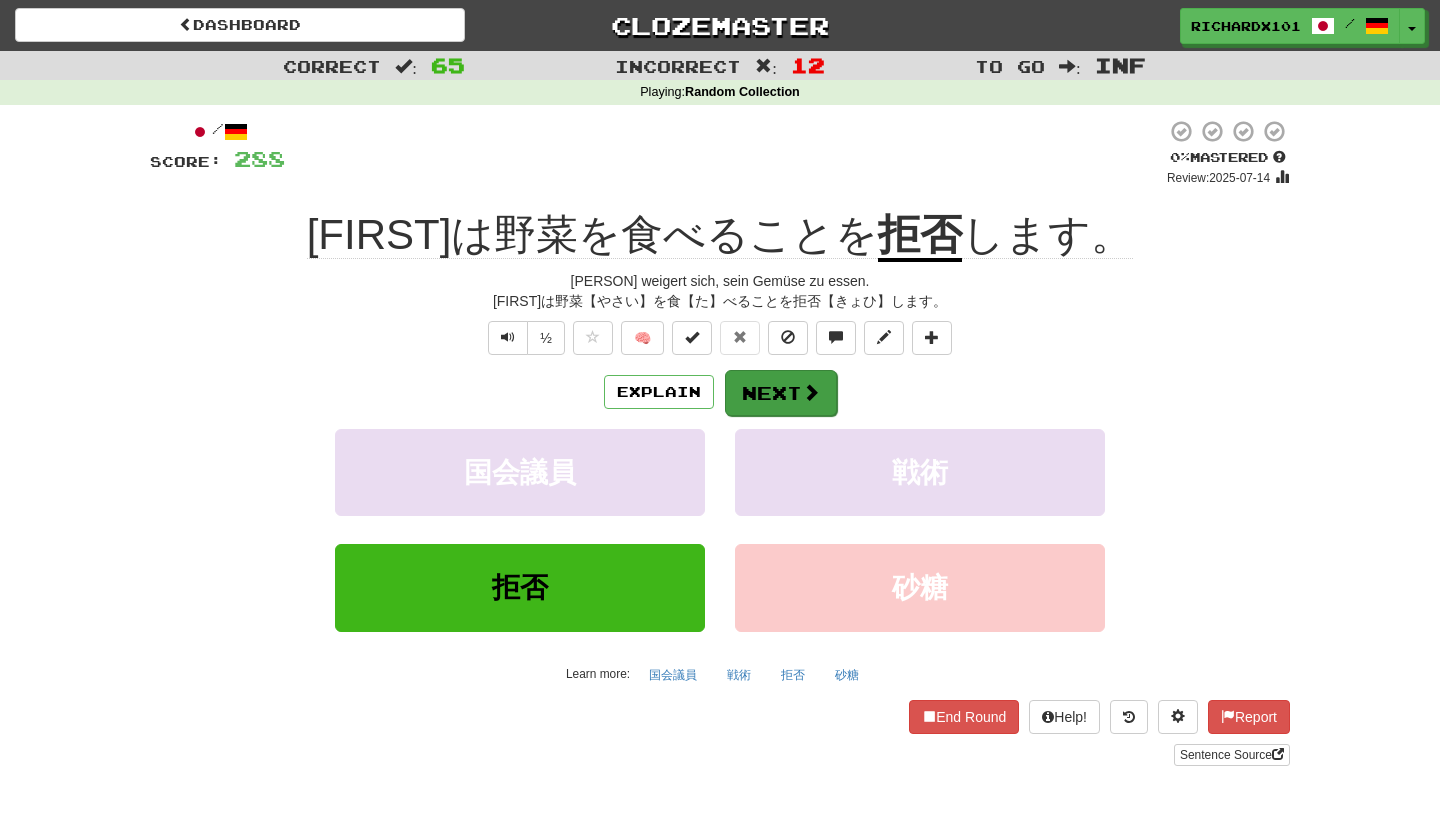click at bounding box center [811, 392] 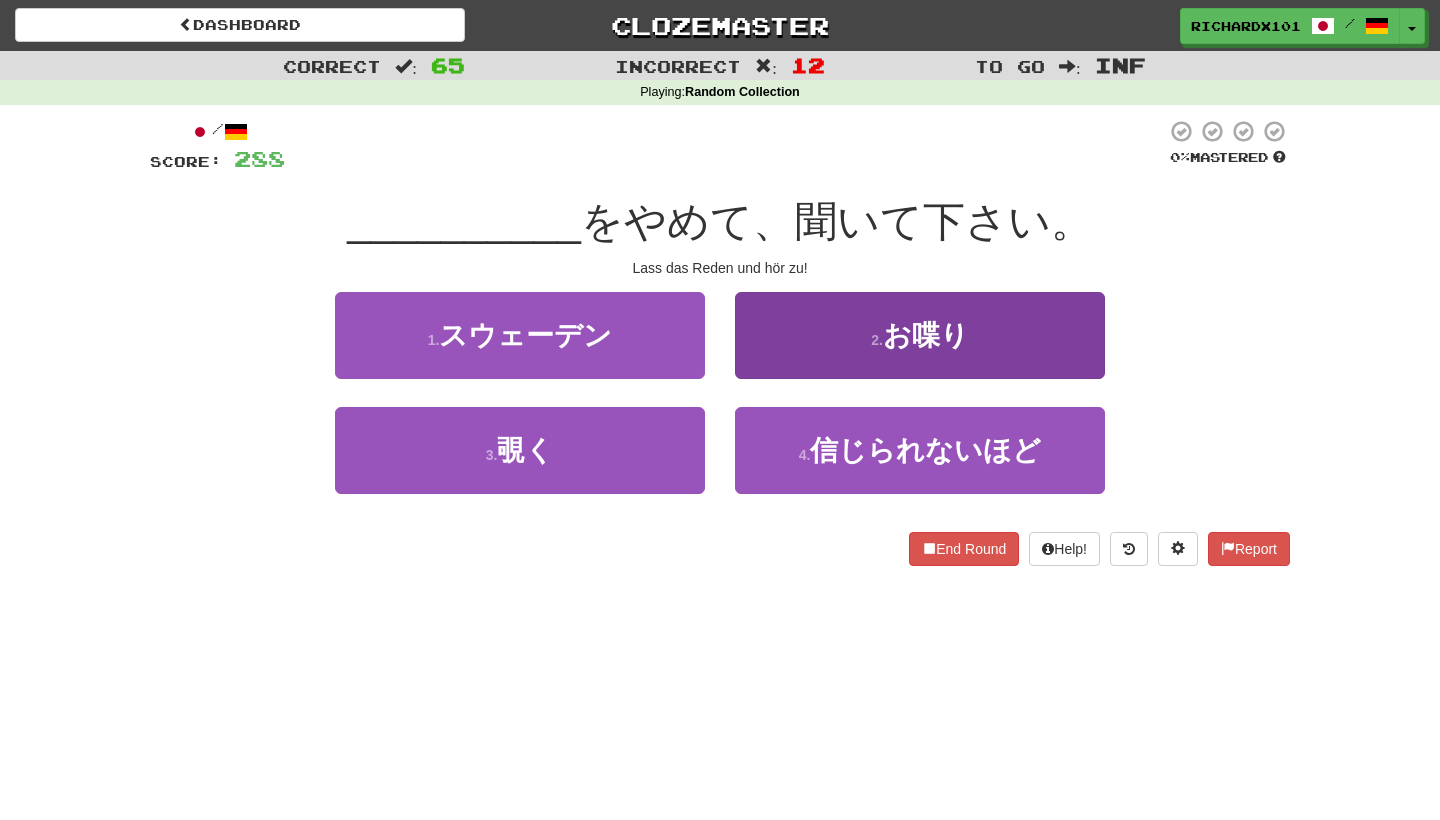 click on "2 .  お喋り" at bounding box center (920, 335) 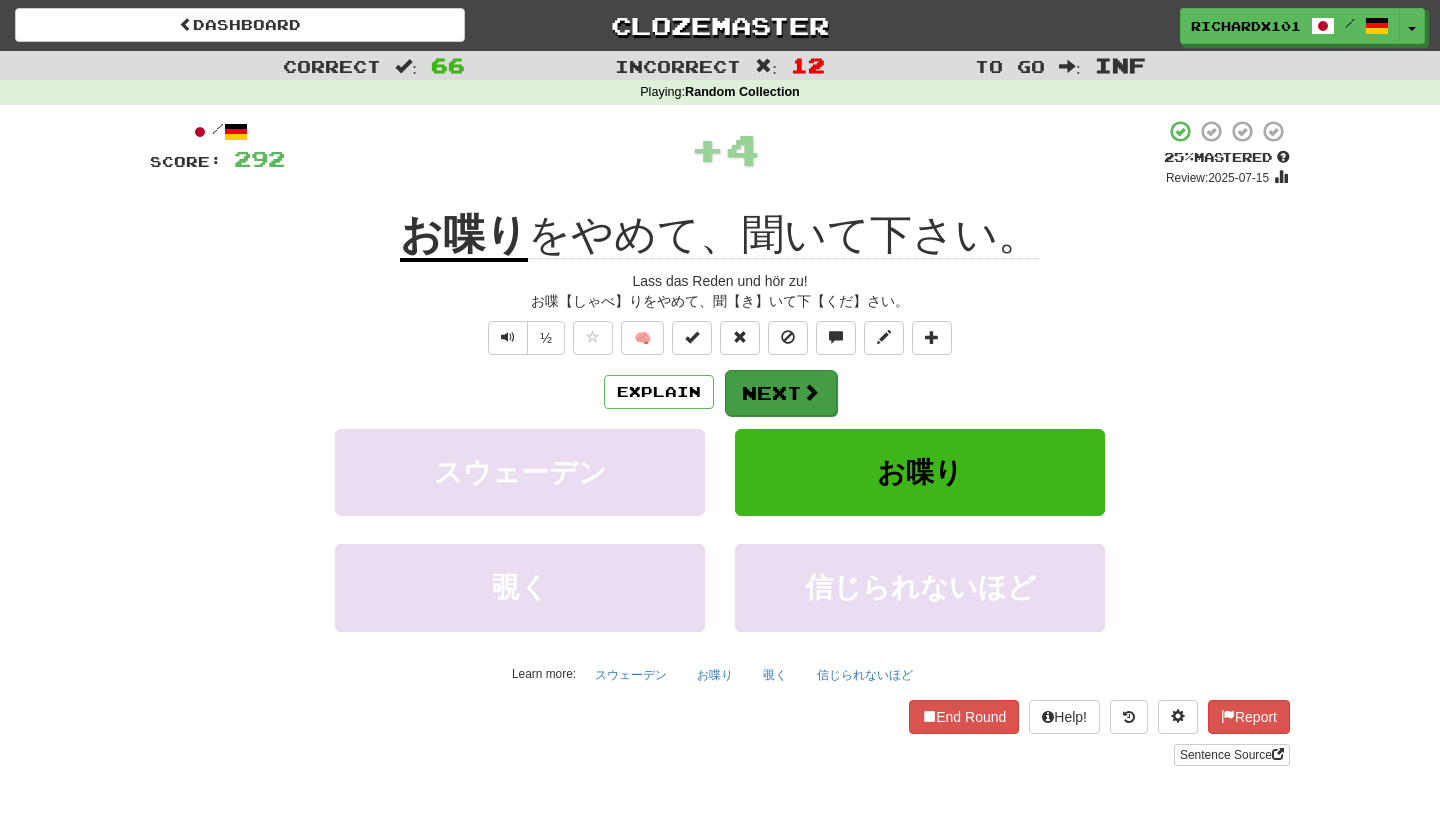 click on "Next" at bounding box center (781, 393) 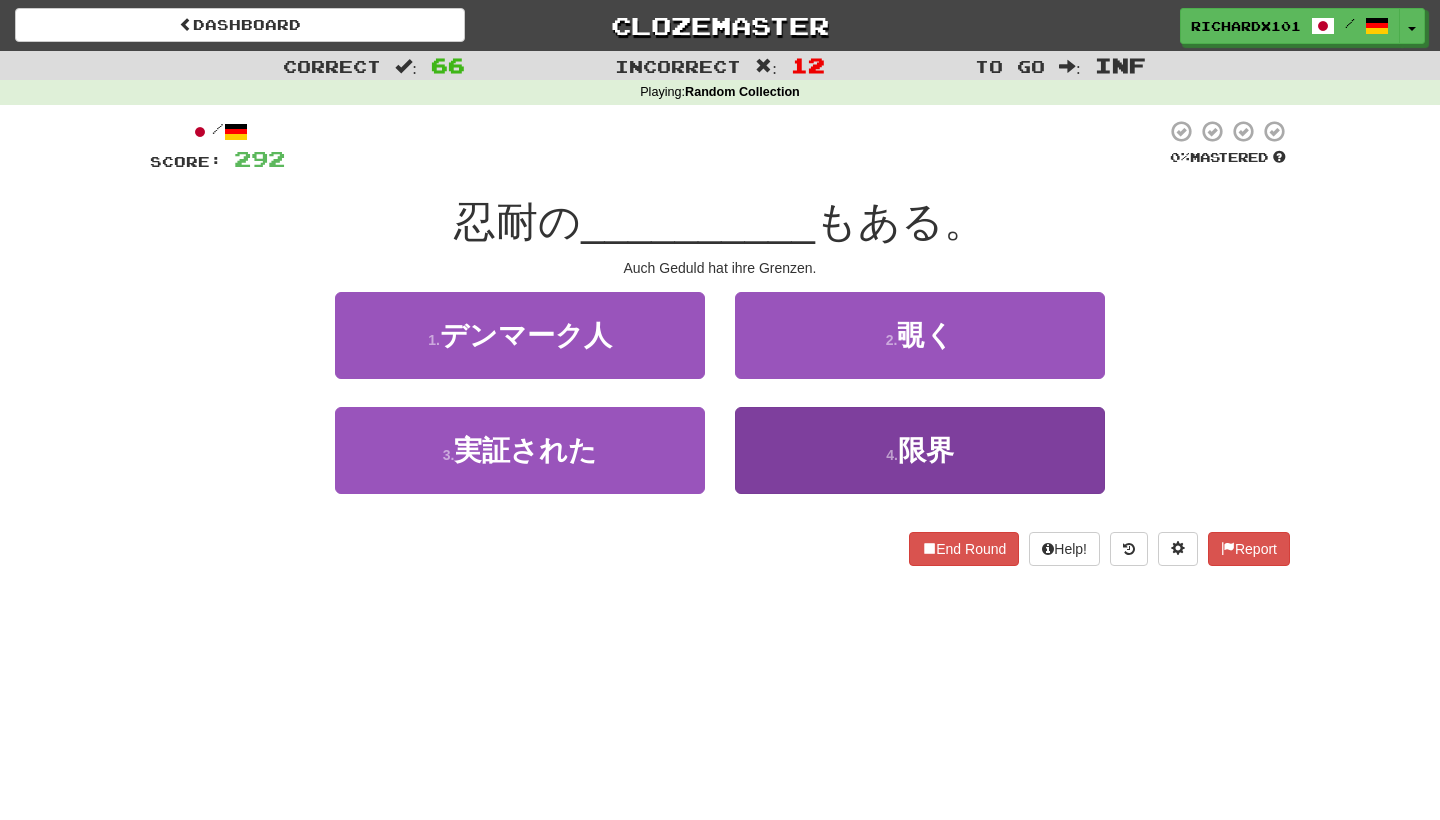 click on "4 .  限界" at bounding box center [920, 450] 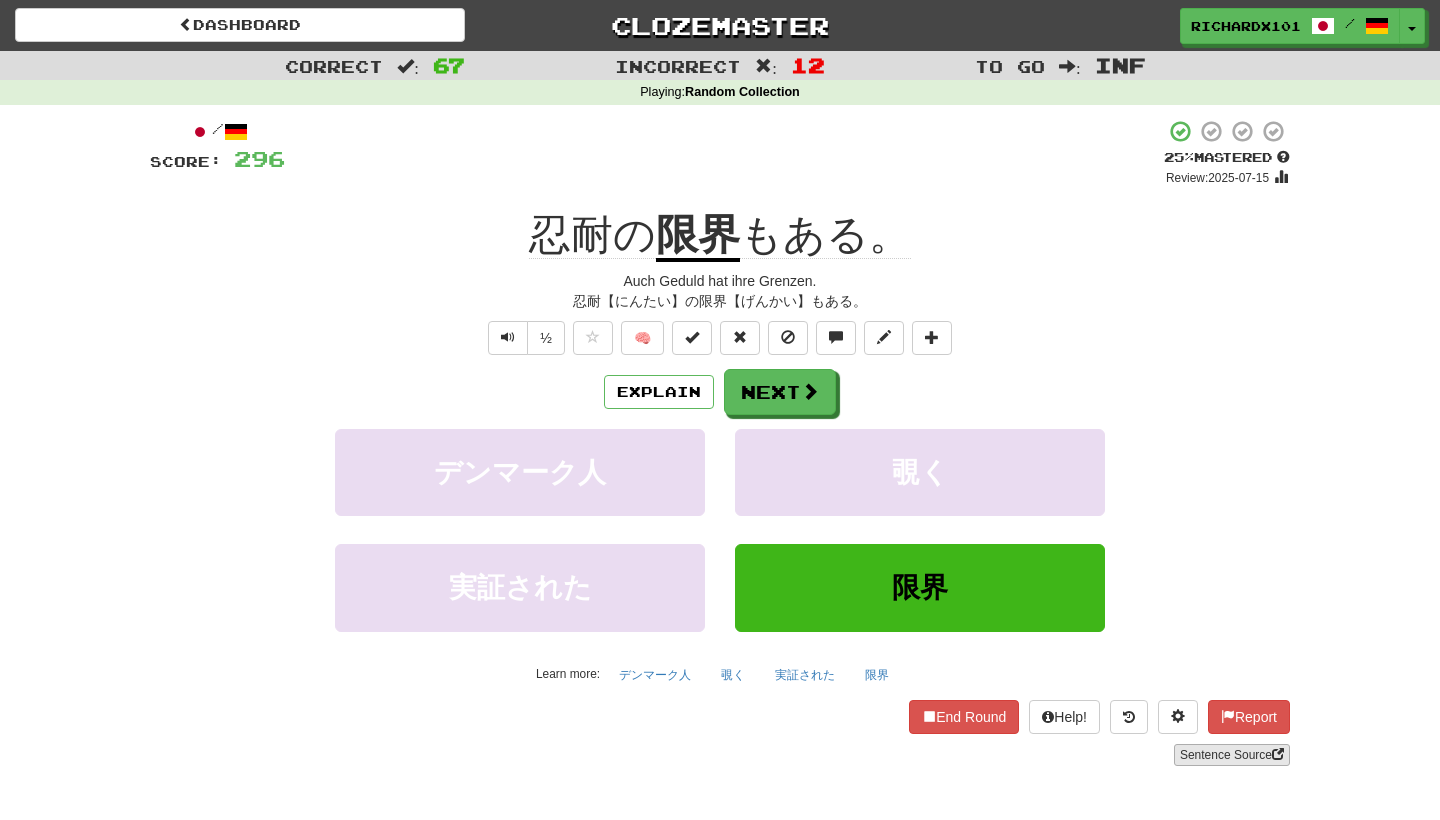 click on "Sentence Source" at bounding box center (1232, 755) 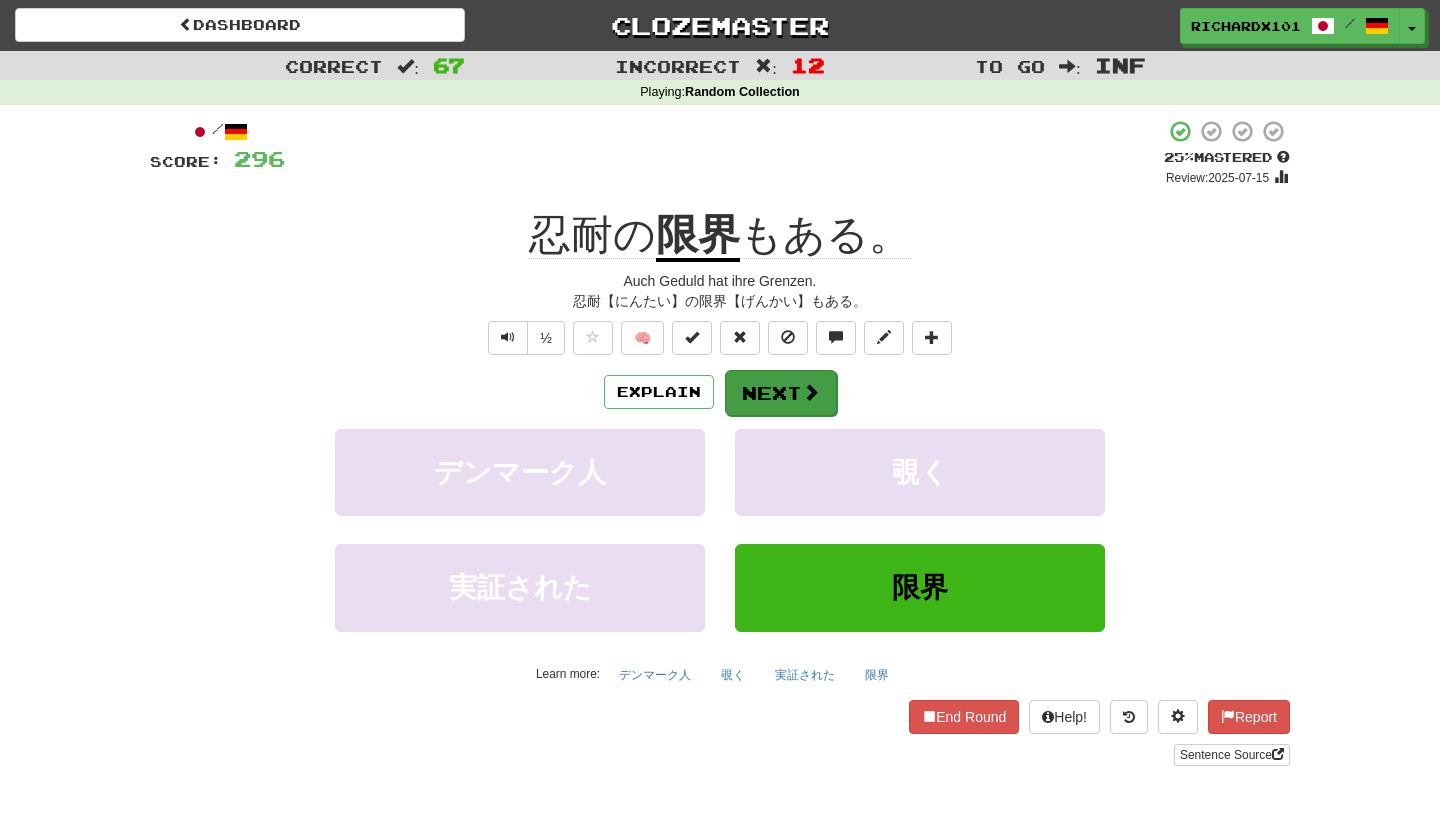 click on "Next" at bounding box center [781, 393] 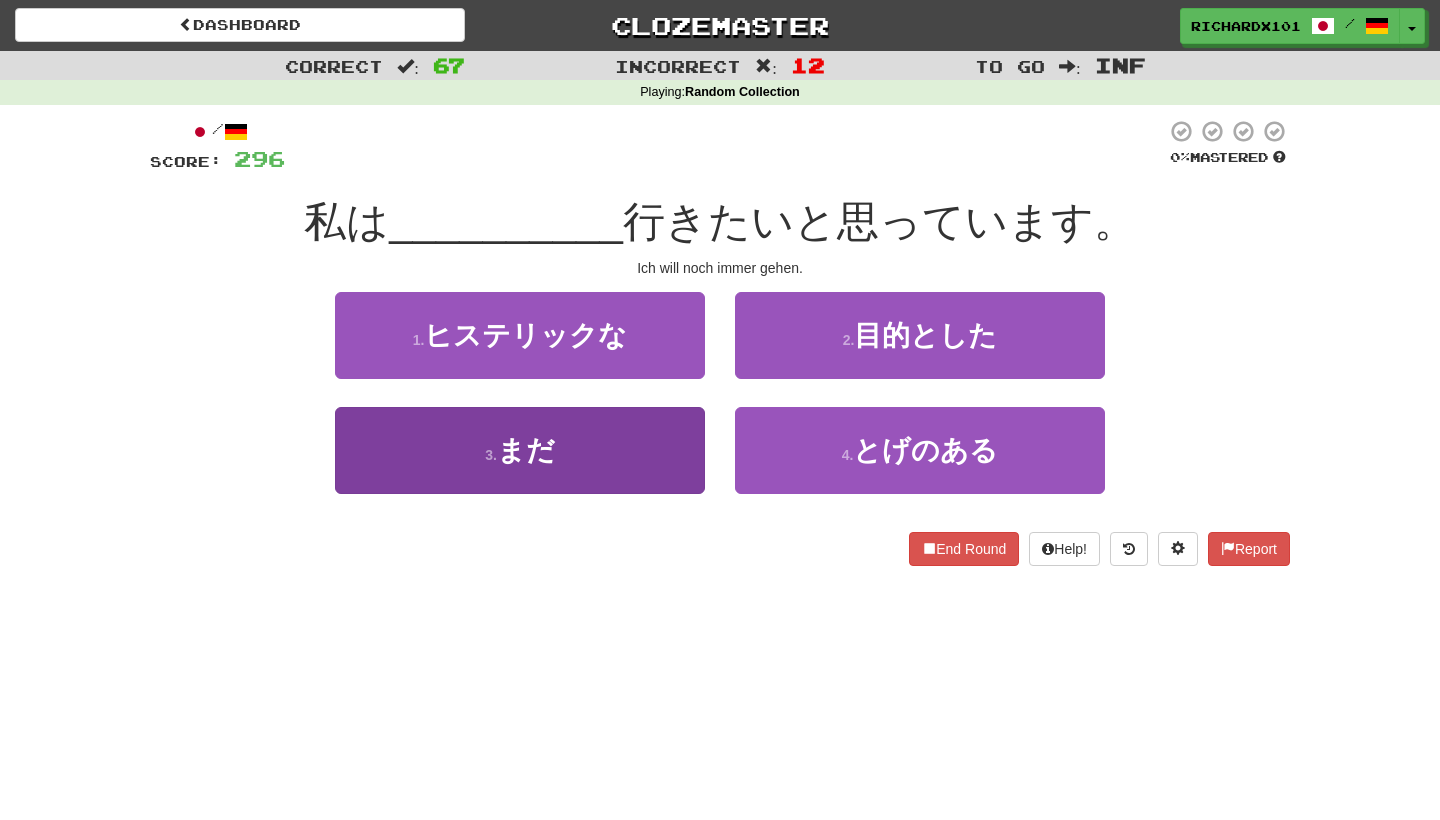 click on "3 .  まだ" at bounding box center [520, 450] 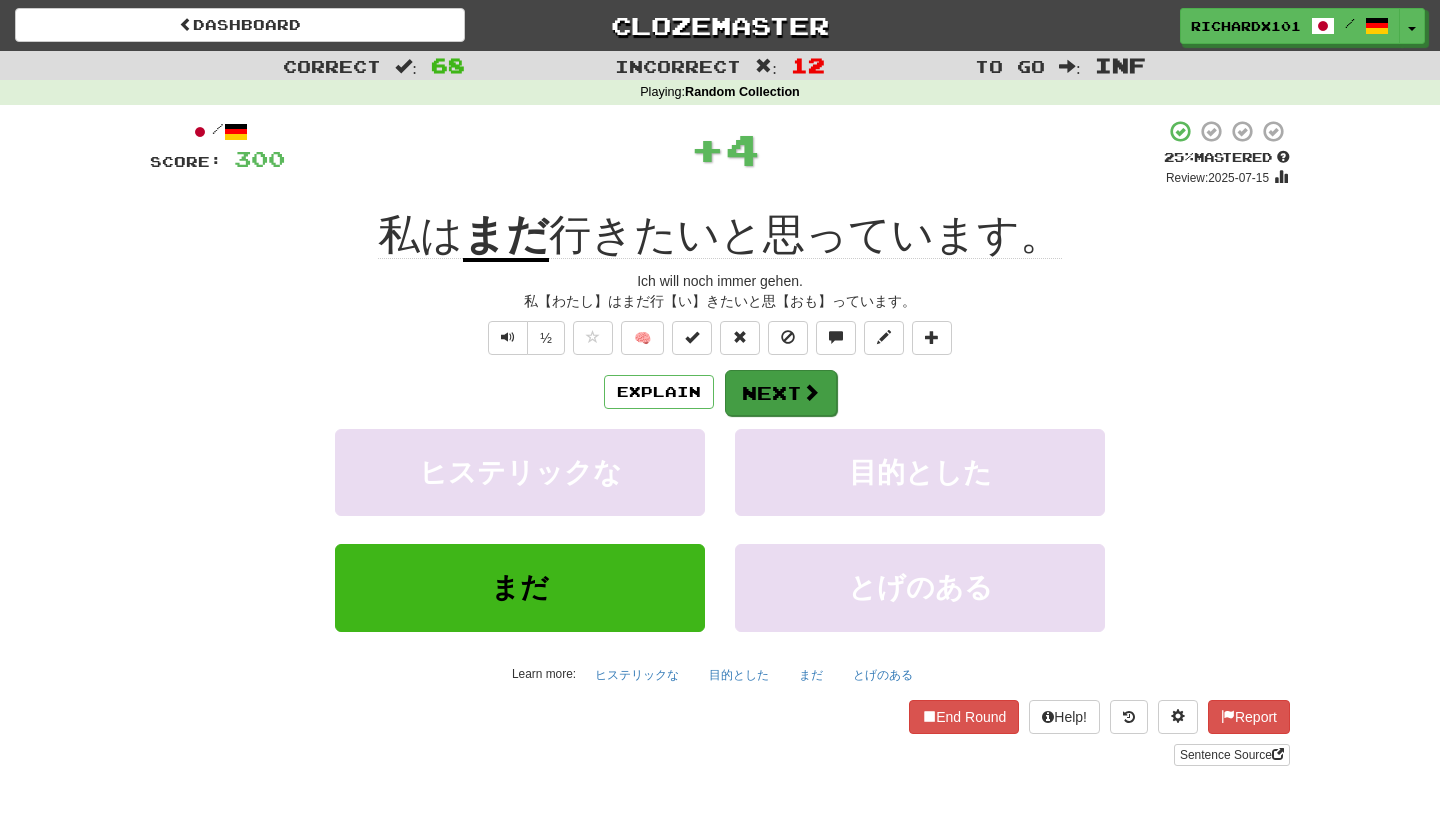 click on "Next" at bounding box center [781, 393] 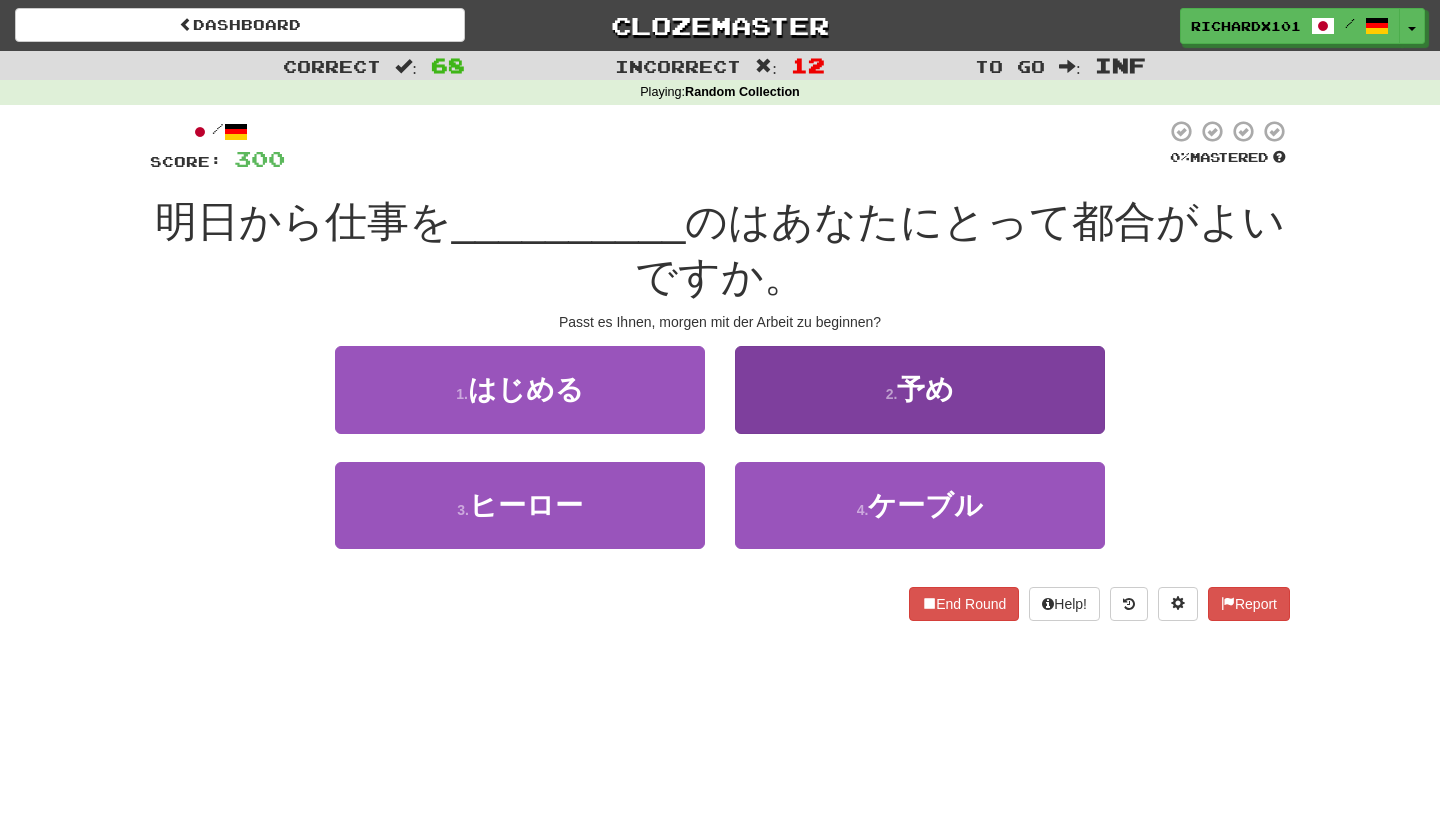 click on "2 .  予め" at bounding box center (920, 389) 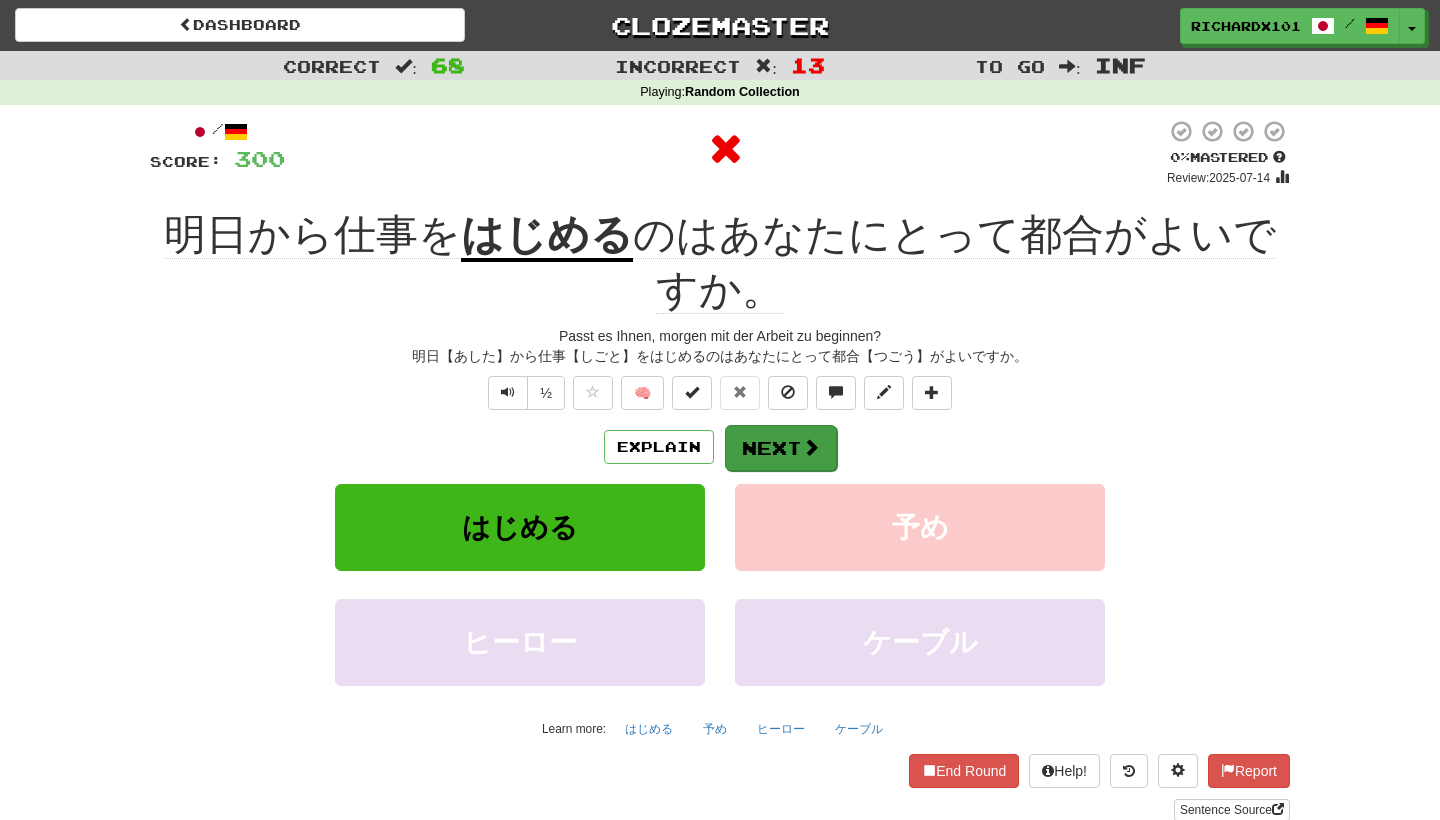 click on "Next" at bounding box center [781, 448] 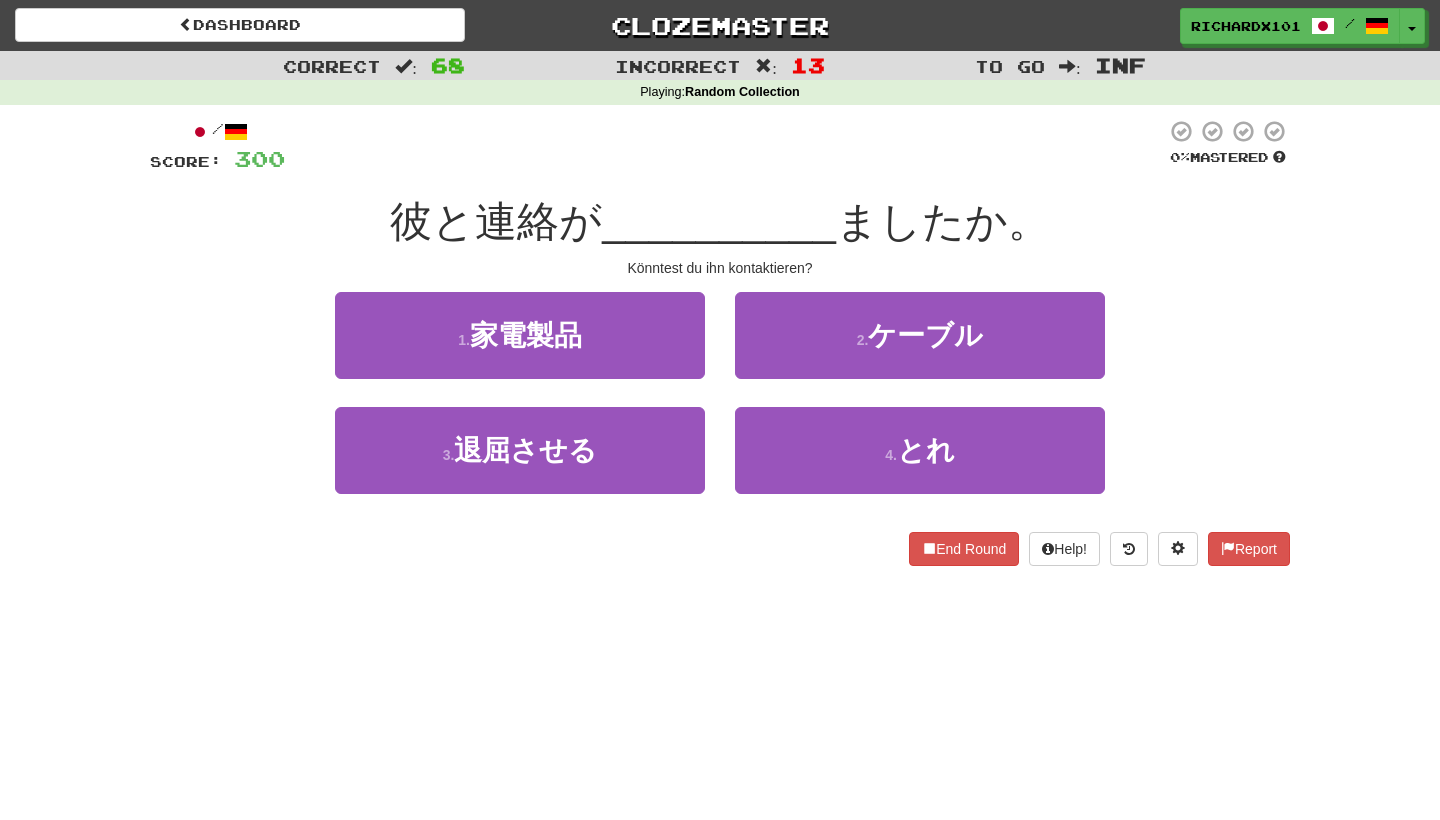 click on "4 .  とれ" at bounding box center [920, 450] 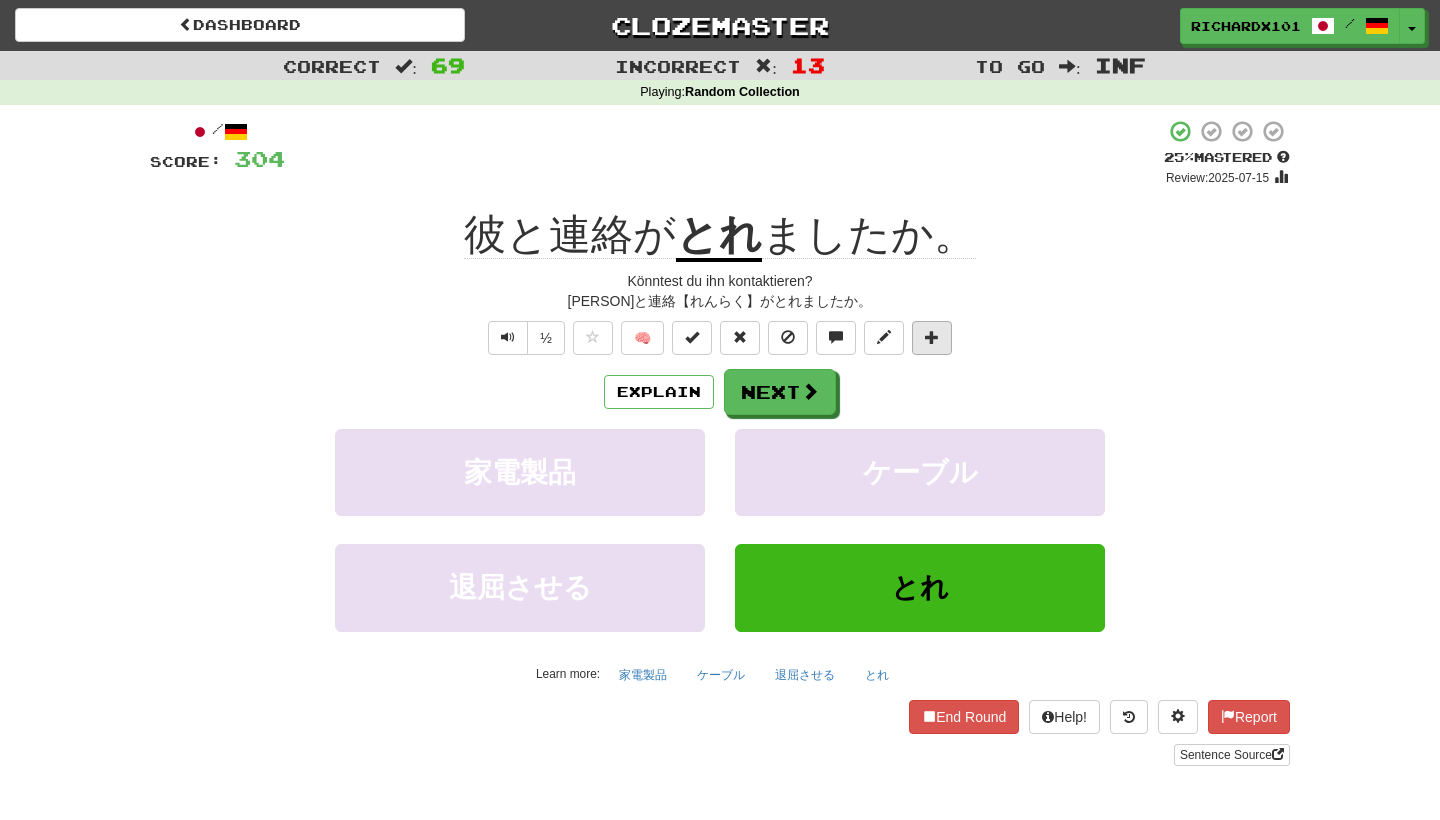 click at bounding box center (932, 338) 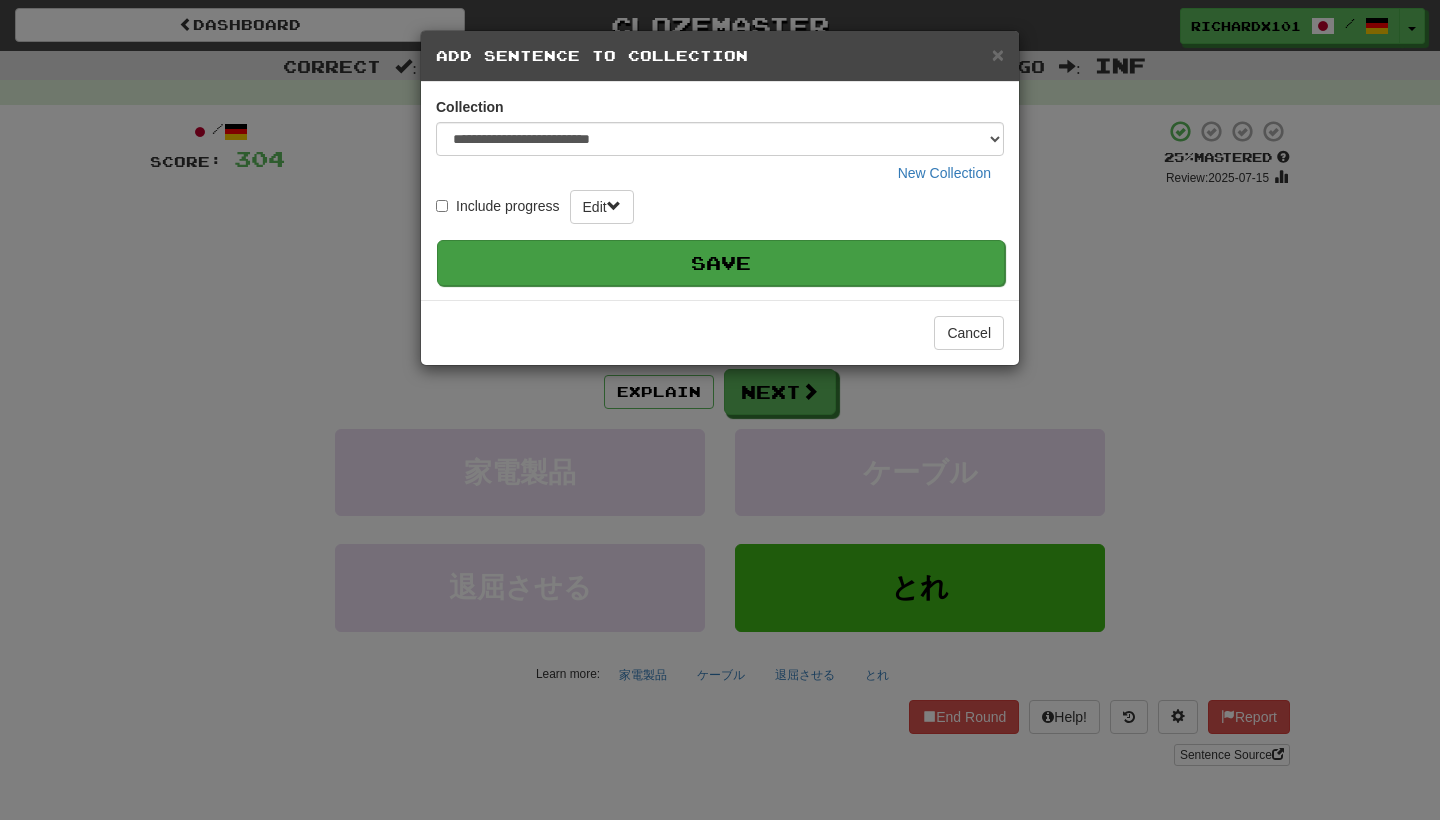 click on "Save" at bounding box center [721, 263] 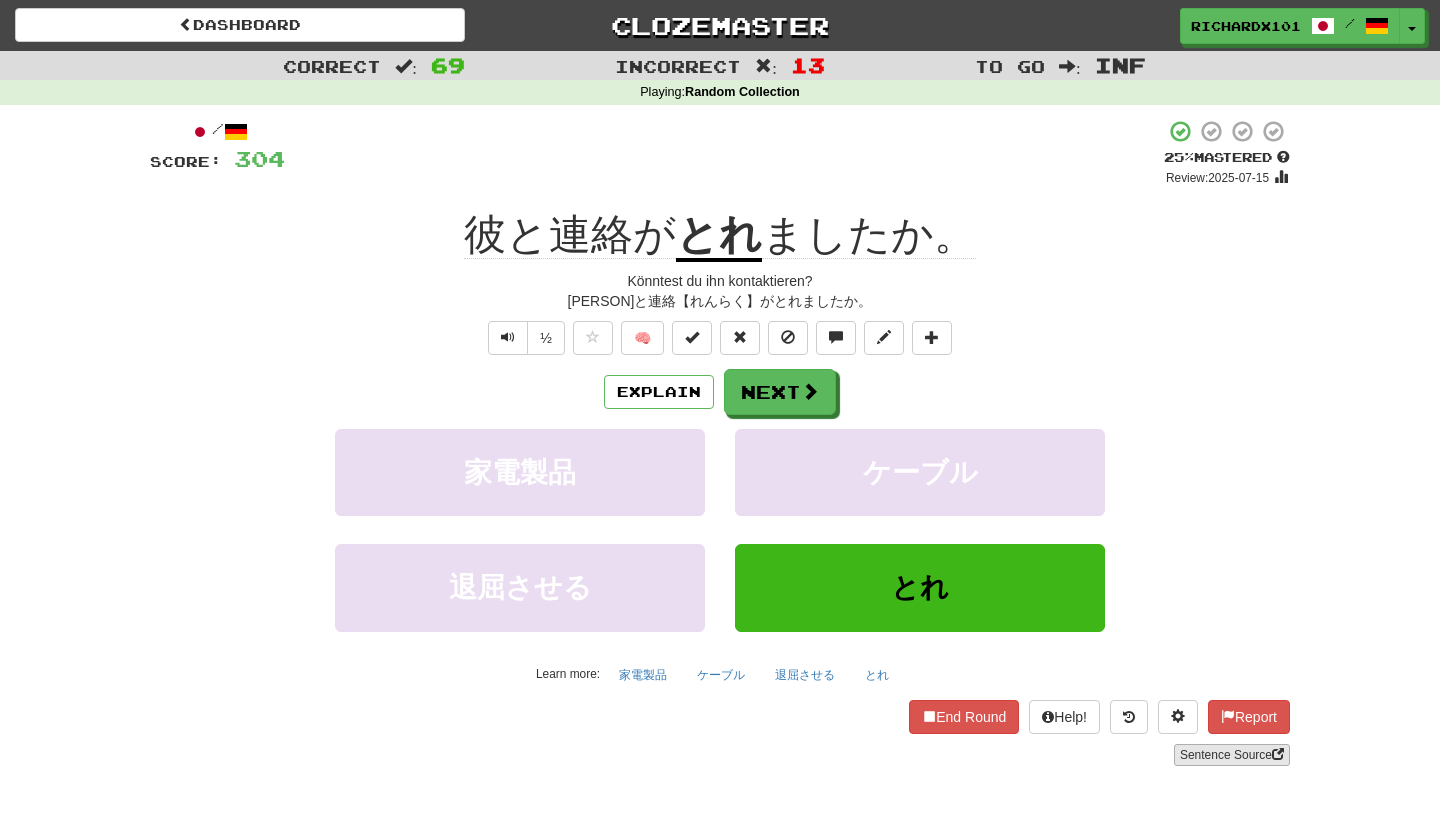 click on "Sentence Source" at bounding box center (1232, 755) 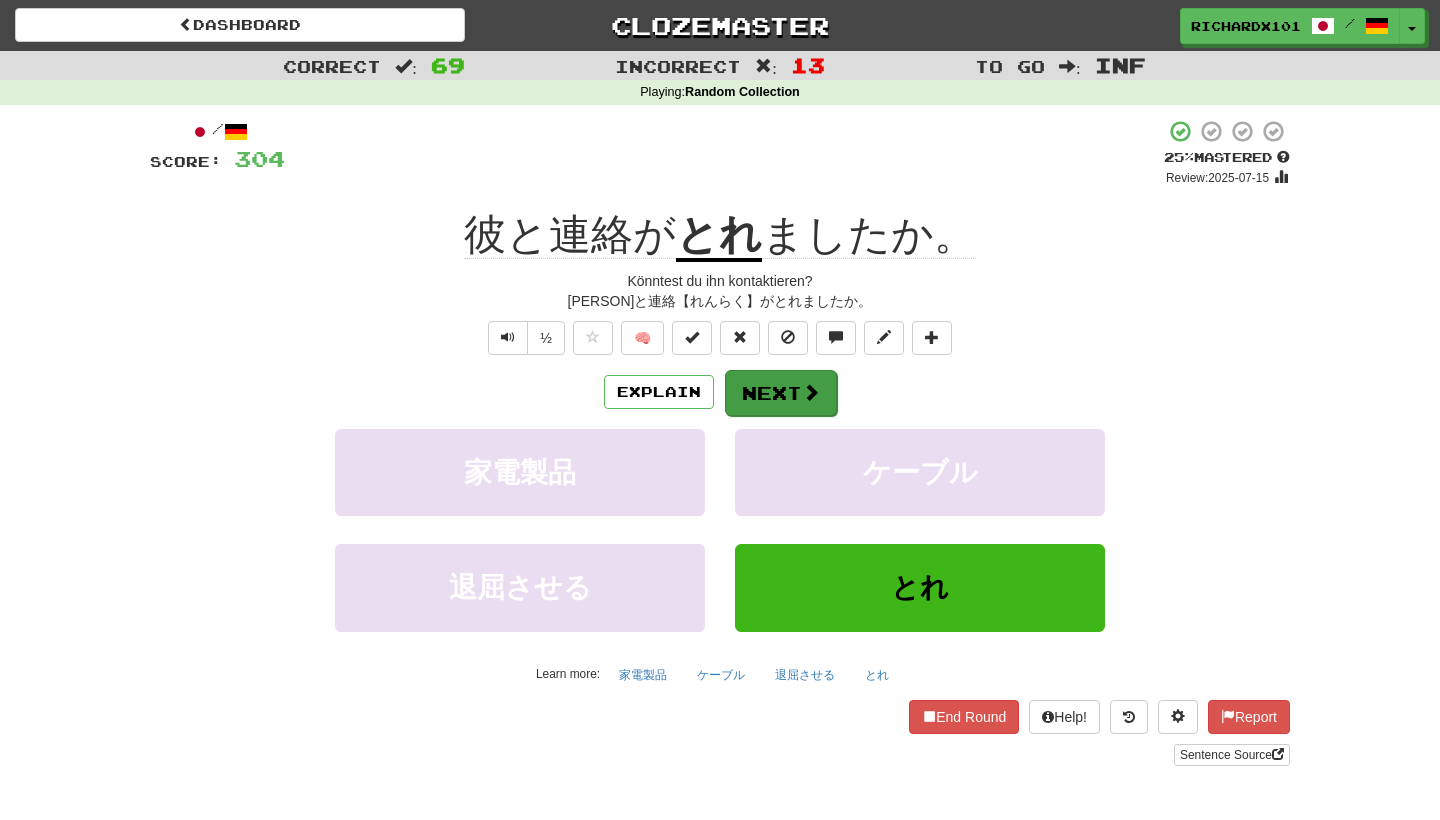 click on "Next" at bounding box center (781, 393) 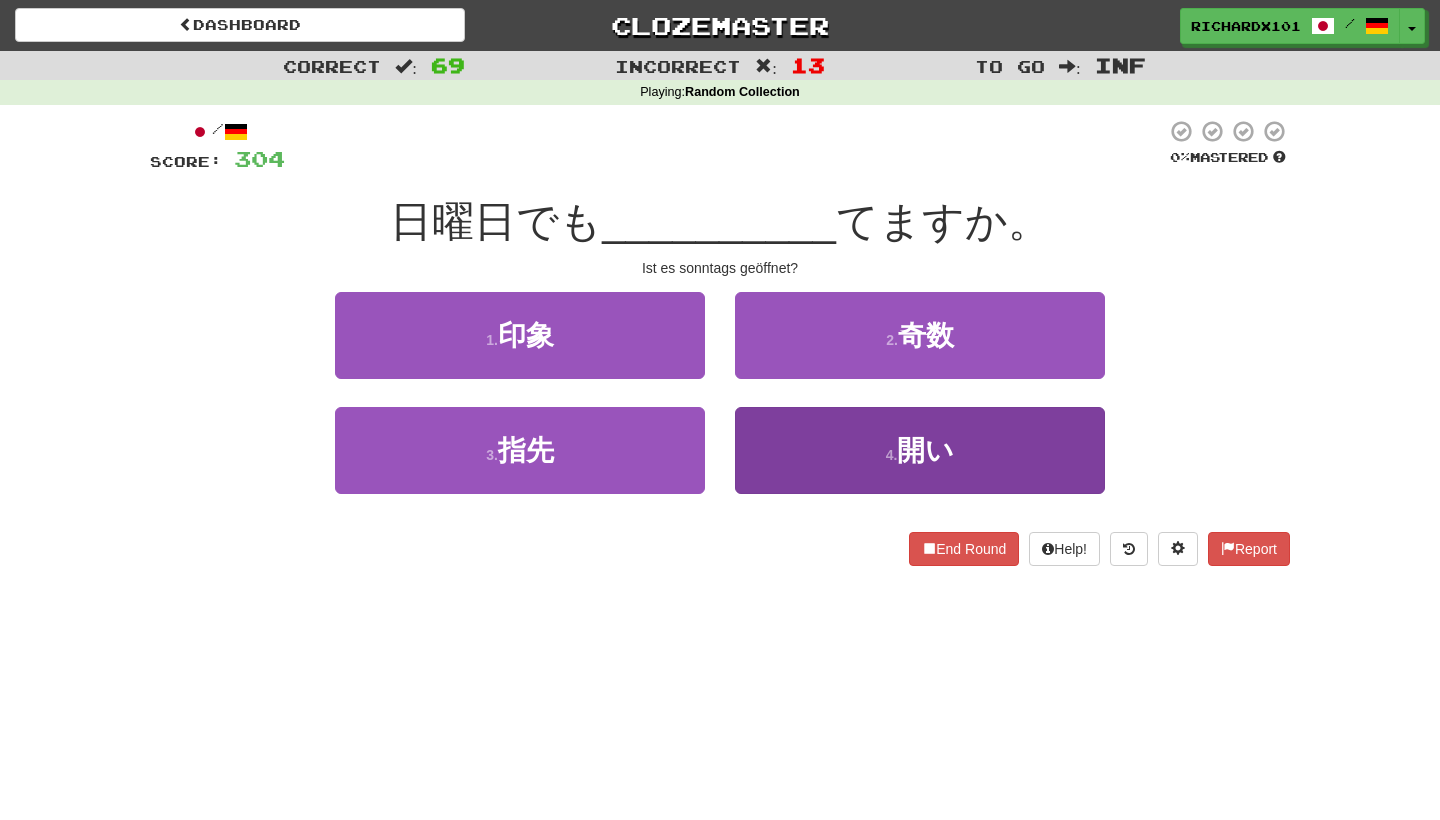 click on "4 .  開い" at bounding box center (920, 450) 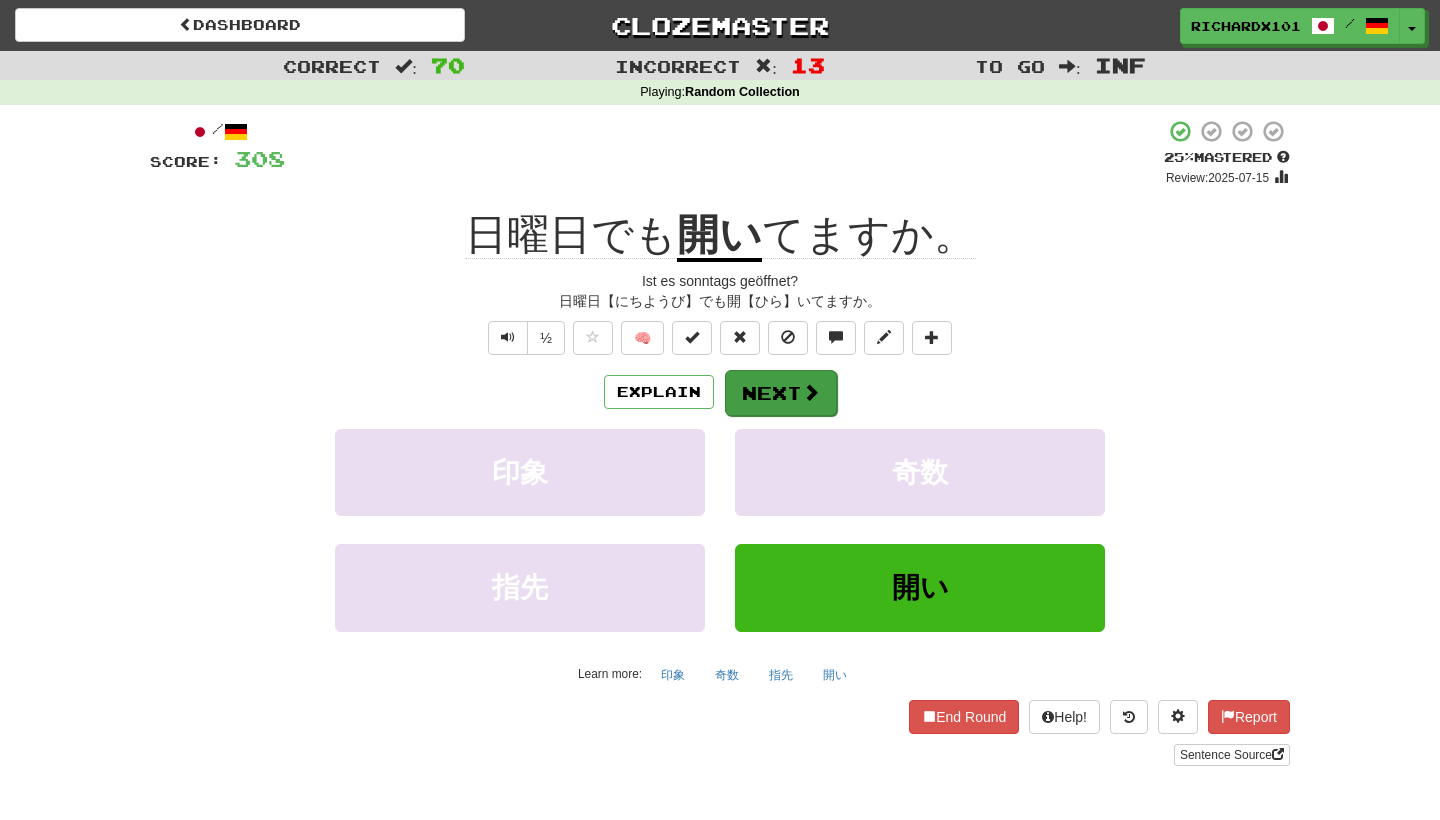 click on "Next" at bounding box center (781, 393) 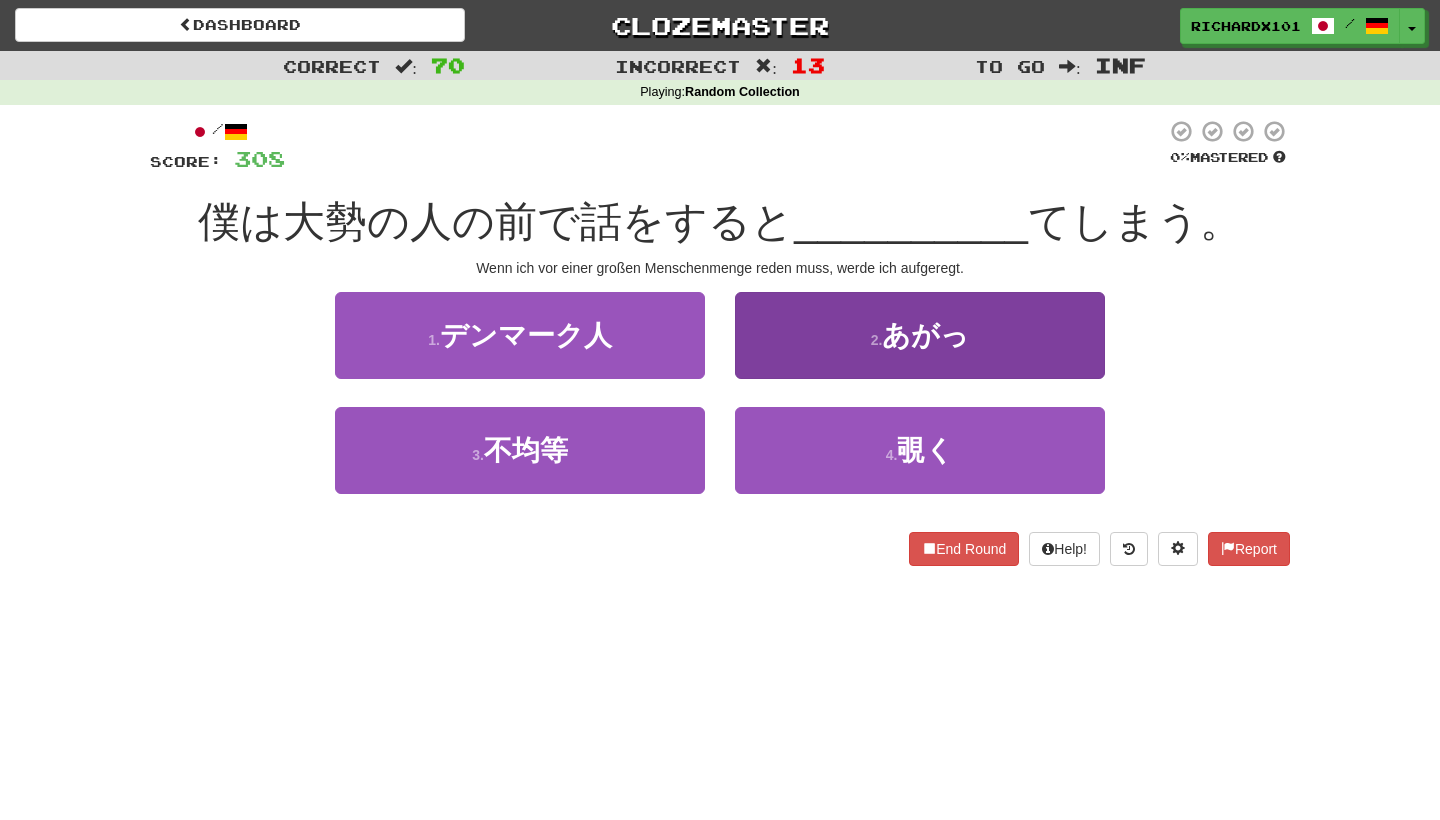 click on "2 .  あがっ" at bounding box center (920, 335) 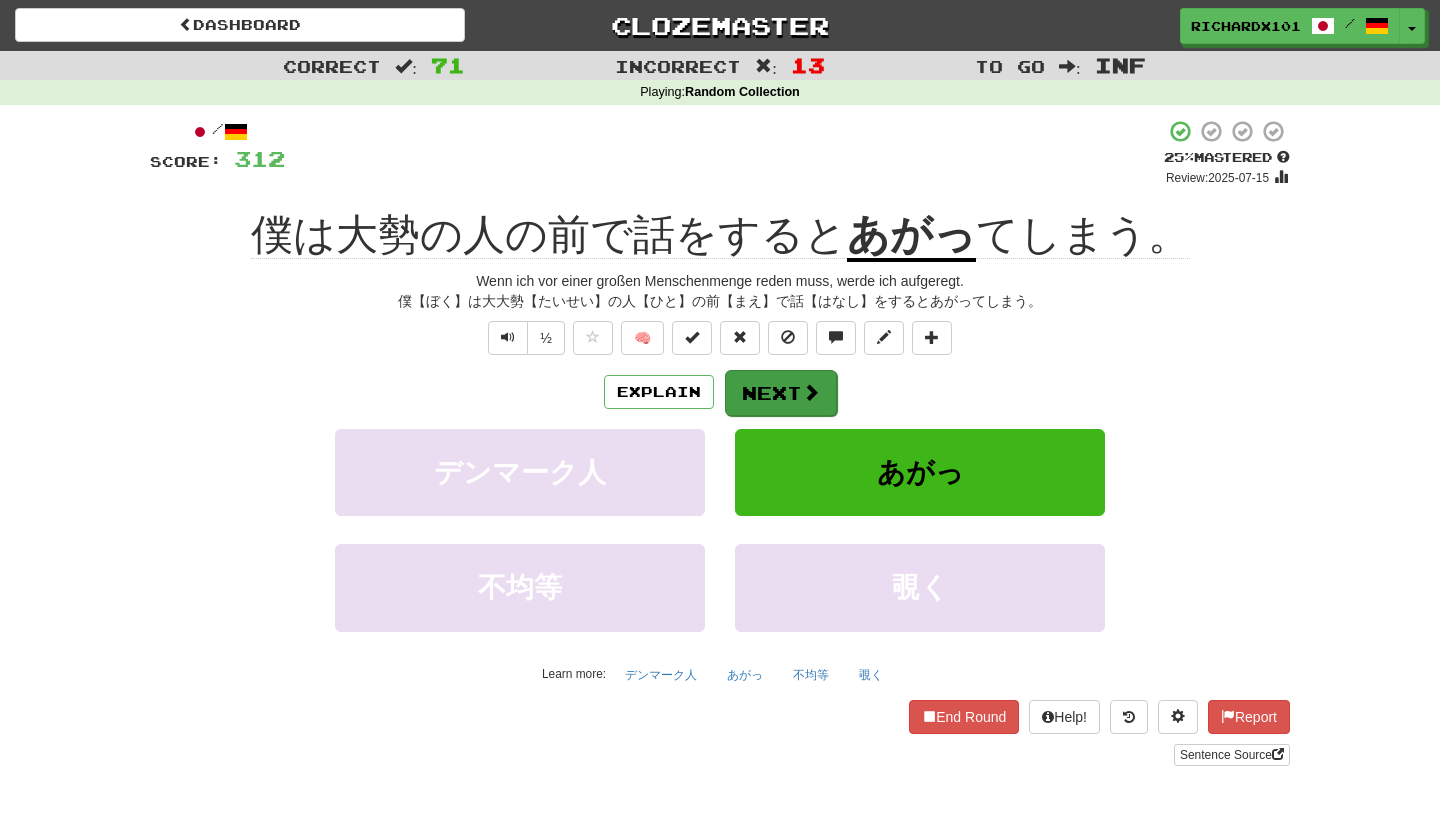 click at bounding box center [811, 392] 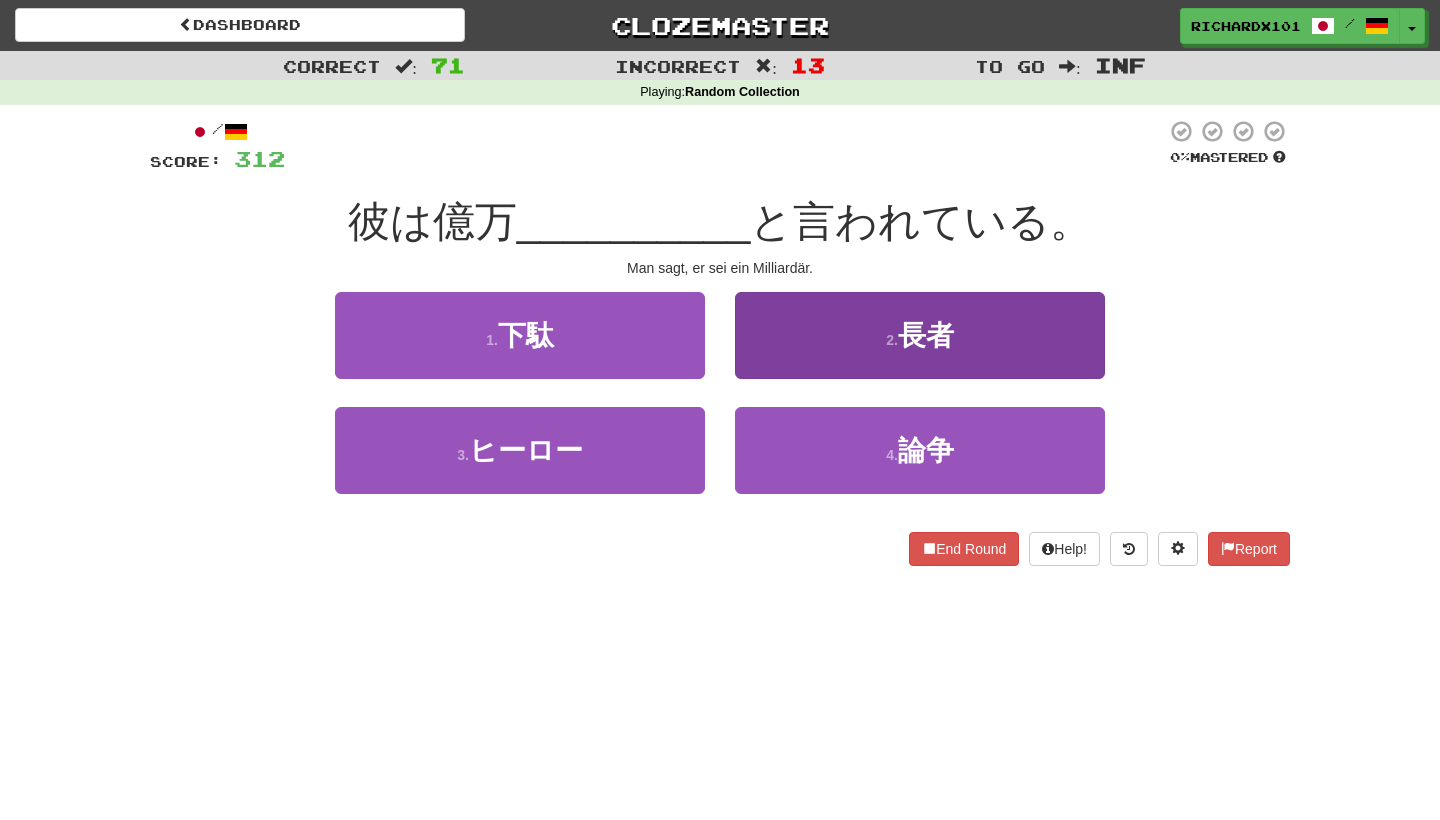 click on "2 .  長者" at bounding box center [920, 335] 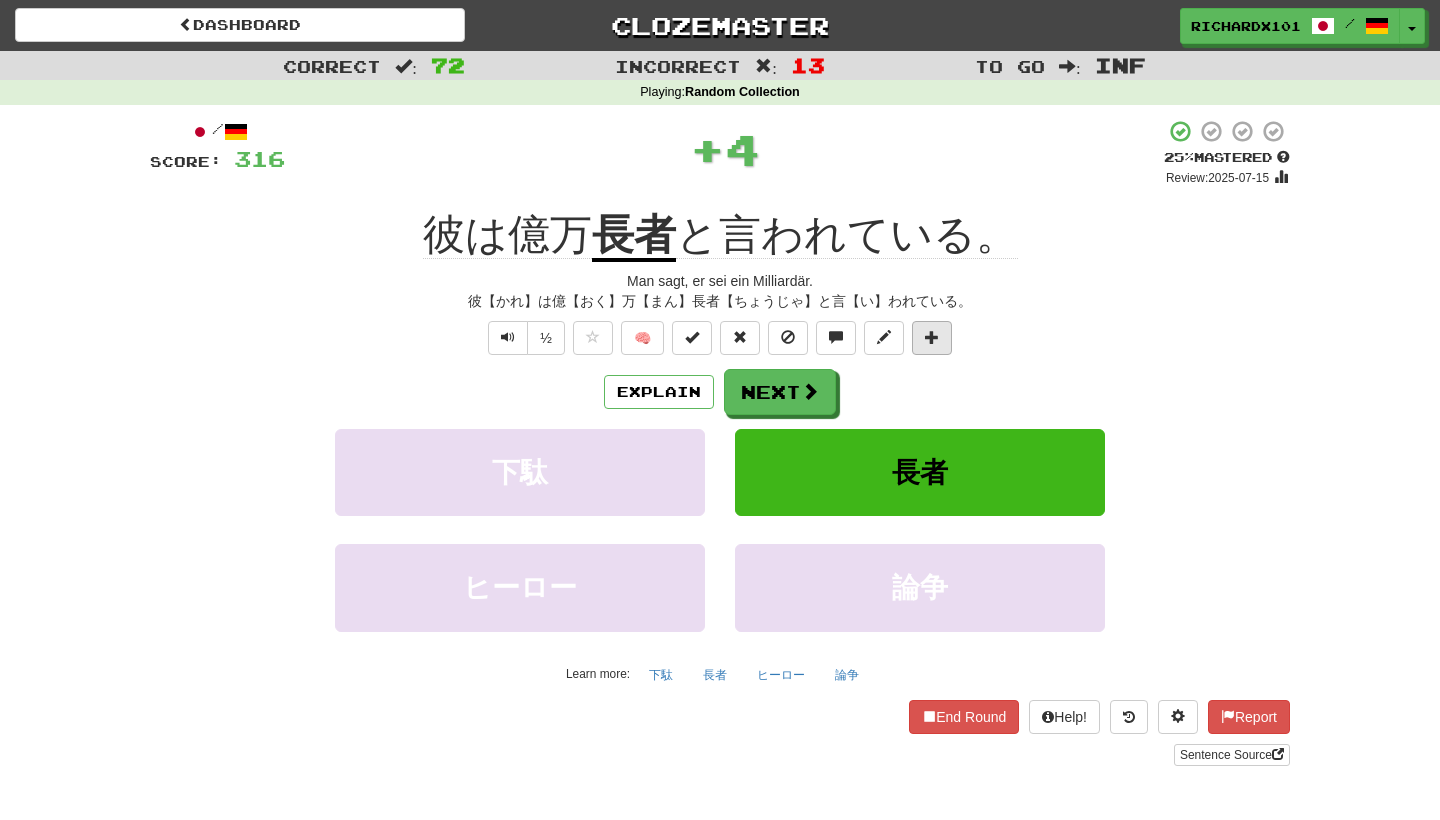 click at bounding box center [932, 338] 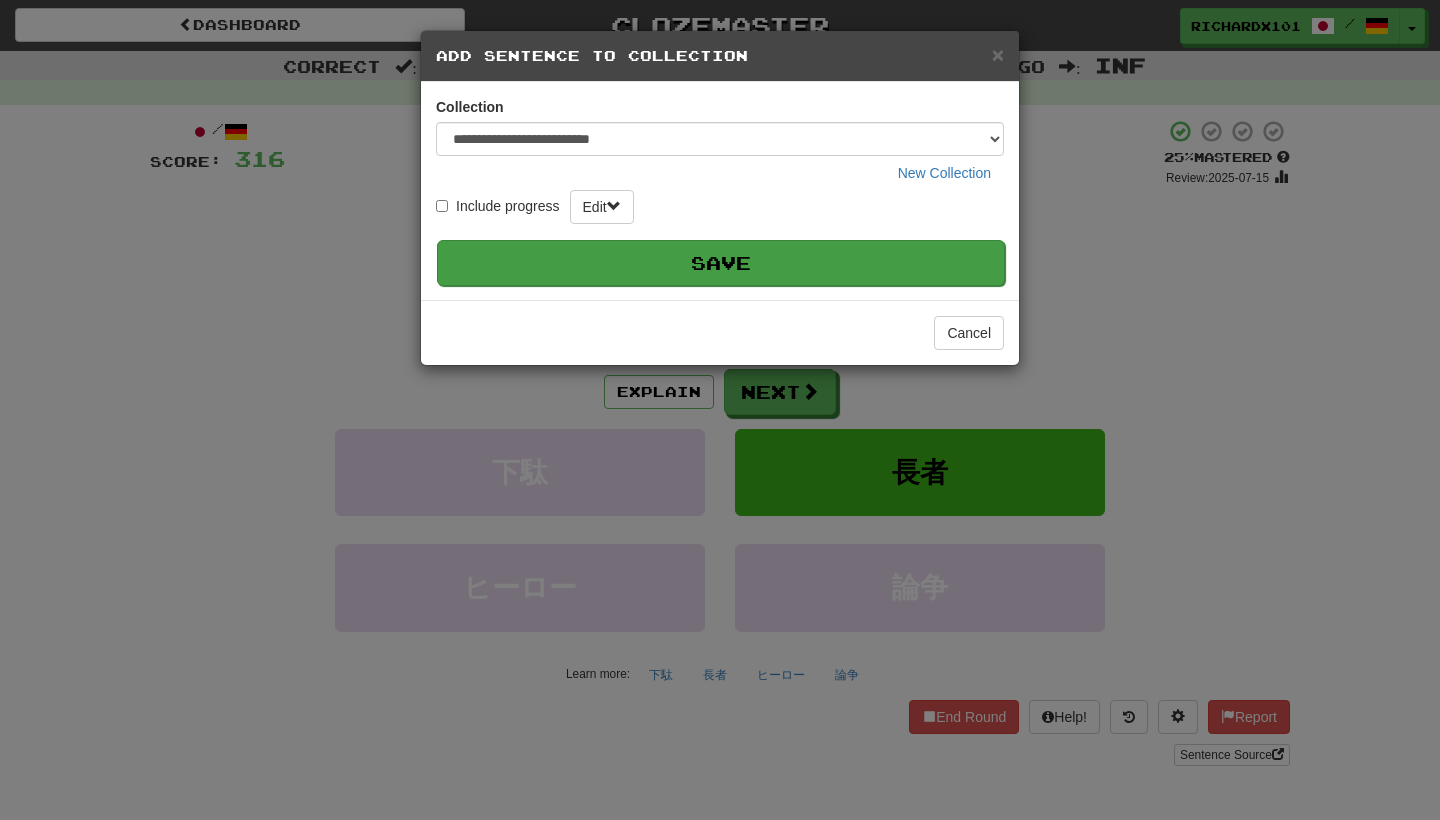 click on "Save" at bounding box center [721, 263] 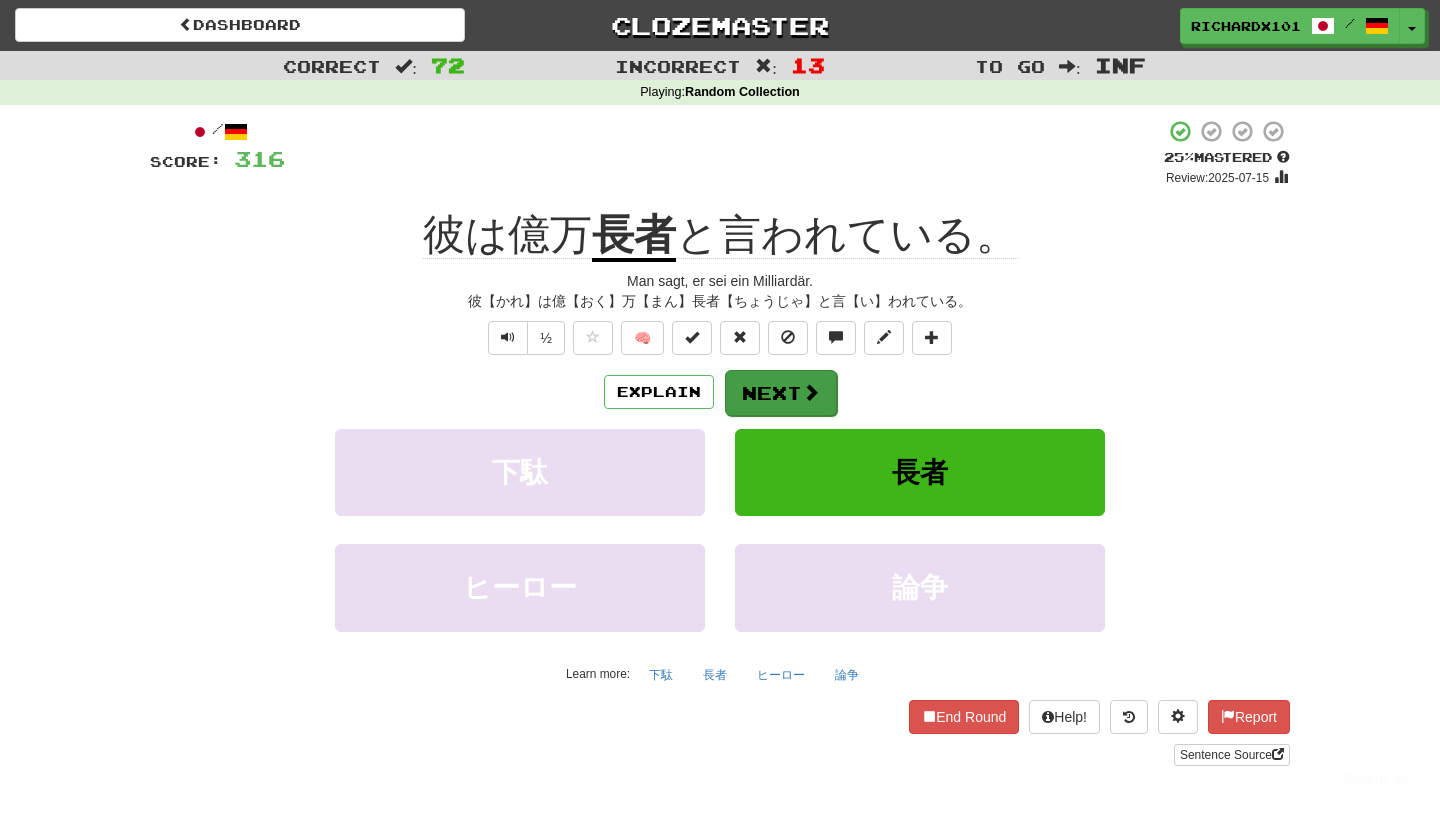 click on "Next" at bounding box center [781, 393] 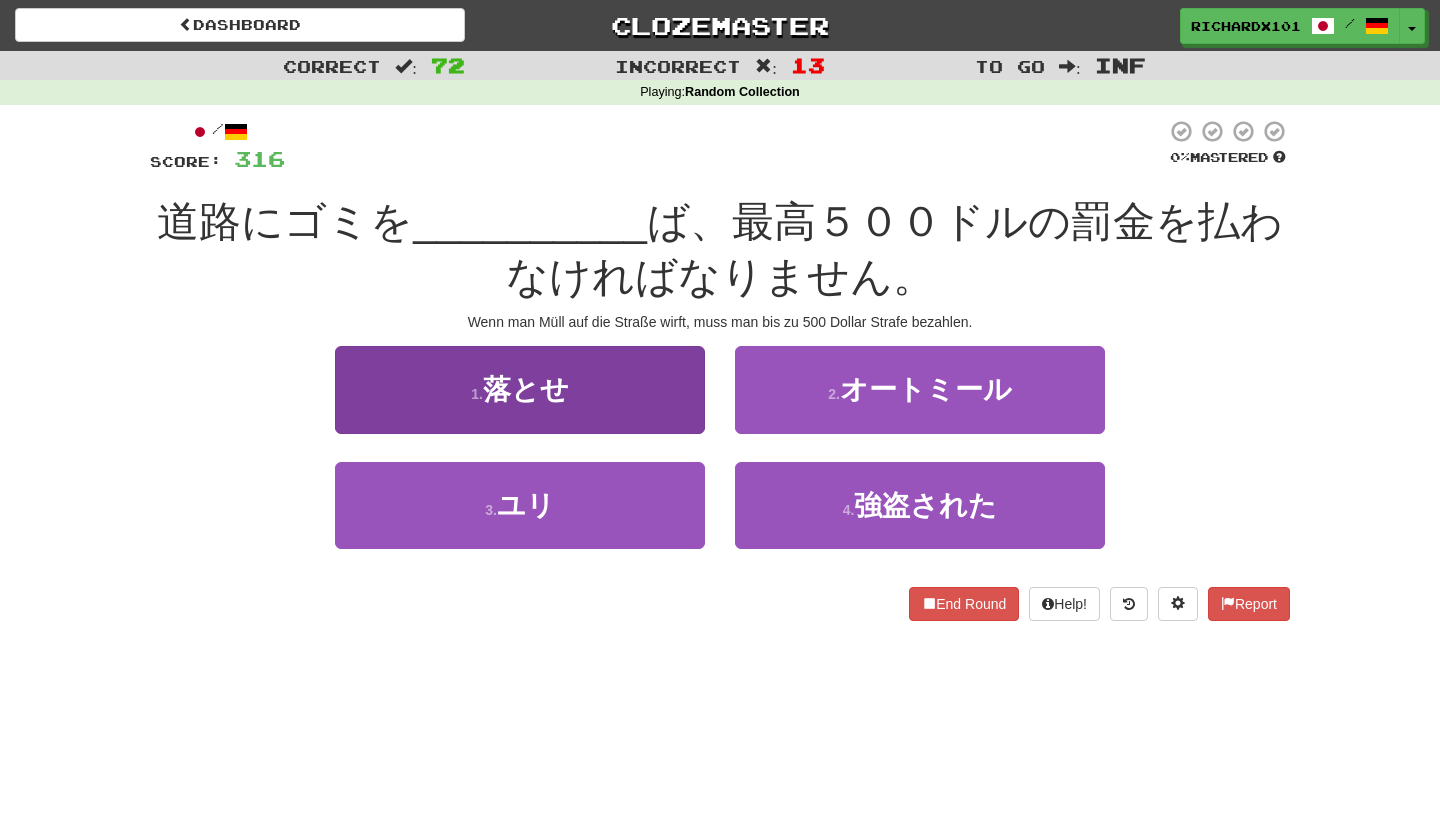 click on "1 .  落とせ" at bounding box center (520, 389) 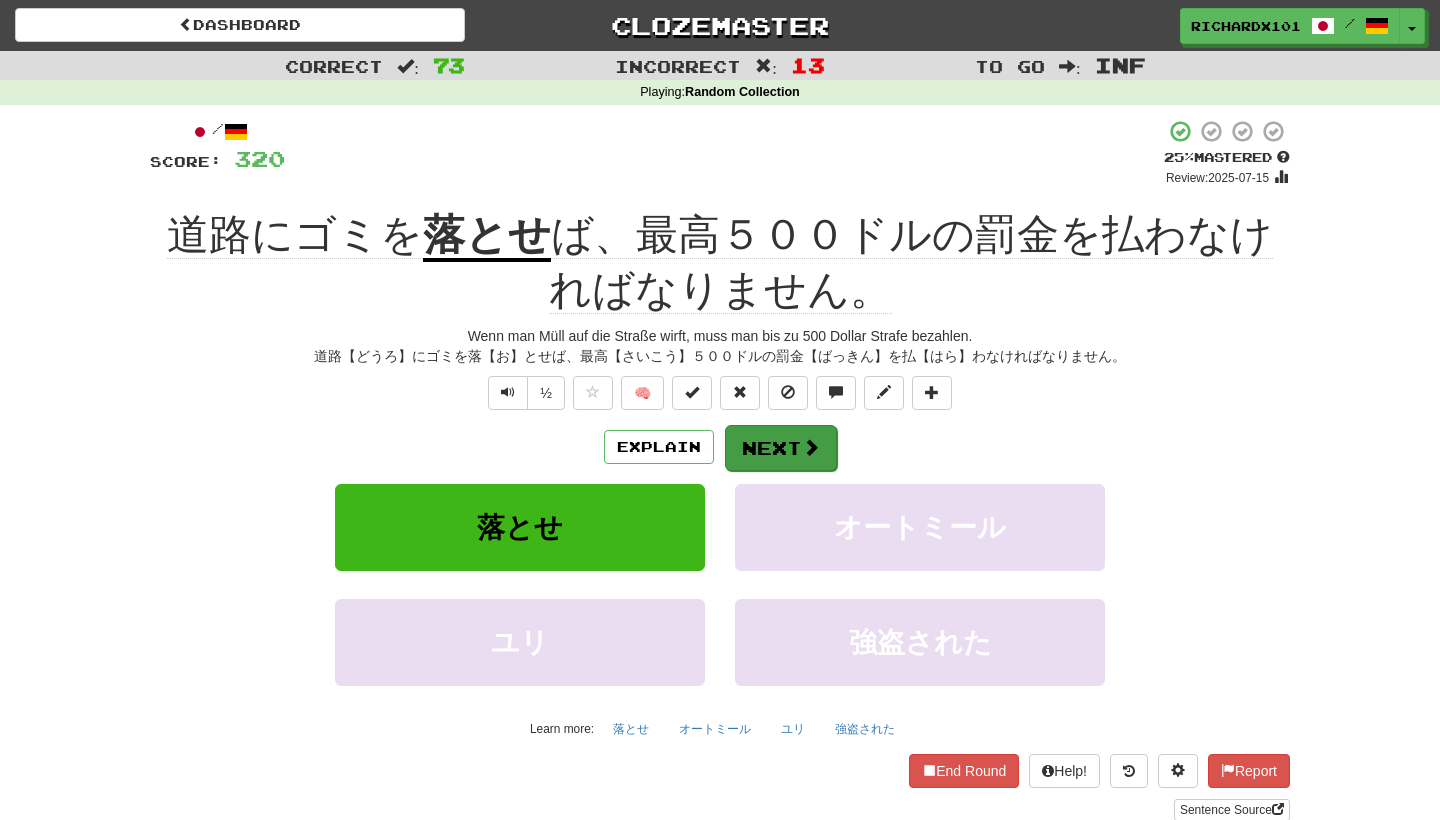 click on "Next" at bounding box center (781, 448) 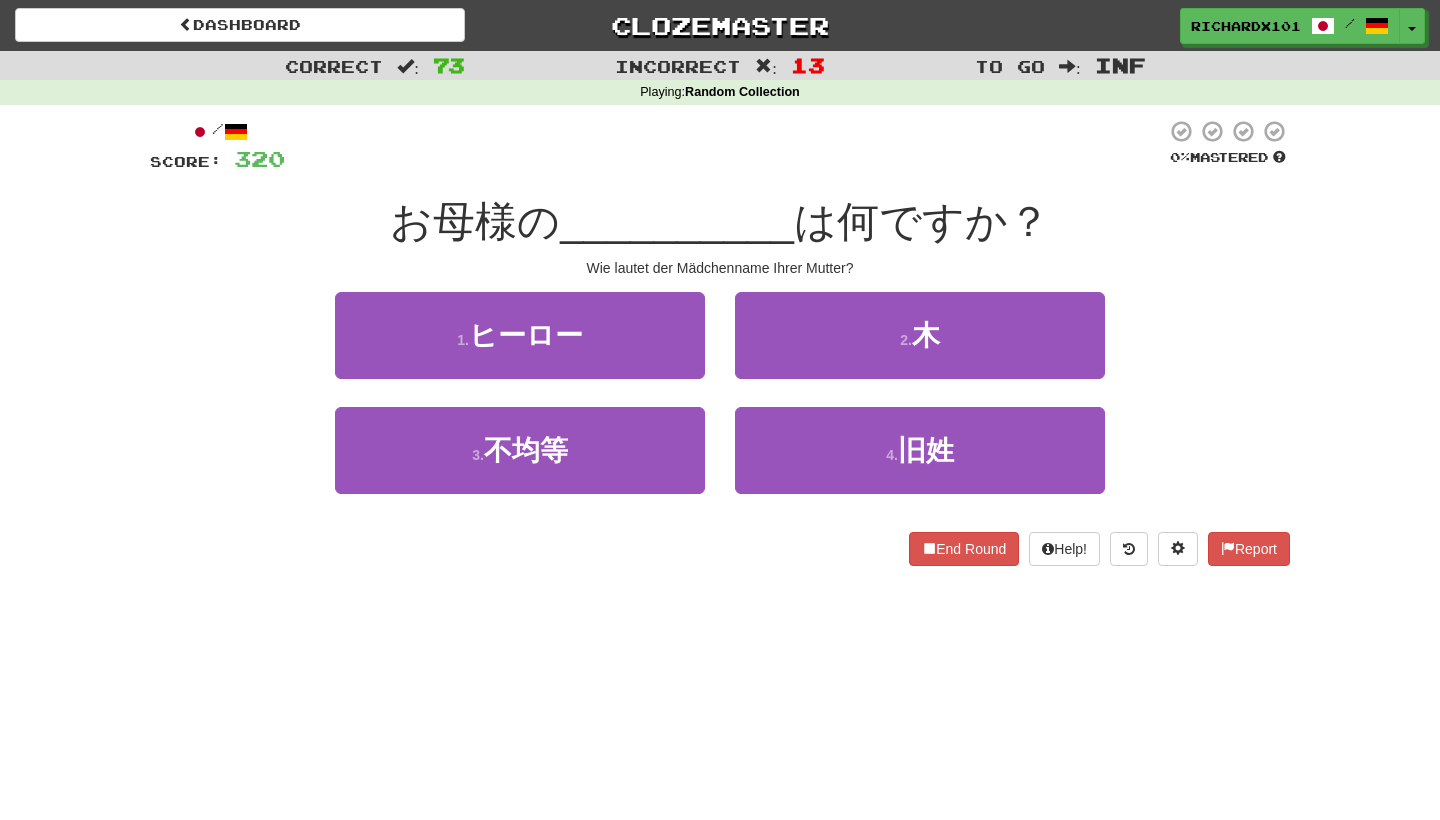 click on "4 .  旧姓" at bounding box center [920, 450] 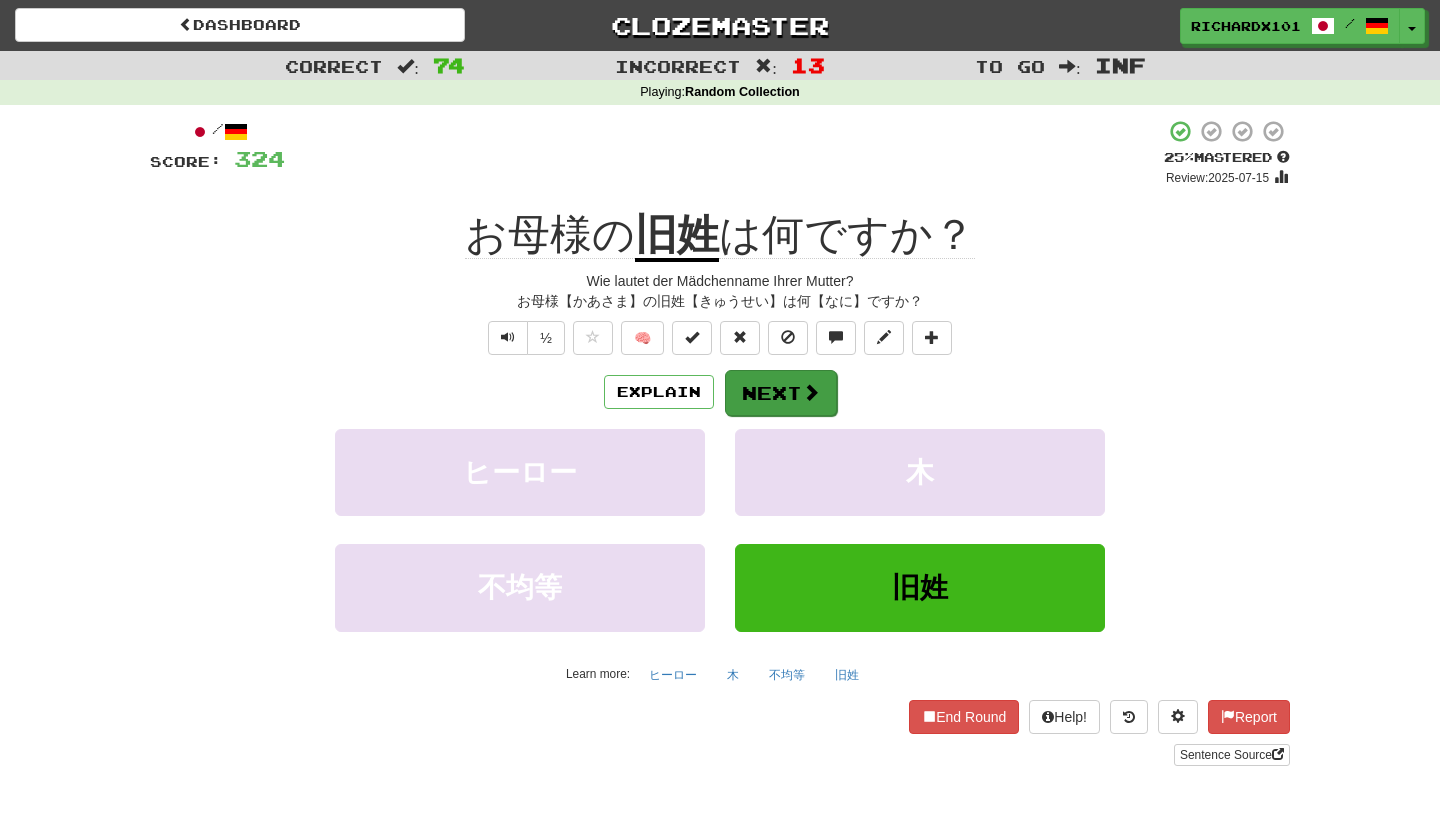 click on "Next" at bounding box center [781, 393] 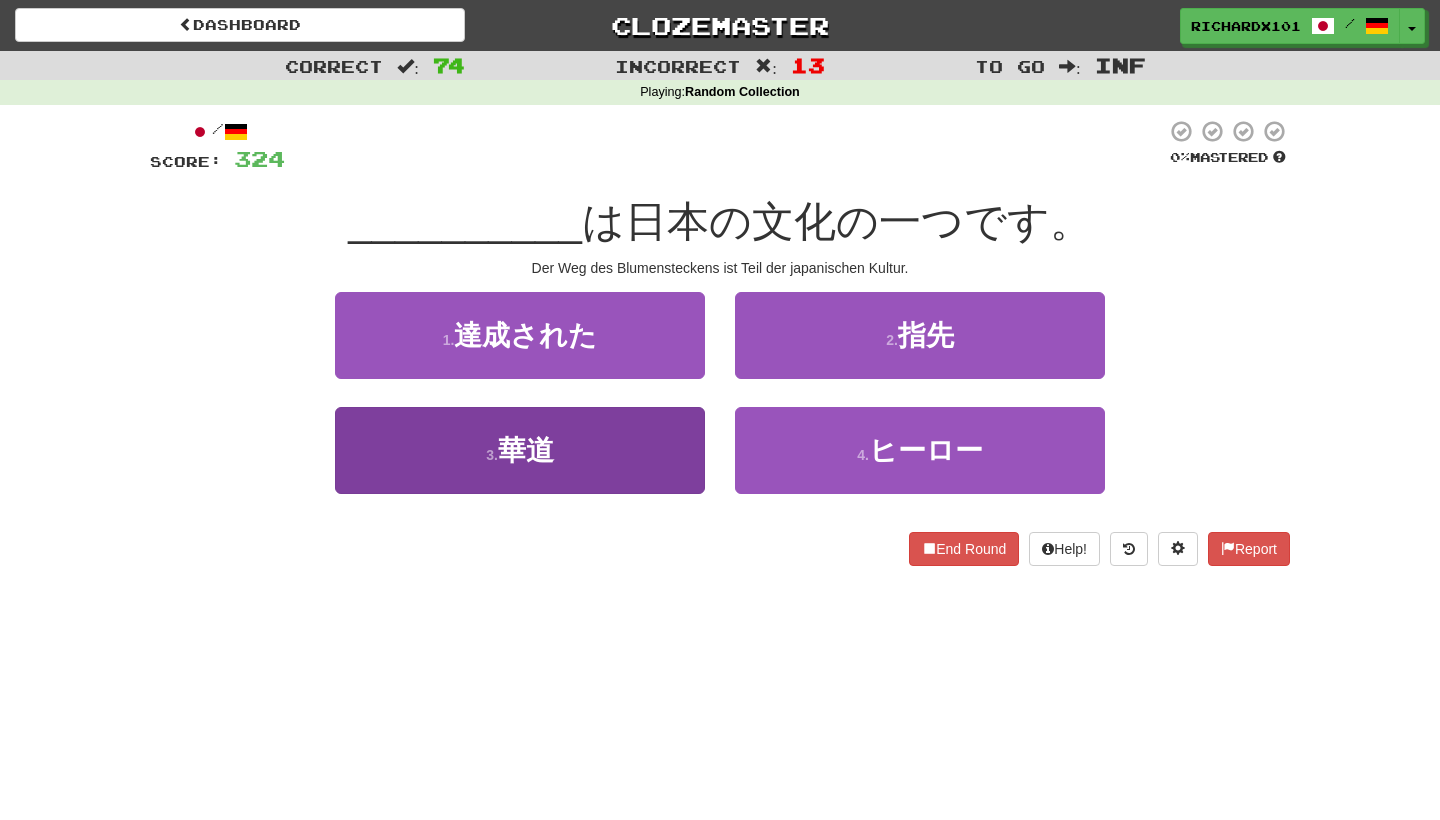 click on "3 .  華道" at bounding box center [520, 450] 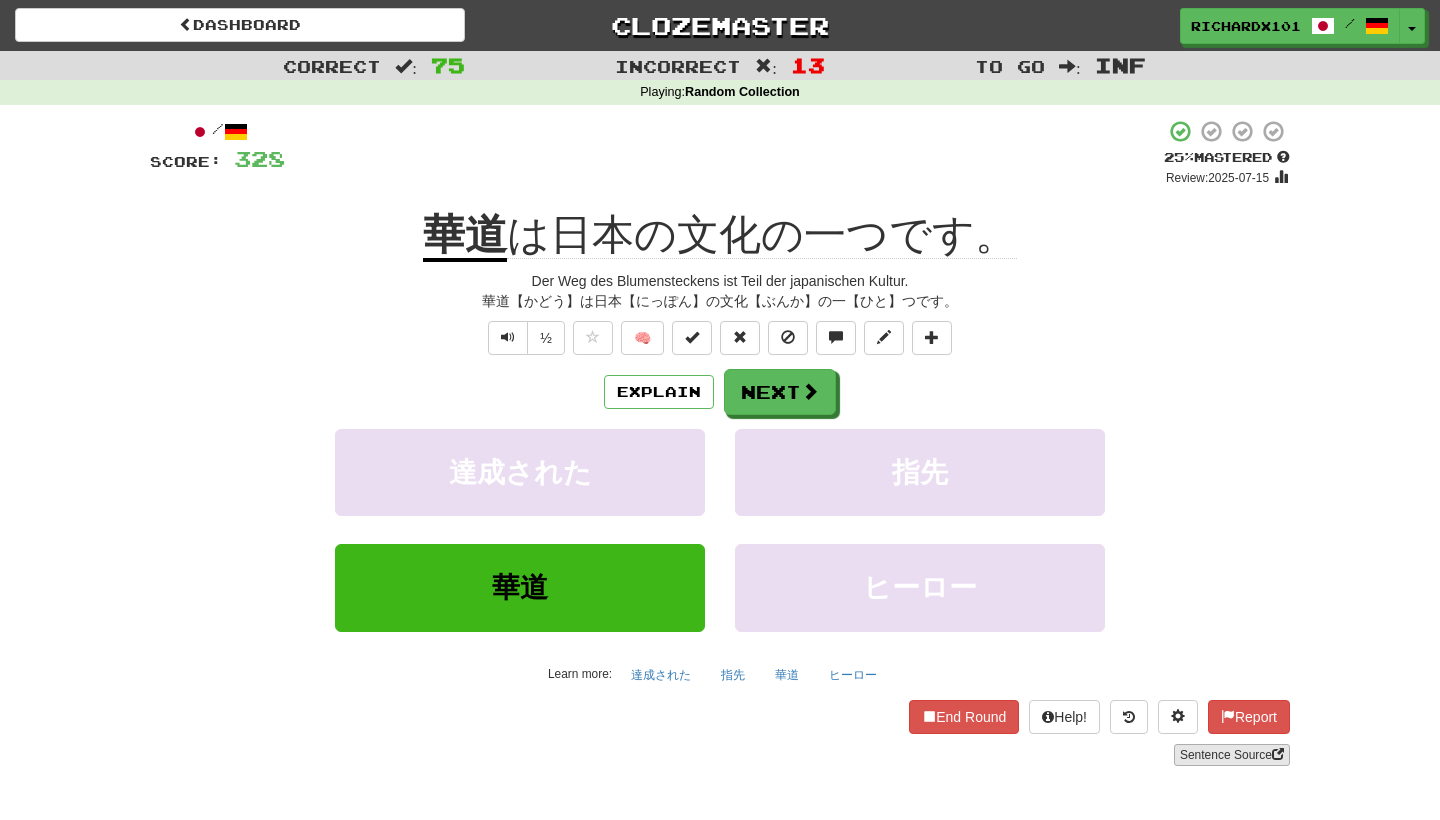 click on "Sentence Source" at bounding box center [1232, 755] 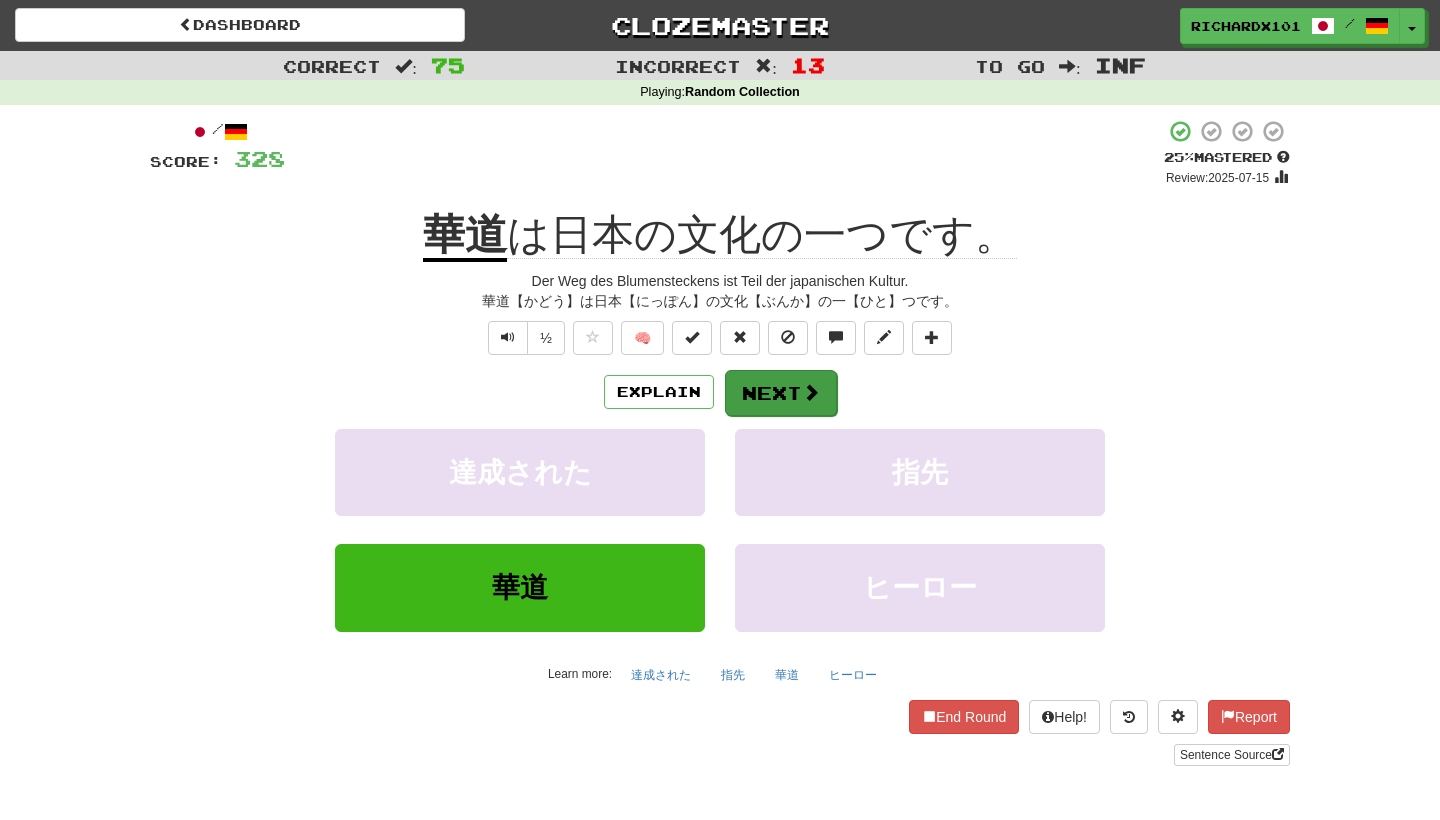 click on "Next" at bounding box center [781, 393] 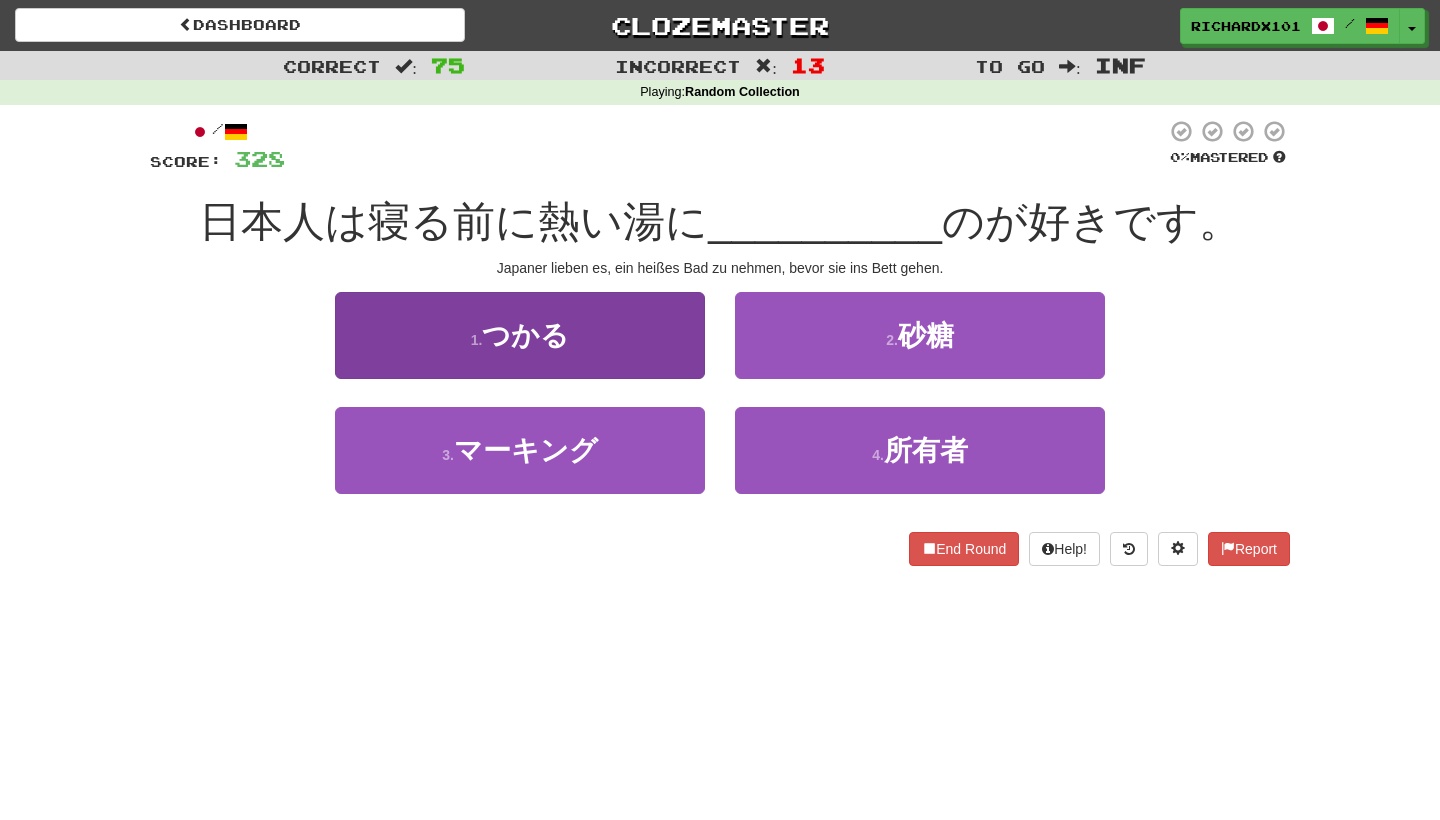 click on "1 .  つかる" at bounding box center (520, 335) 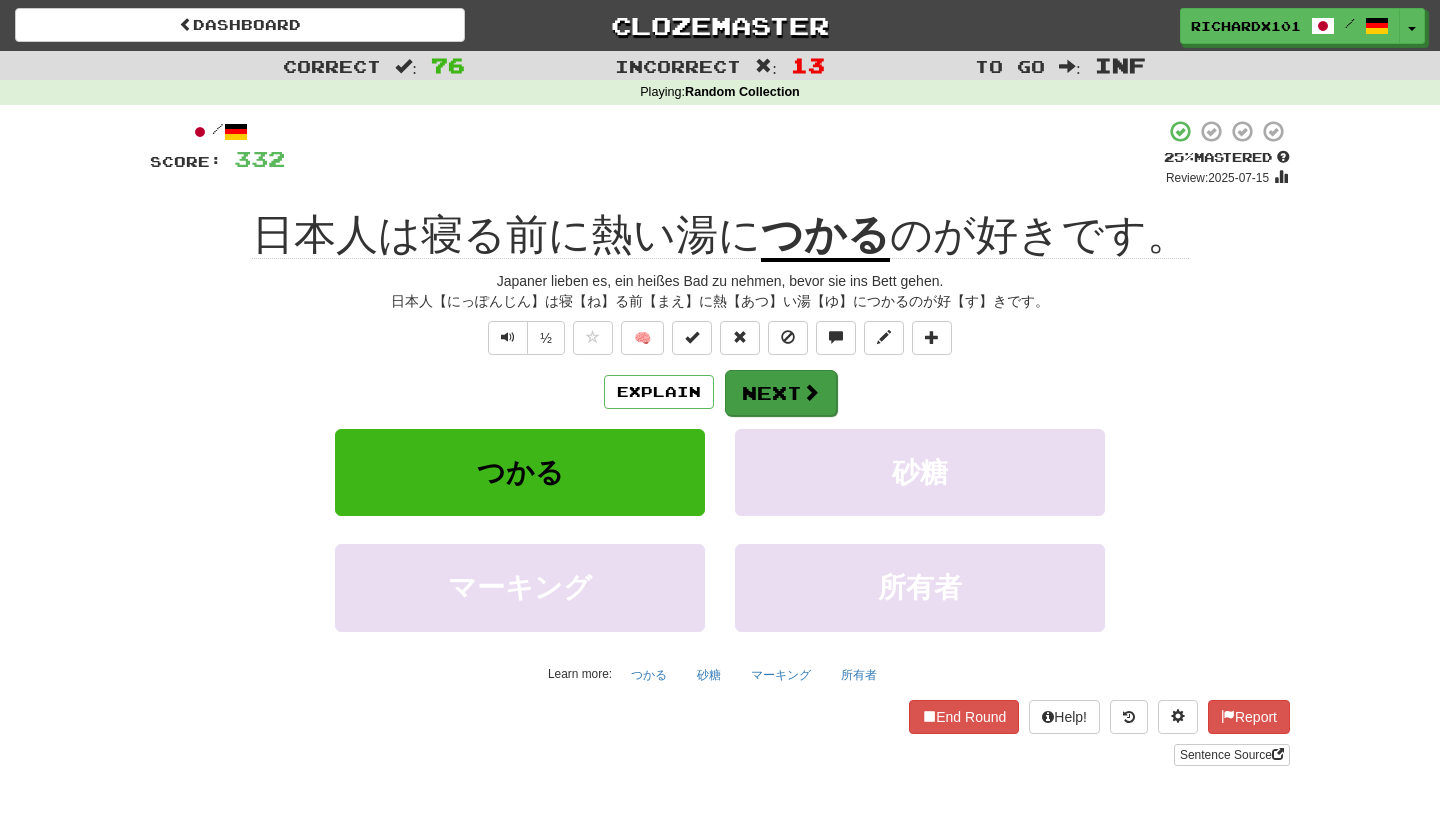 click on "Next" at bounding box center [781, 393] 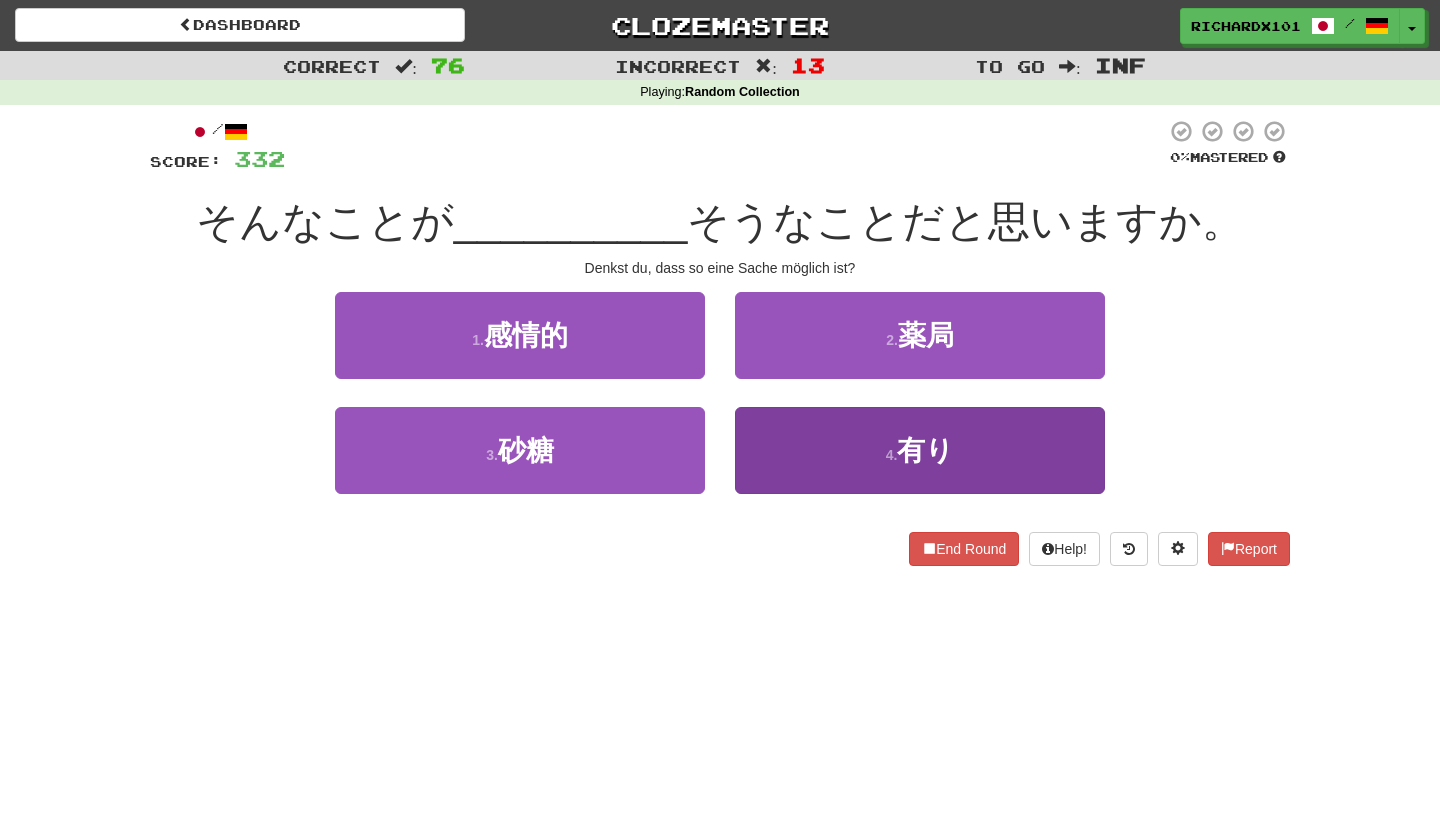 click on "4 .  有り" at bounding box center (920, 450) 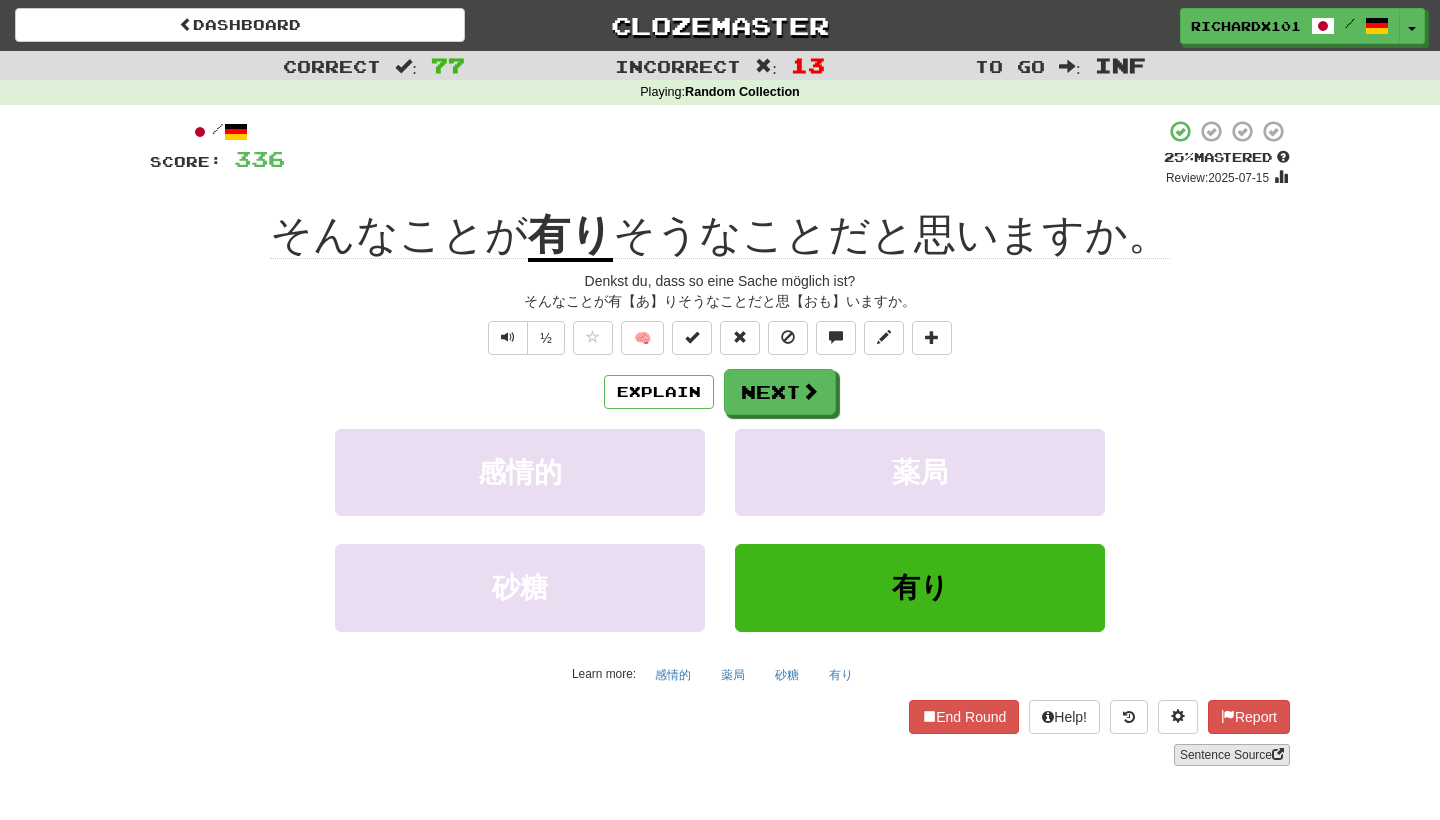 click on "Sentence Source" at bounding box center (1232, 755) 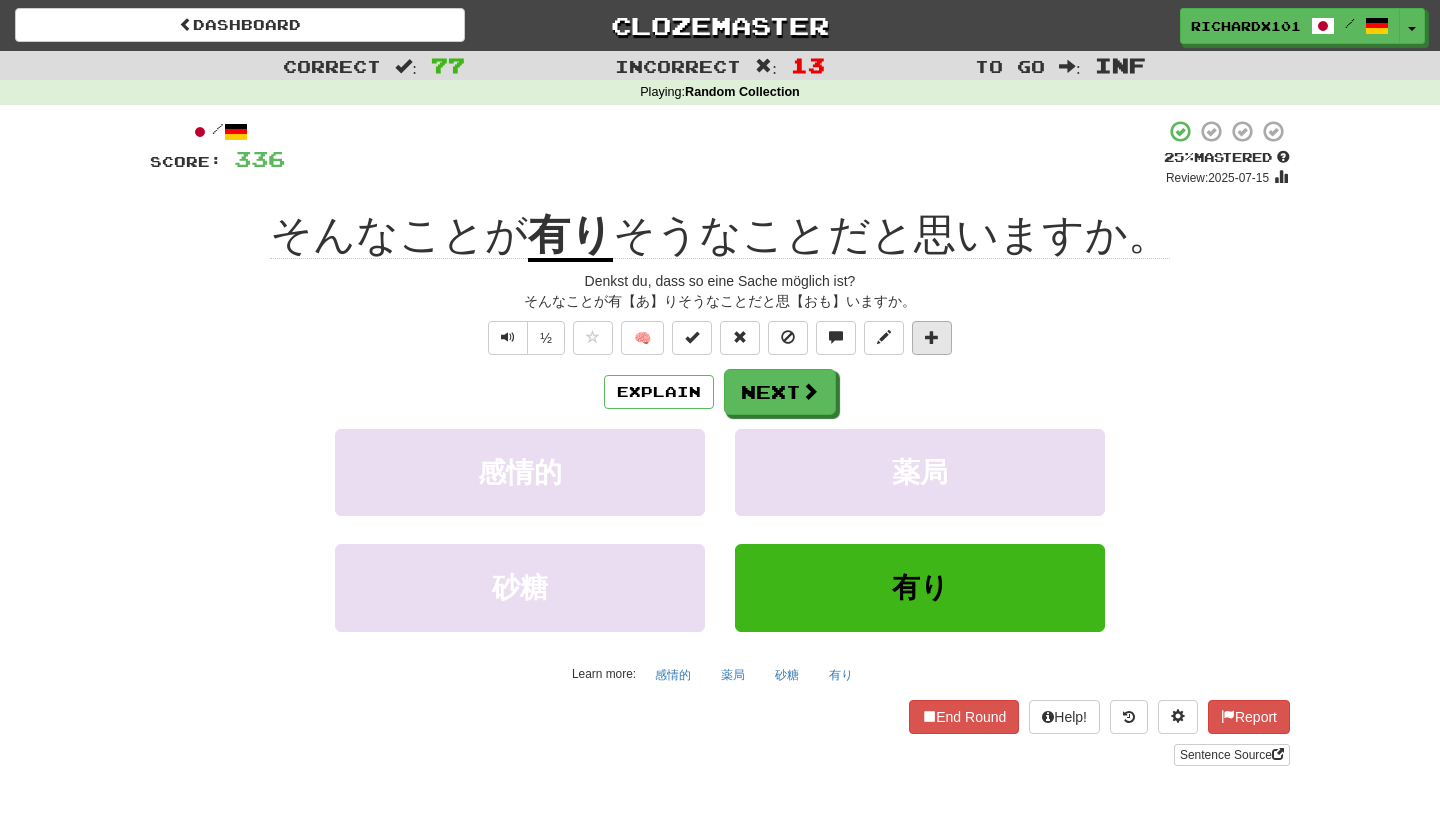 click at bounding box center (932, 337) 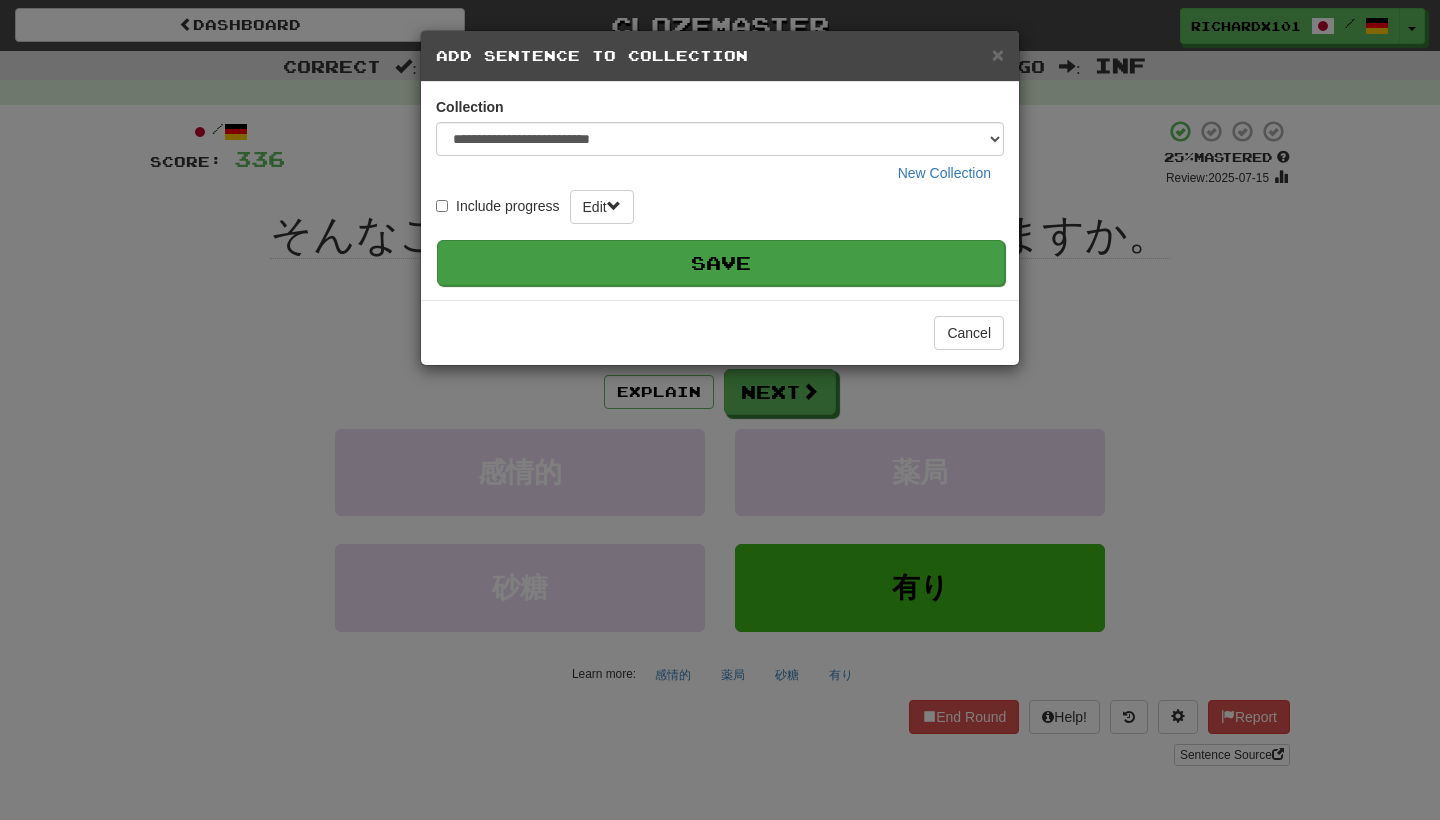 click on "Save" at bounding box center (721, 263) 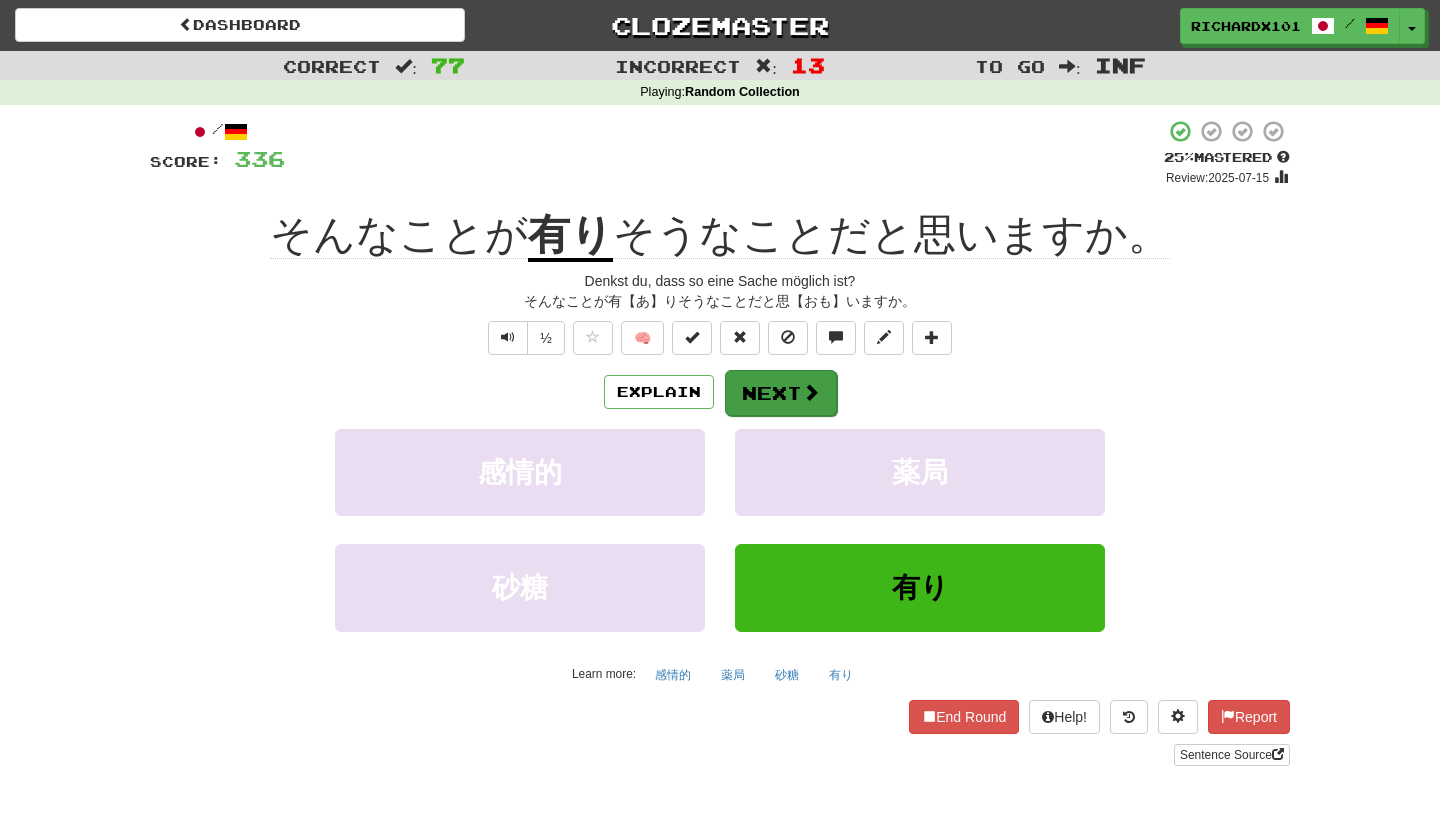 click at bounding box center (811, 392) 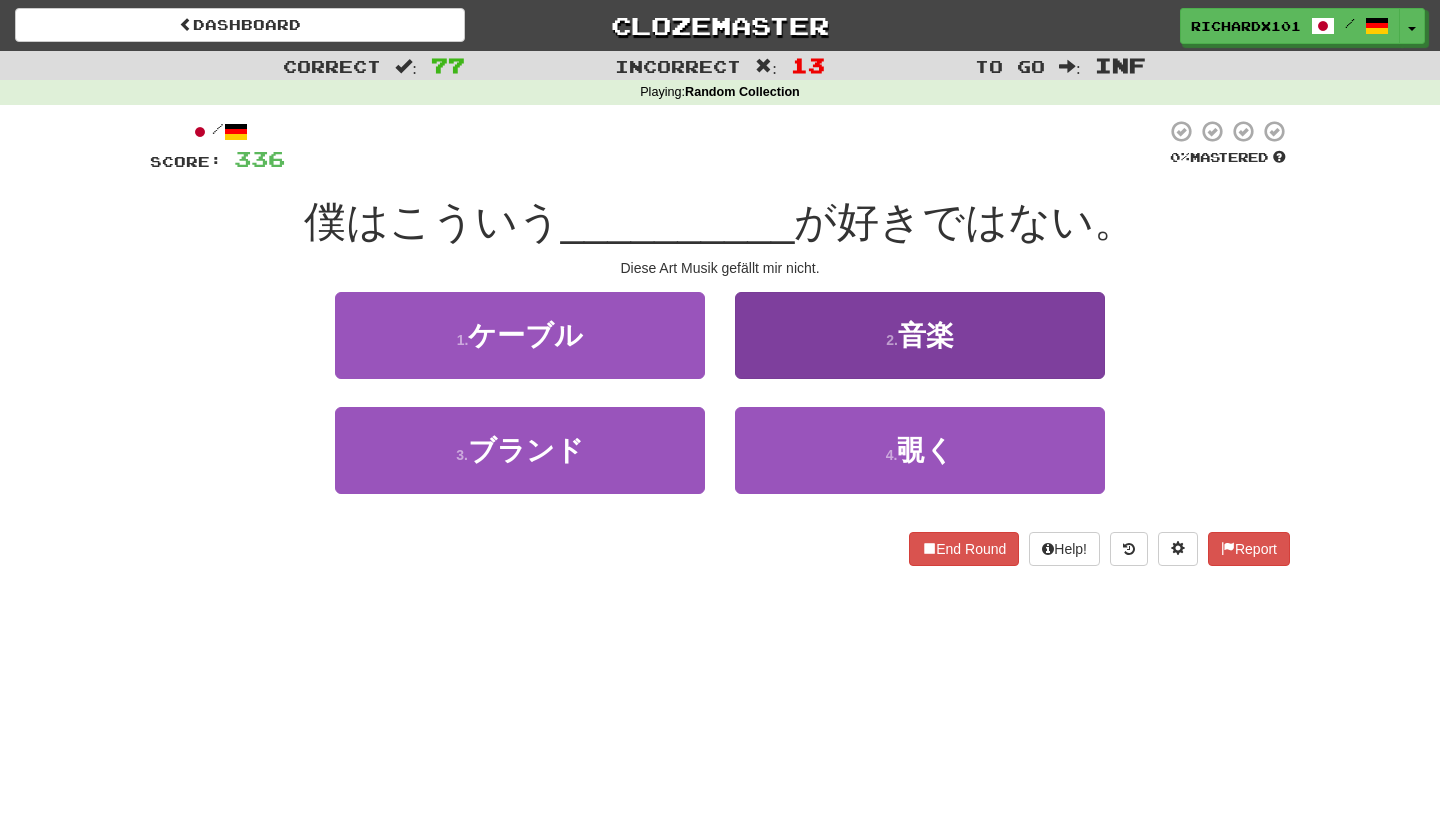 click on "2 .  音楽" at bounding box center [920, 335] 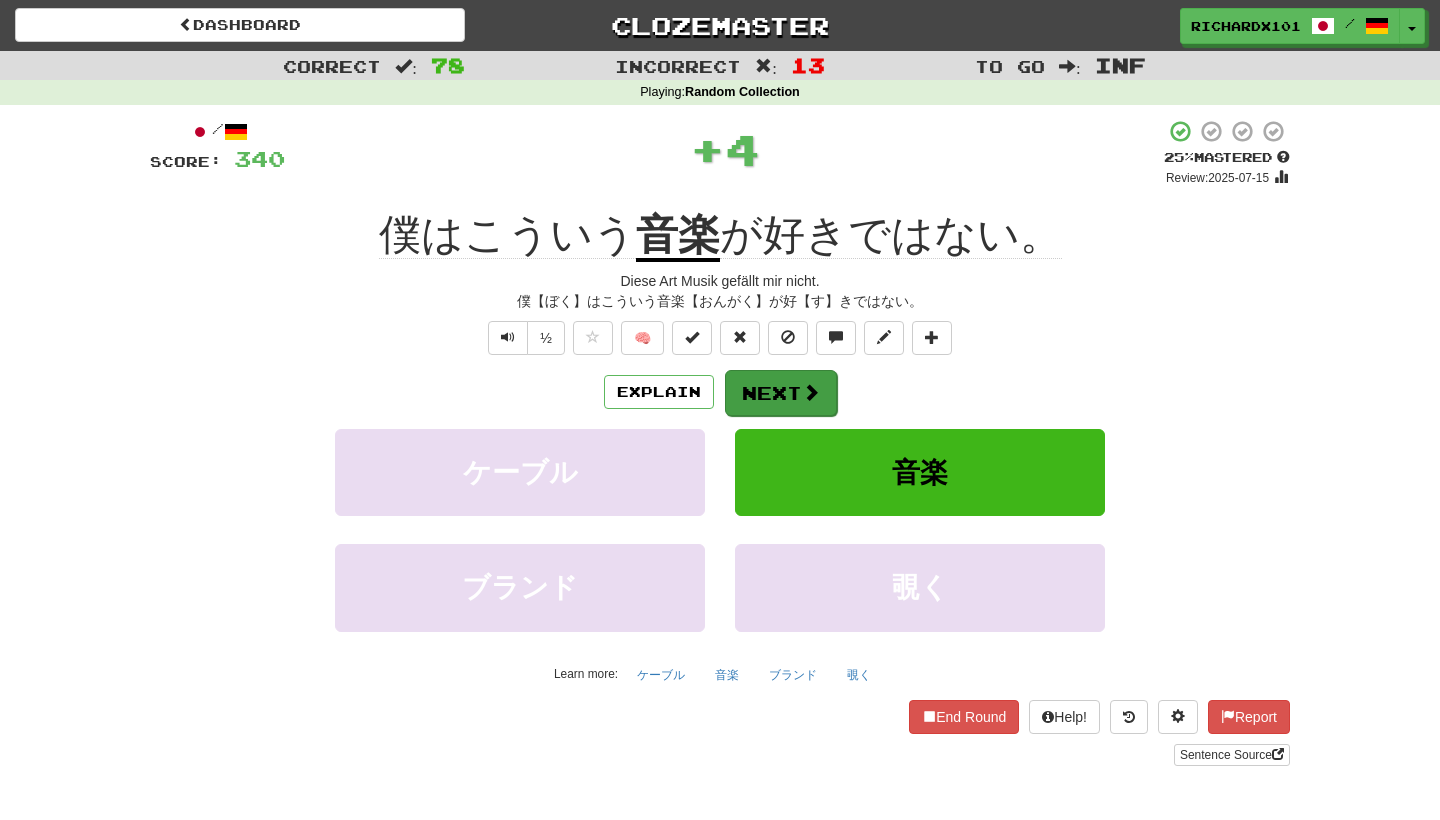 click on "Next" at bounding box center [781, 393] 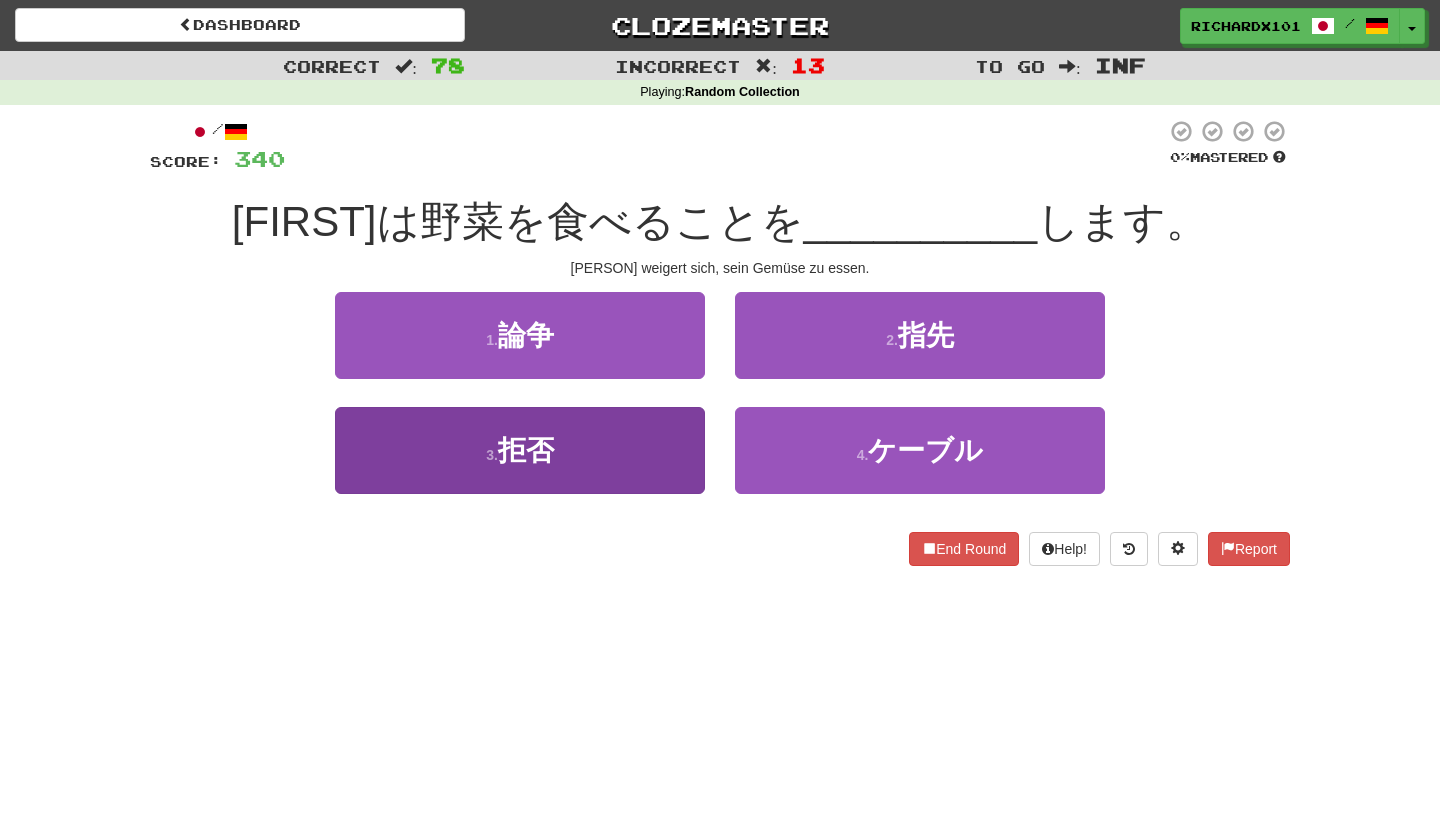 click on "3 .  拒否" at bounding box center (520, 450) 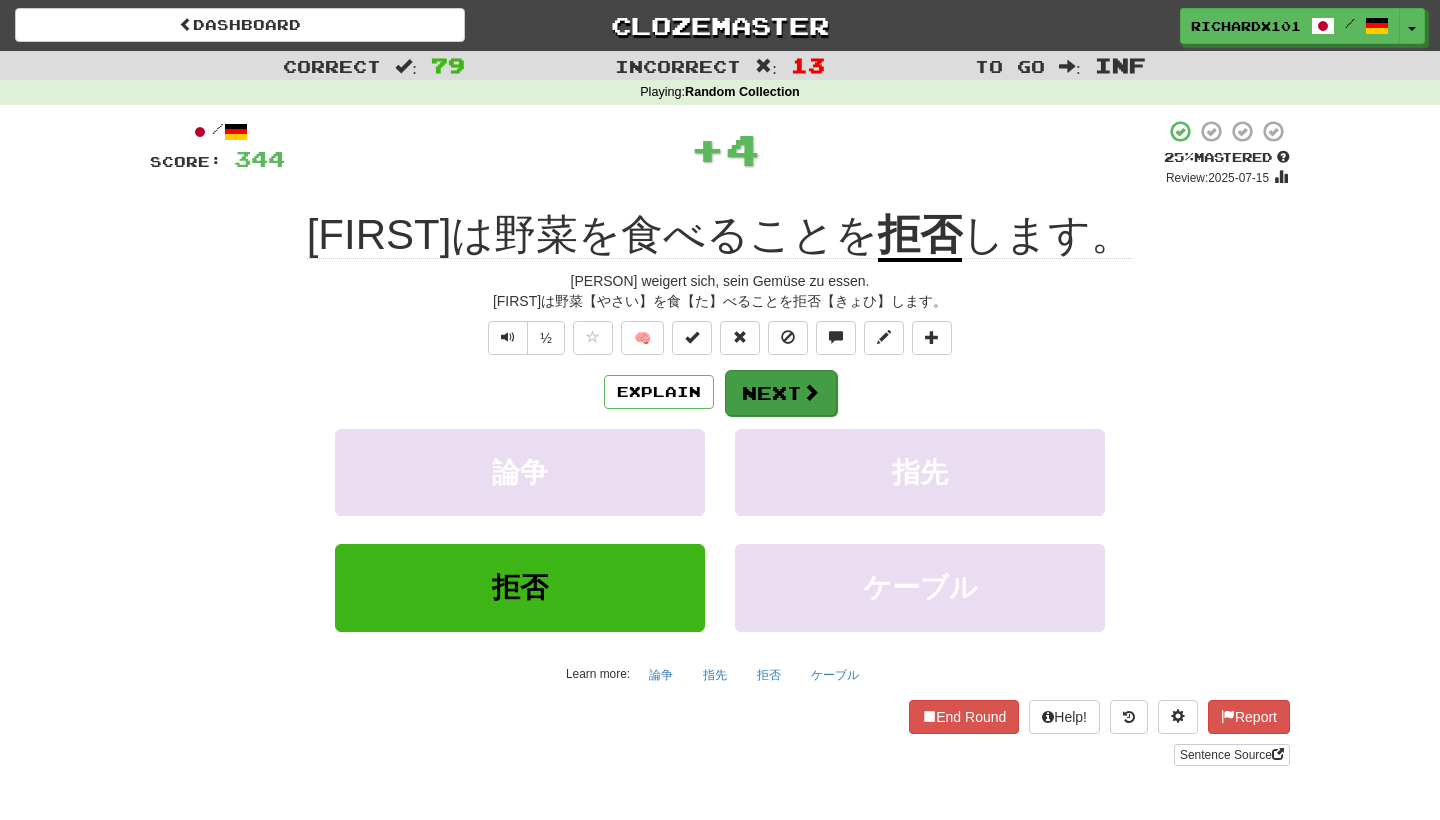 click on "Next" at bounding box center (781, 393) 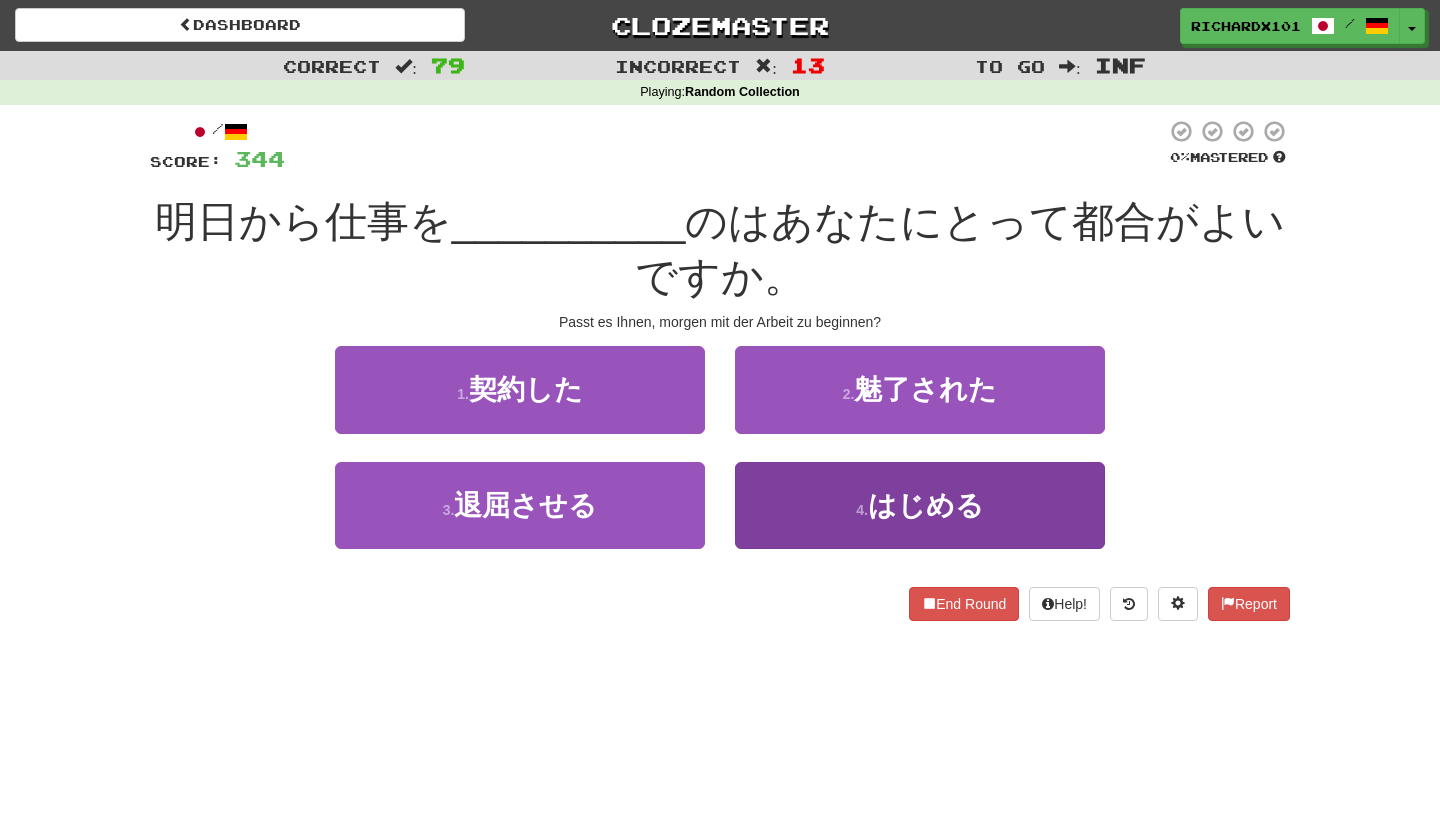 click on "4 .  はじめる" at bounding box center [920, 505] 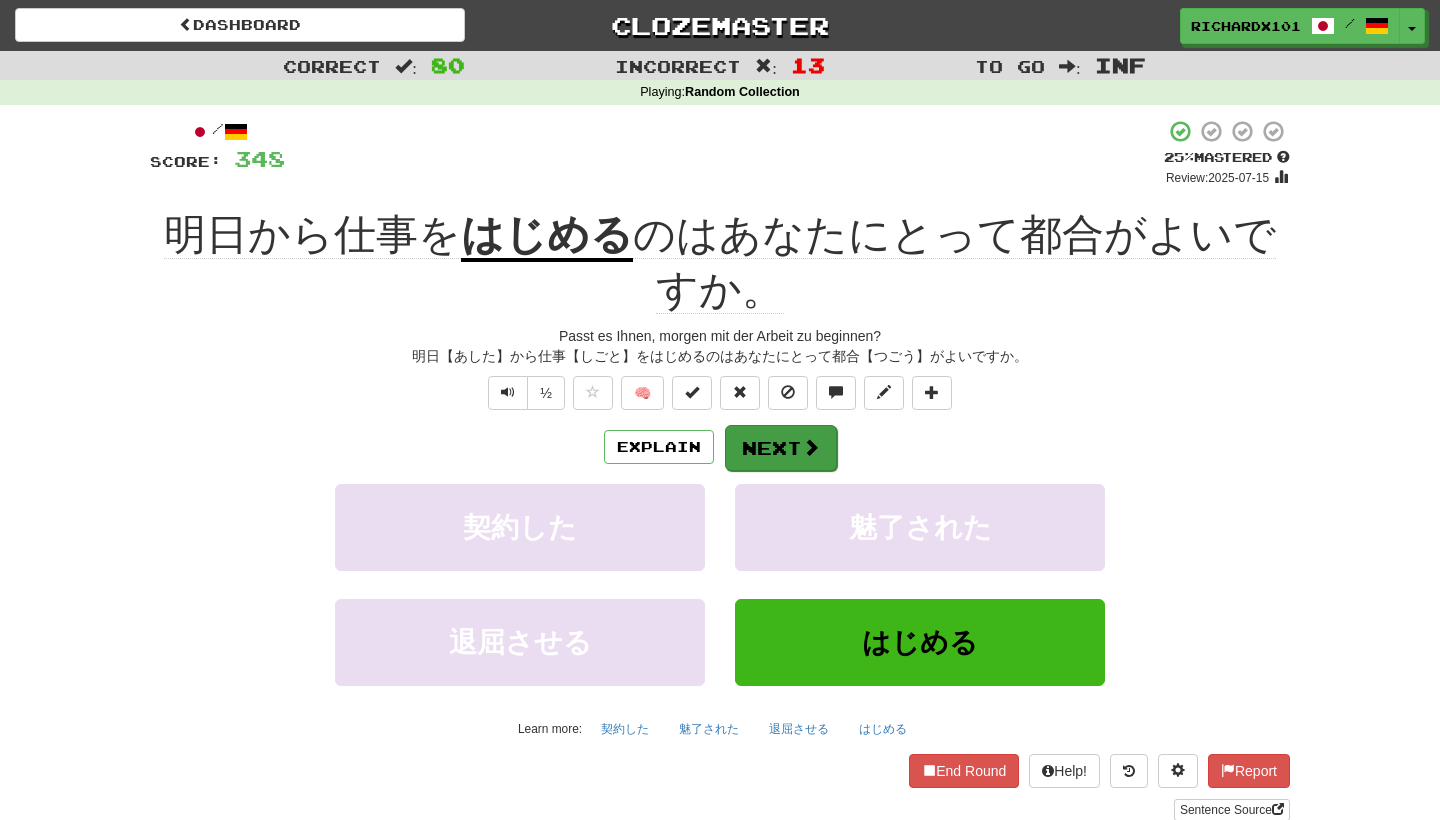 click at bounding box center (811, 447) 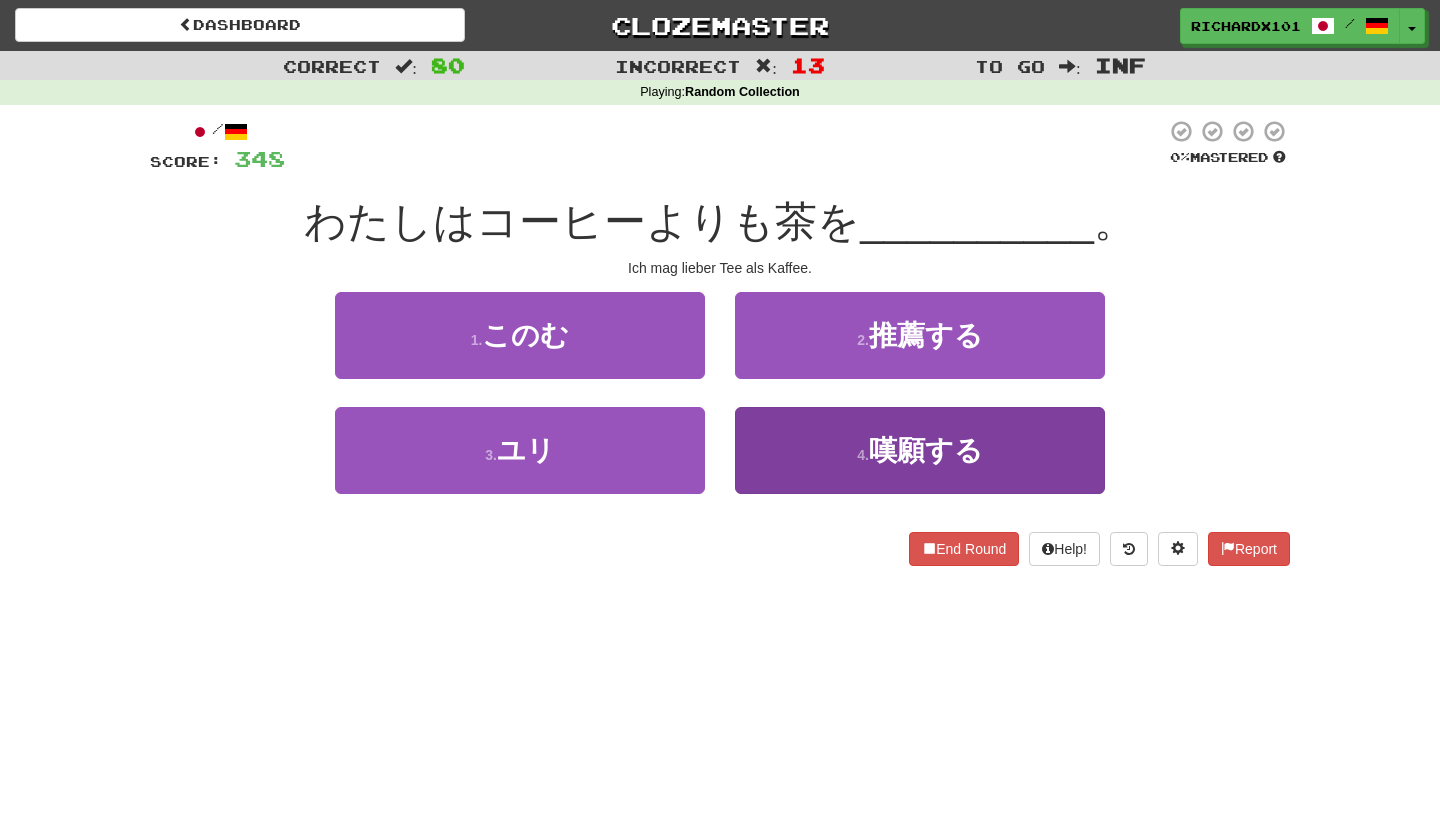 click on "4 .  嘆願する" at bounding box center [920, 450] 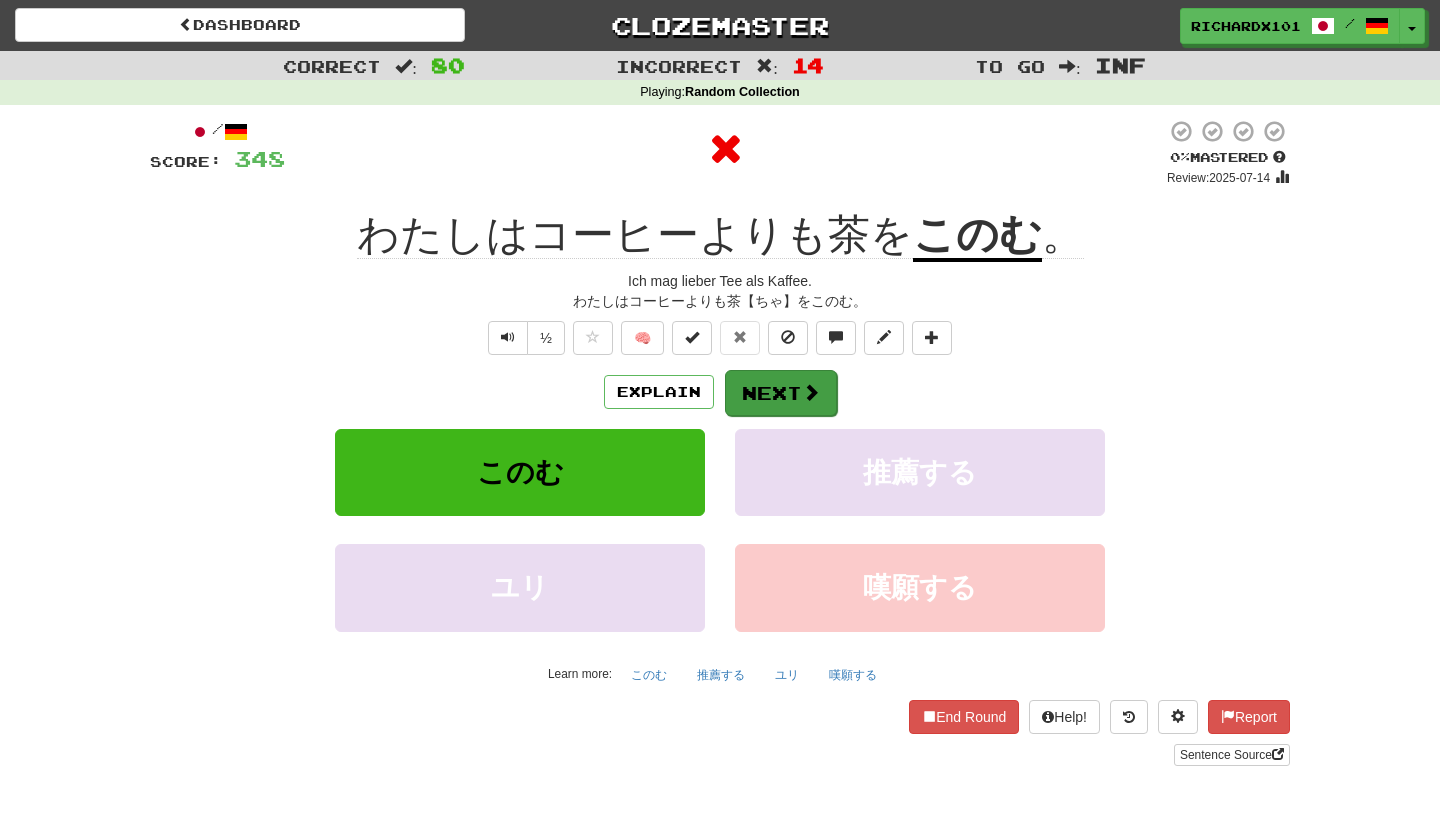 click at bounding box center (811, 392) 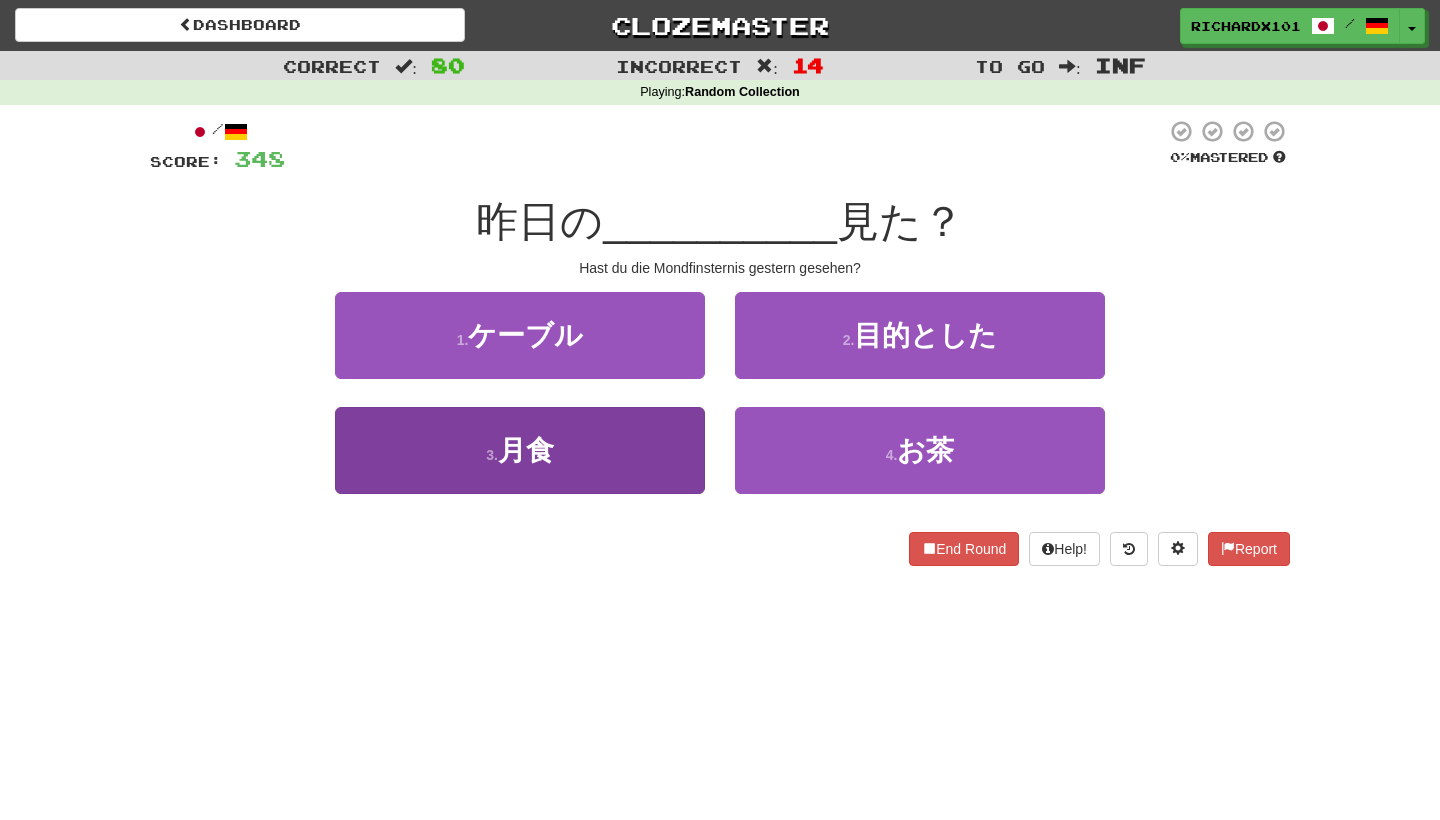 click on "3 .  月食" at bounding box center (520, 450) 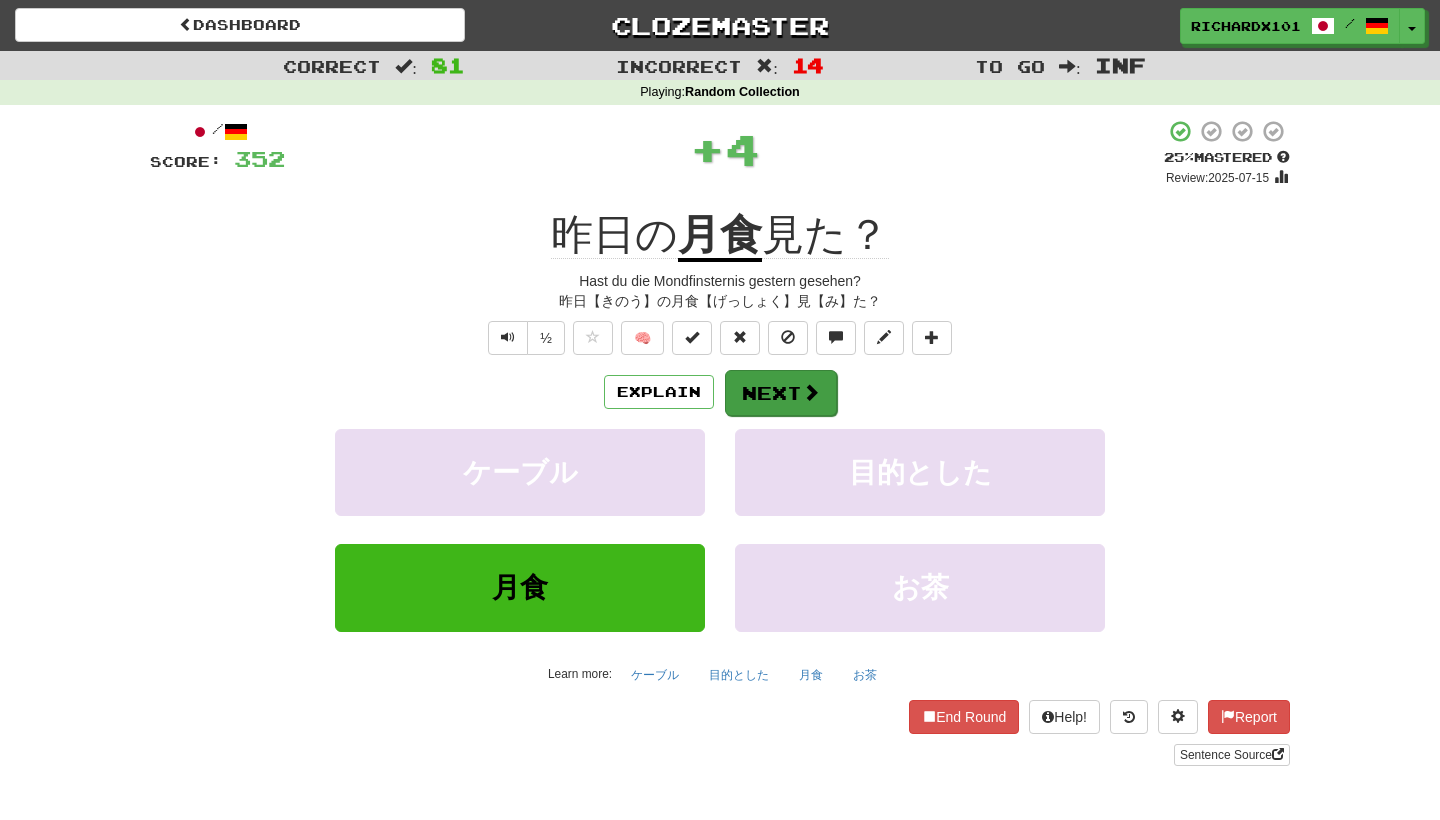 click on "Next" at bounding box center (781, 393) 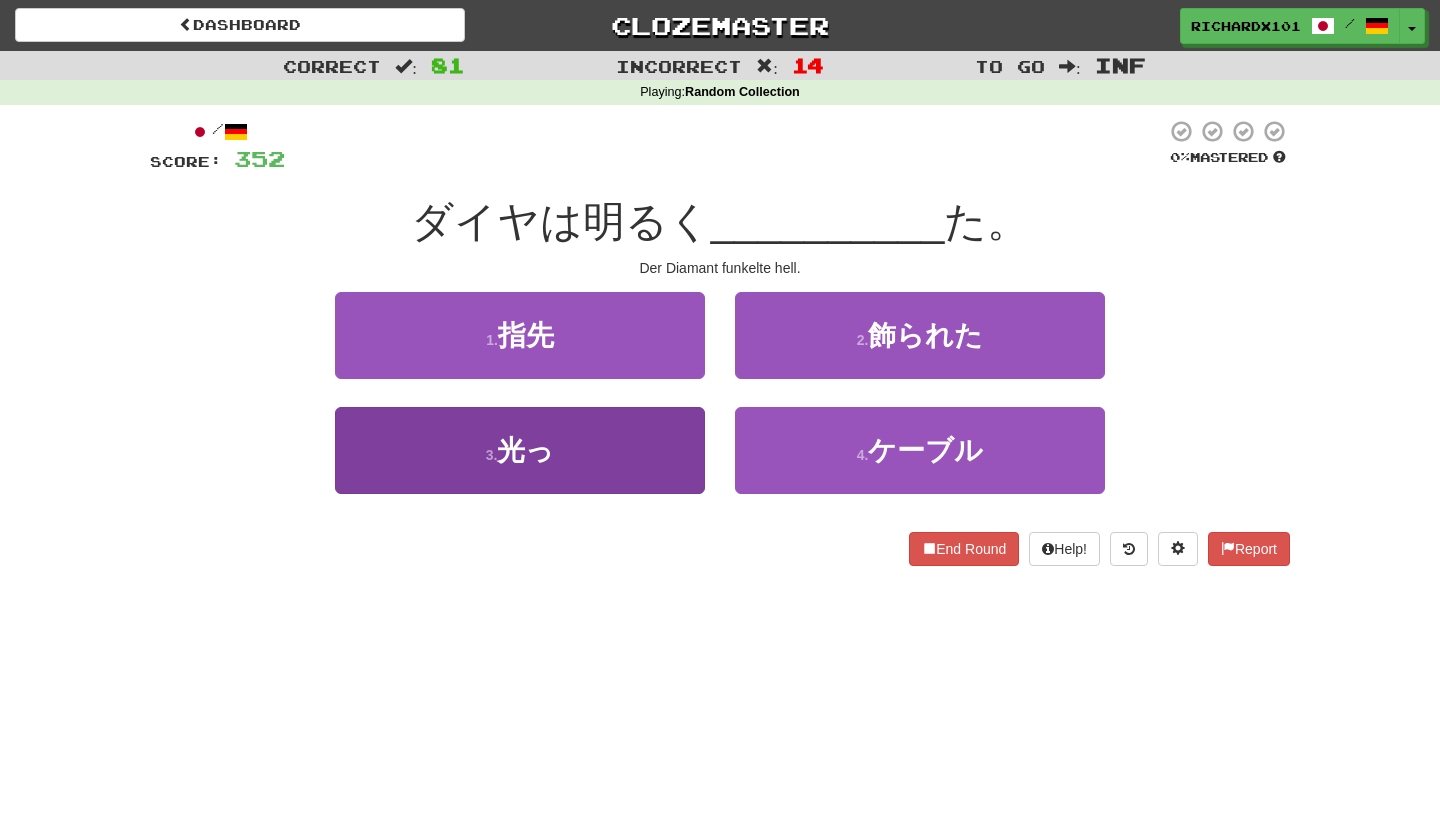click on "3 .  光っ" at bounding box center (520, 450) 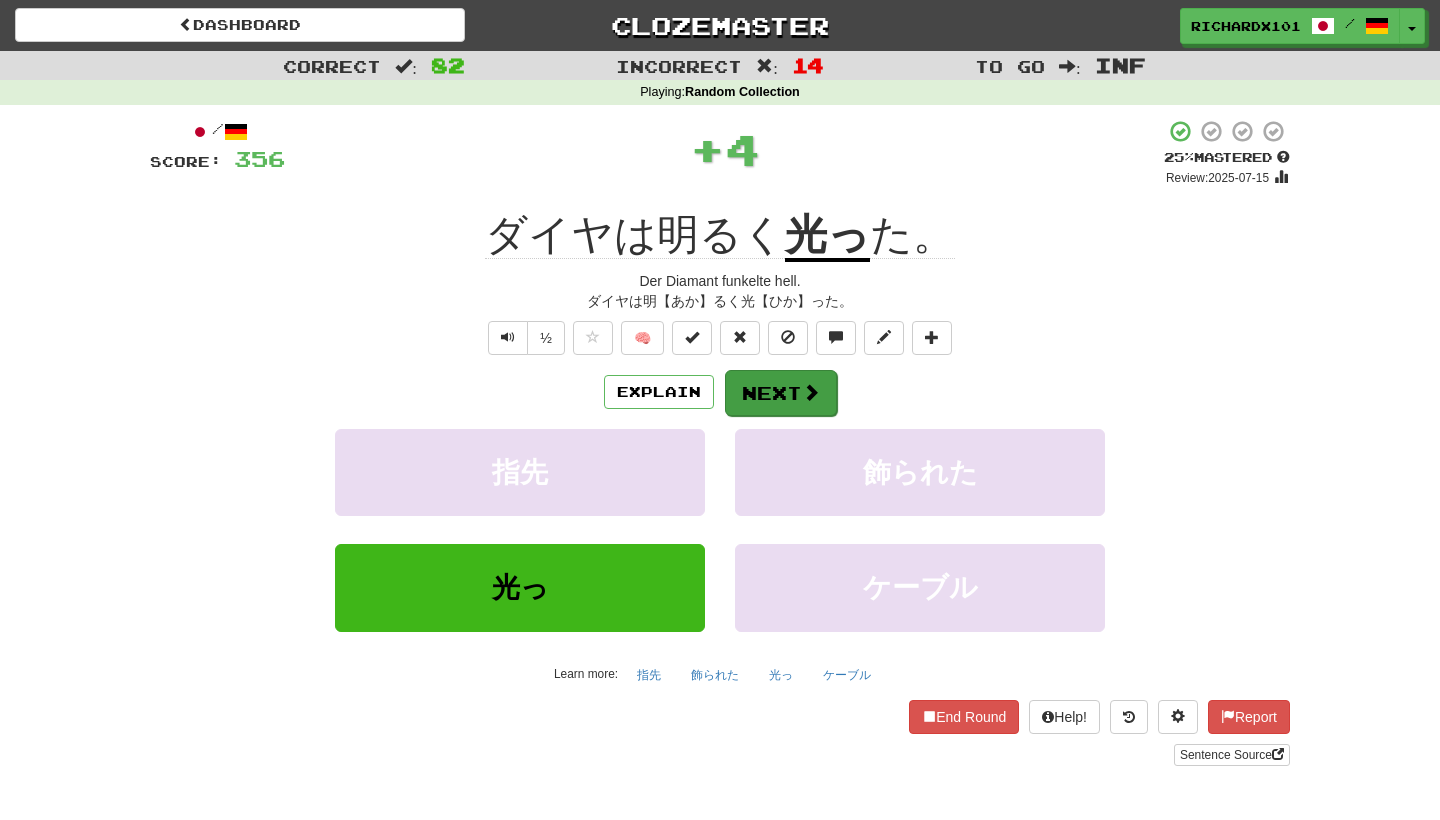 click on "Next" at bounding box center (781, 393) 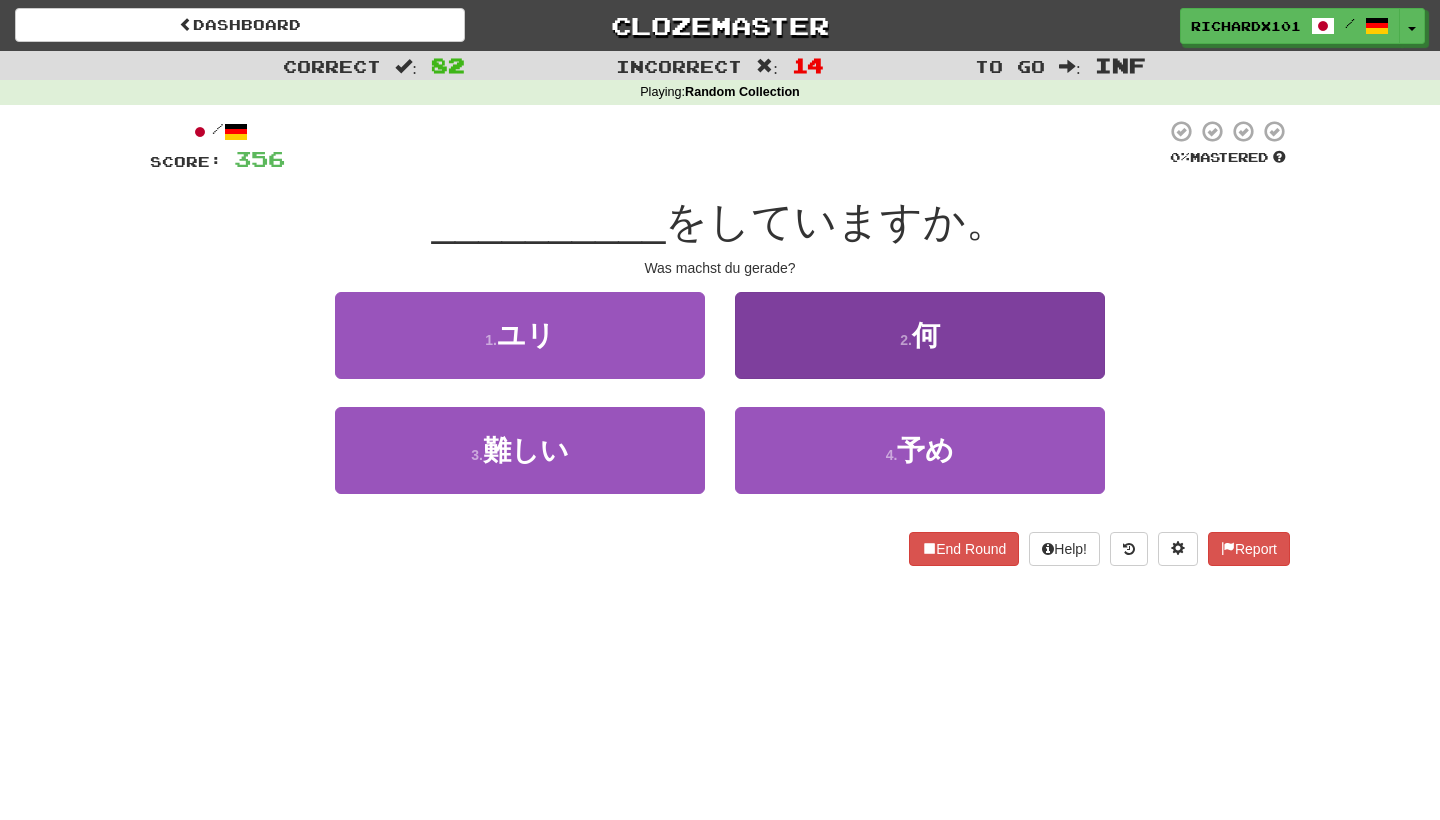 click on "2 .  何" at bounding box center [920, 335] 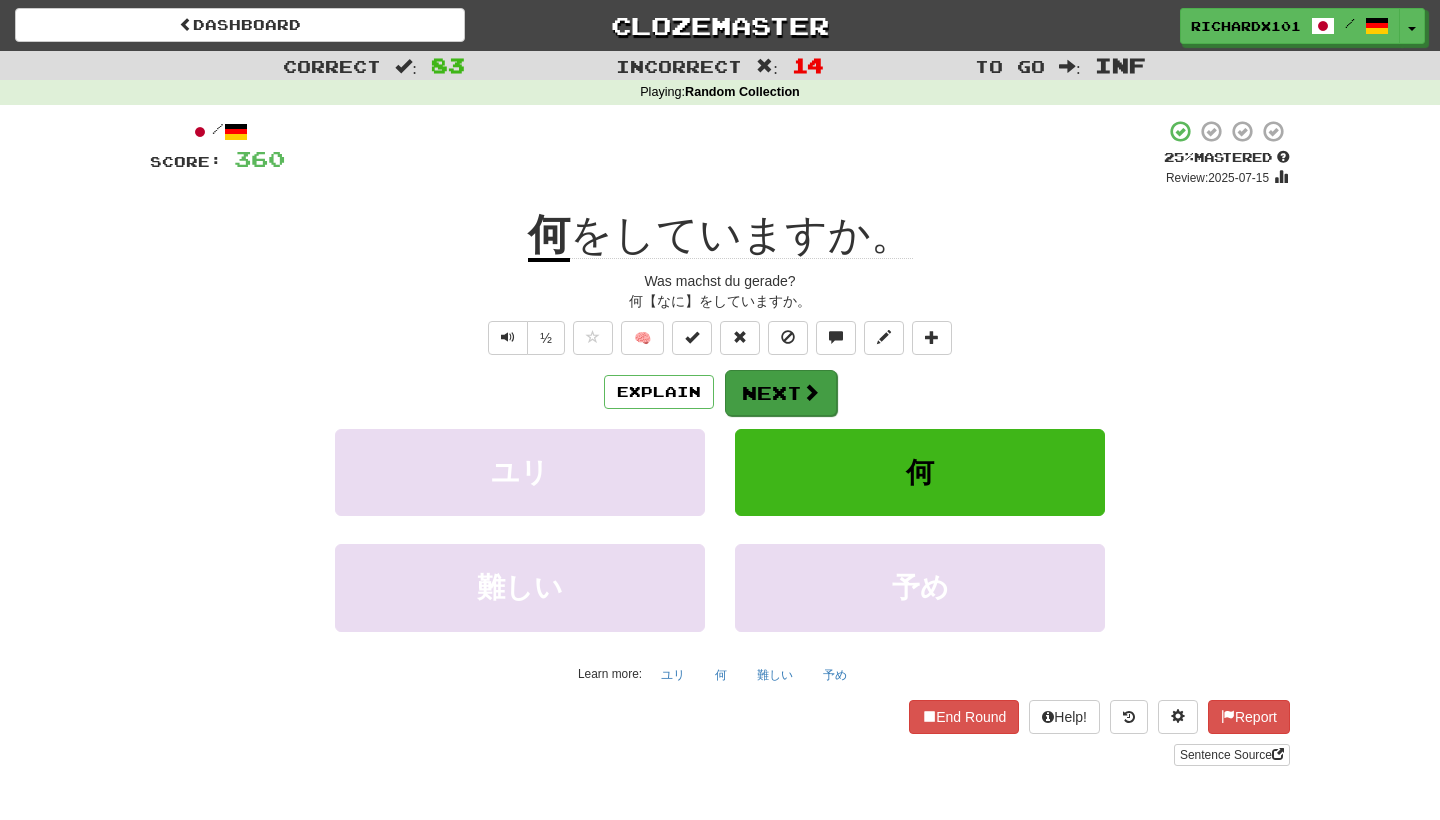 click on "Next" at bounding box center (781, 393) 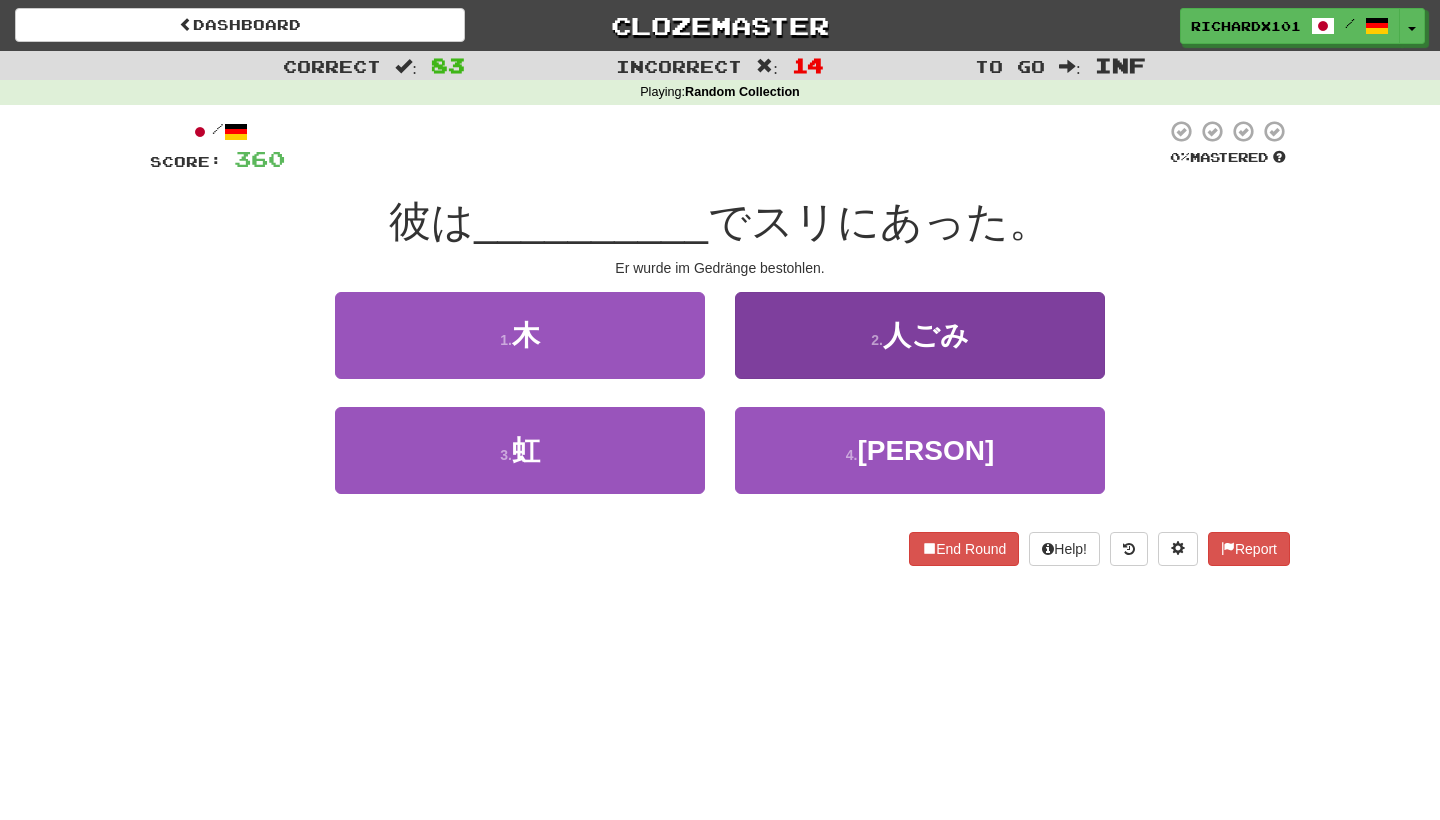 click on "2 .  人ごみ" at bounding box center [920, 335] 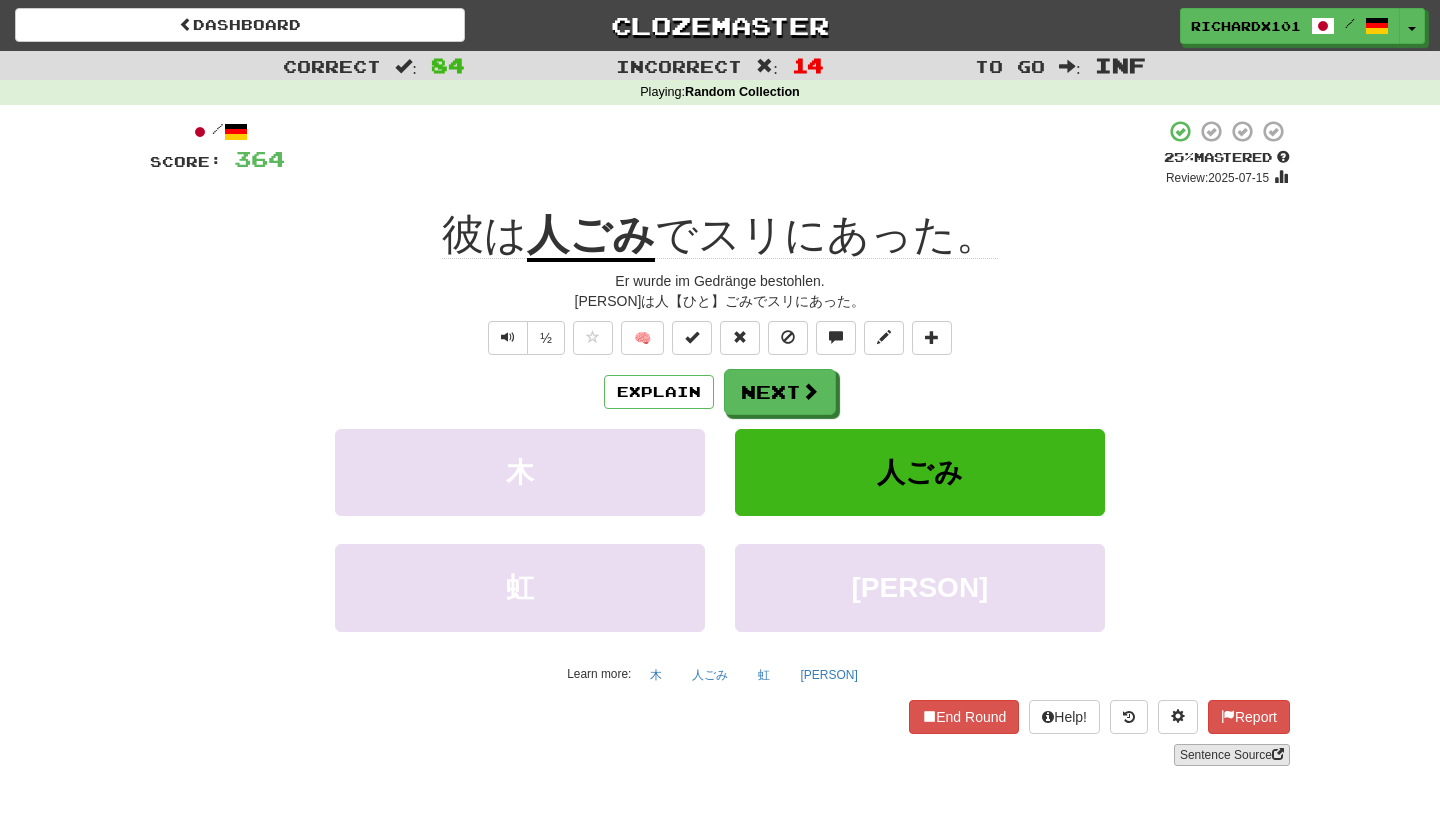click on "Sentence Source" at bounding box center (1232, 755) 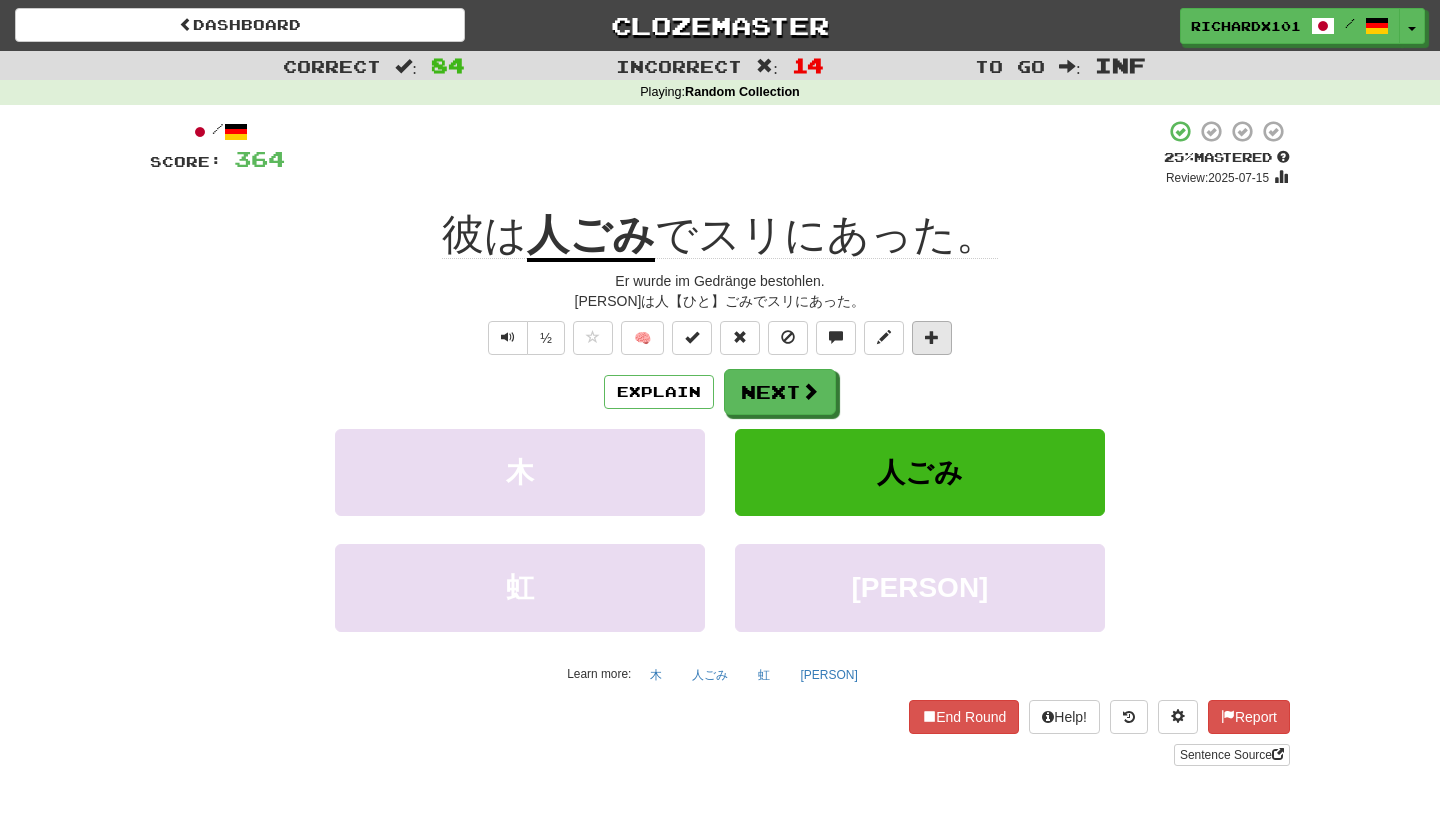 click at bounding box center (932, 338) 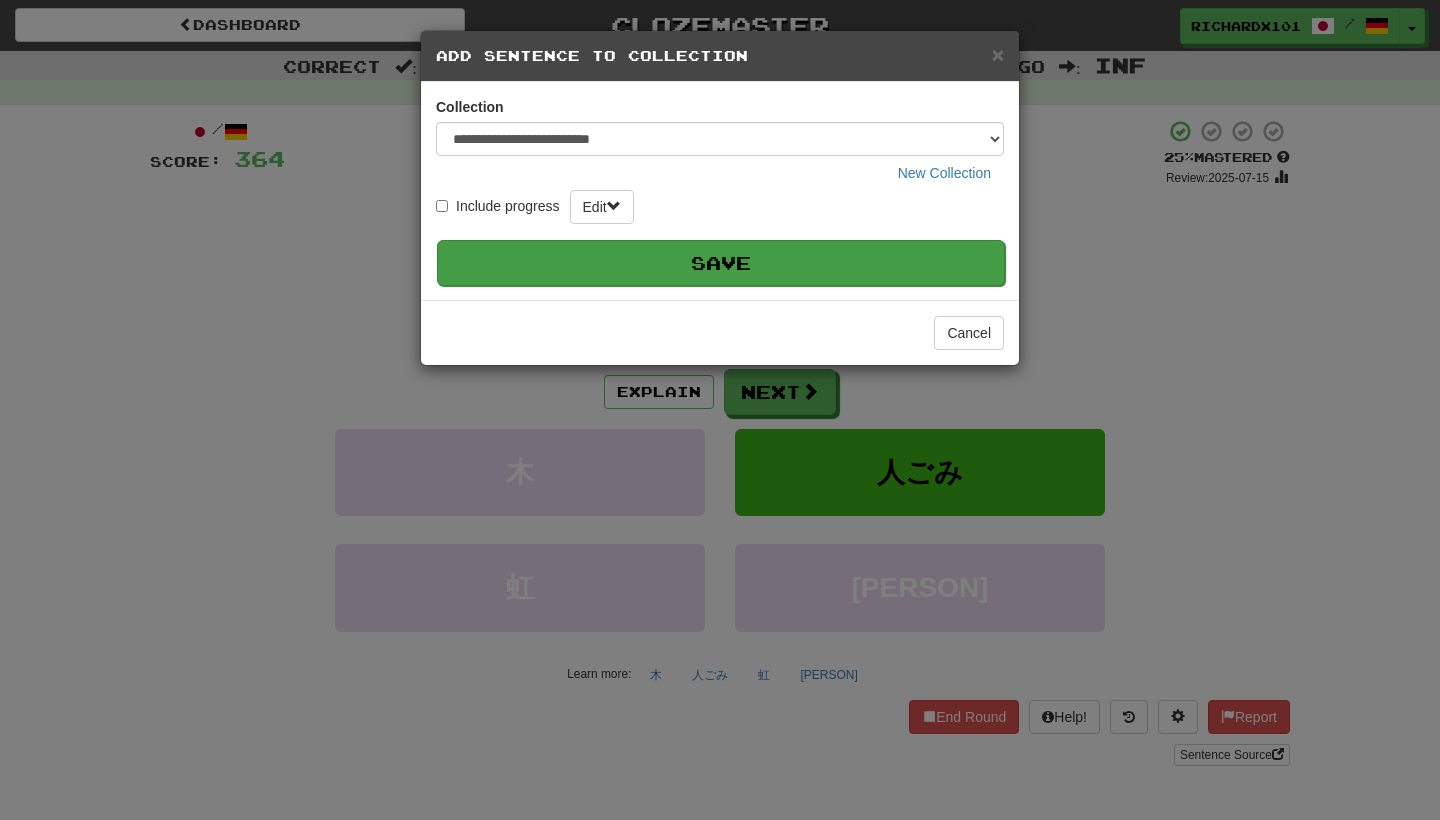click on "Save" at bounding box center (721, 263) 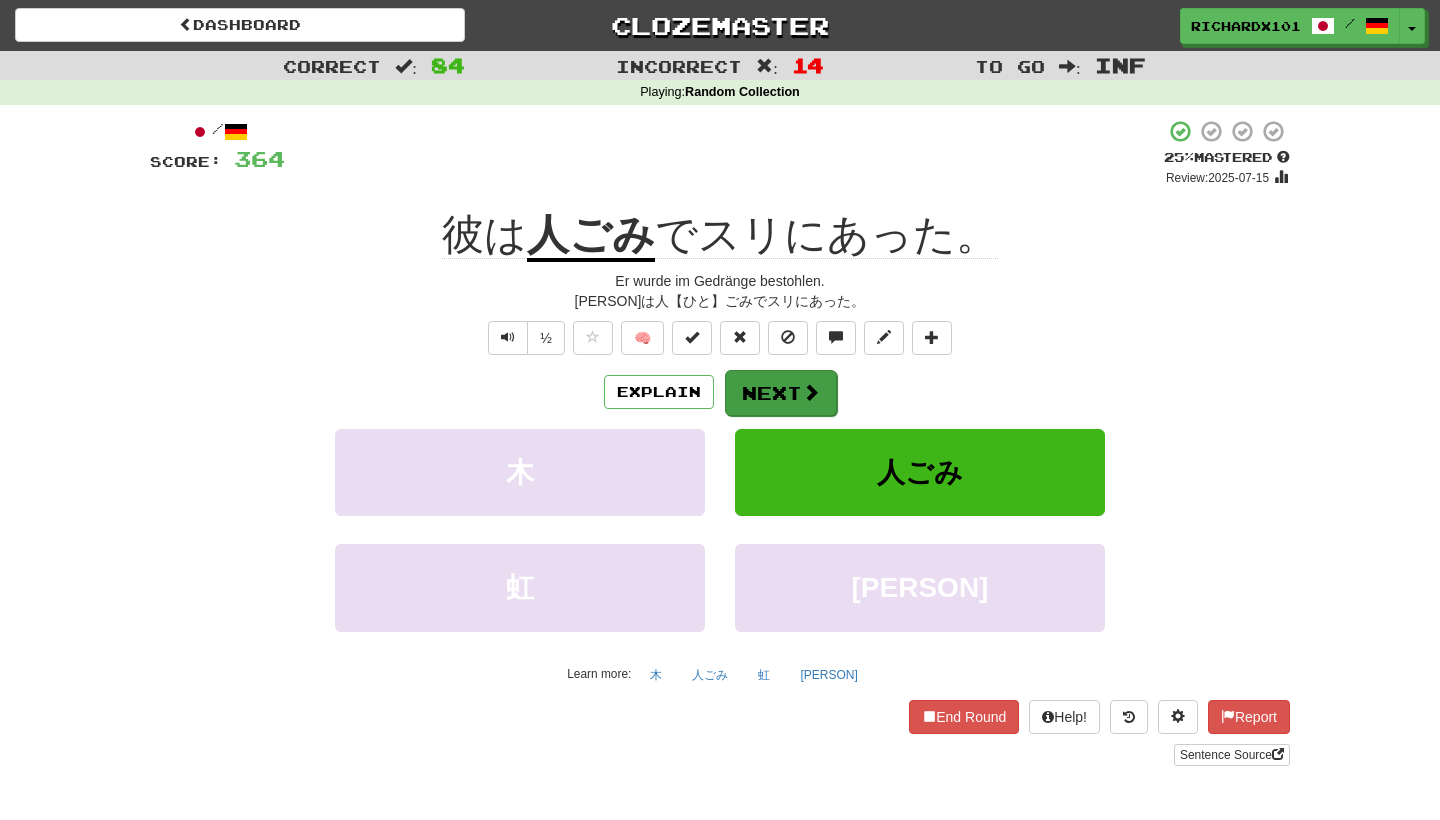 click on "Next" at bounding box center (781, 393) 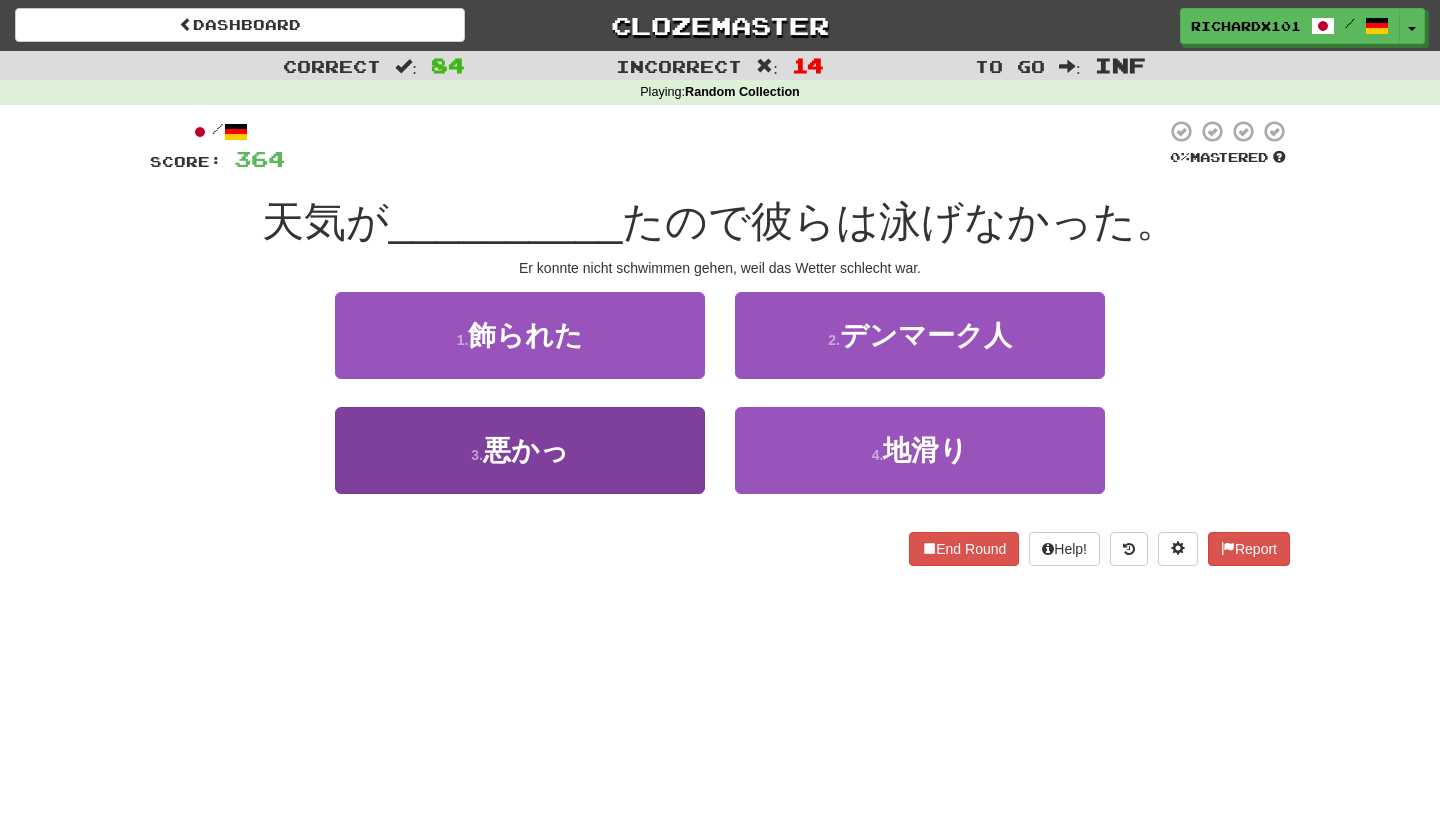 click on "3 .  悪かっ" at bounding box center (520, 450) 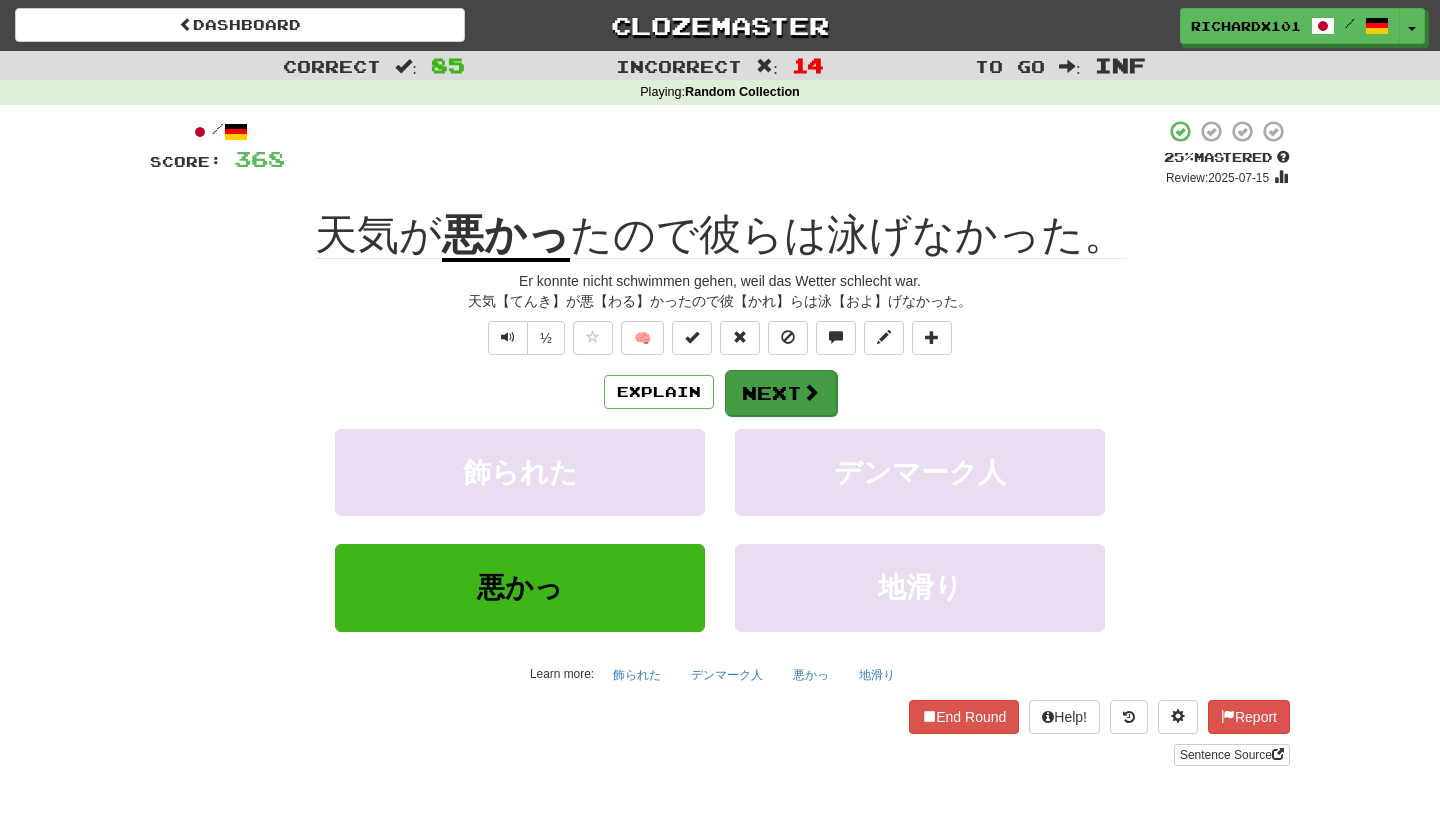 click on "Next" at bounding box center [781, 393] 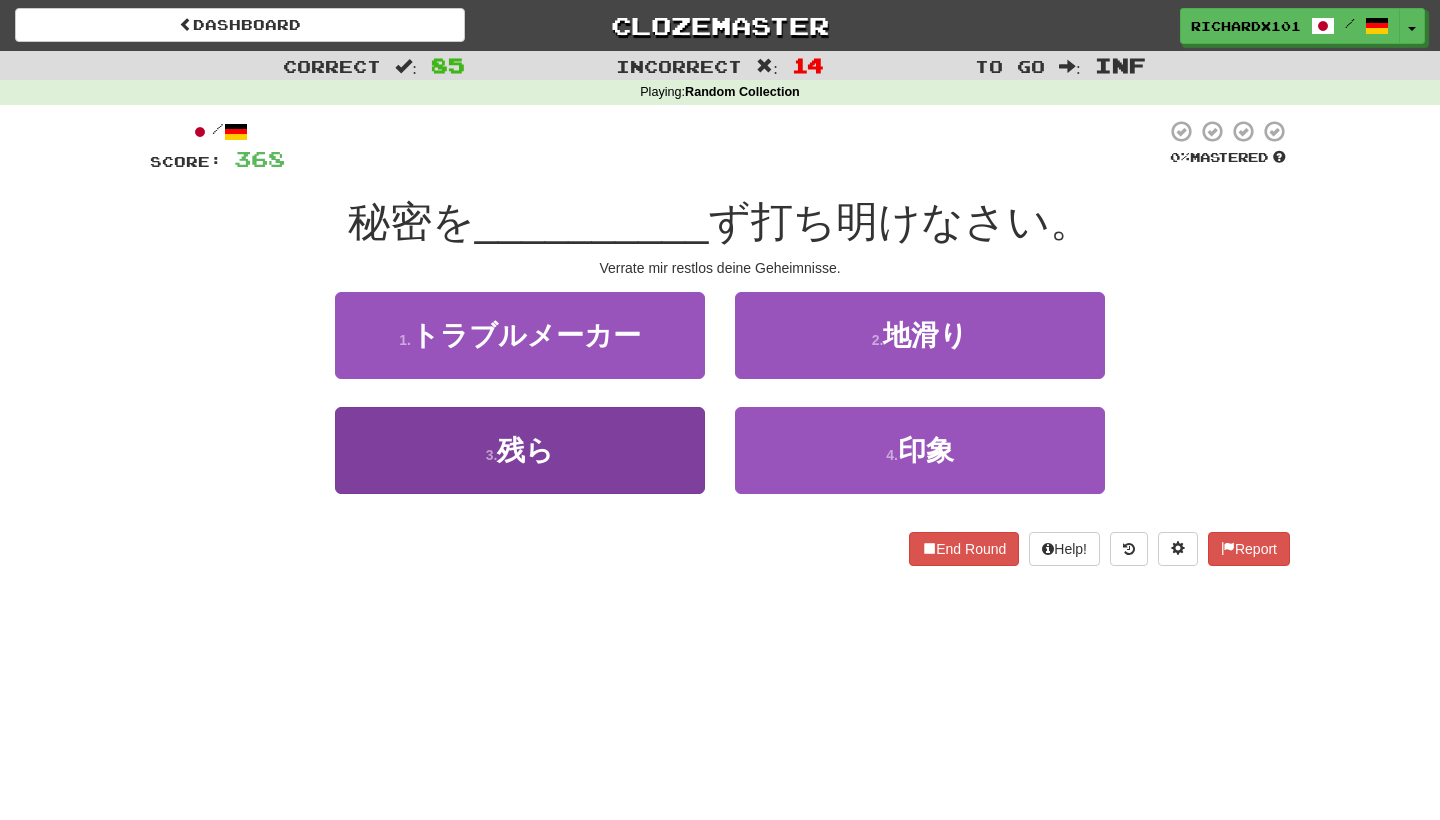 click on "3 .  残ら" at bounding box center [520, 450] 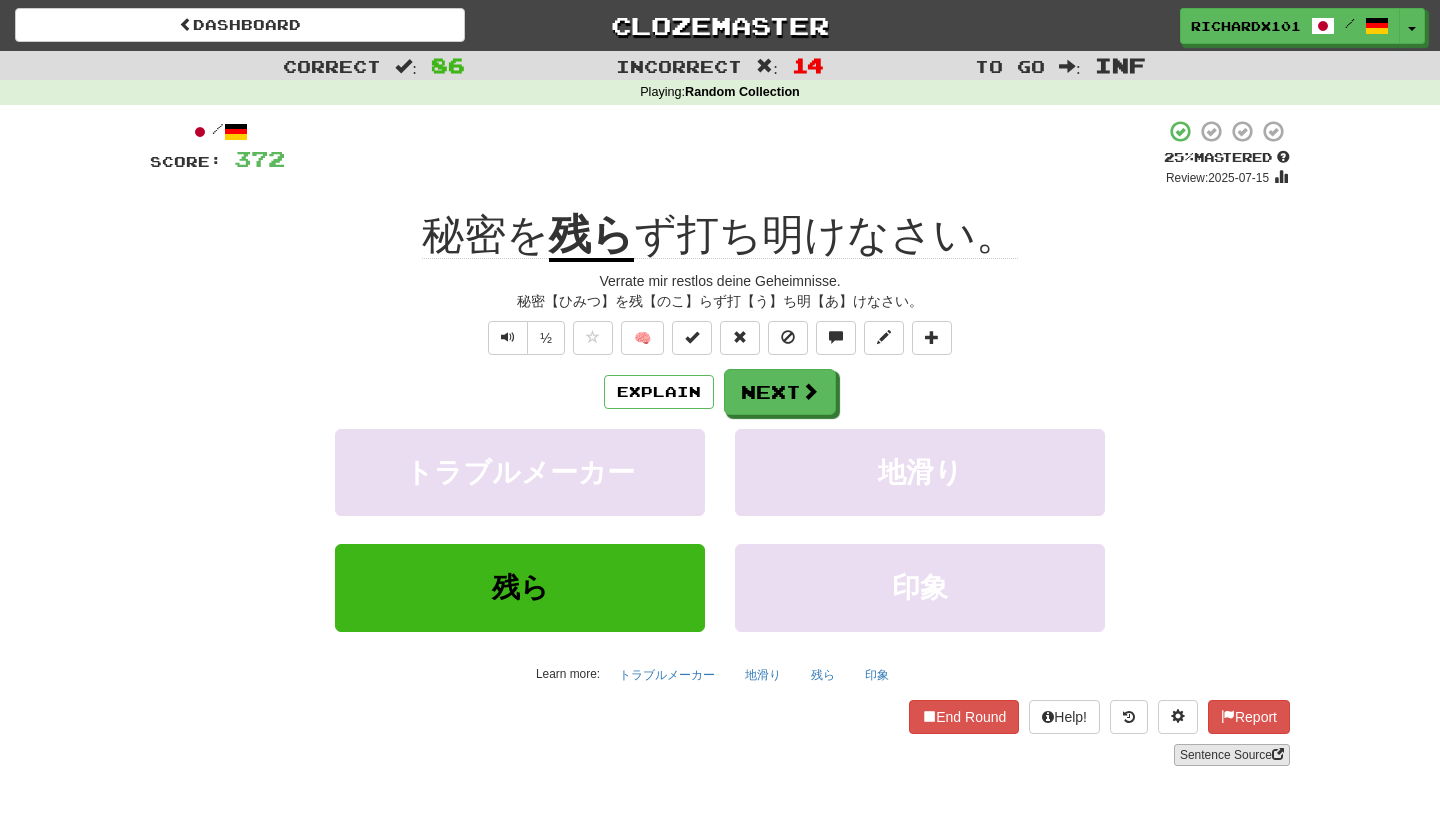 click on "Sentence Source" at bounding box center [1232, 755] 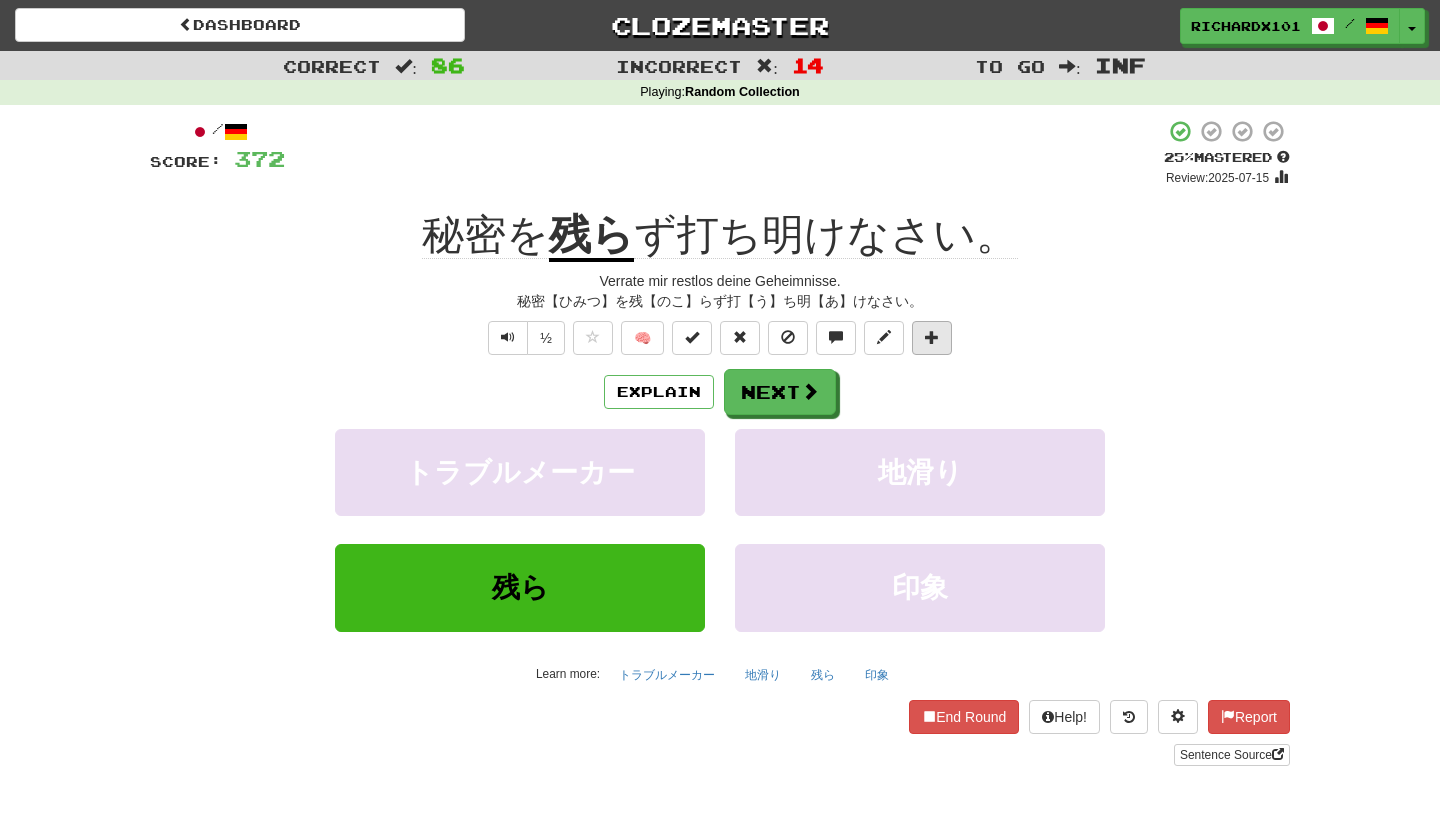 click at bounding box center (932, 337) 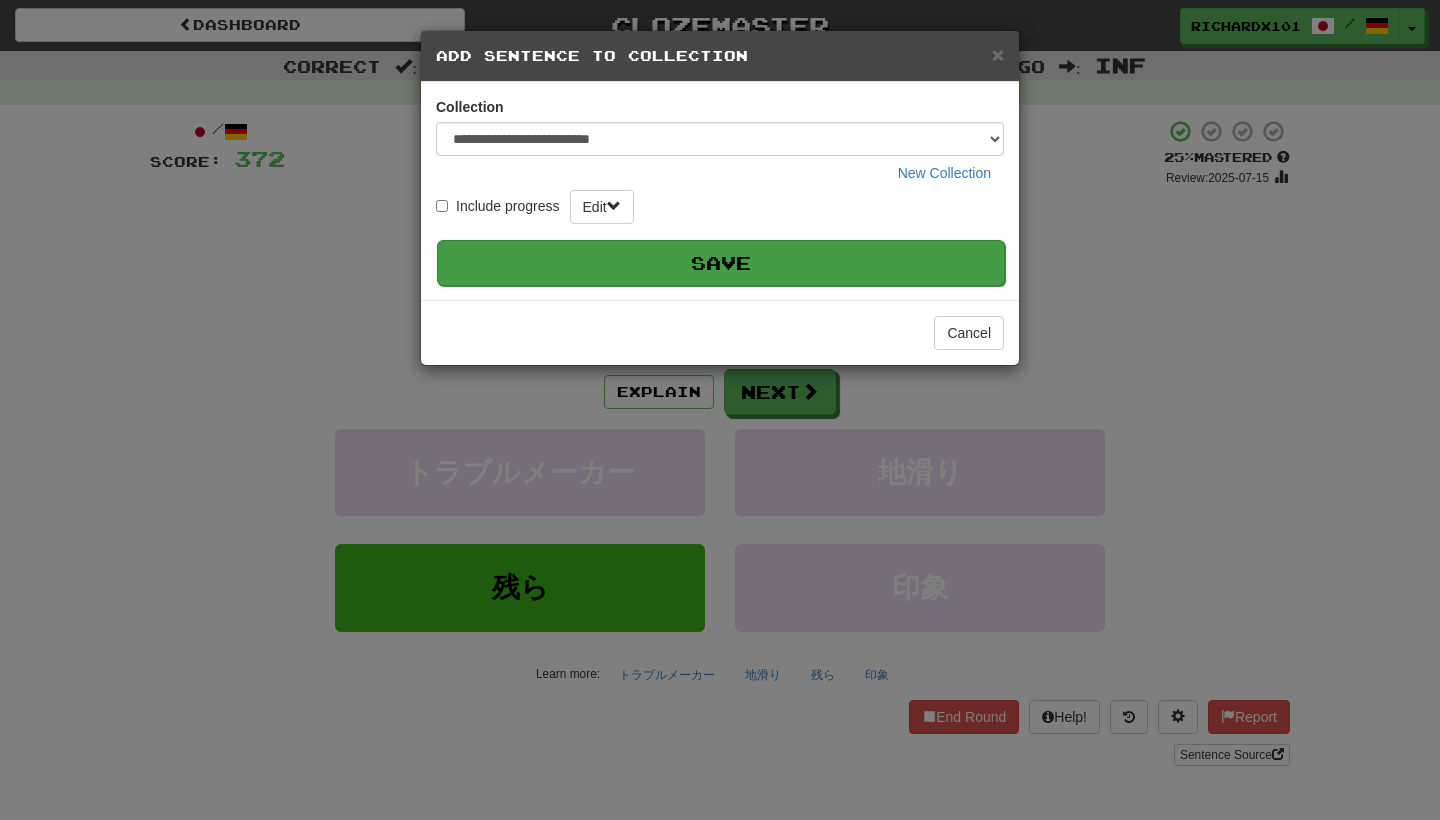 click on "Save" at bounding box center [721, 263] 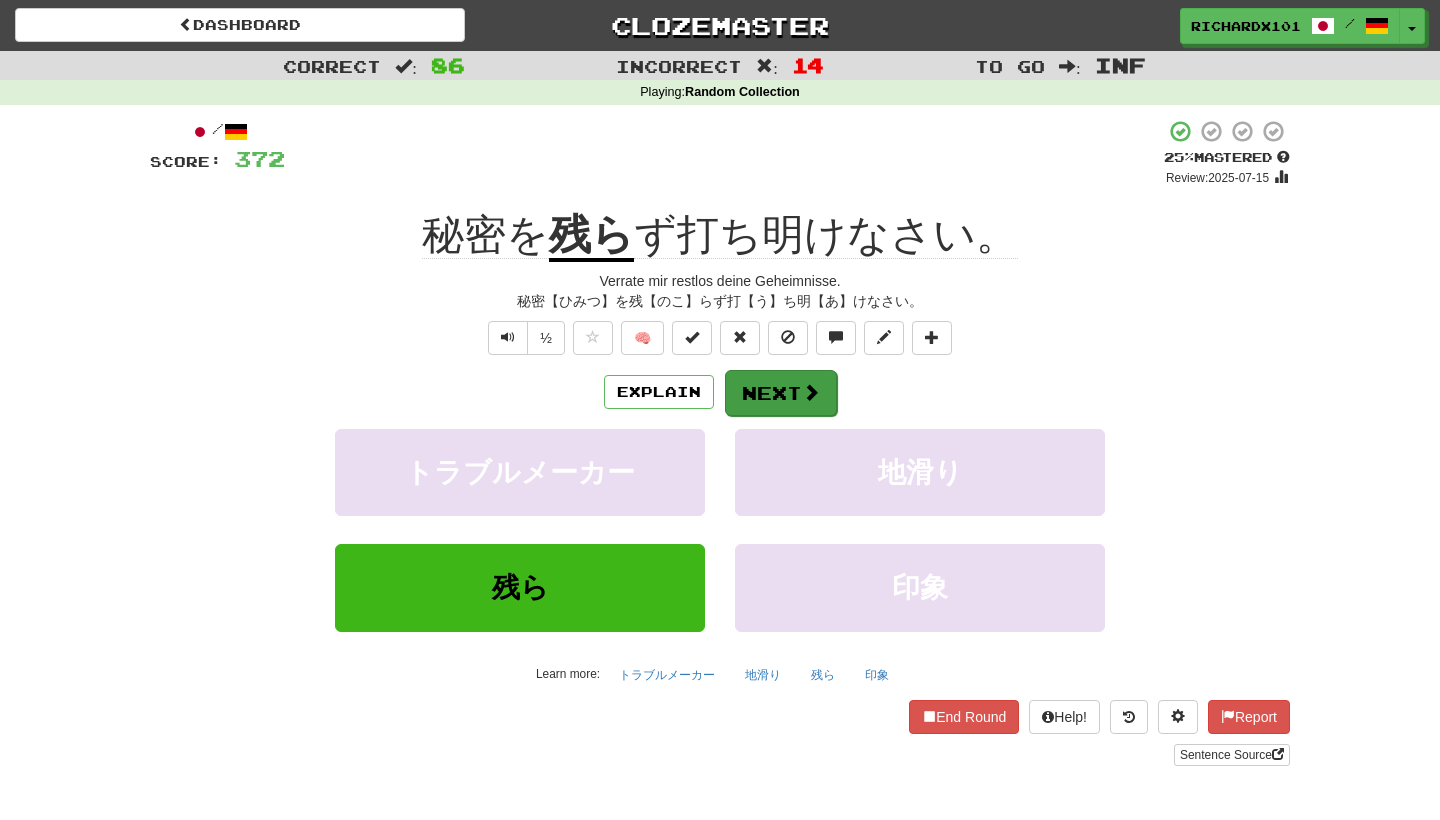 click on "Next" at bounding box center (781, 393) 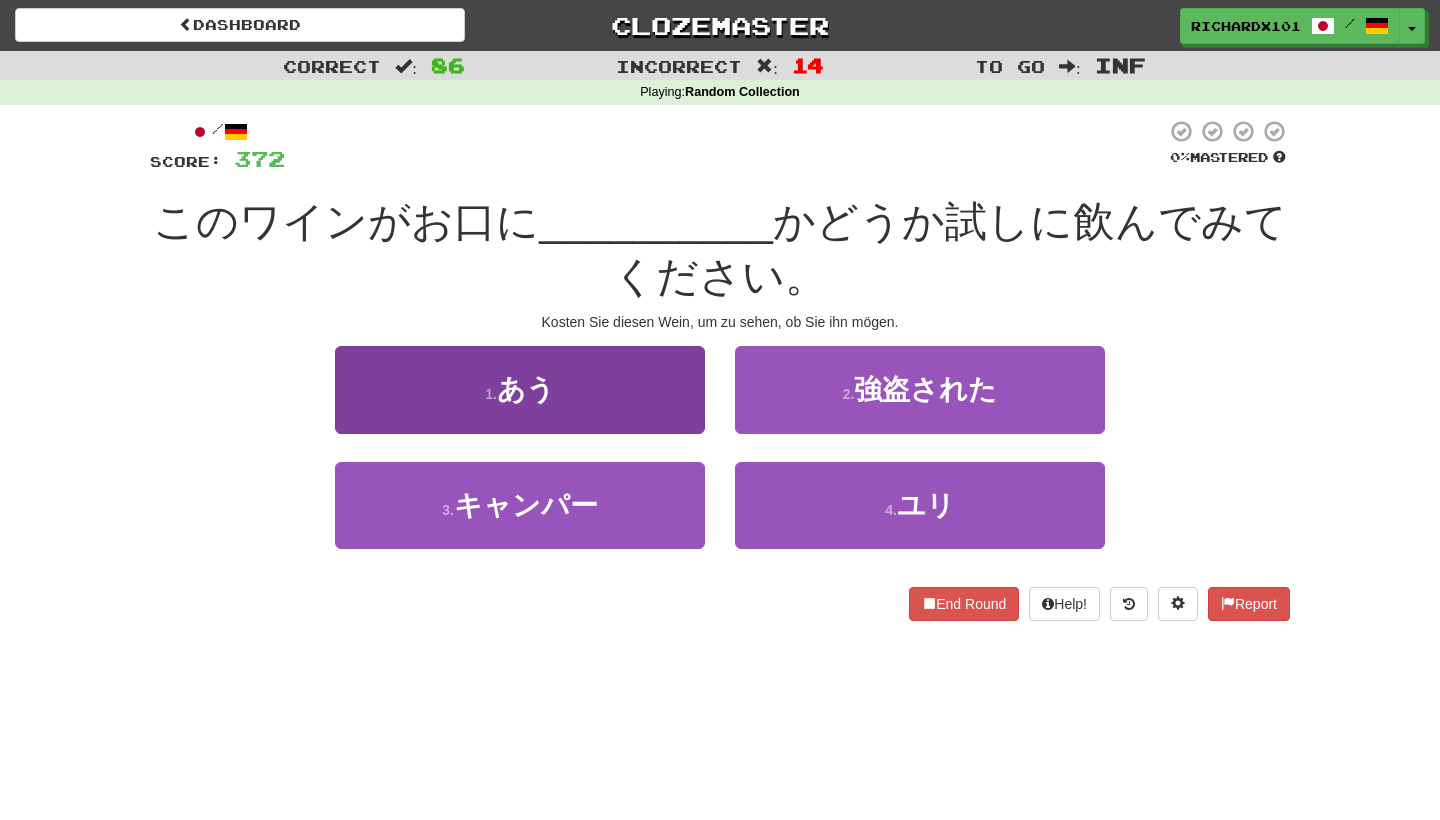 click on "1 .  あう" at bounding box center [520, 389] 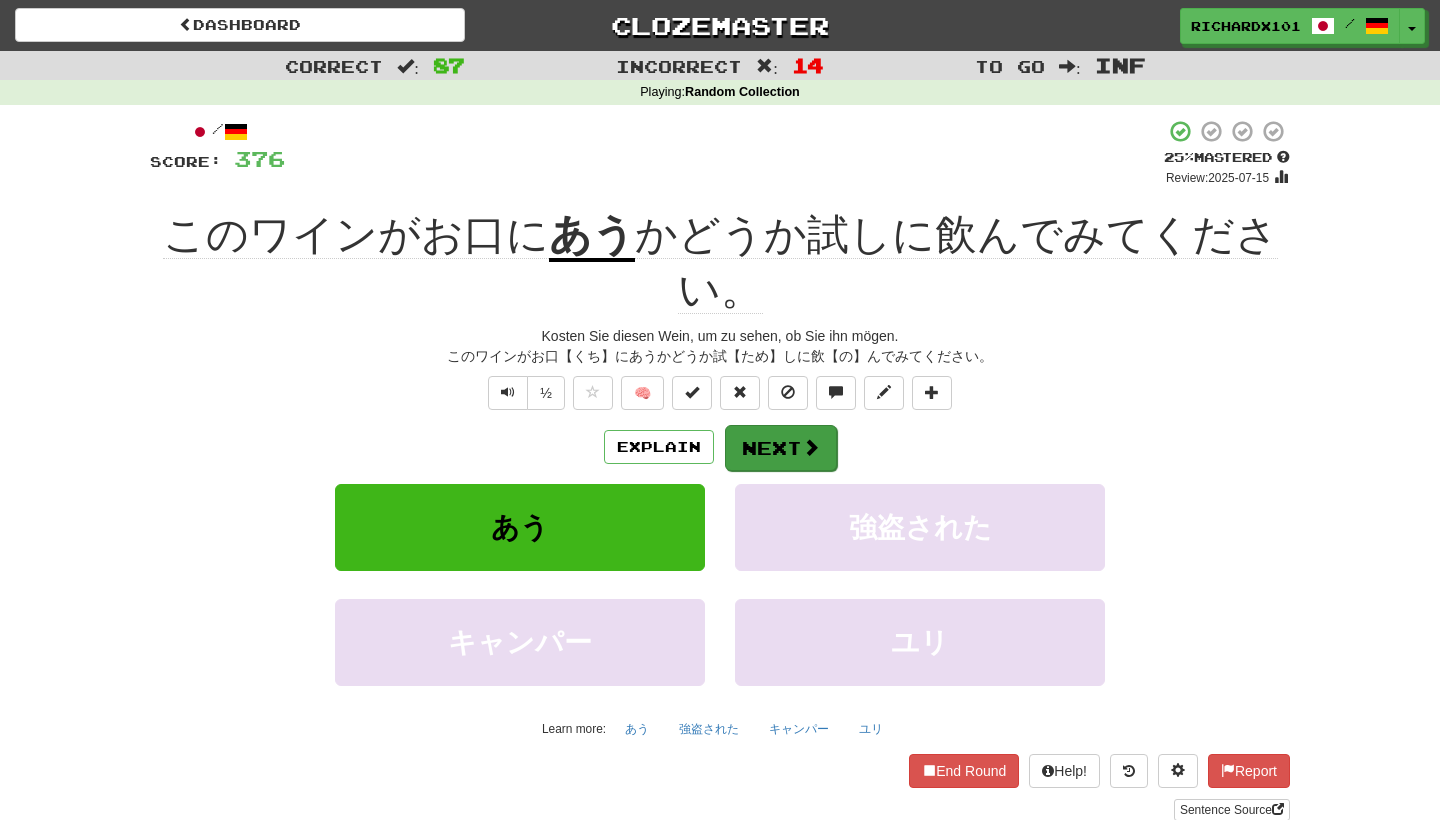 click on "Next" at bounding box center [781, 448] 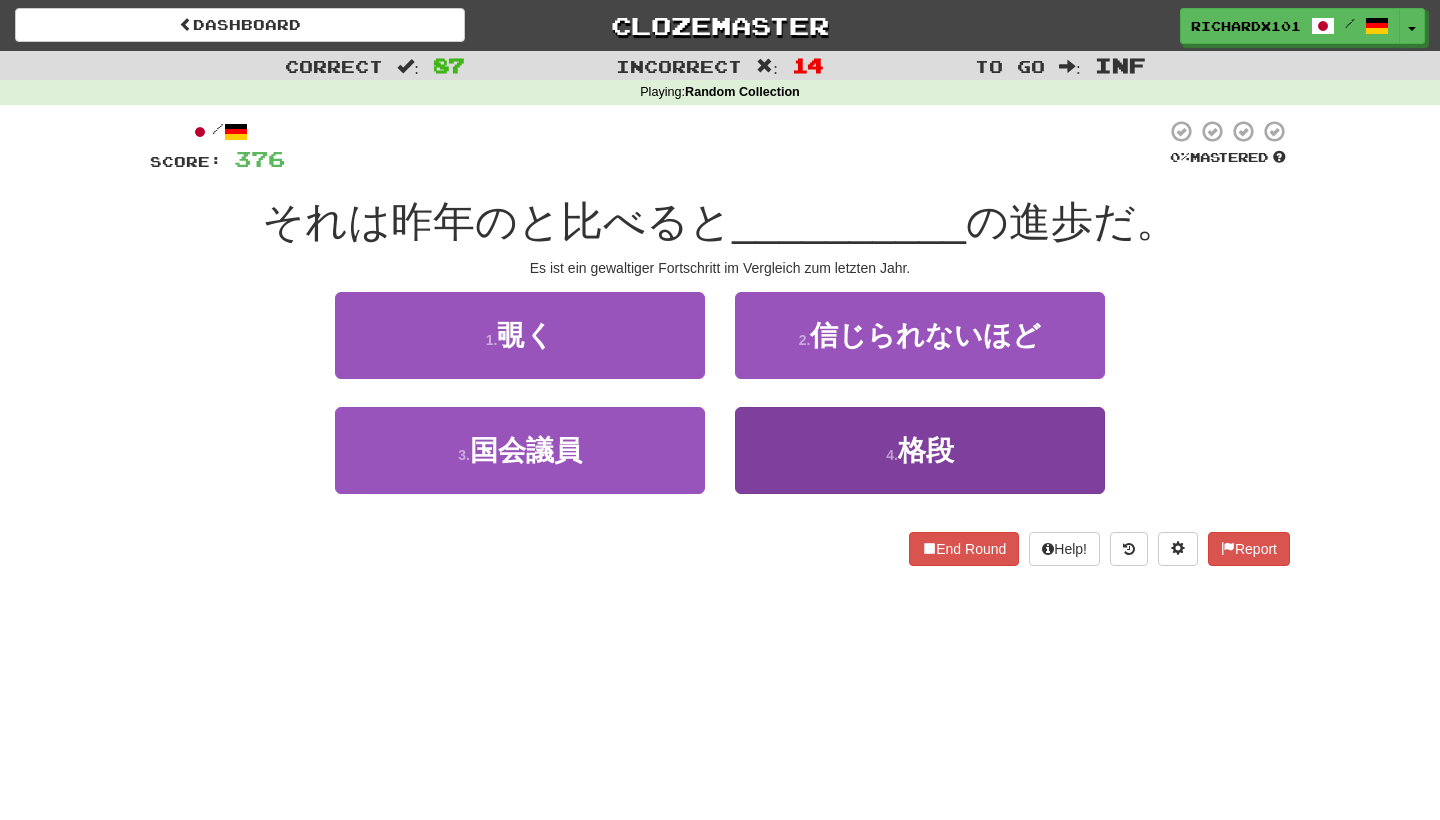 click on "4 .  格段" at bounding box center [920, 450] 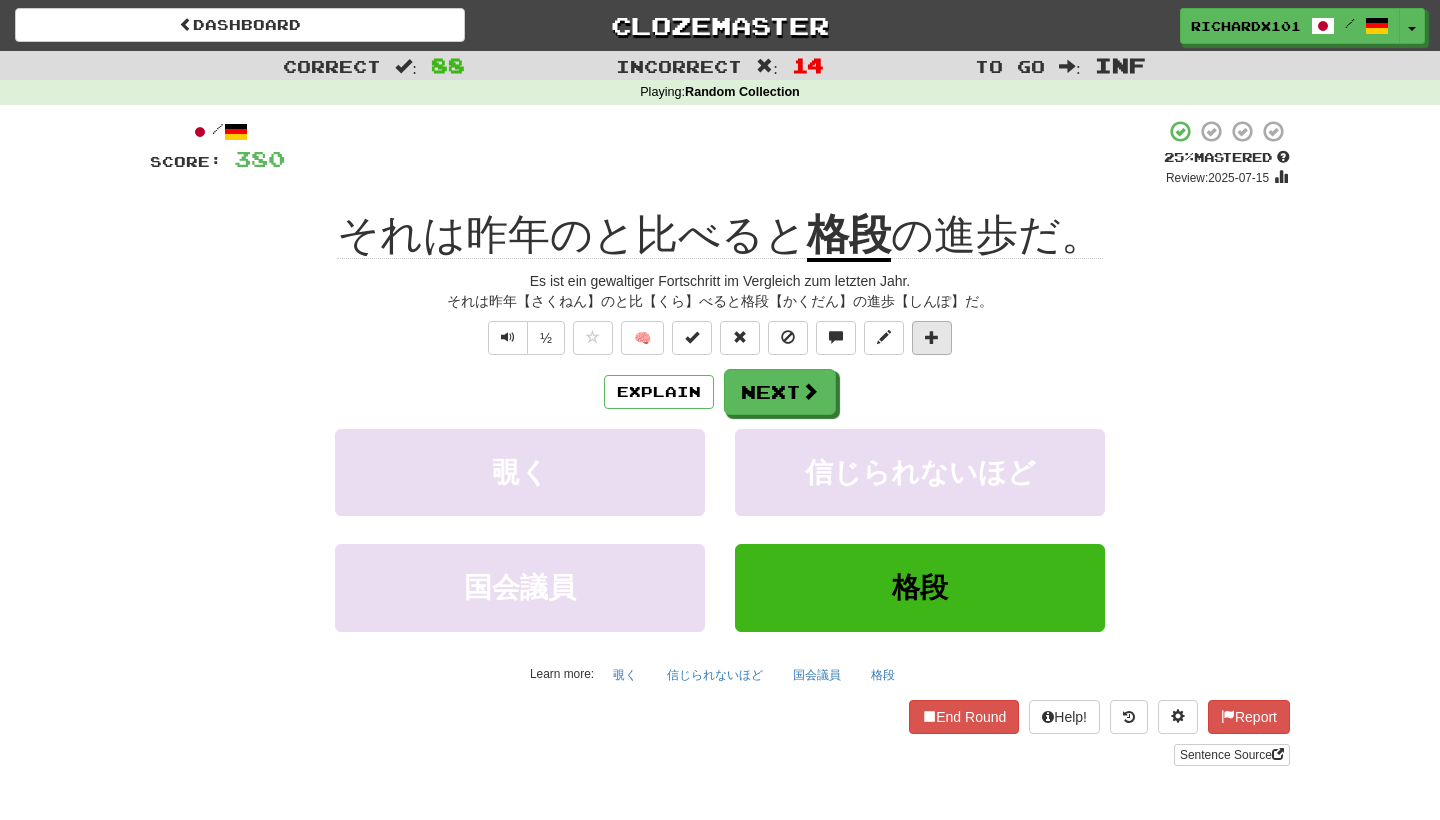 click at bounding box center (932, 338) 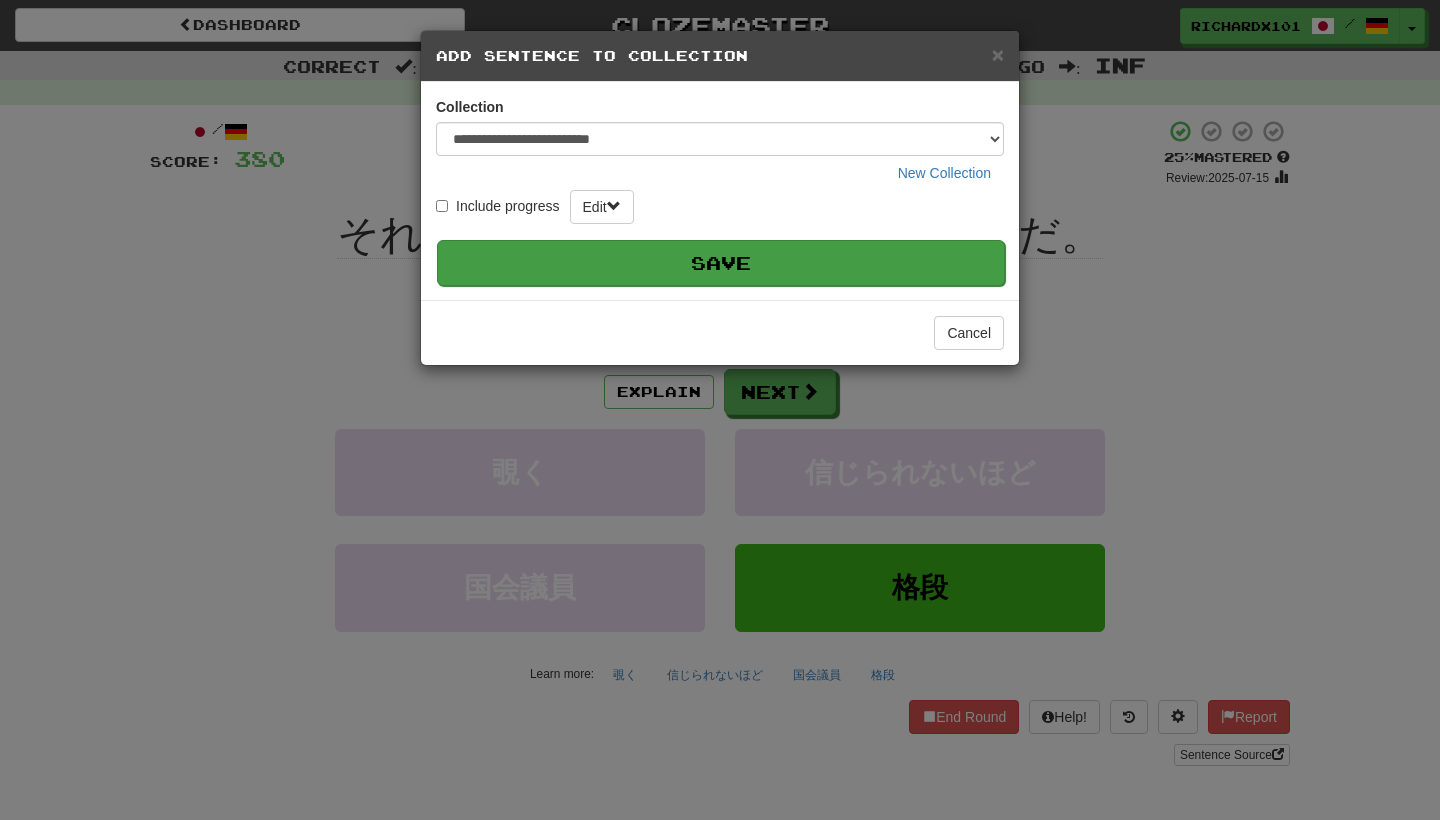 click on "Save" at bounding box center (721, 263) 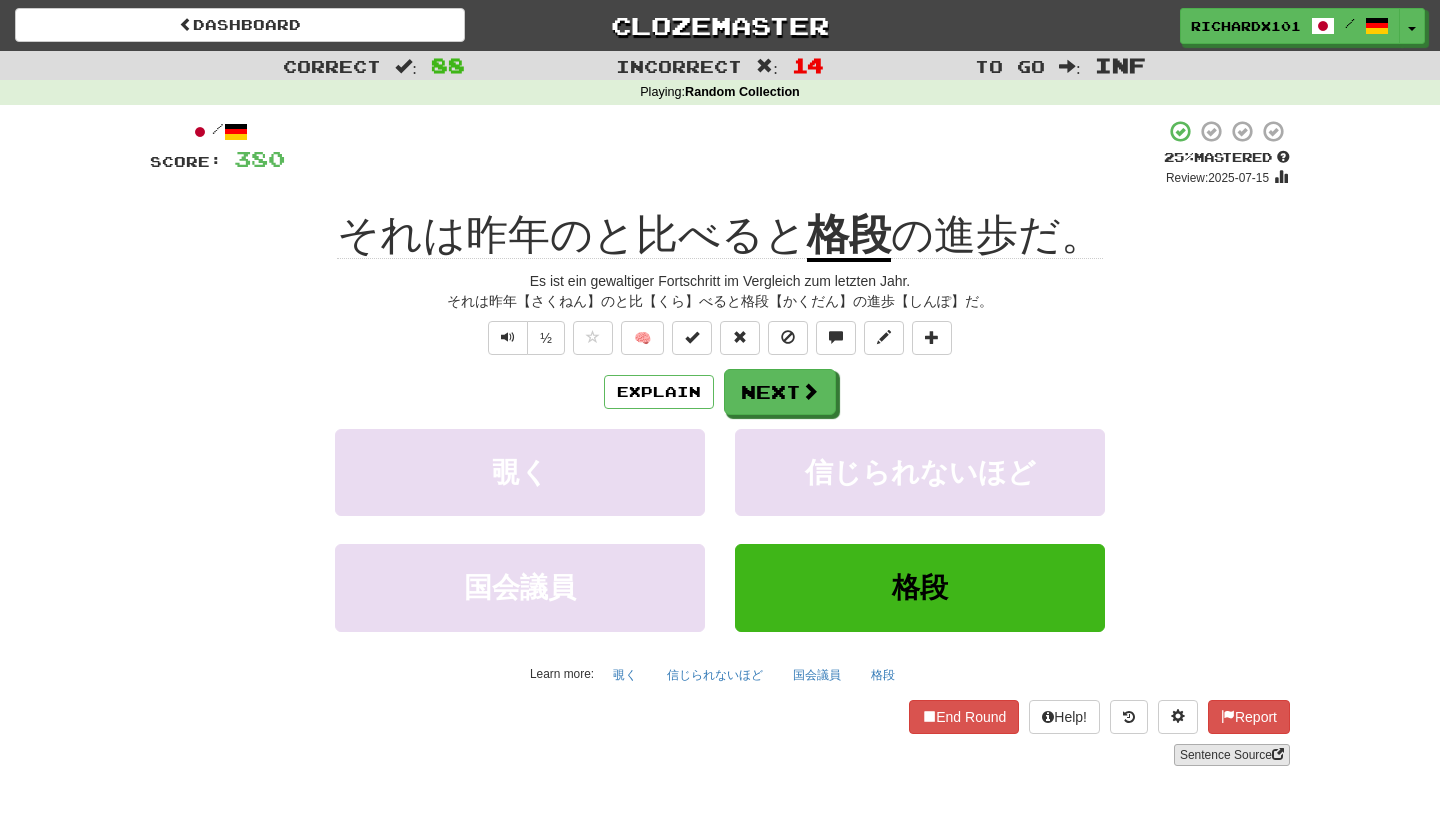 click on "Sentence Source" at bounding box center (1232, 755) 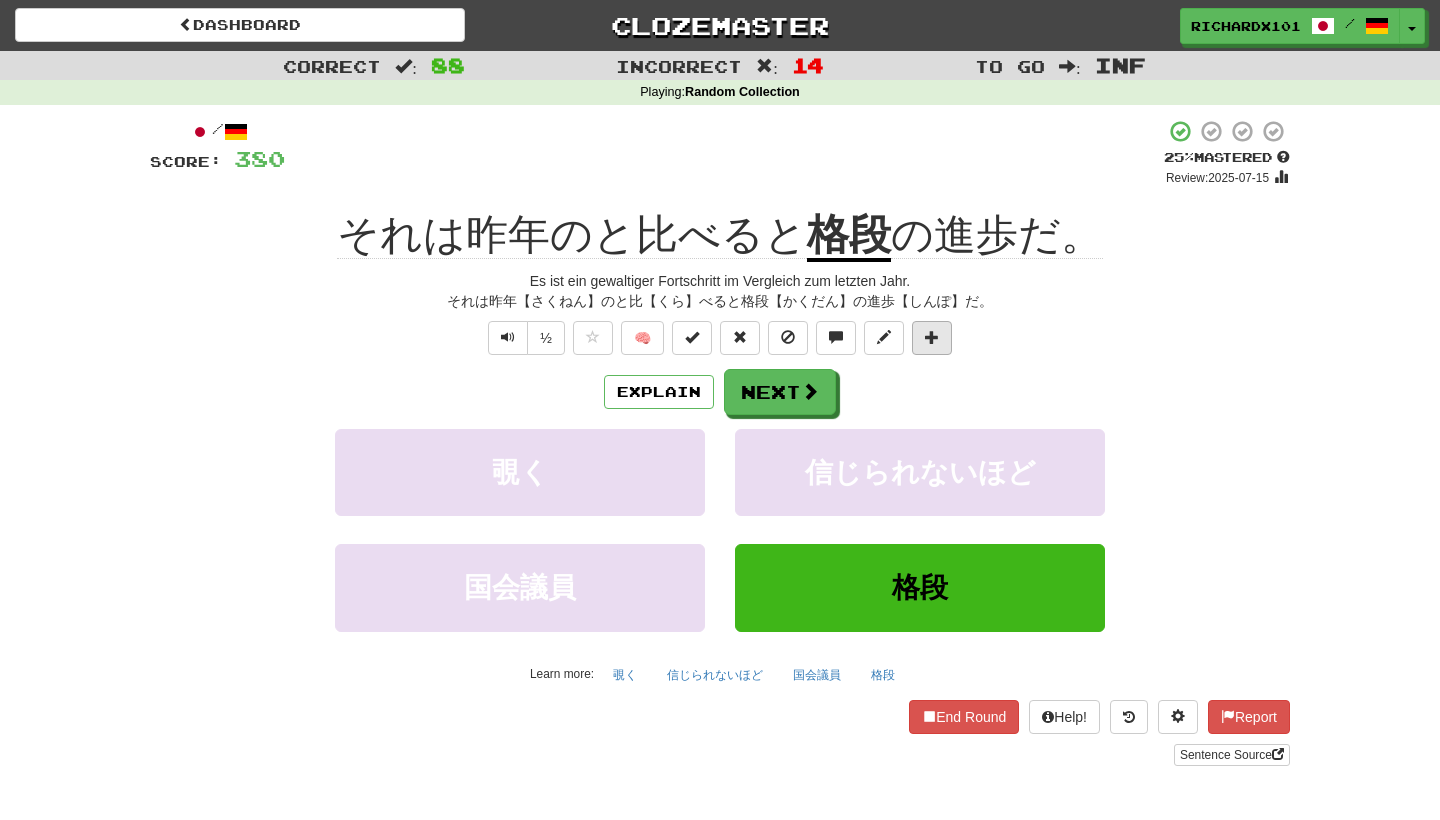 click at bounding box center [932, 338] 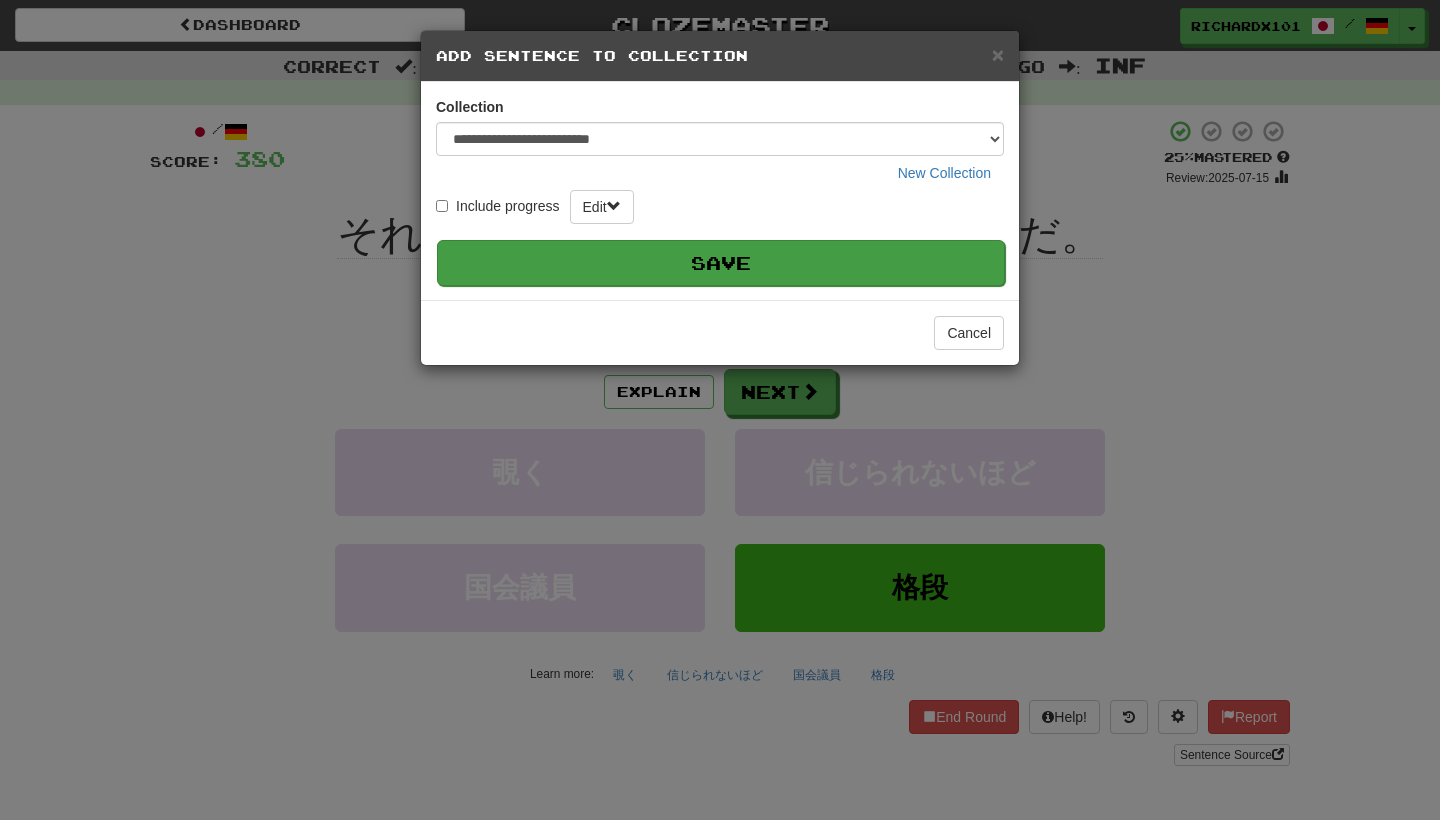 click on "Save" at bounding box center [721, 263] 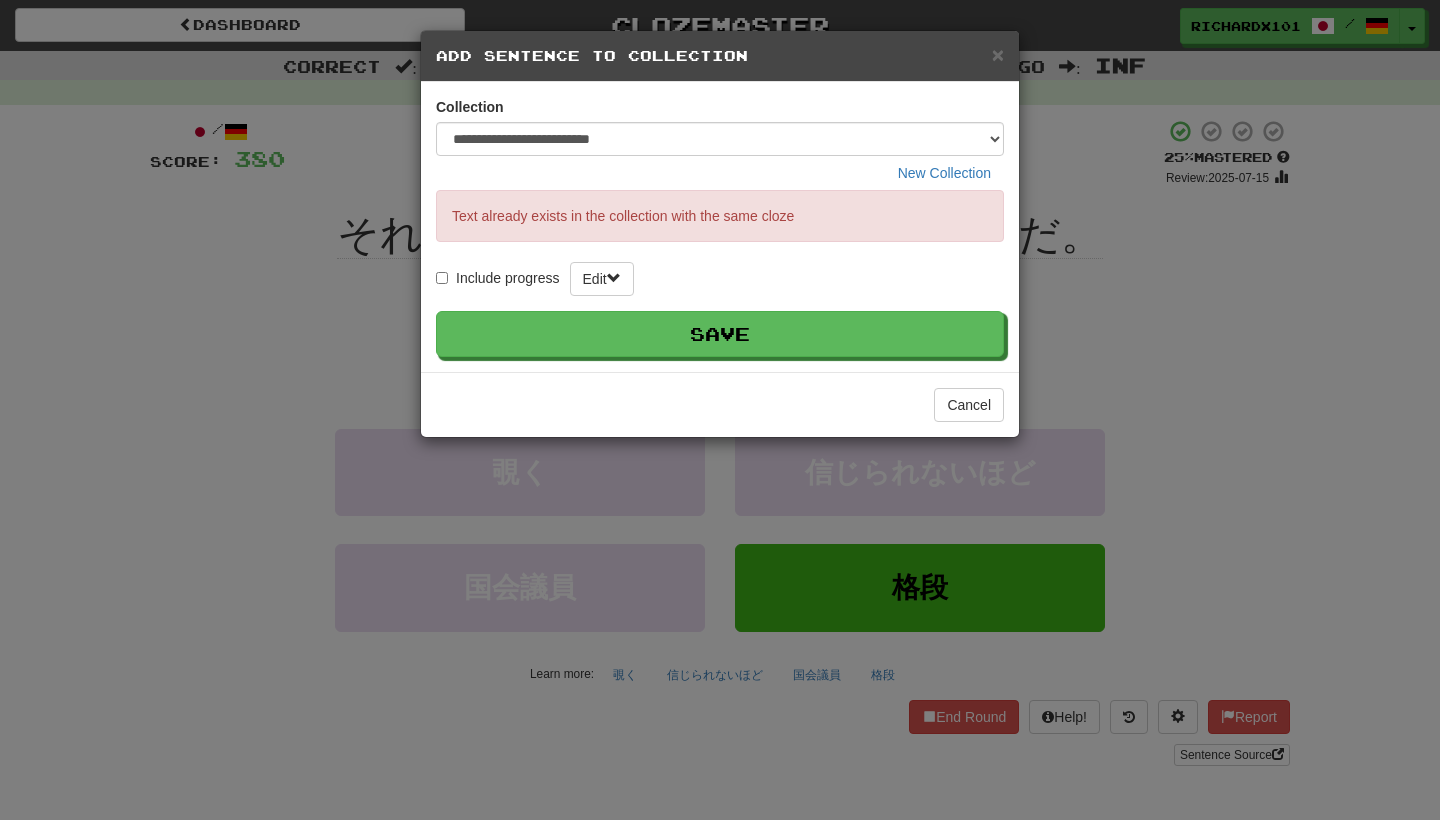 click on "**********" at bounding box center (720, 410) 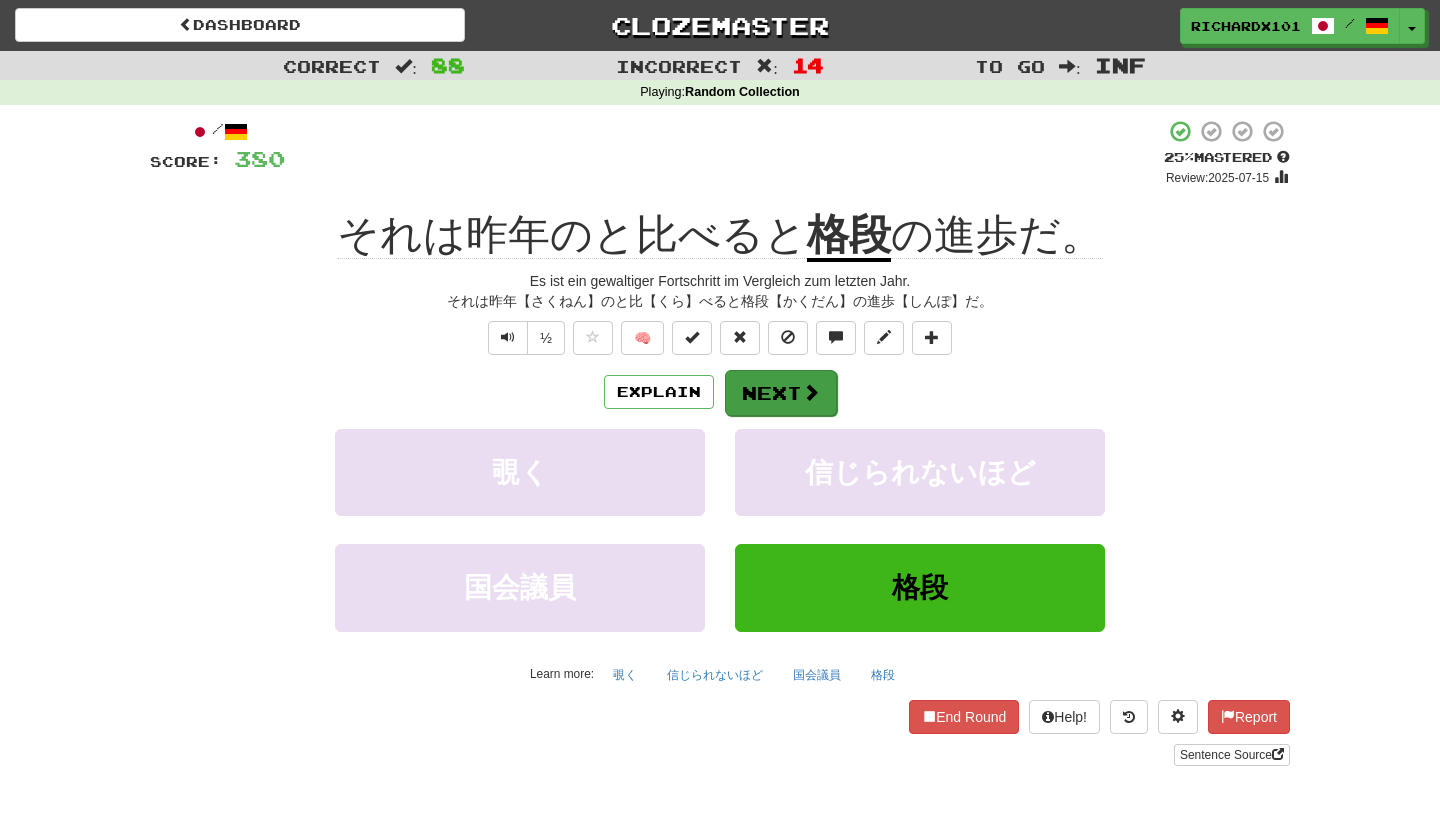 click at bounding box center (811, 392) 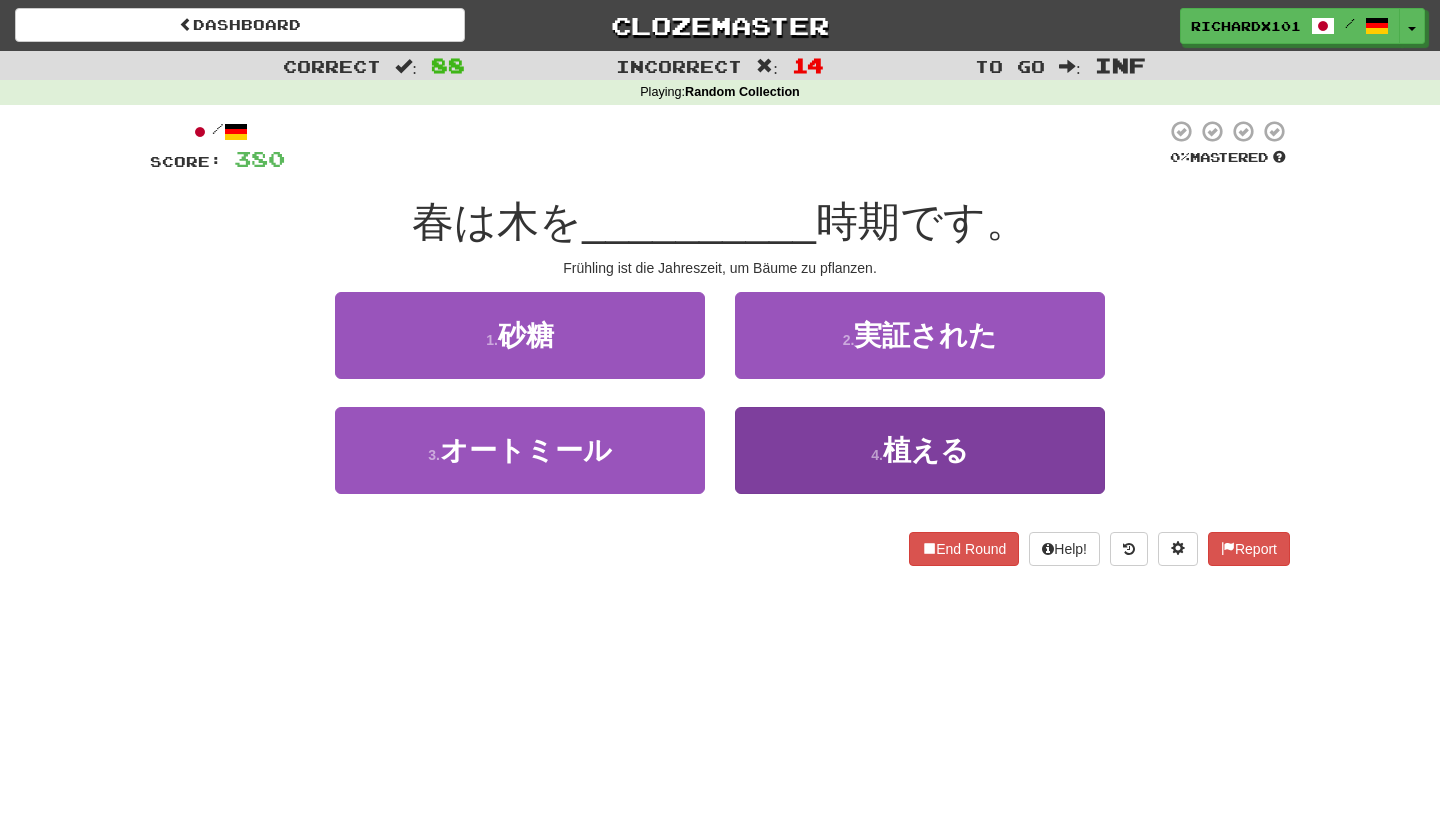 click on "4 .  植える" at bounding box center (920, 450) 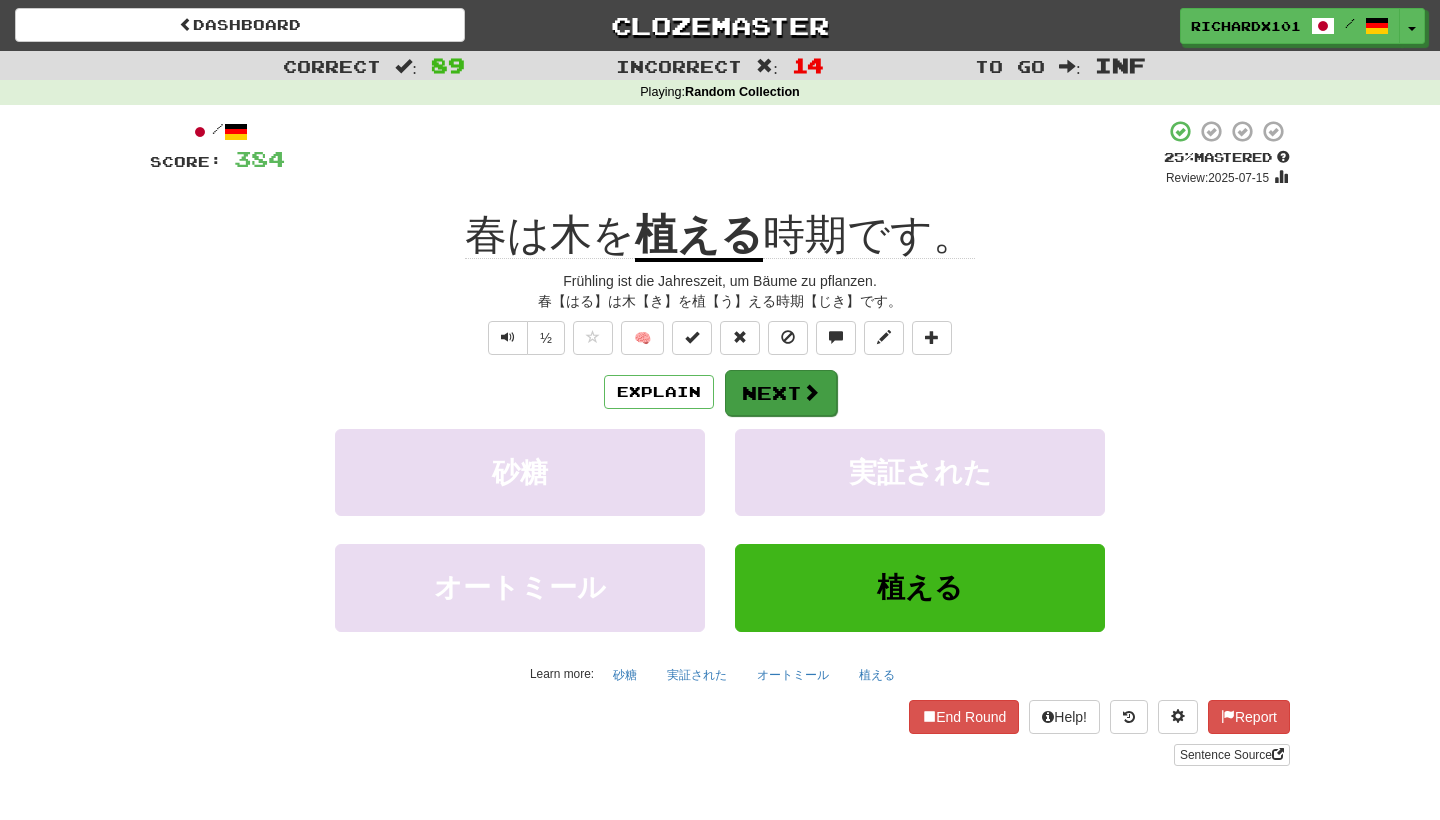 click at bounding box center (811, 392) 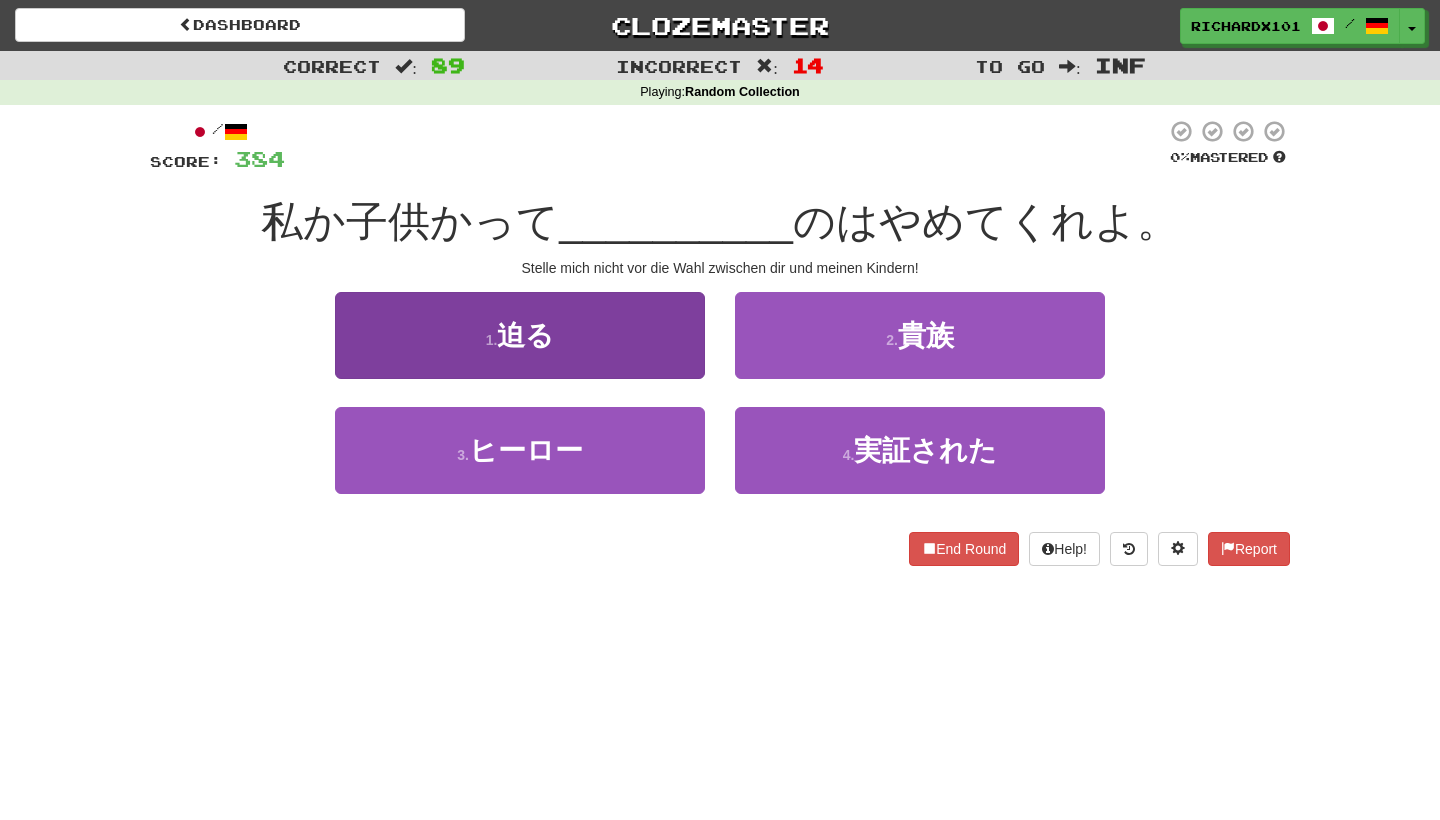click on "1 .  迫る" at bounding box center [520, 335] 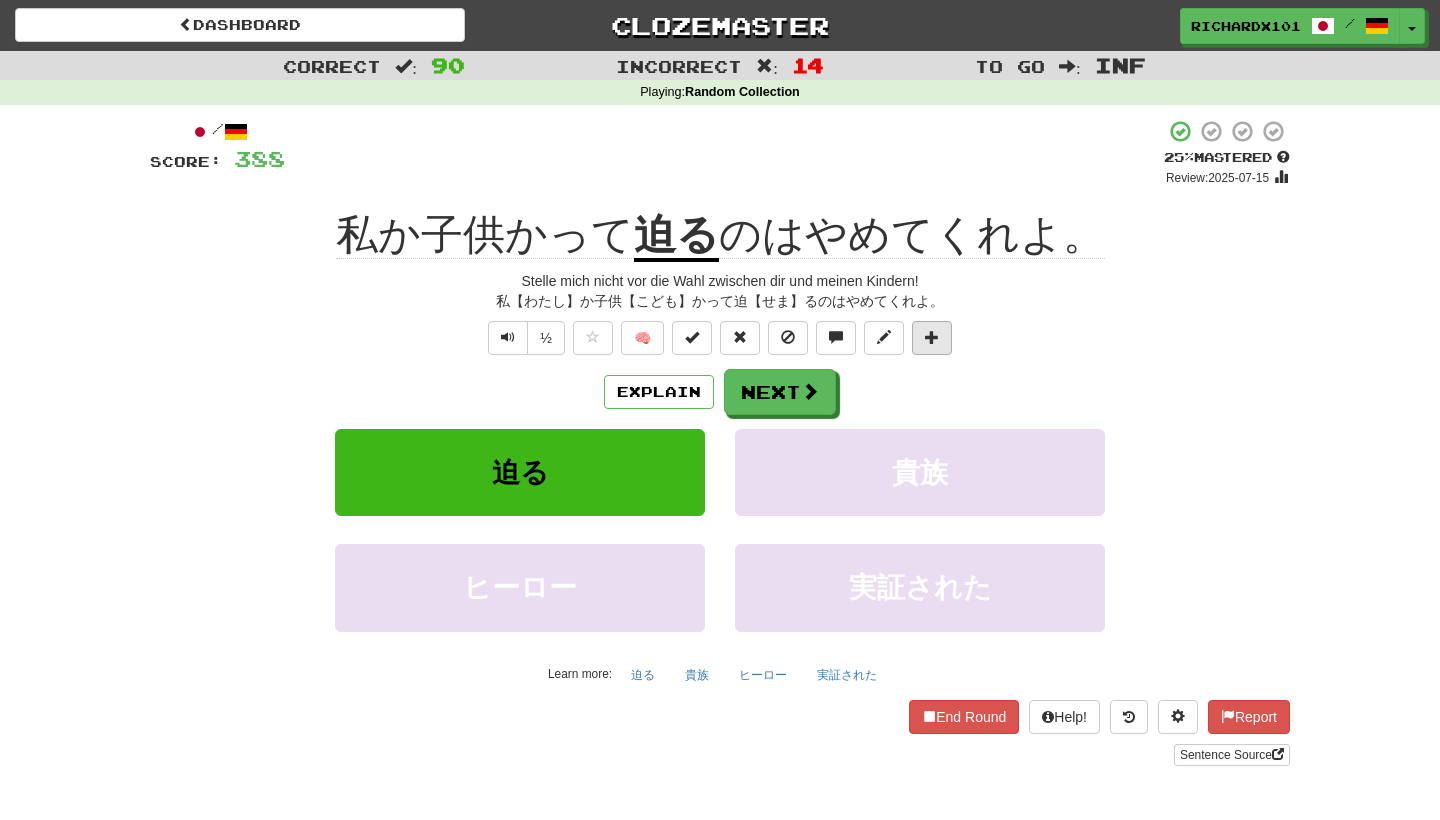 click at bounding box center [932, 337] 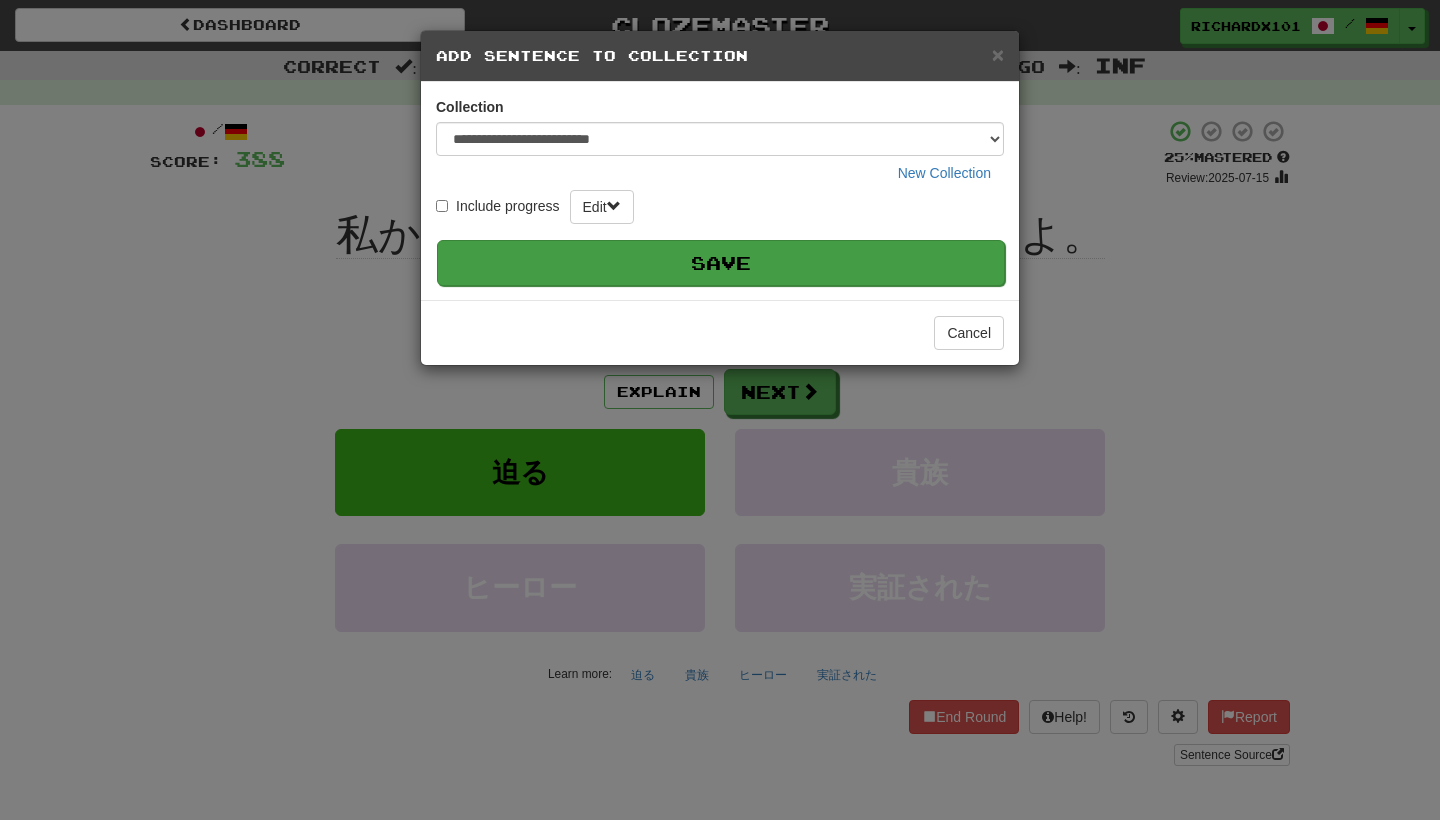 click on "Save" at bounding box center [721, 263] 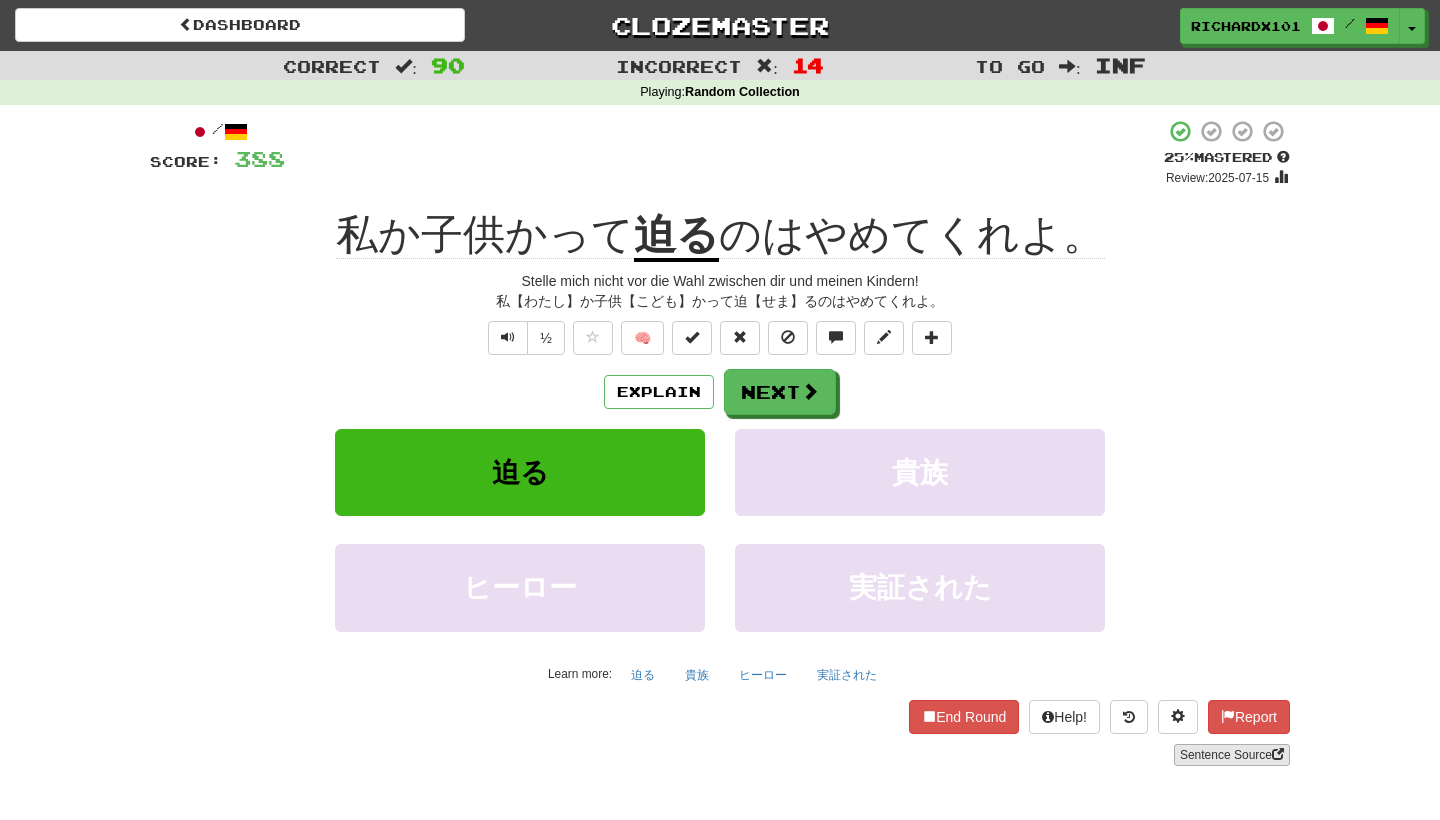 click on "Sentence Source" at bounding box center (1232, 755) 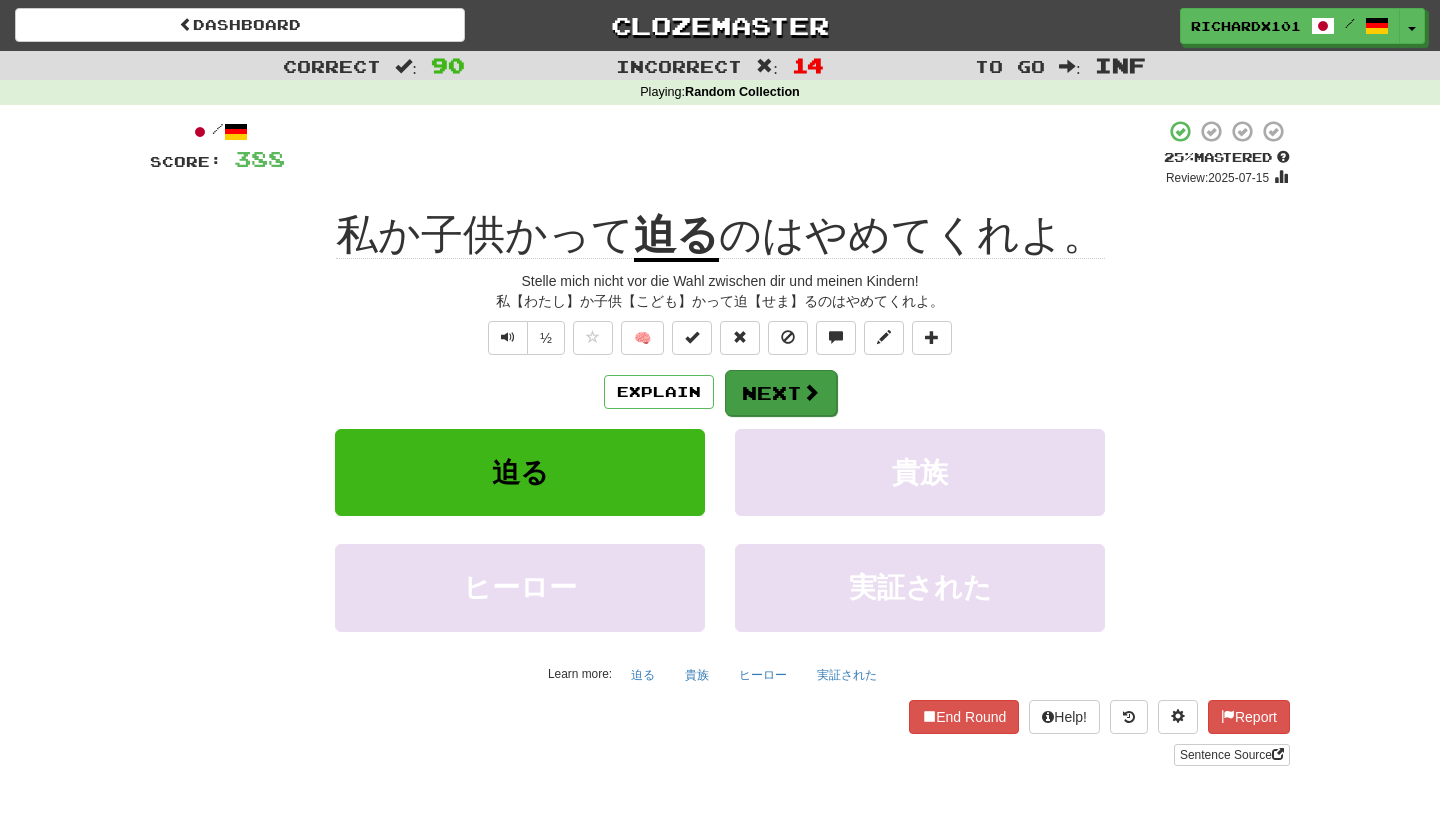 click on "Next" at bounding box center (781, 393) 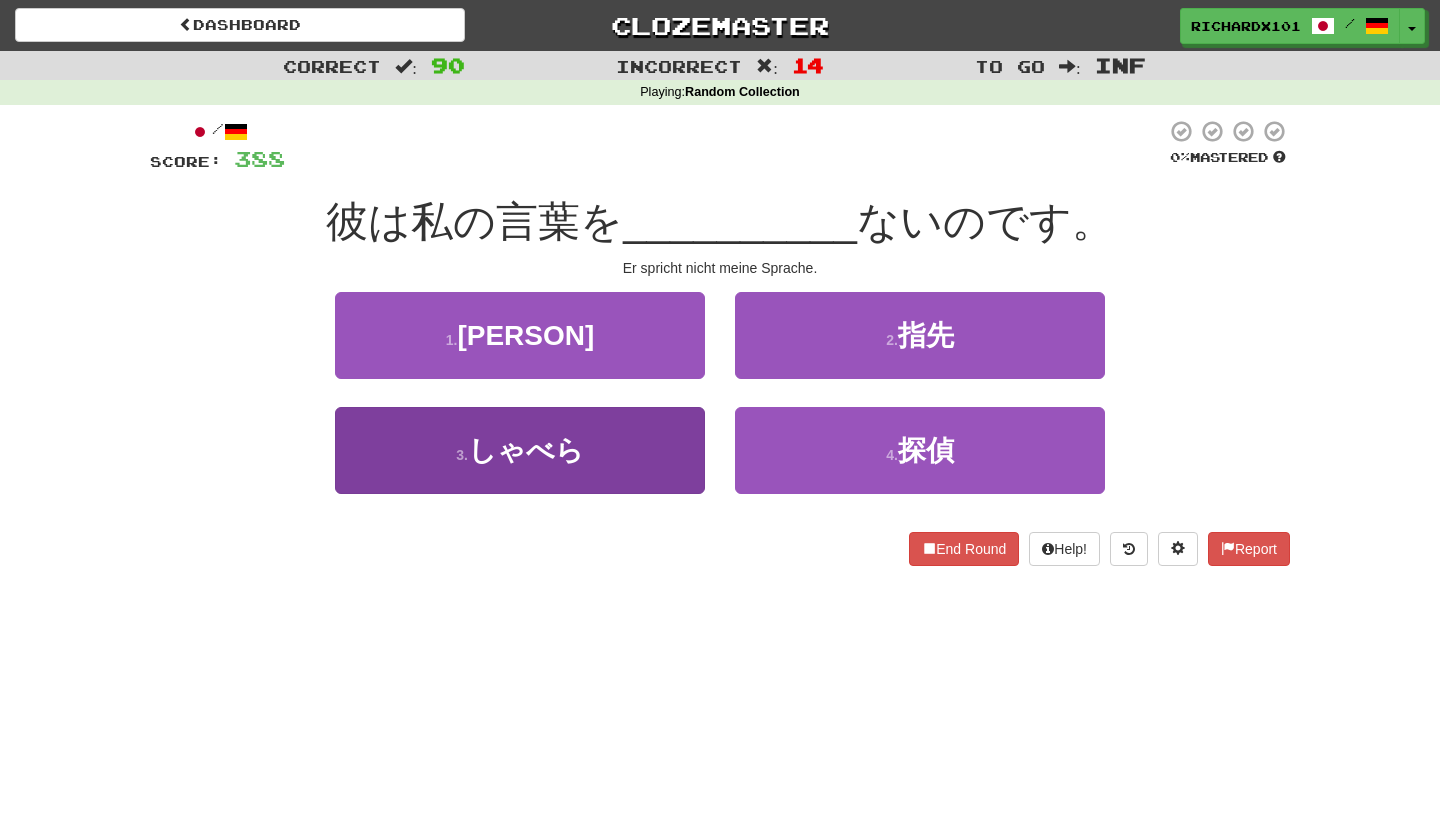 click on "3 .  しゃべら" at bounding box center (520, 450) 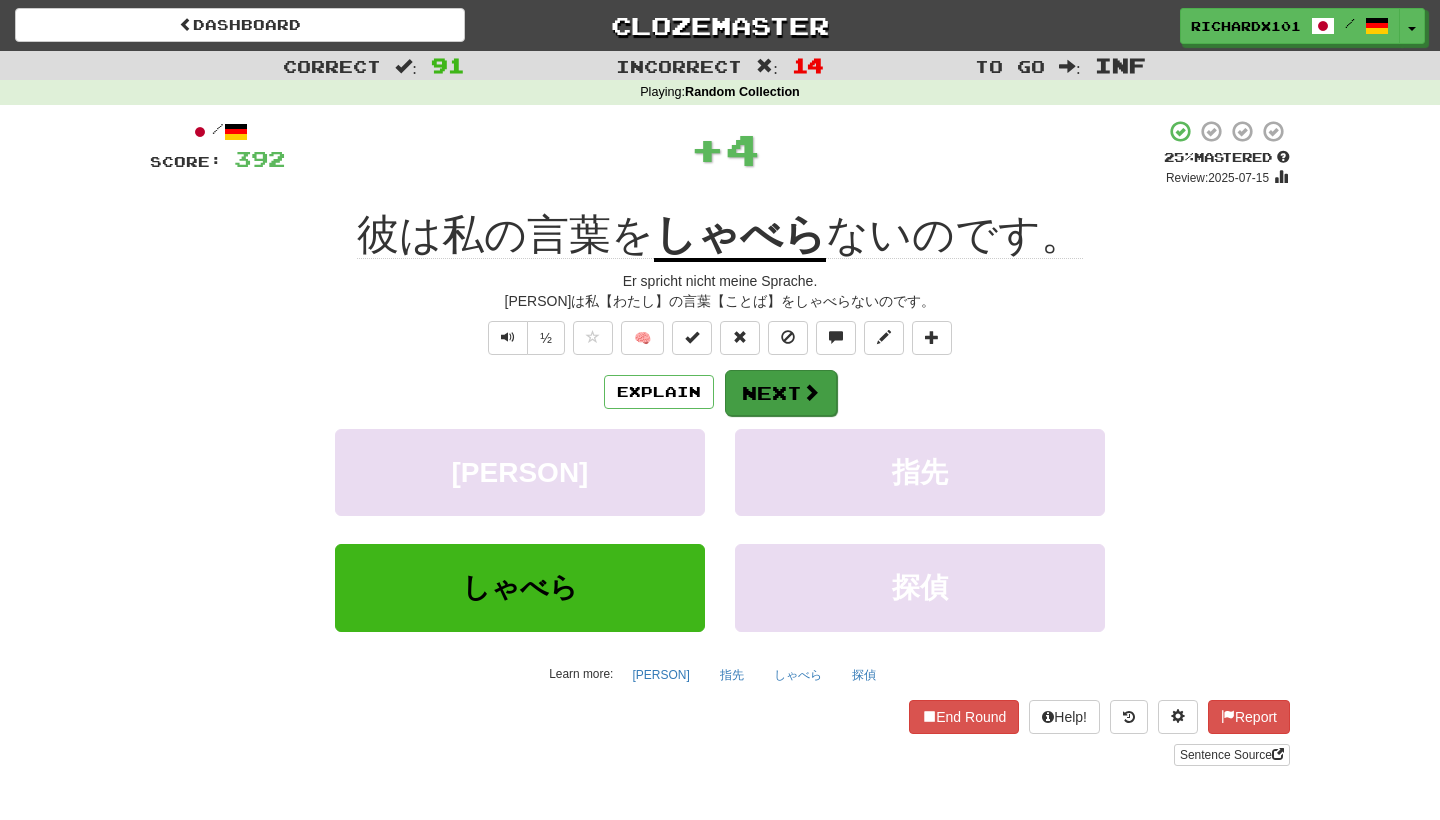 click on "Next" at bounding box center [781, 393] 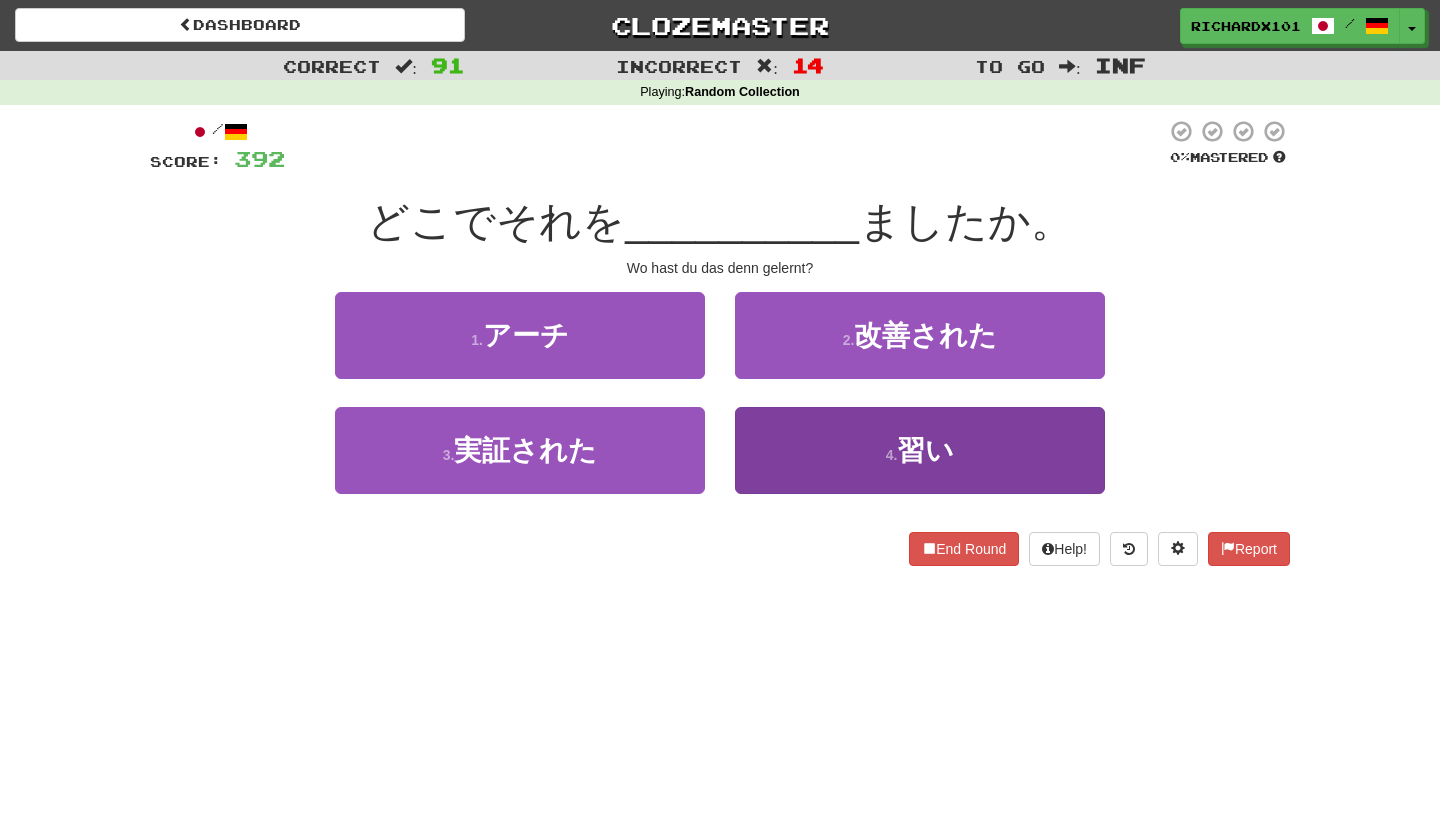 click on "4 .  習い" at bounding box center [920, 450] 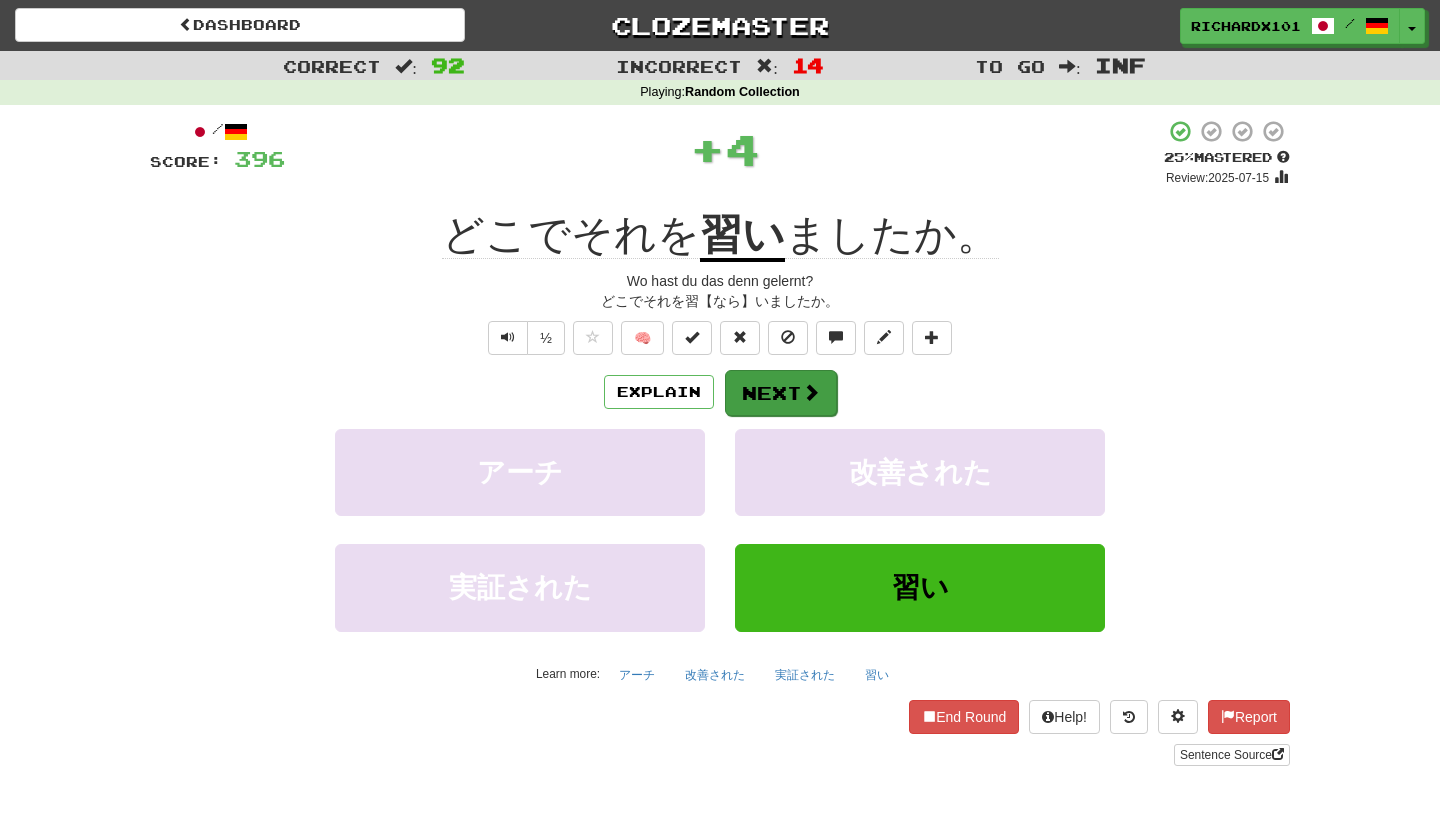 click on "Next" at bounding box center [781, 393] 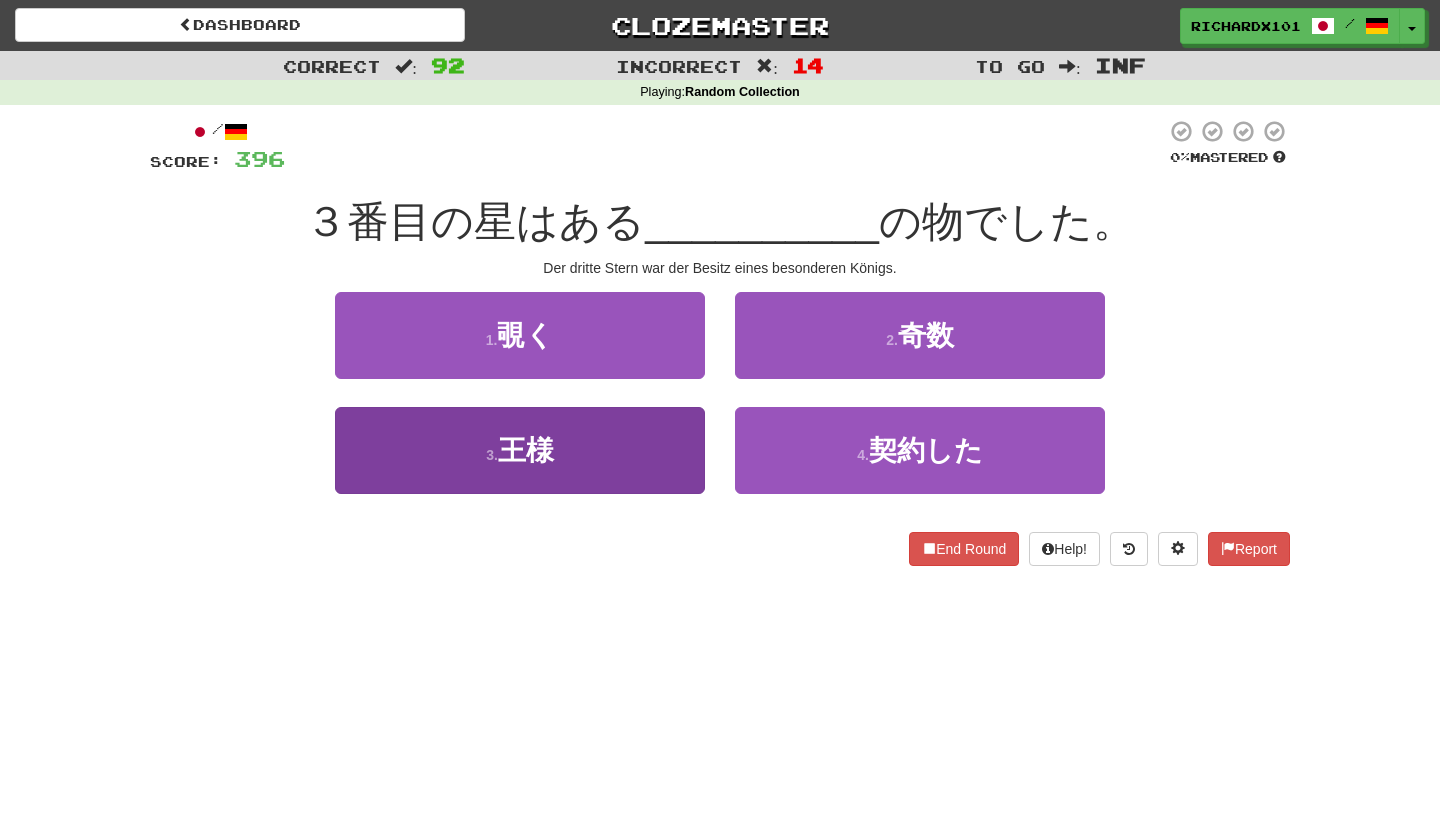 click on "3 .  王様" at bounding box center [520, 450] 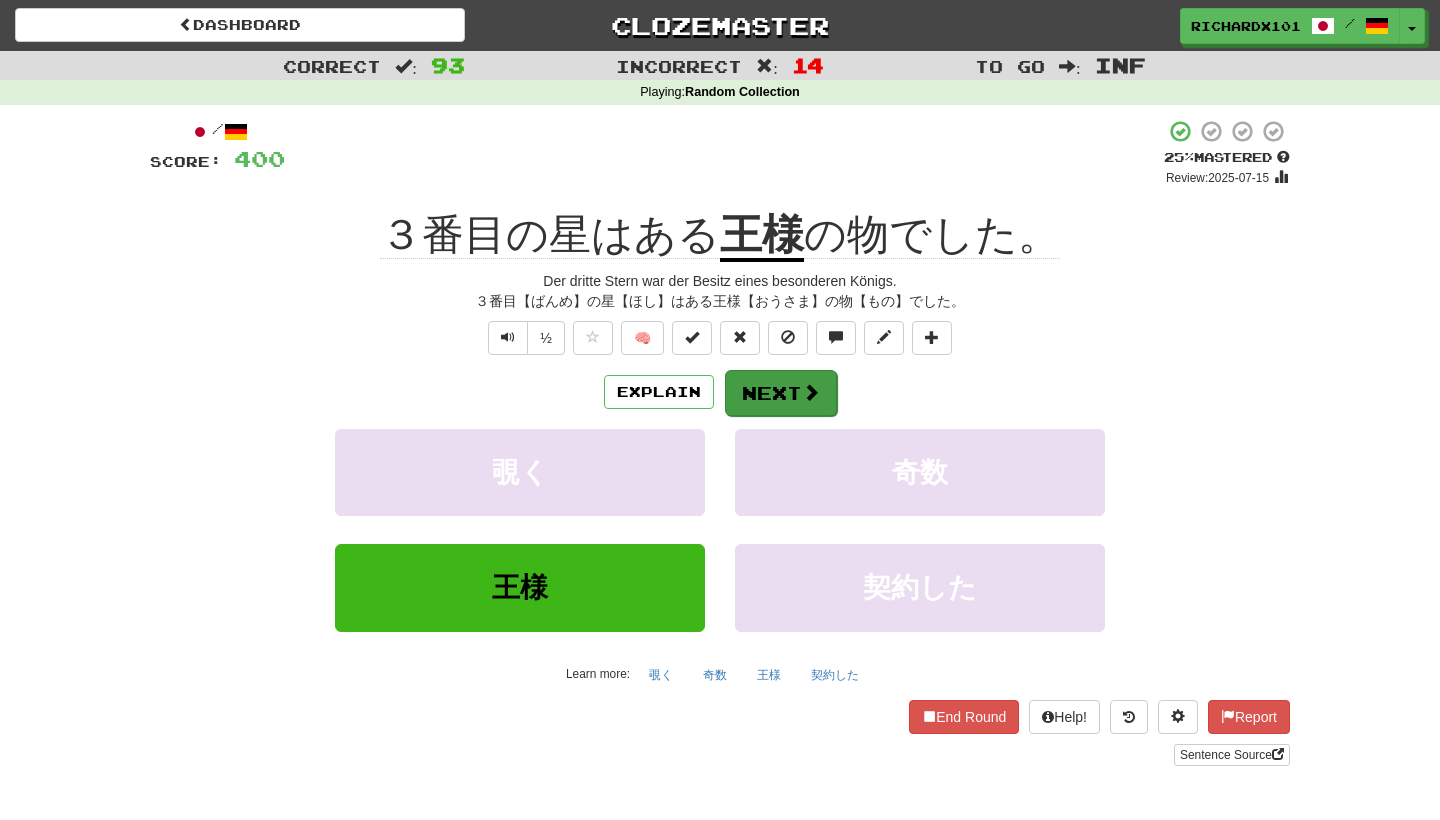 click on "Next" at bounding box center (781, 393) 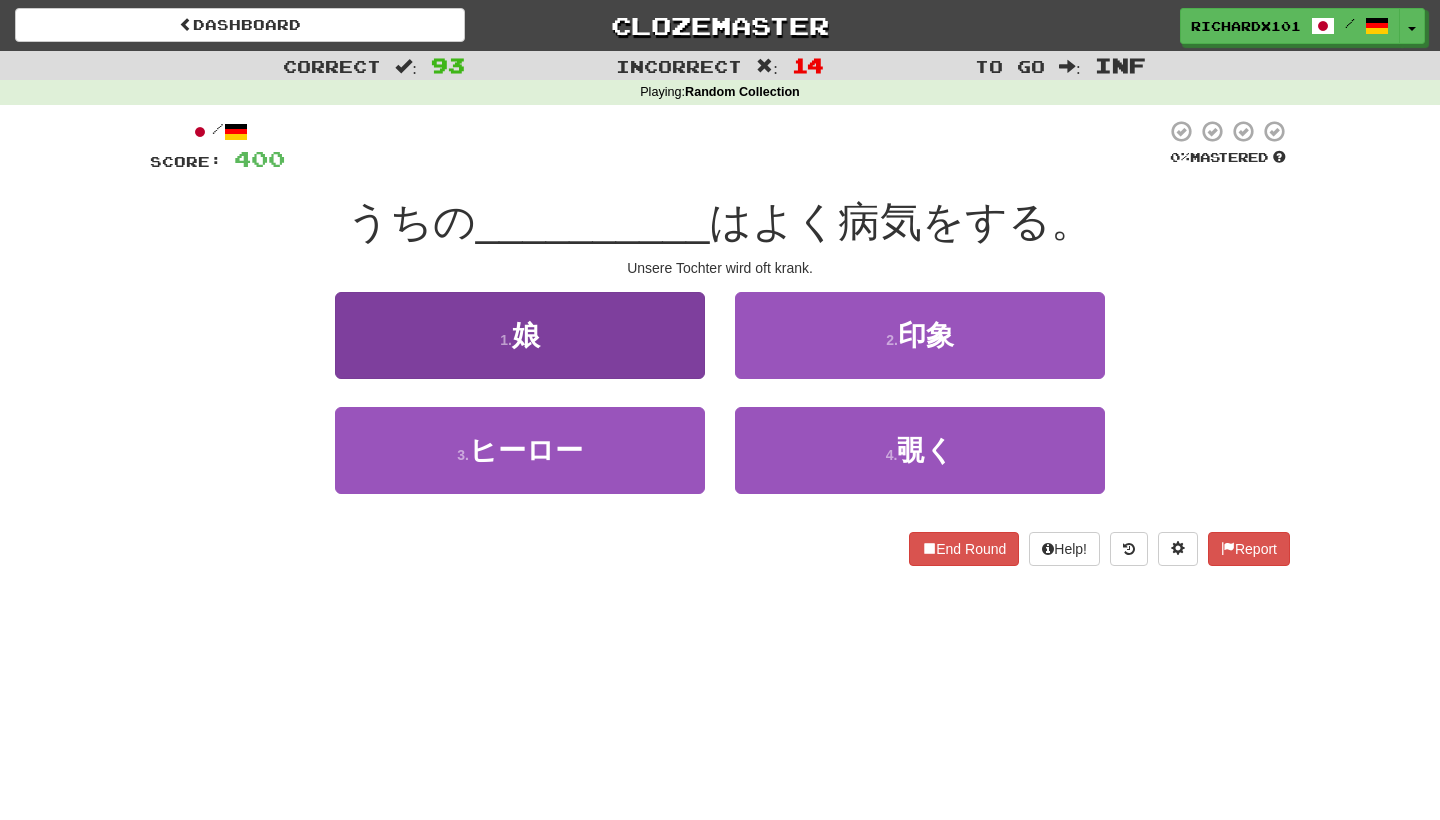 click on "1 .  娘" at bounding box center [520, 335] 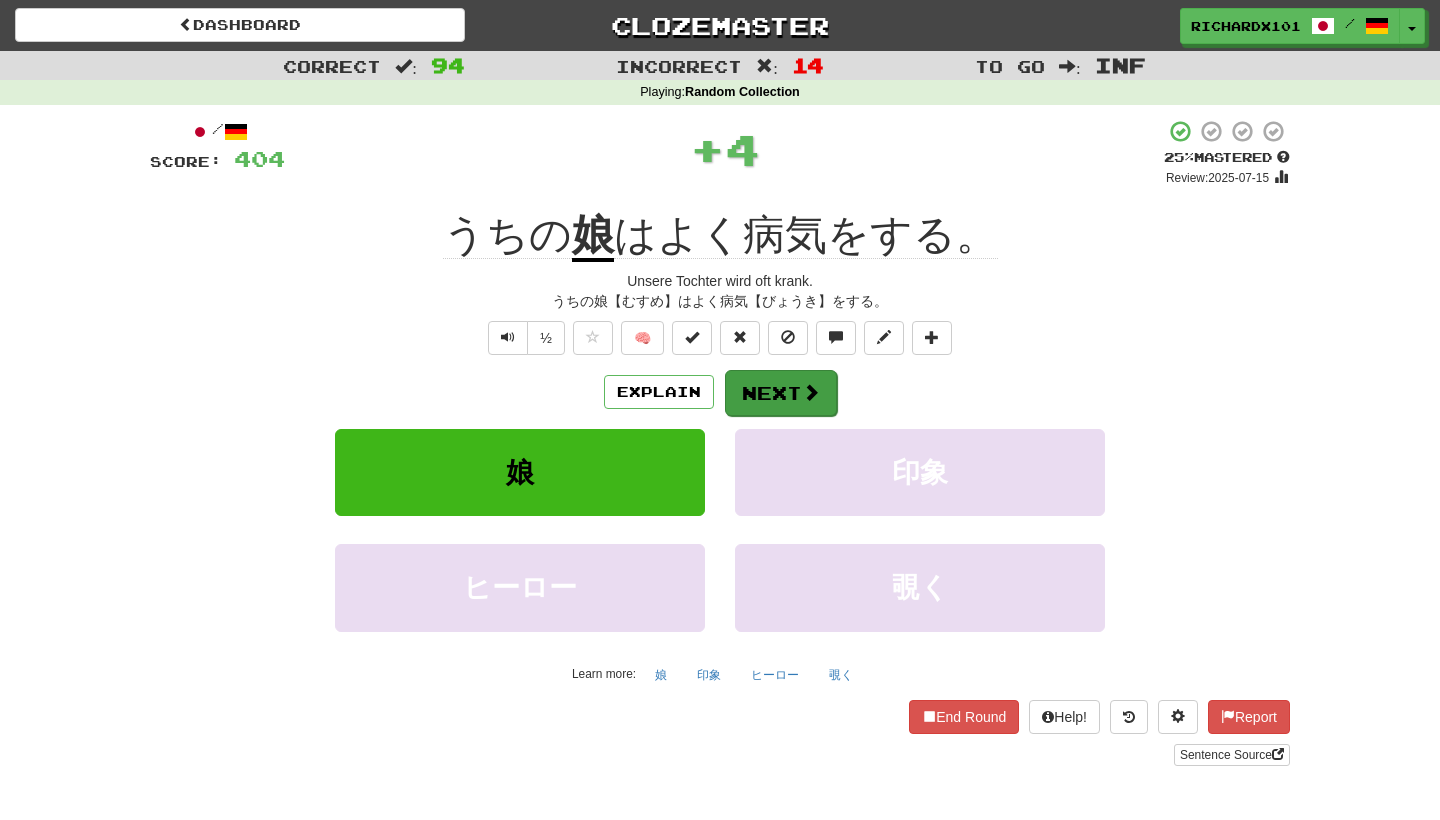 click on "Next" at bounding box center [781, 393] 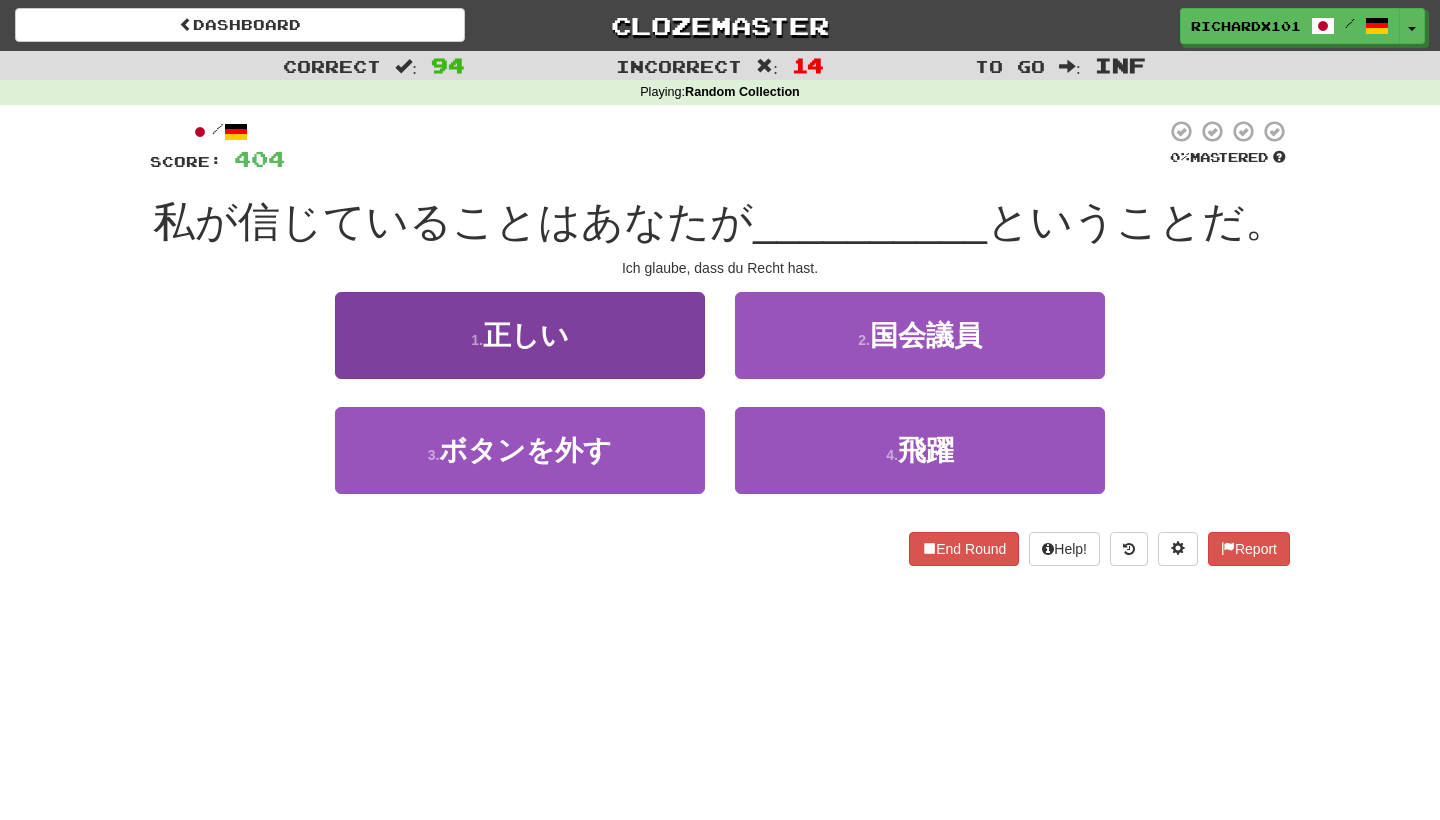 click on "1 .  正しい" at bounding box center (520, 335) 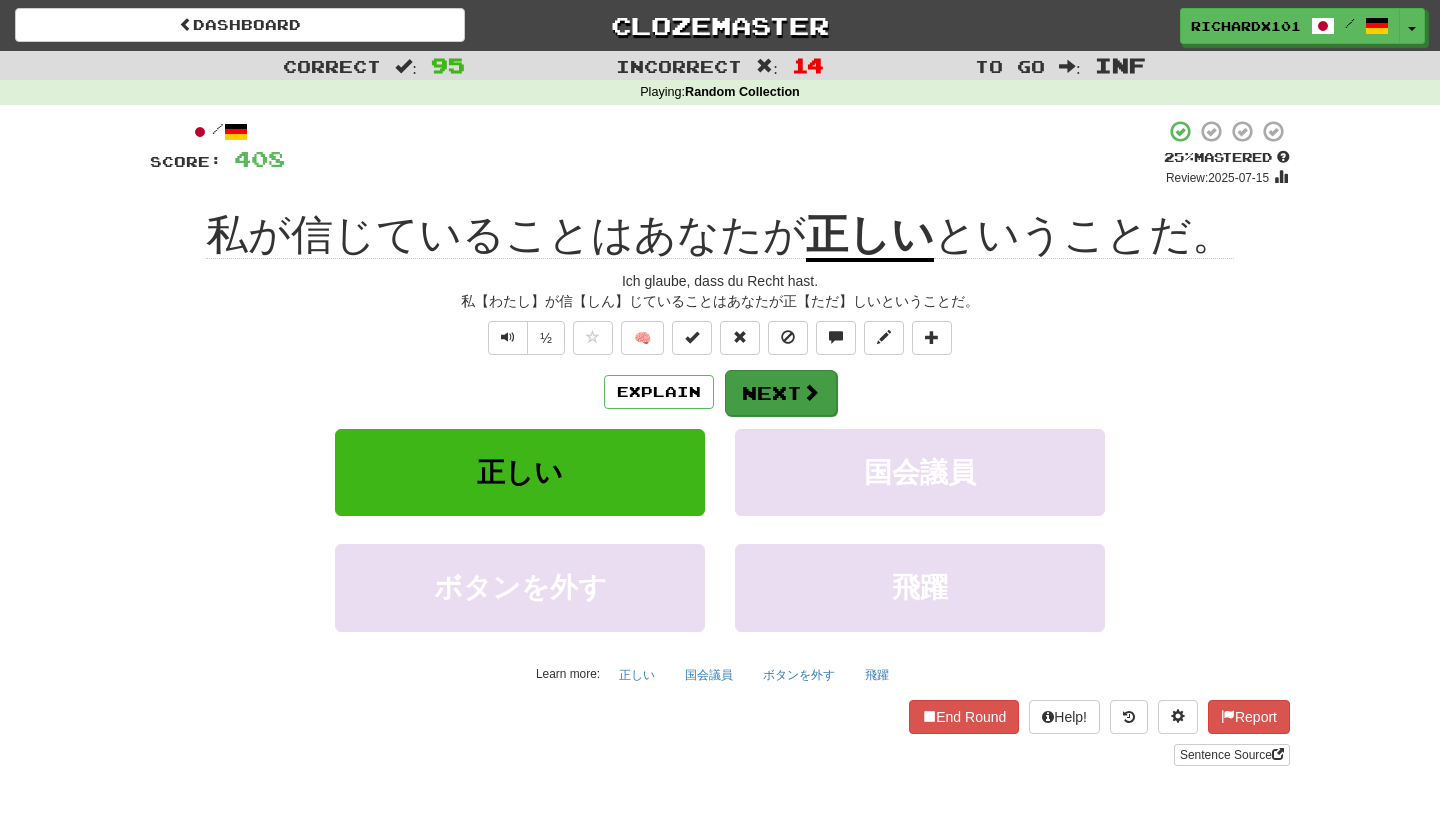 click on "Next" at bounding box center (781, 393) 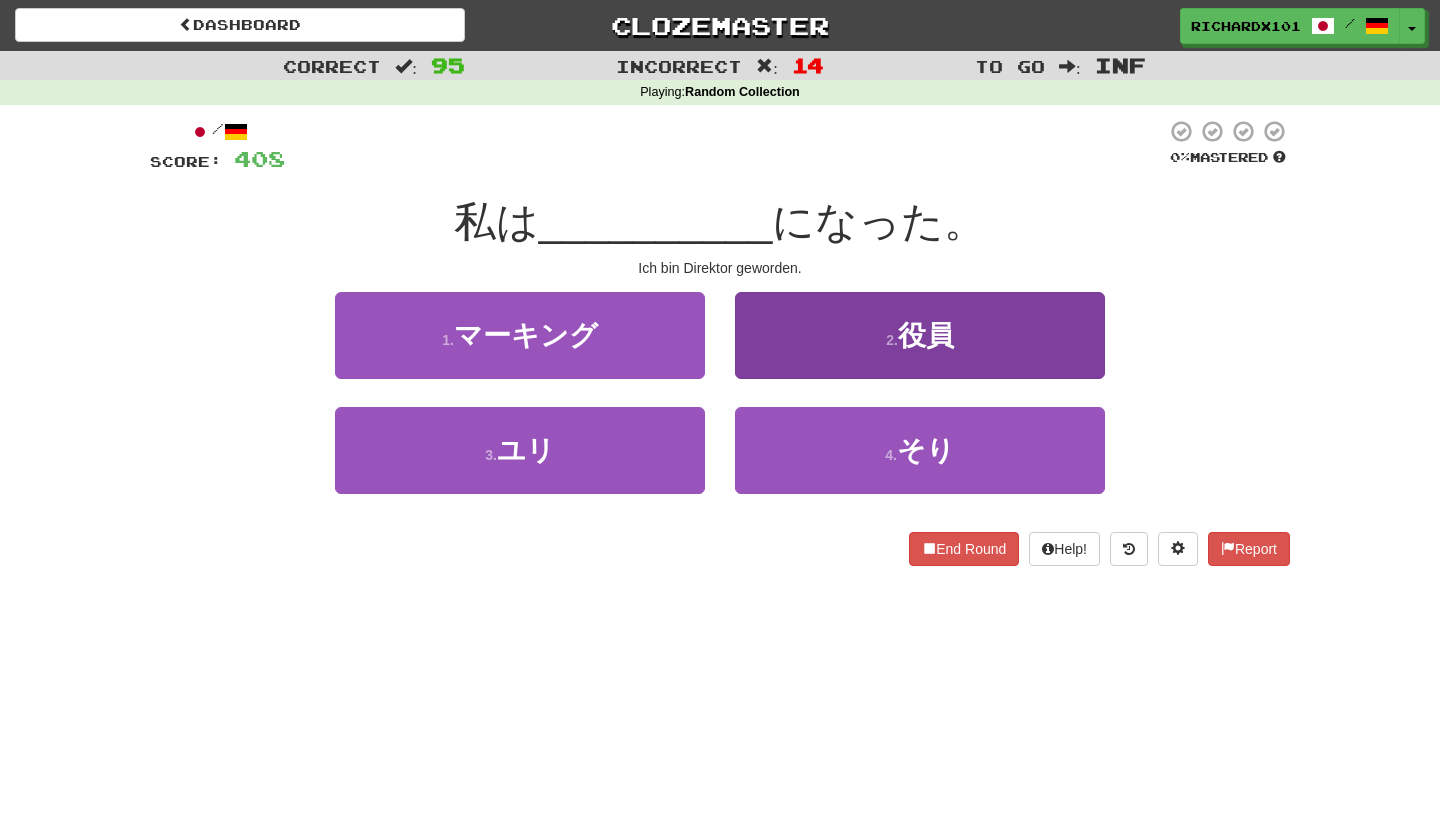 click on "2 .  役員" at bounding box center [920, 335] 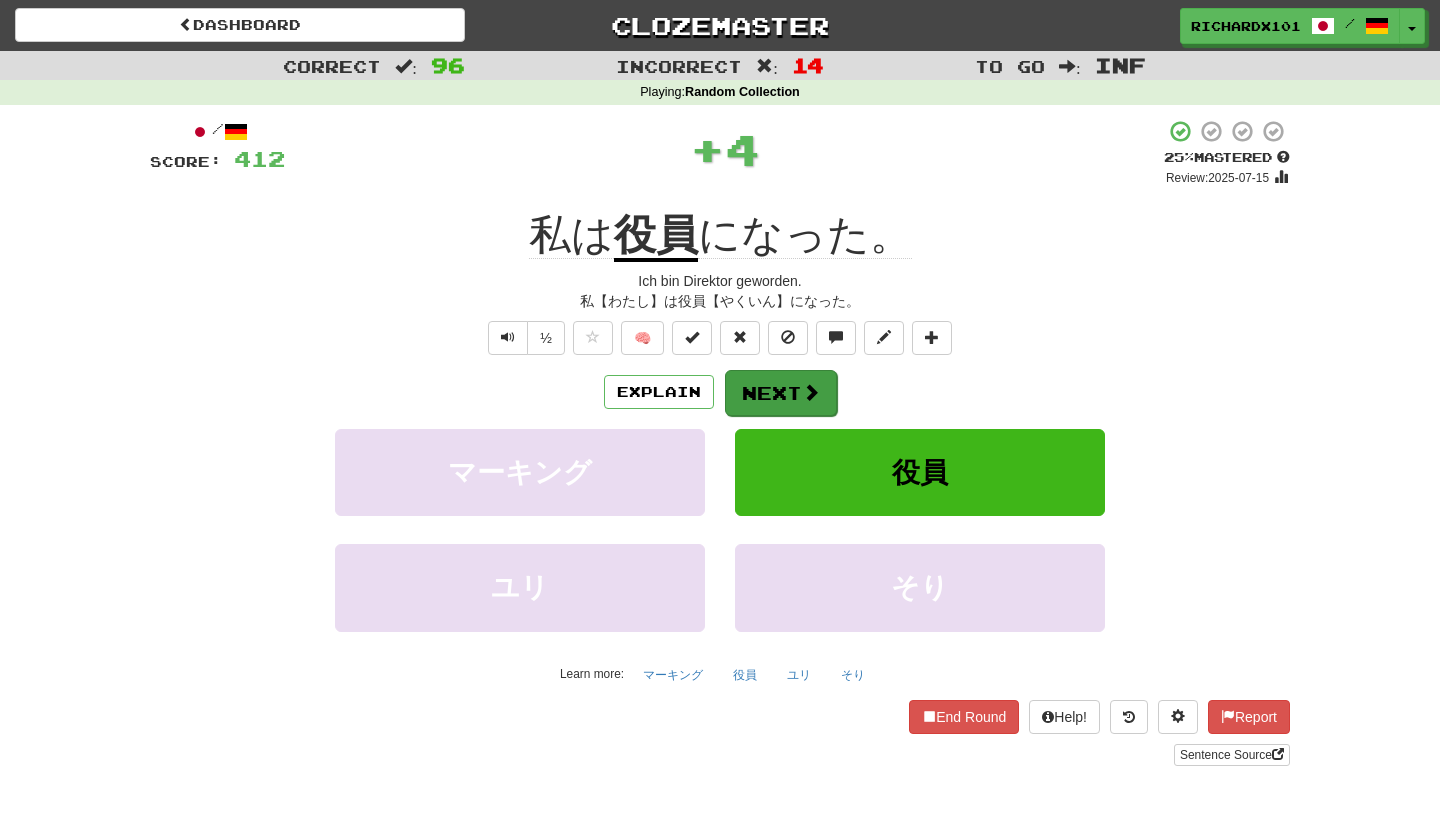 click at bounding box center (811, 392) 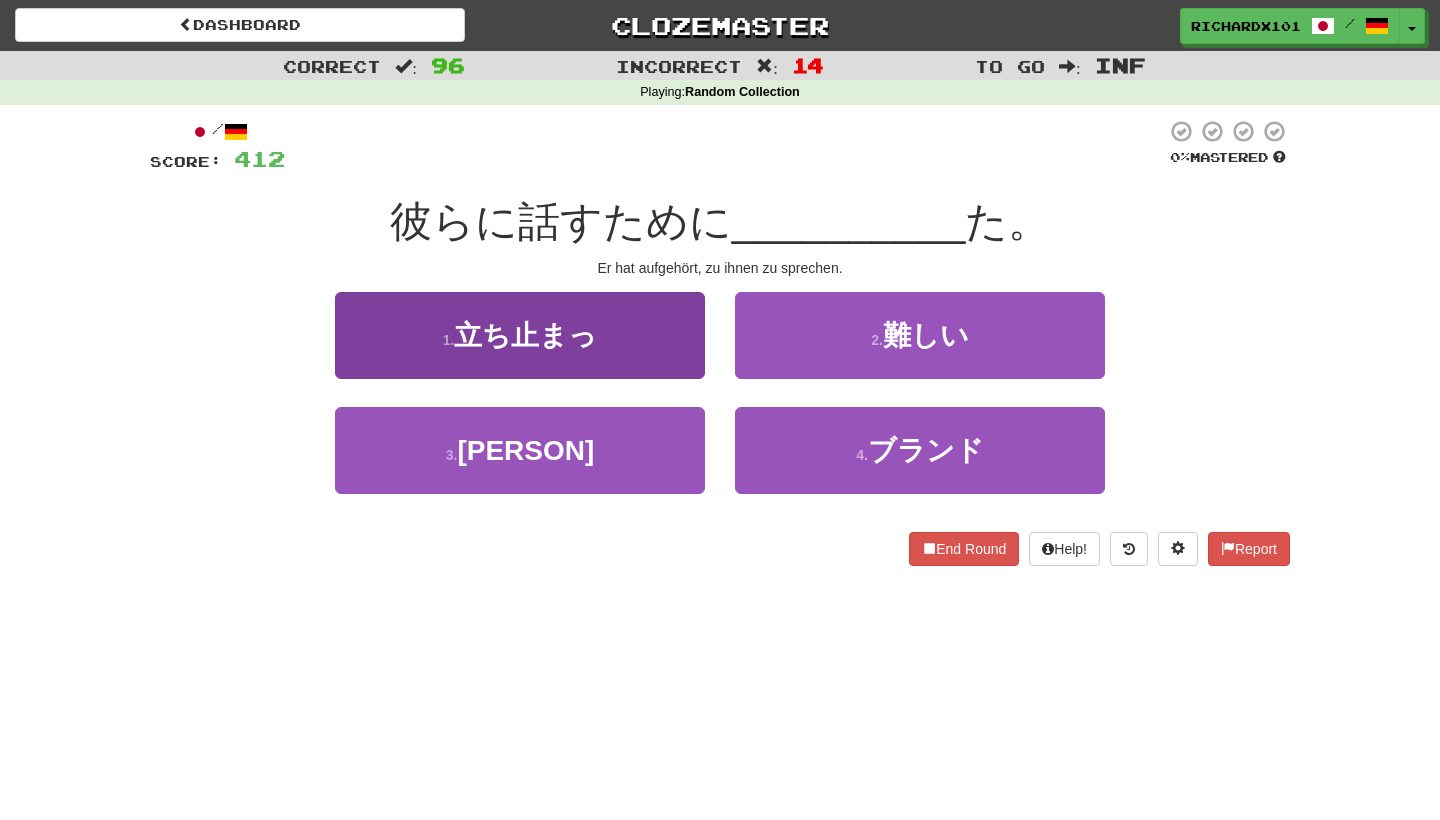 click on "1 .  立ち止まっ" at bounding box center (520, 335) 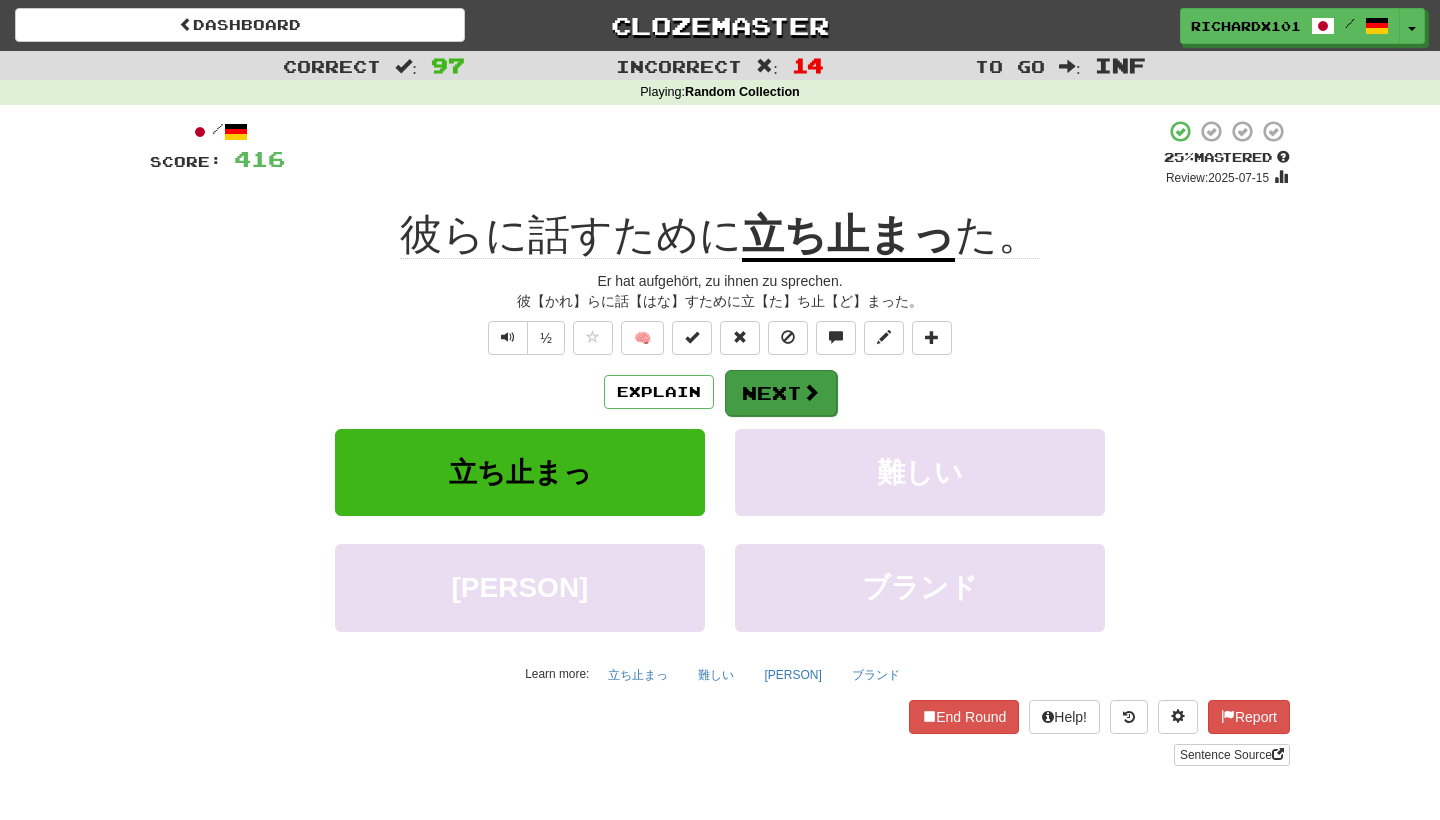 click on "Next" at bounding box center (781, 393) 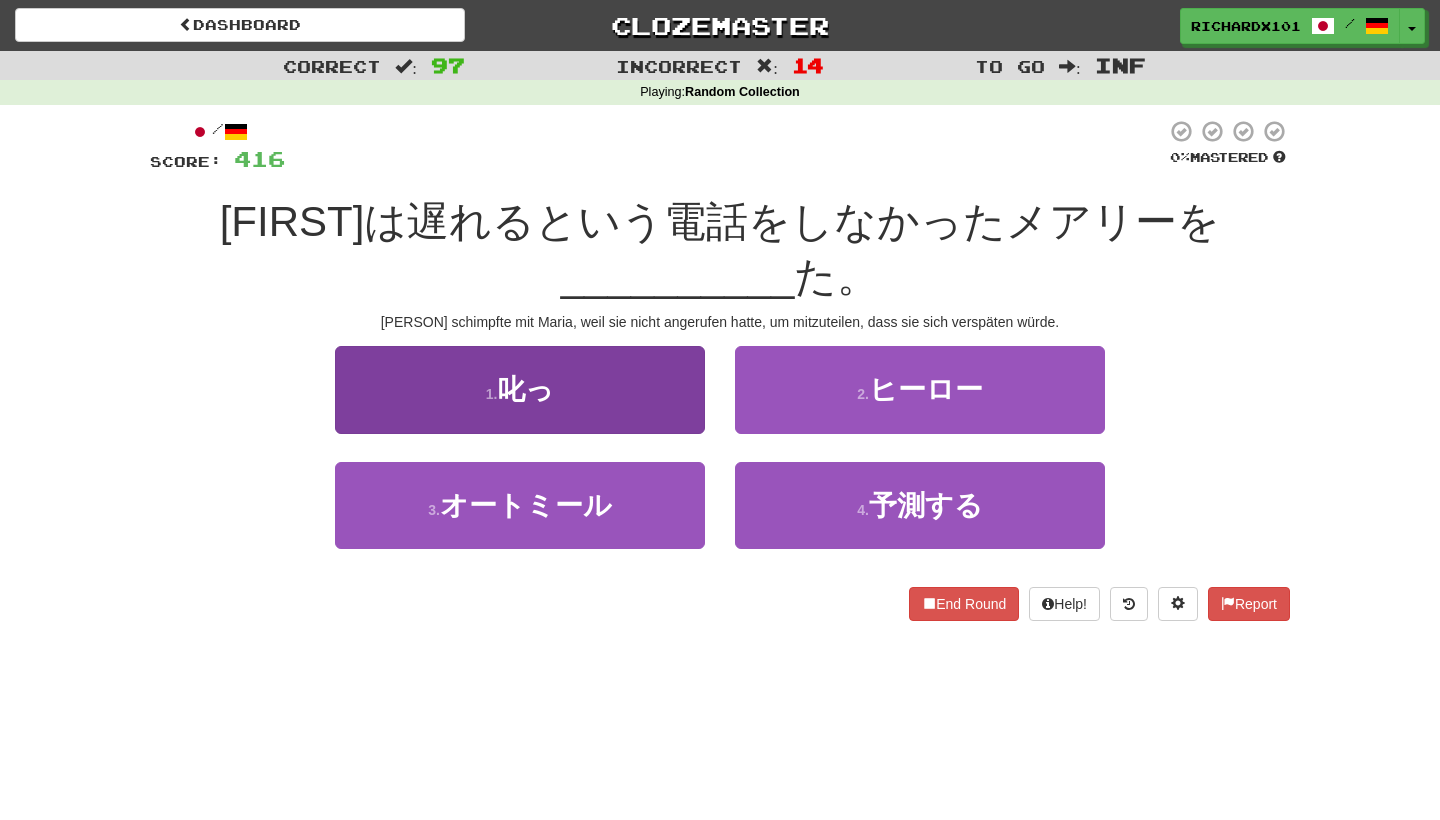 click on "1 .  叱っ" at bounding box center [520, 389] 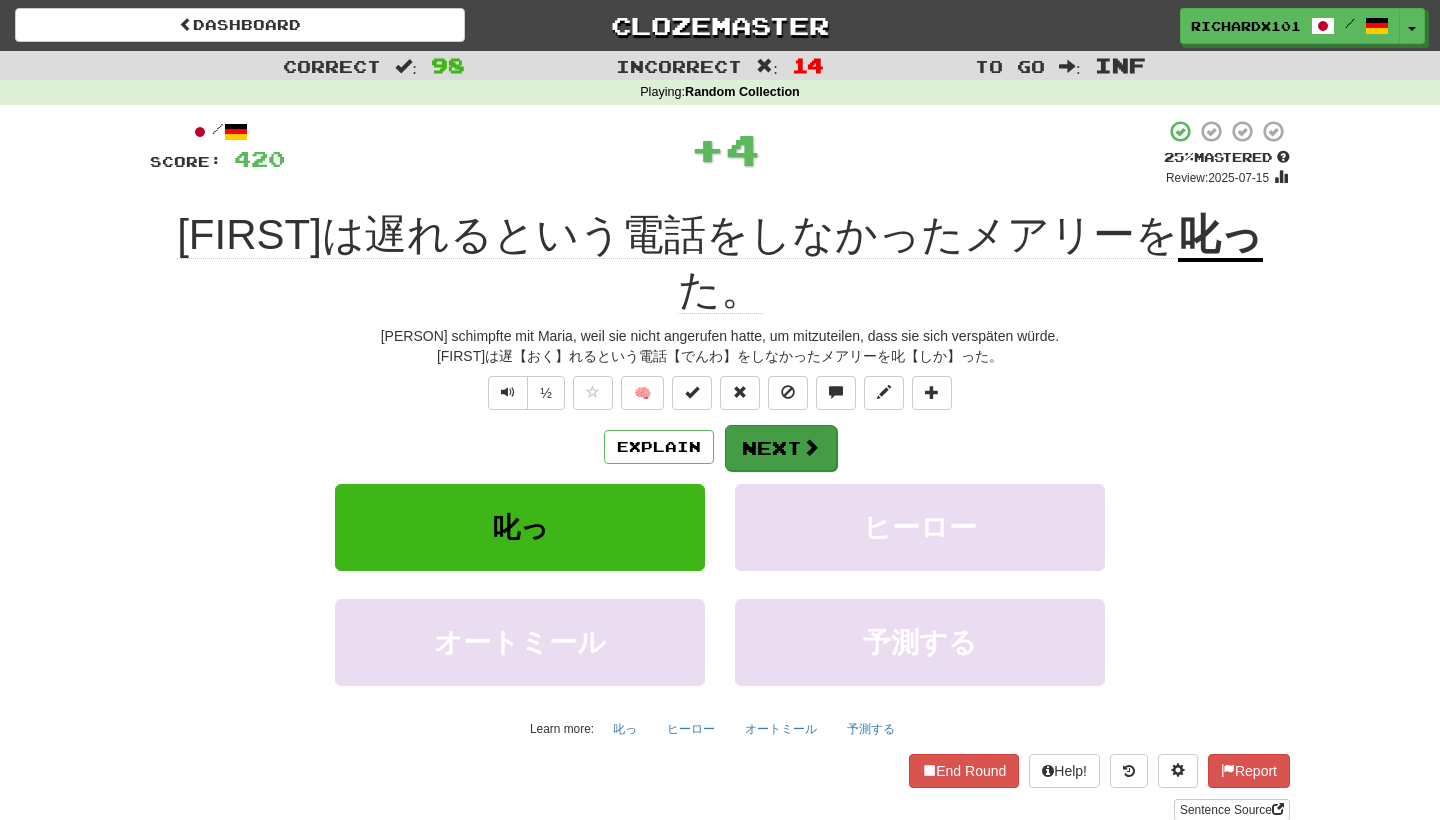 click on "Next" at bounding box center [781, 448] 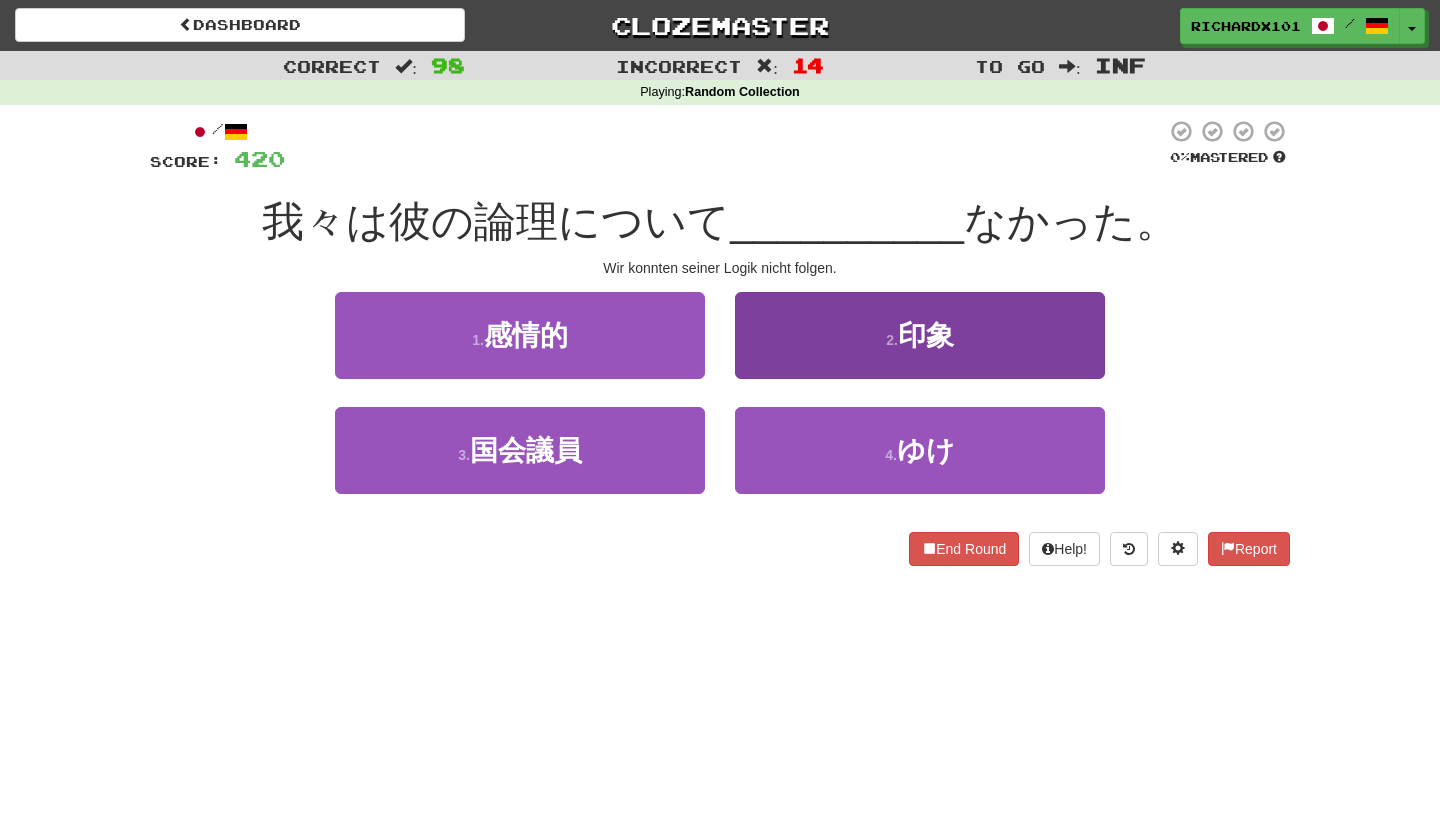 click on "4 .  ゆけ" at bounding box center (920, 450) 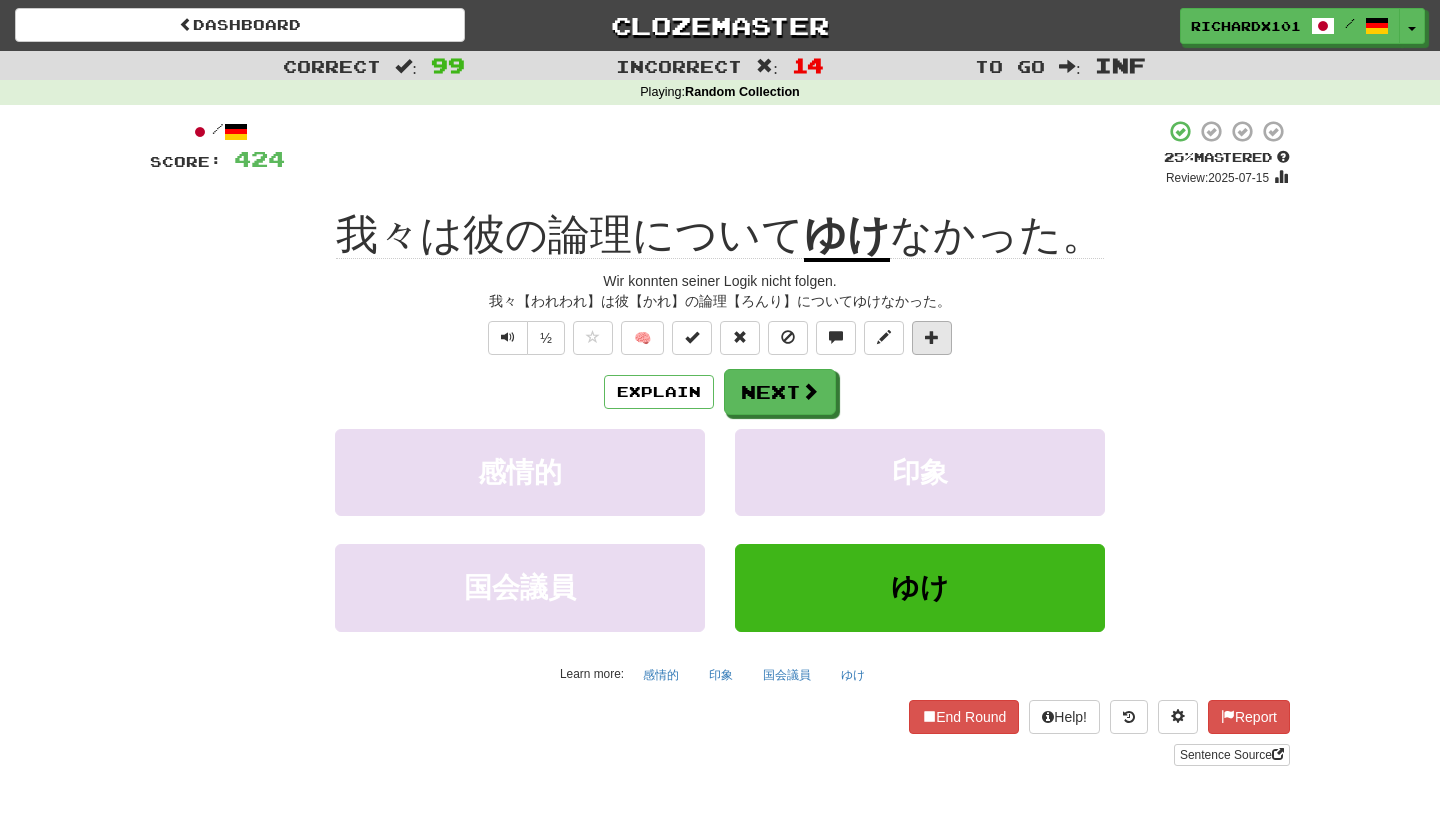 click at bounding box center (932, 337) 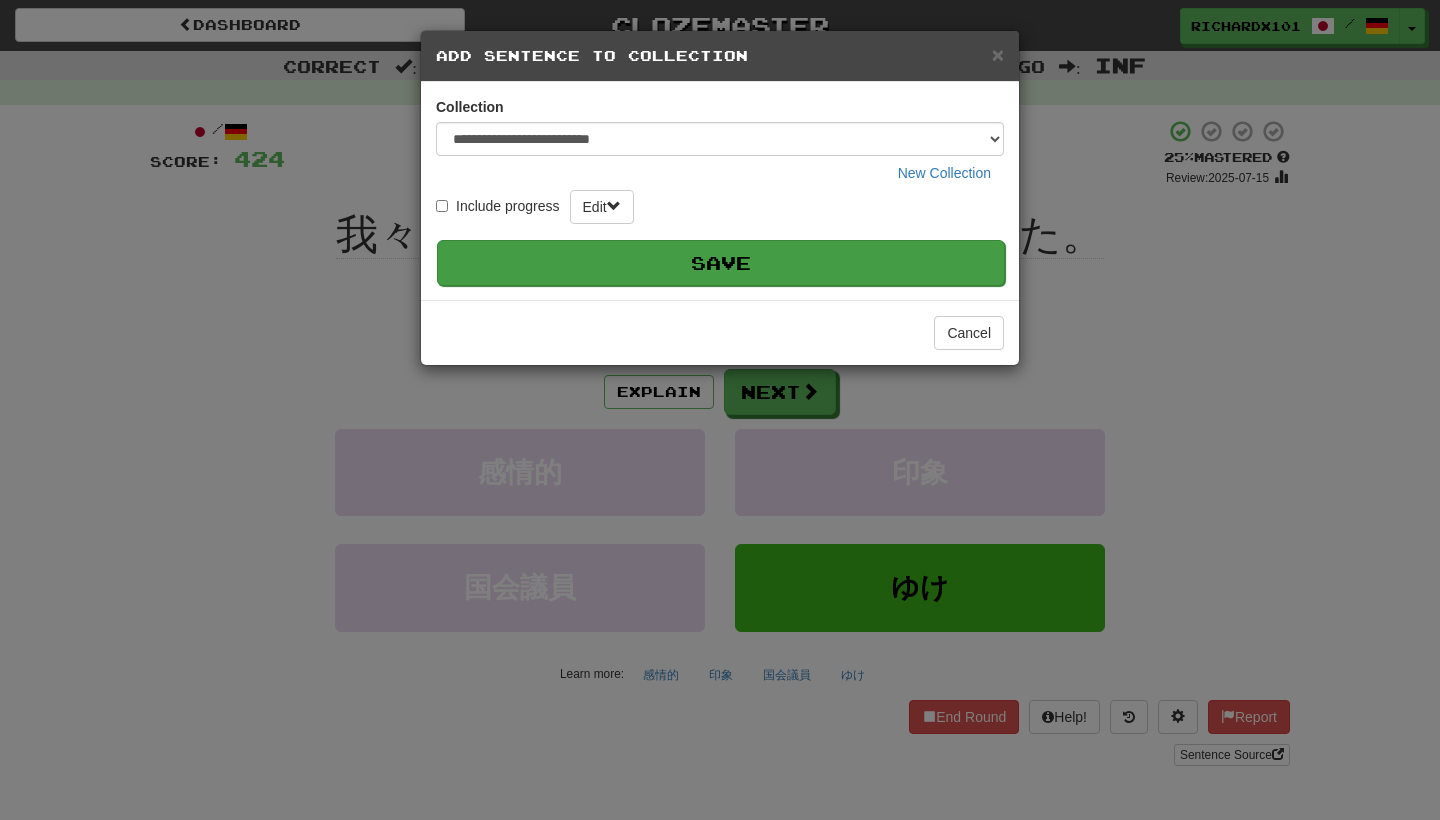 click on "Save" at bounding box center (721, 263) 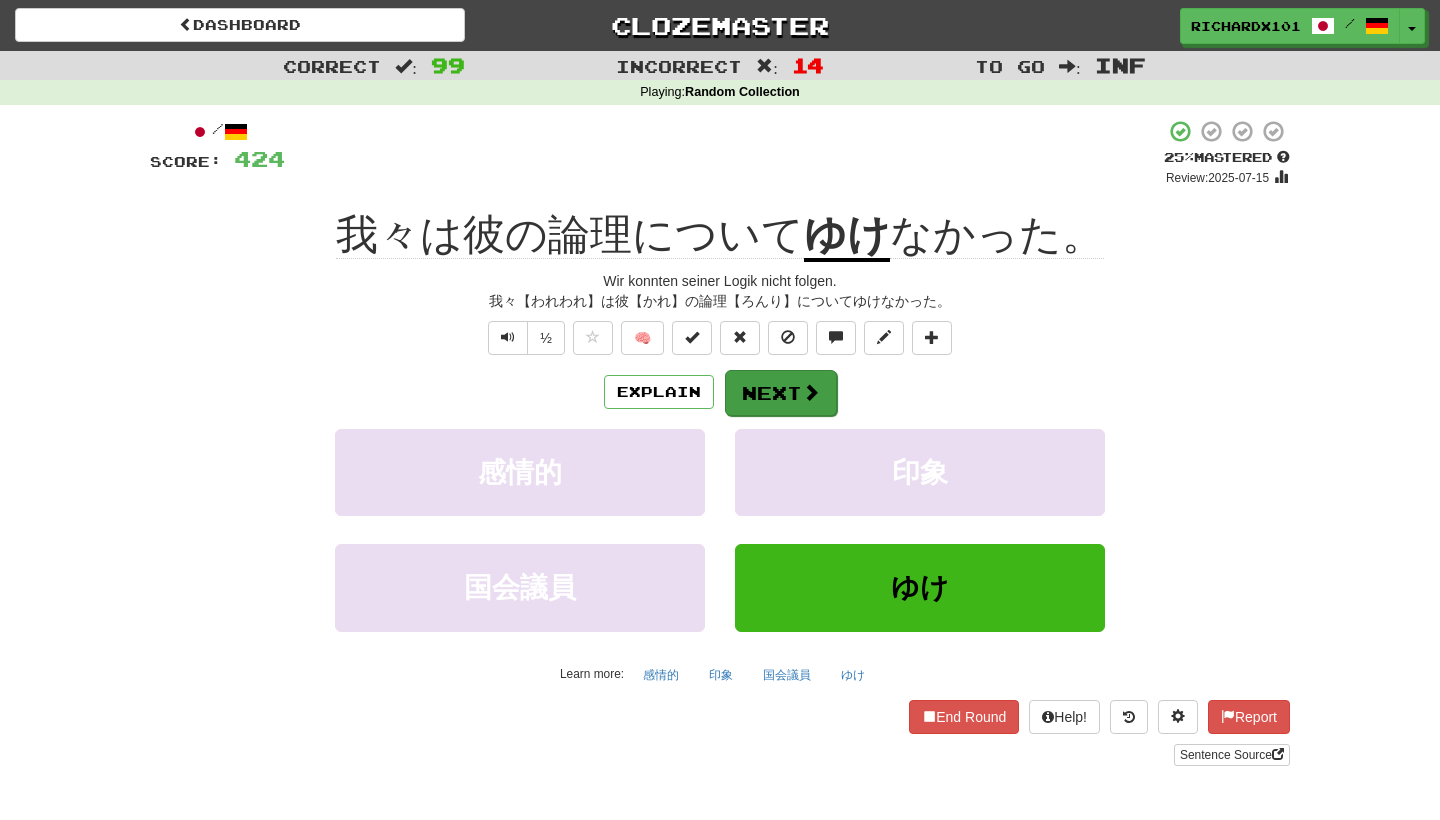 click on "Next" at bounding box center [781, 393] 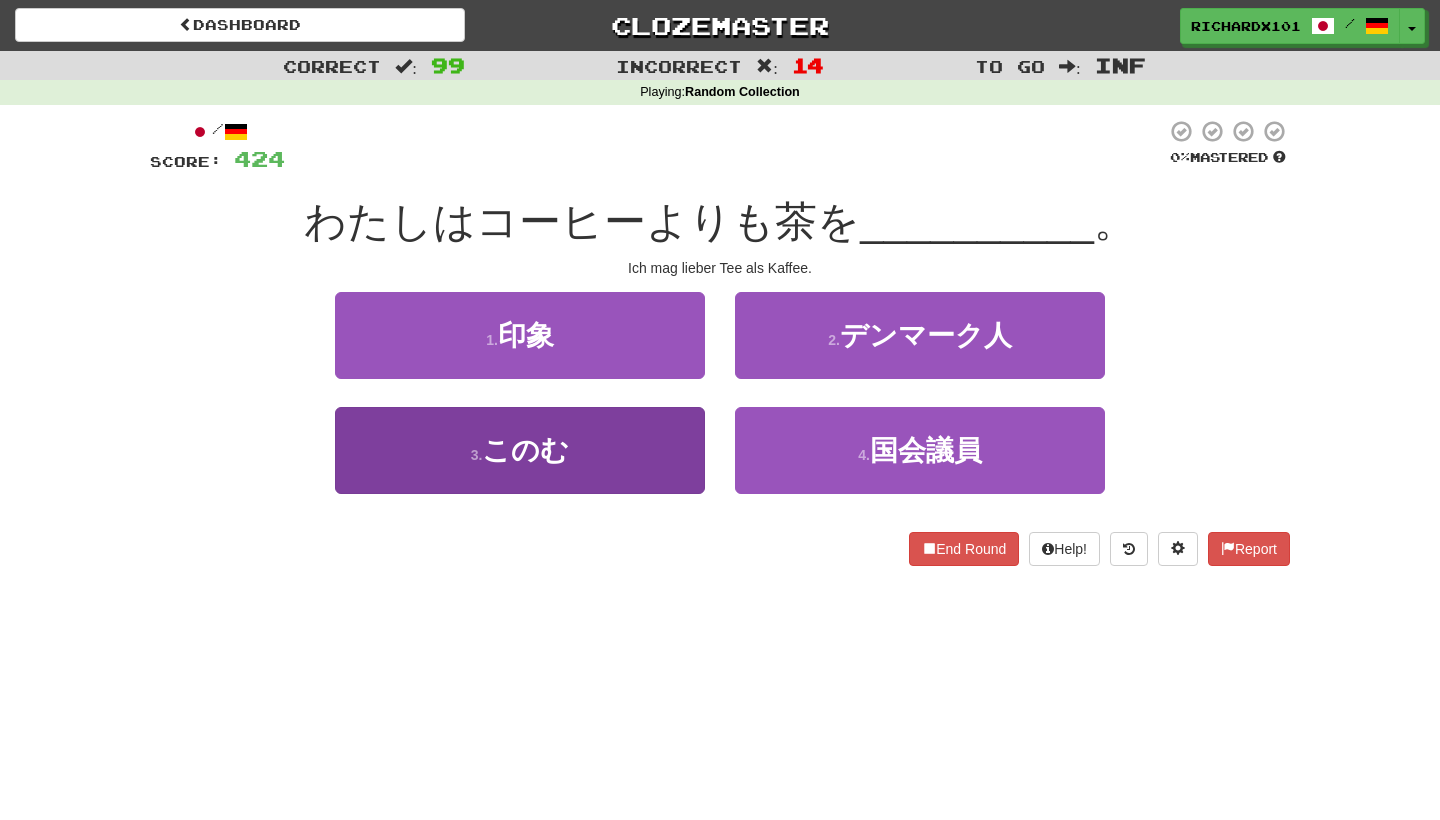 click on "3 .  このむ" at bounding box center (520, 450) 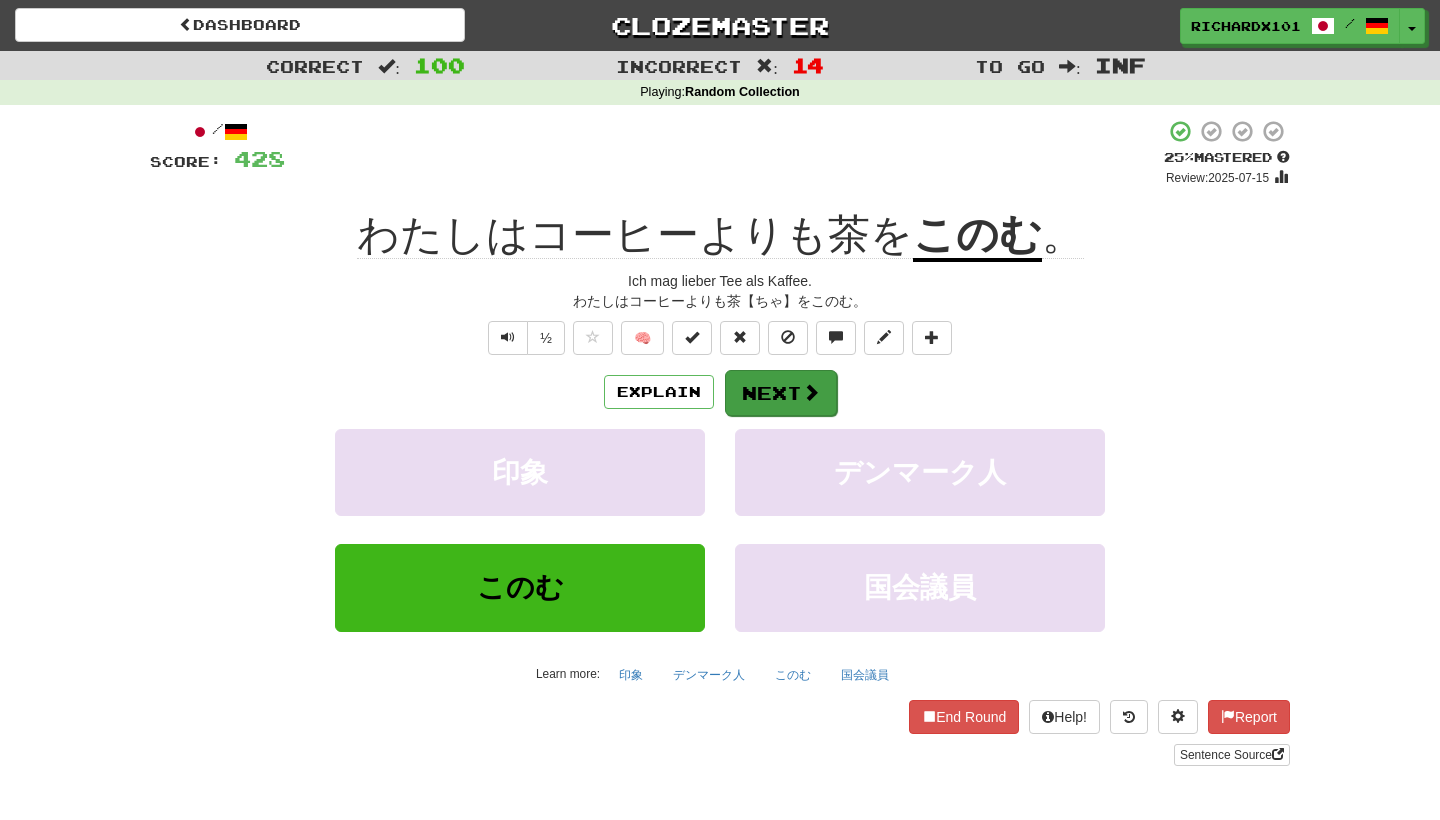 click on "Next" at bounding box center (781, 393) 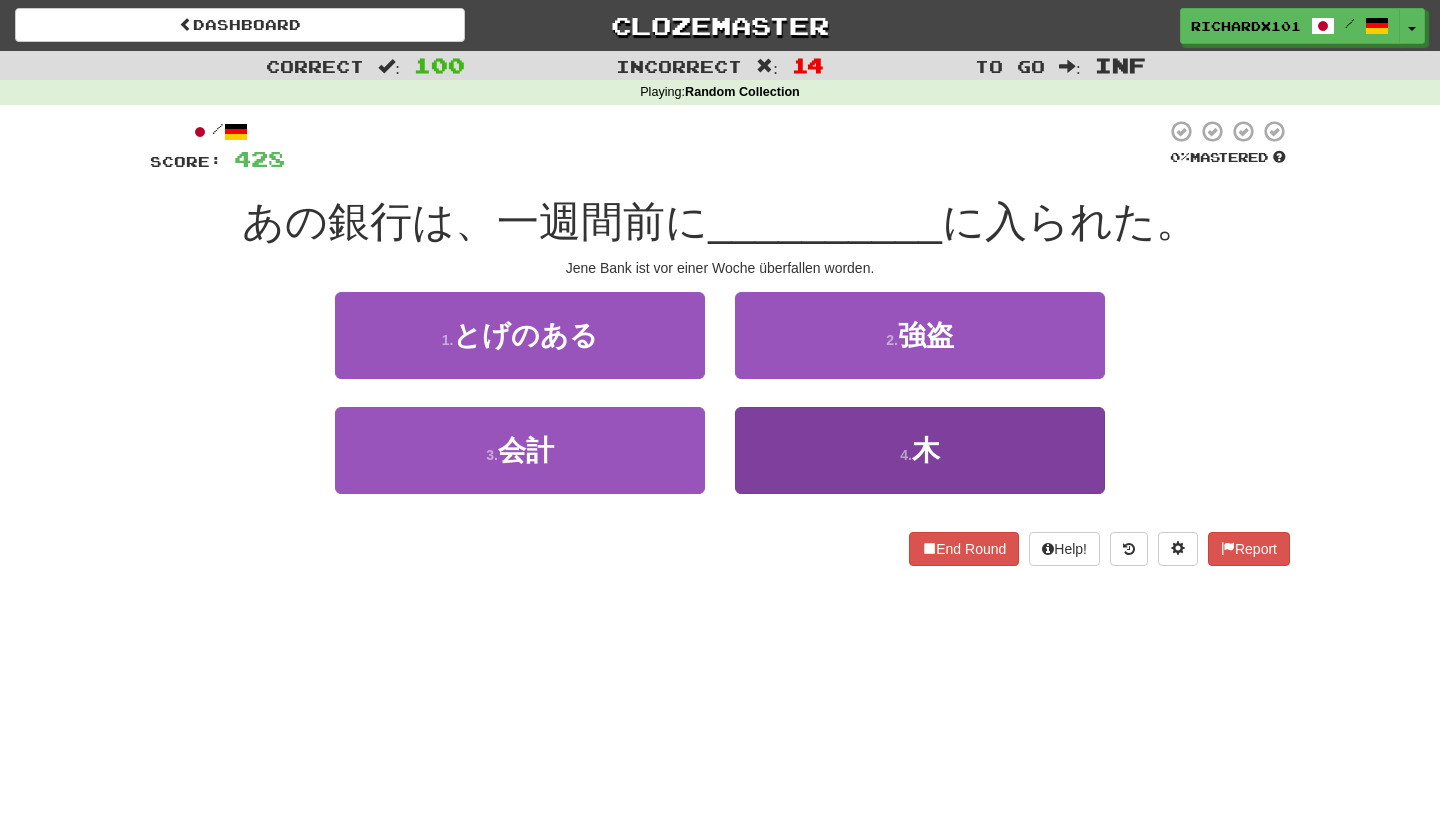 click on "4 .  木" at bounding box center (920, 450) 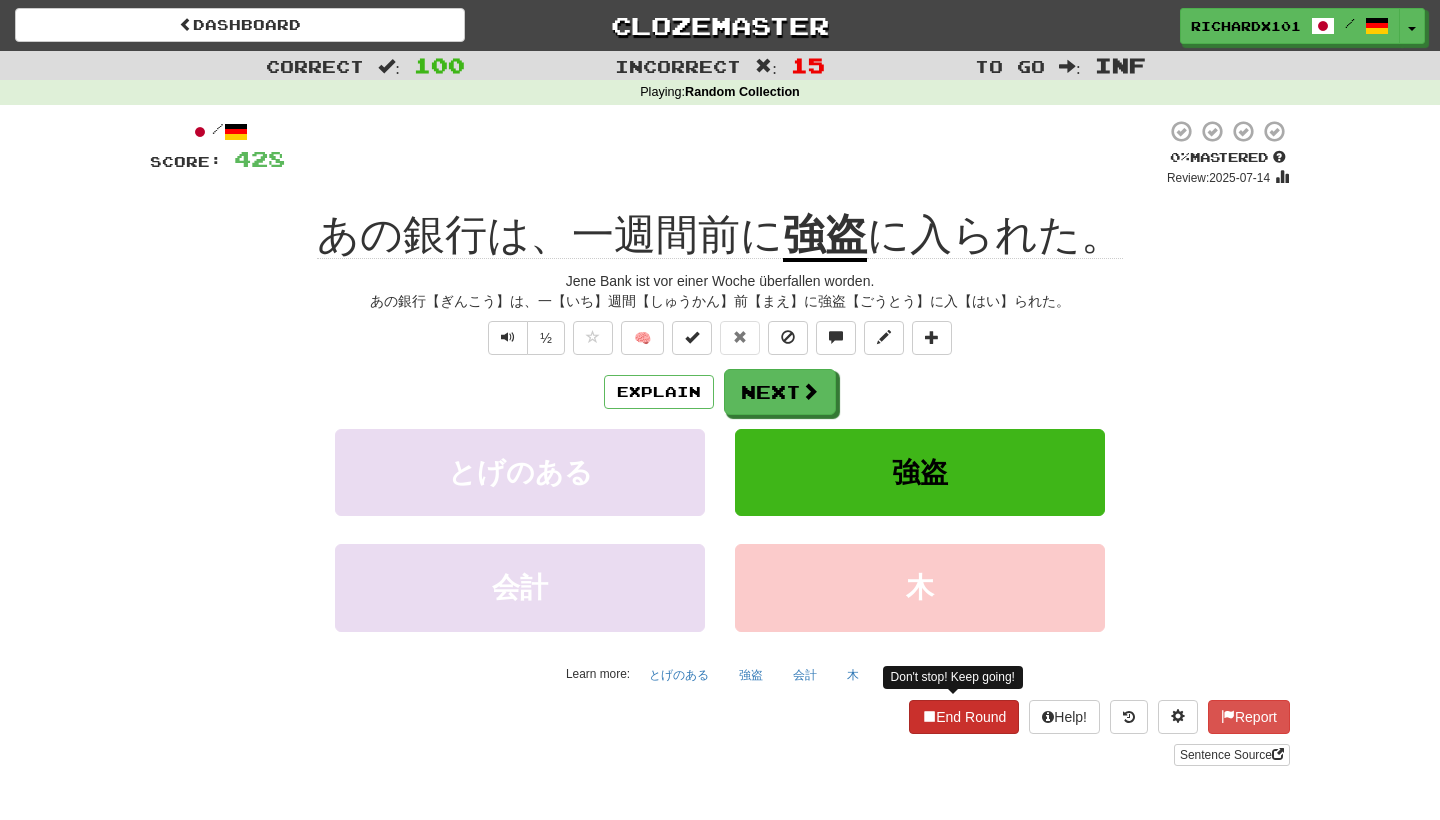 click on "End Round" at bounding box center [964, 717] 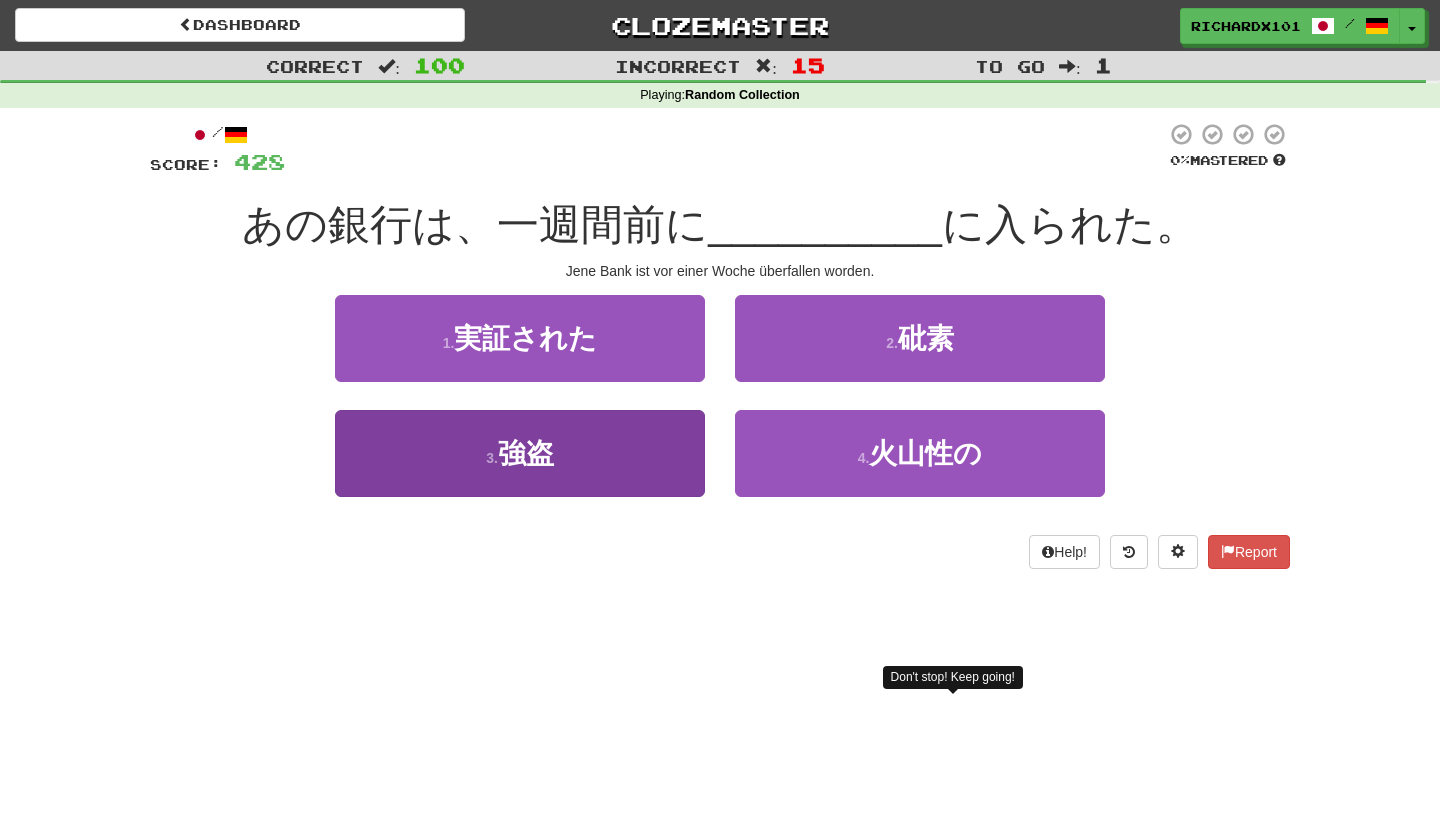 click on "3 .  強盗" at bounding box center [520, 453] 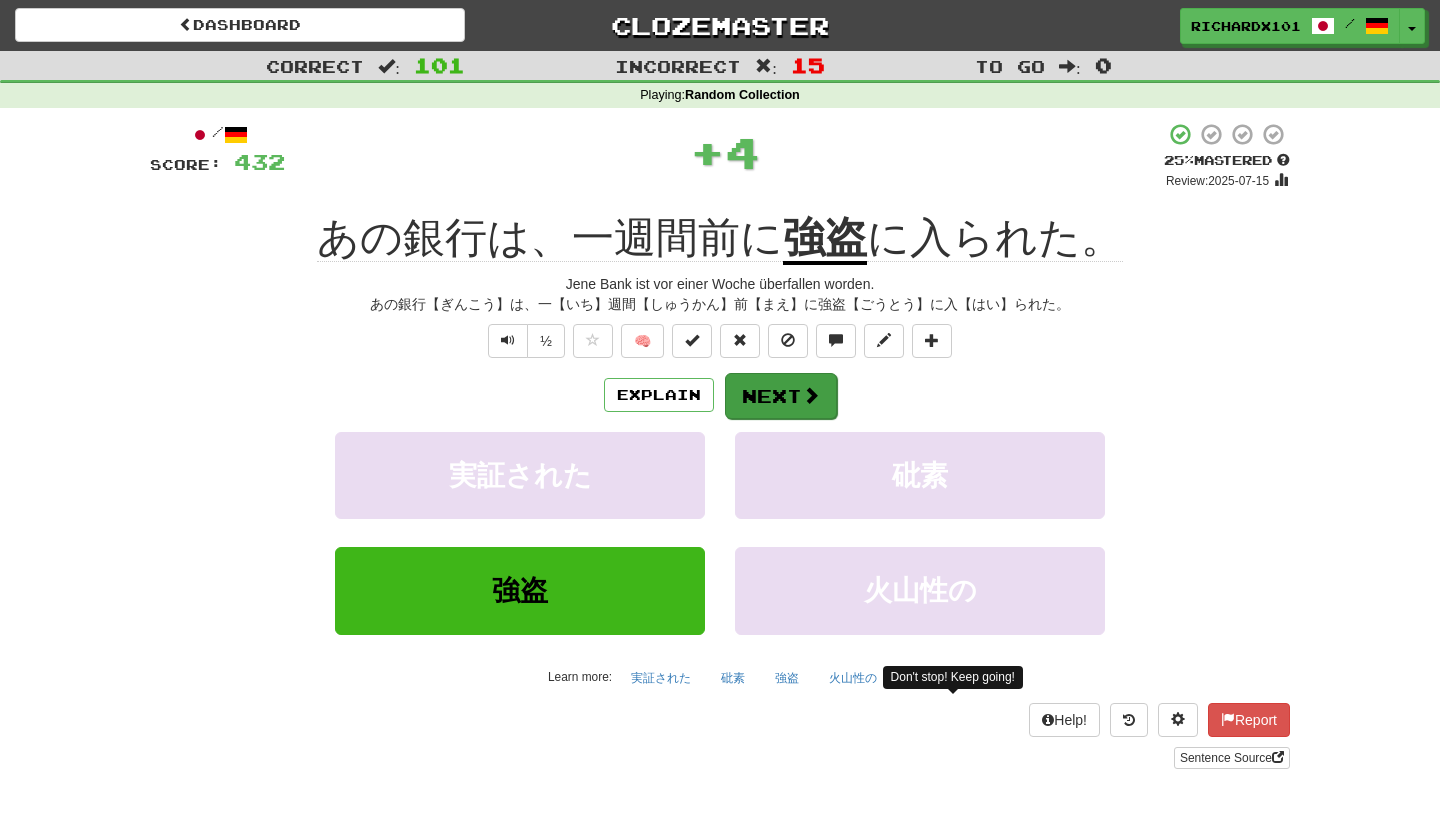 click on "Next" at bounding box center [781, 396] 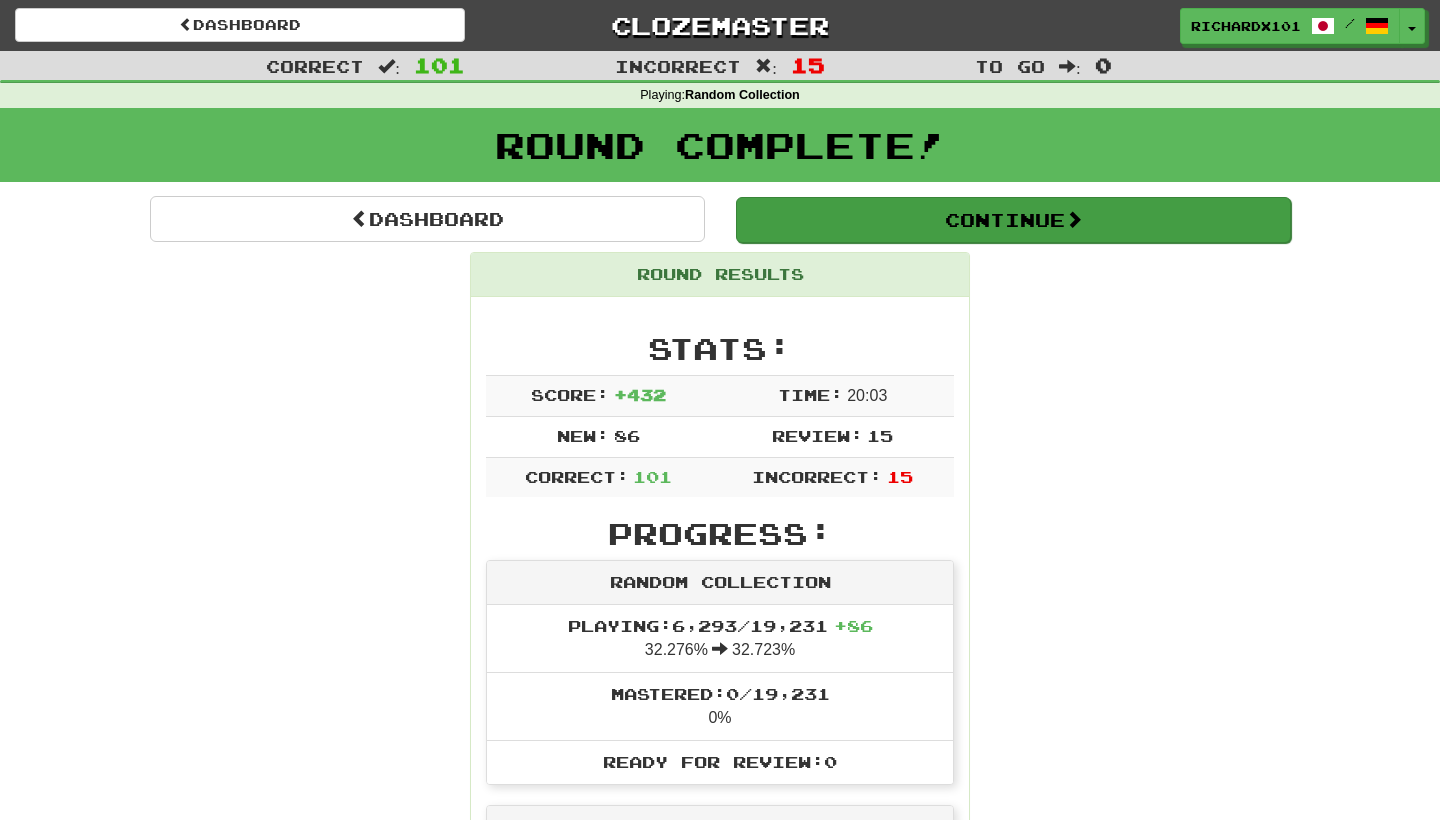 click on "Continue" at bounding box center [1013, 220] 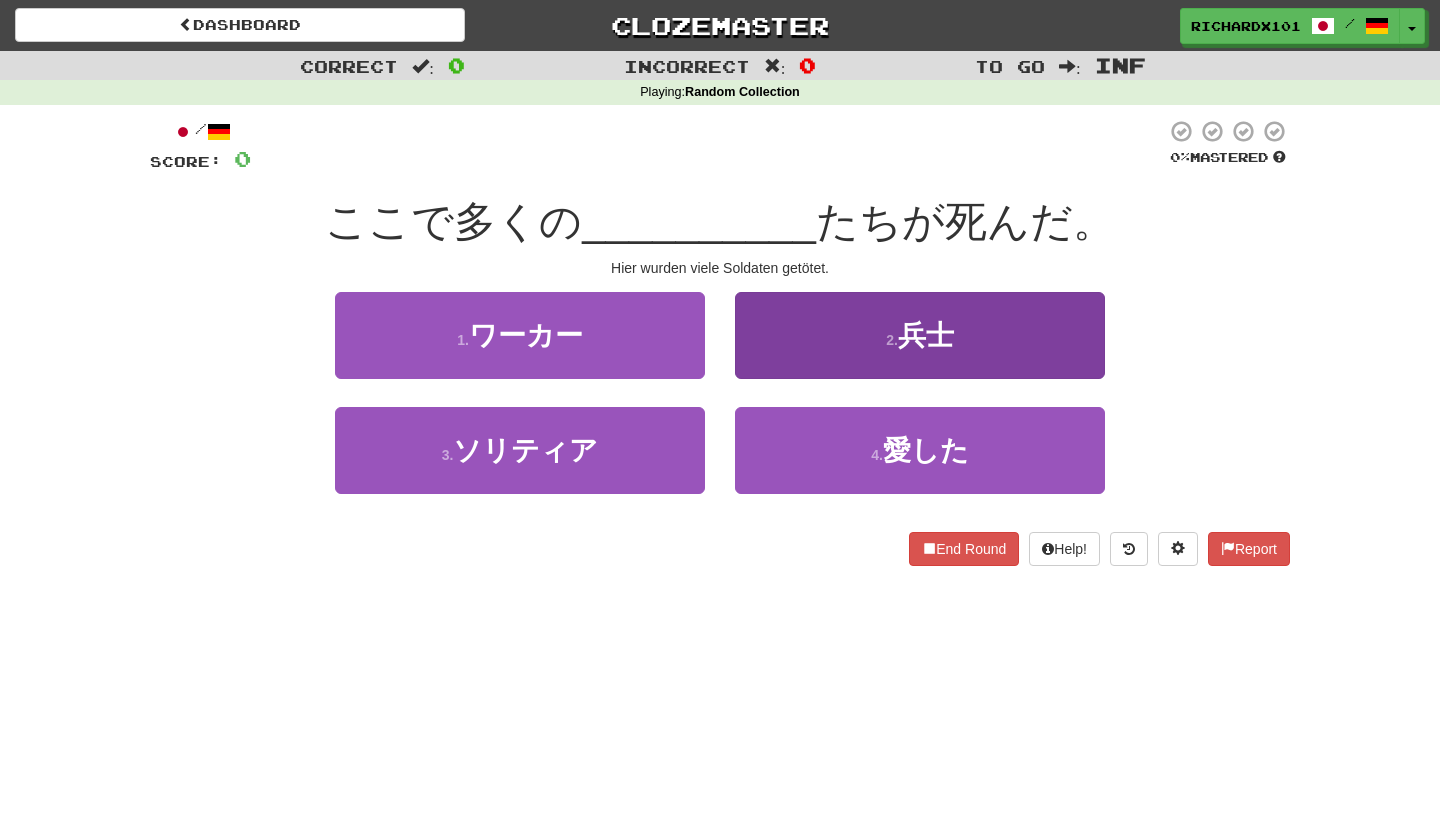 click on "2 .  兵士" at bounding box center (920, 335) 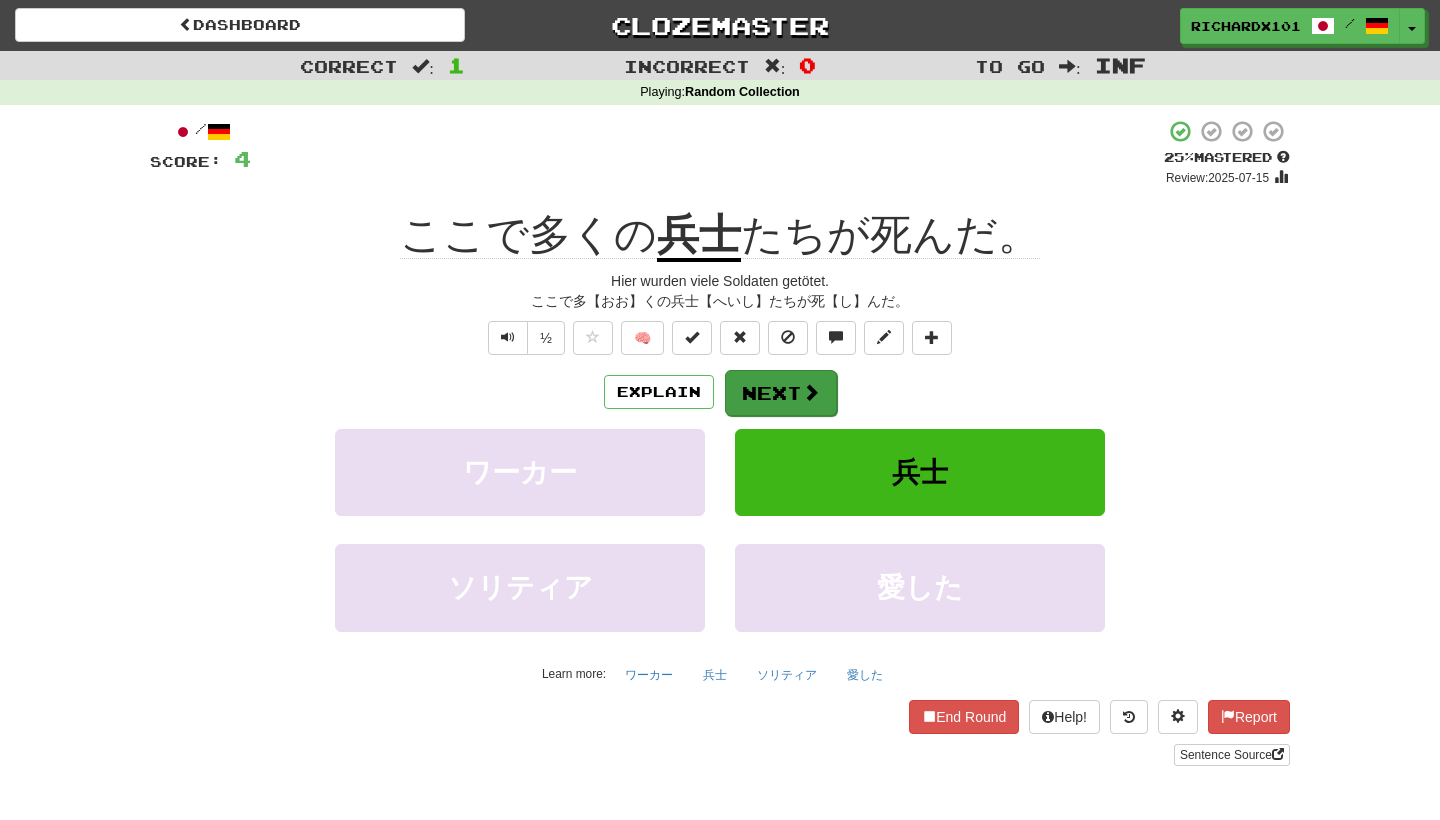click on "Next" at bounding box center (781, 393) 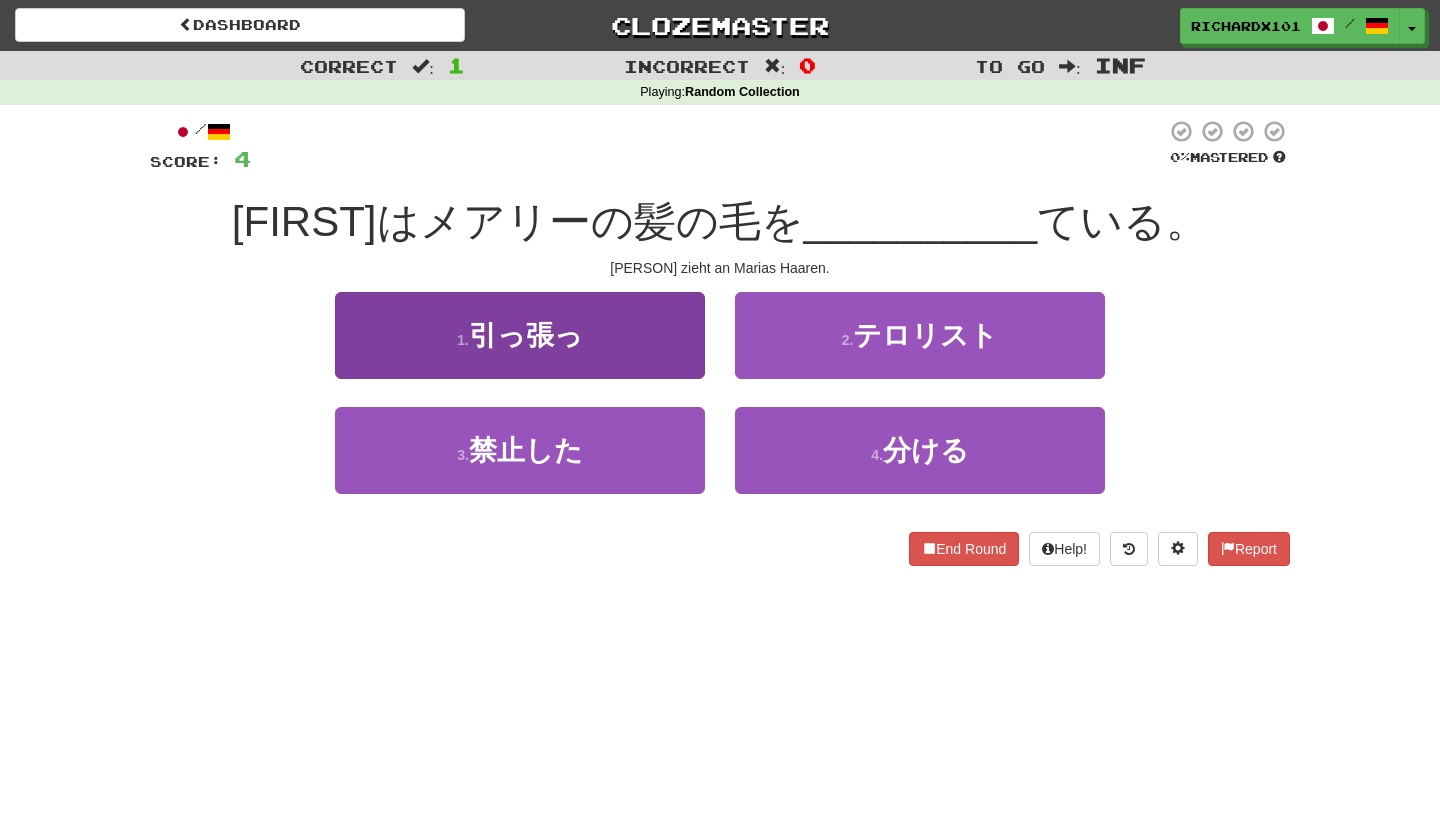 click on "1 .  引っ張っ" at bounding box center [520, 335] 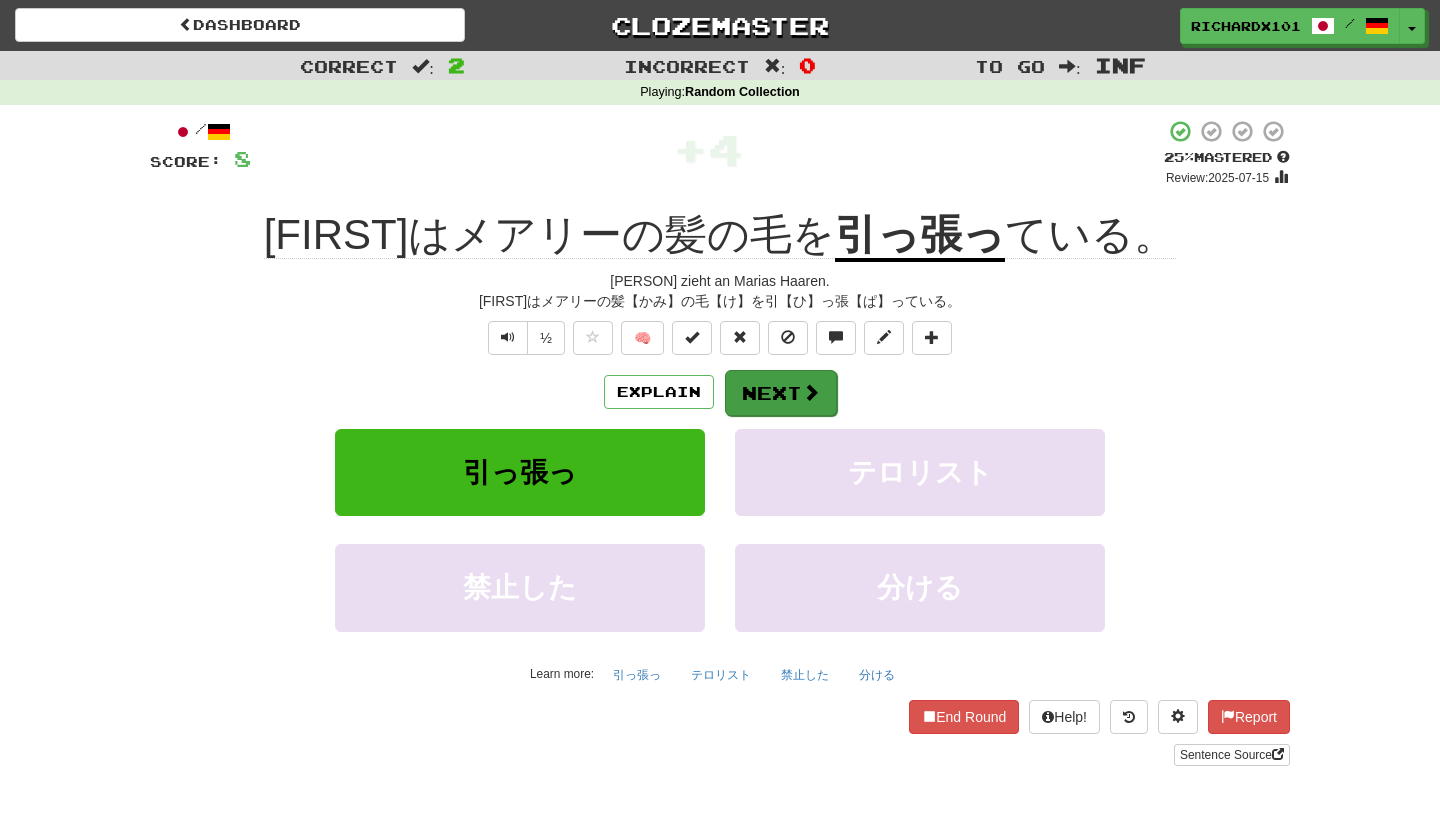 click on "Next" at bounding box center (781, 393) 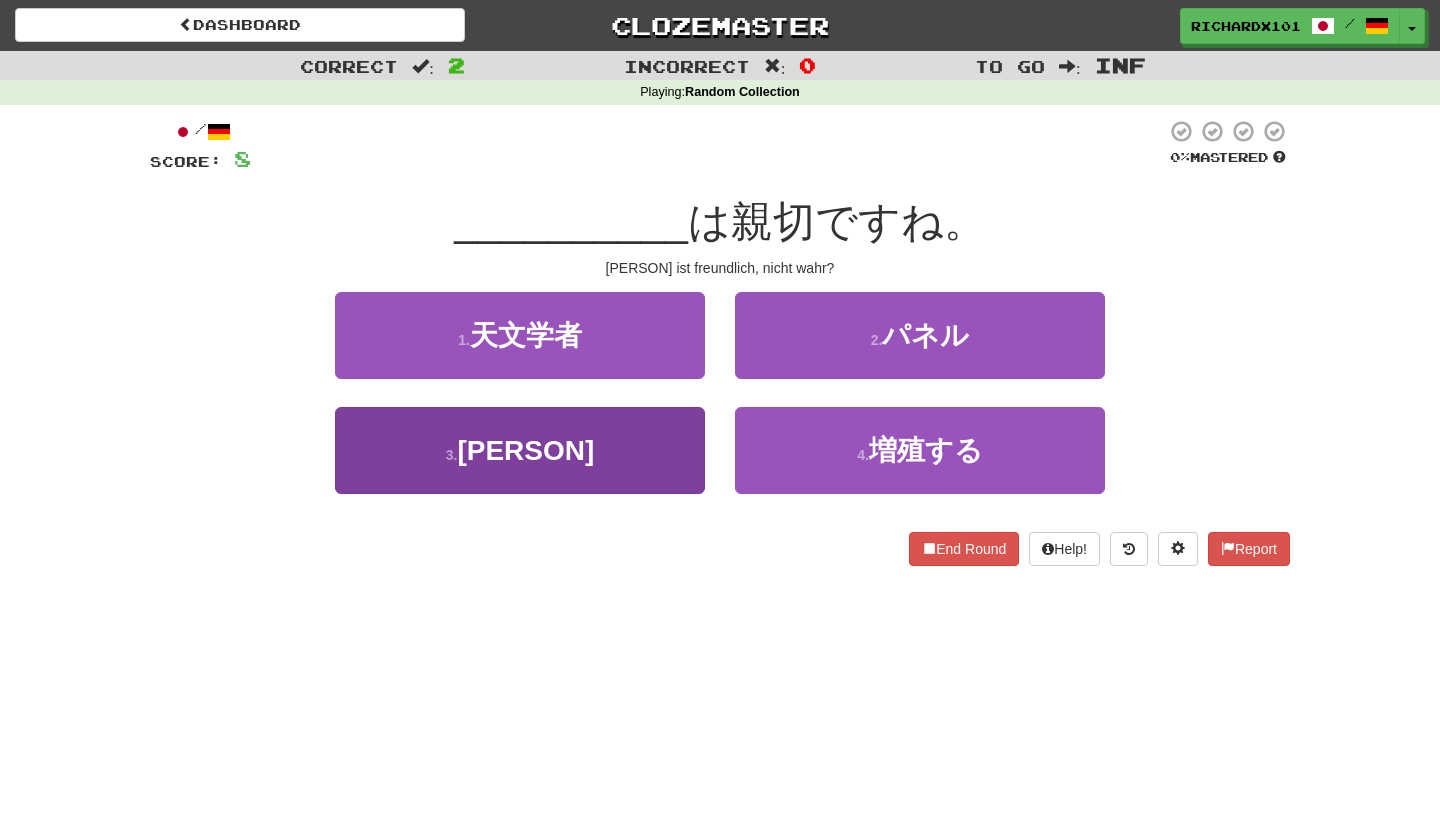 click on "3 .  [PERSON]" at bounding box center (520, 450) 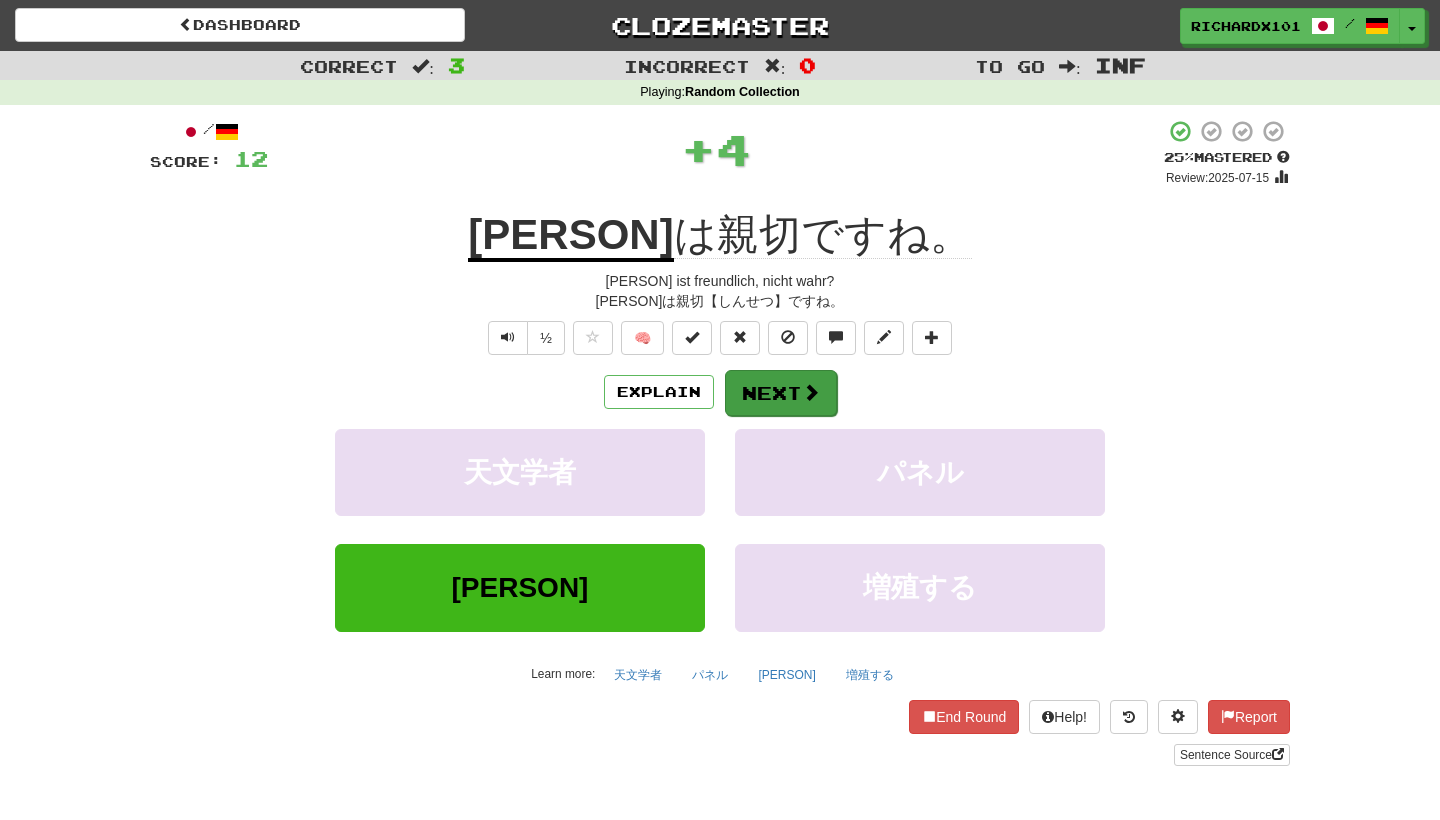 click on "Next" at bounding box center [781, 393] 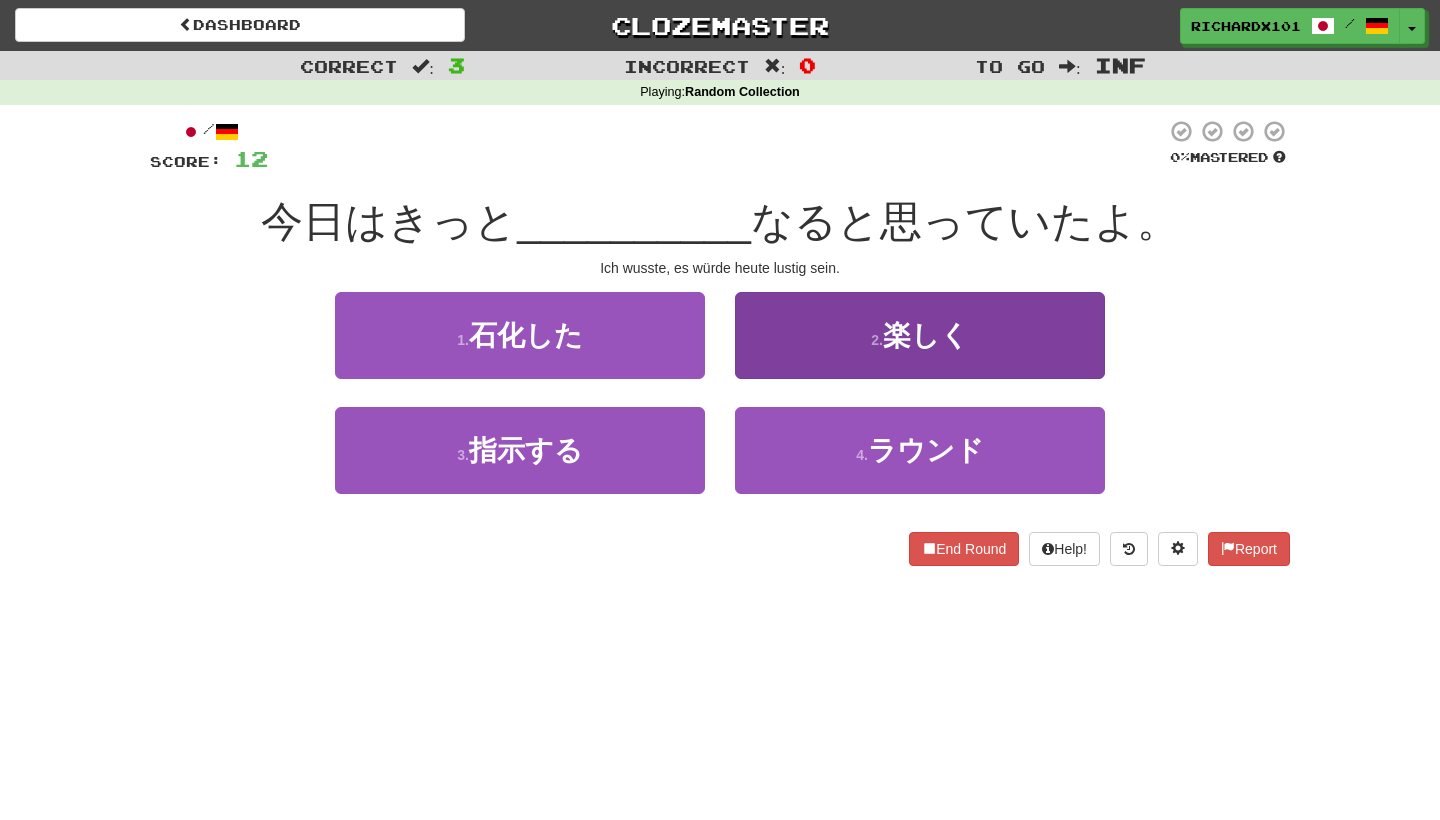 click on "2 .  楽しく" at bounding box center (920, 335) 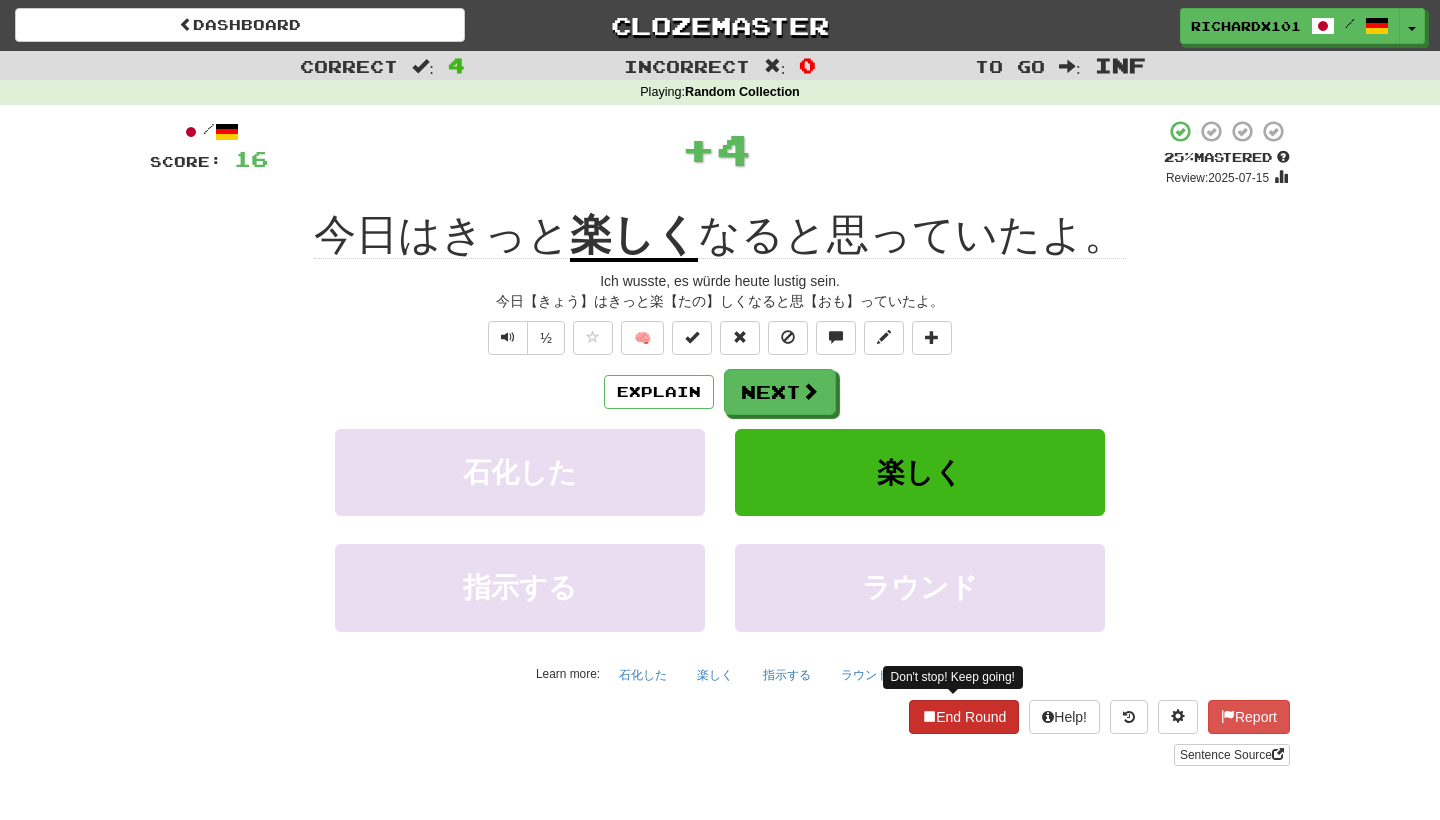 click on "End Round" at bounding box center (964, 717) 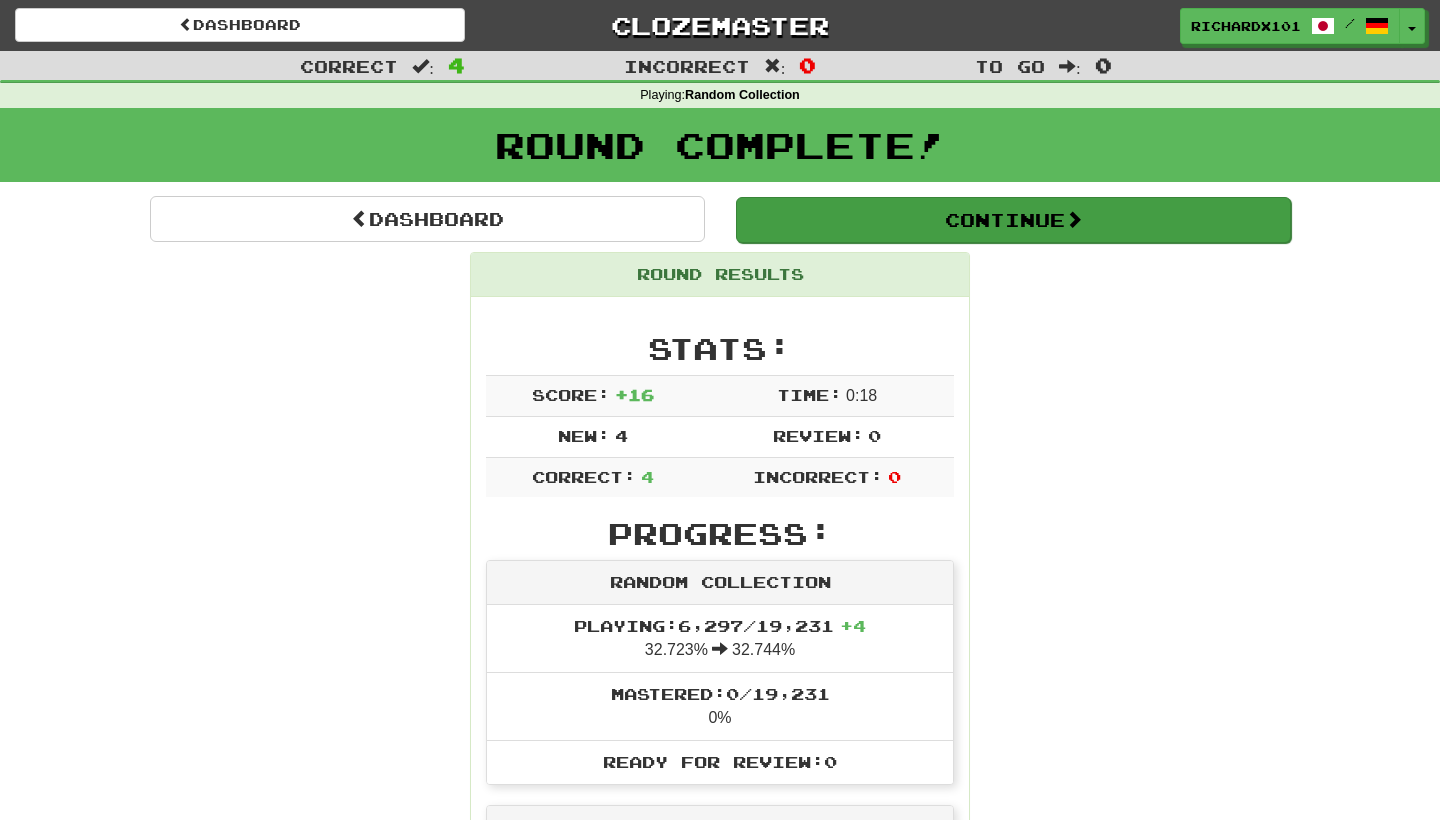 click on "Continue" at bounding box center [1013, 220] 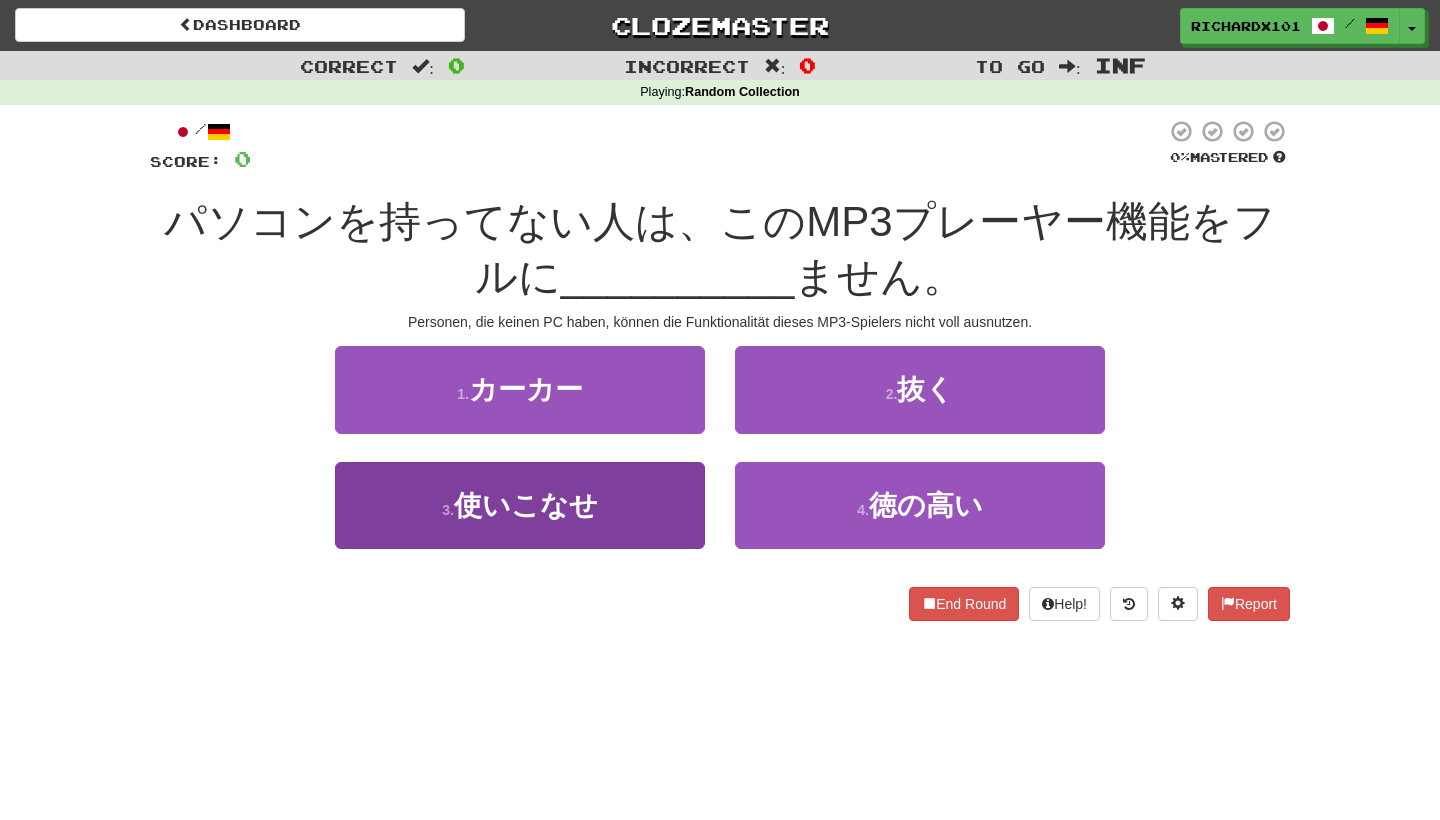 click on "3 .  使いこなせ" at bounding box center [520, 505] 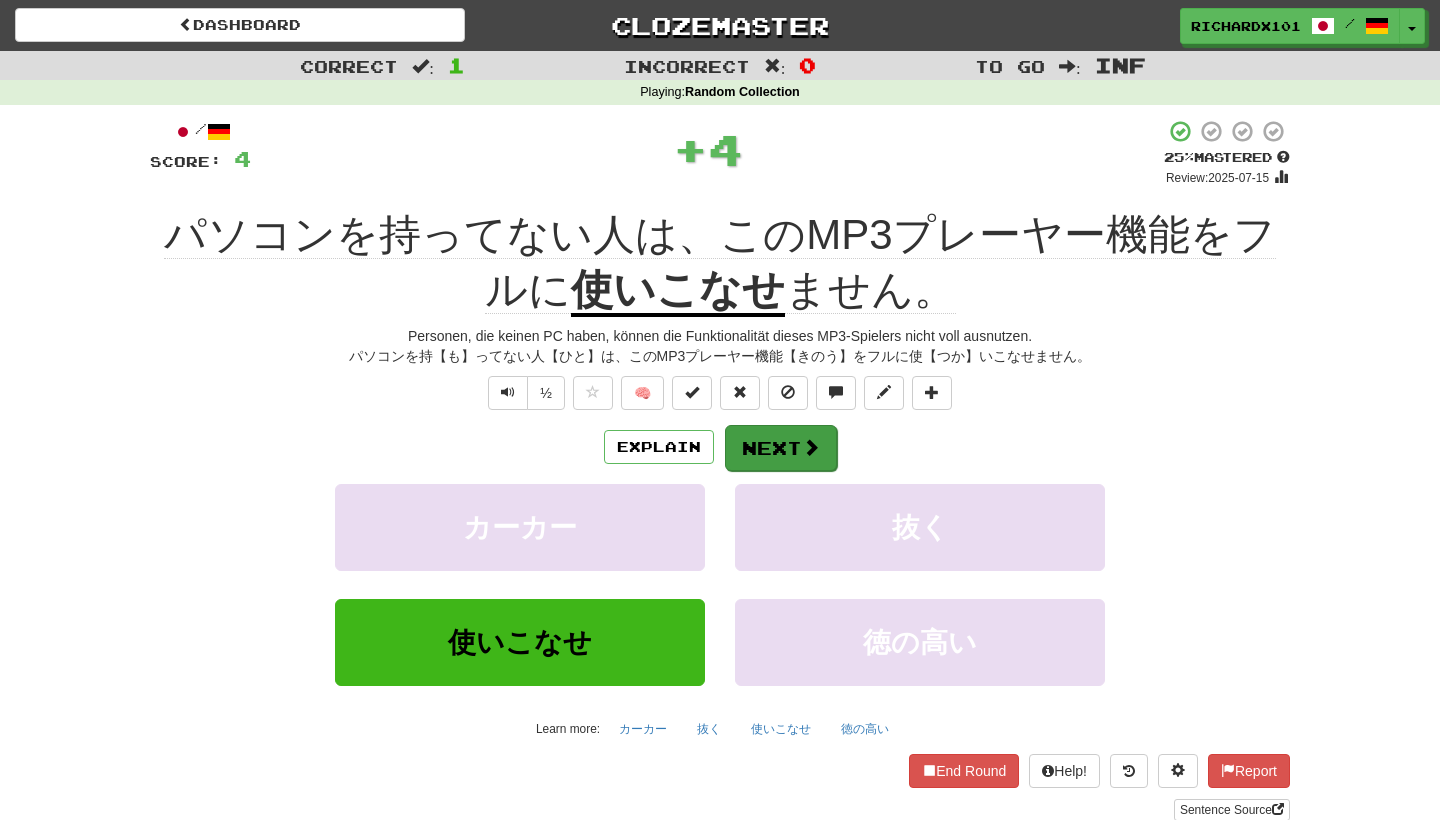 click on "Next" at bounding box center [781, 448] 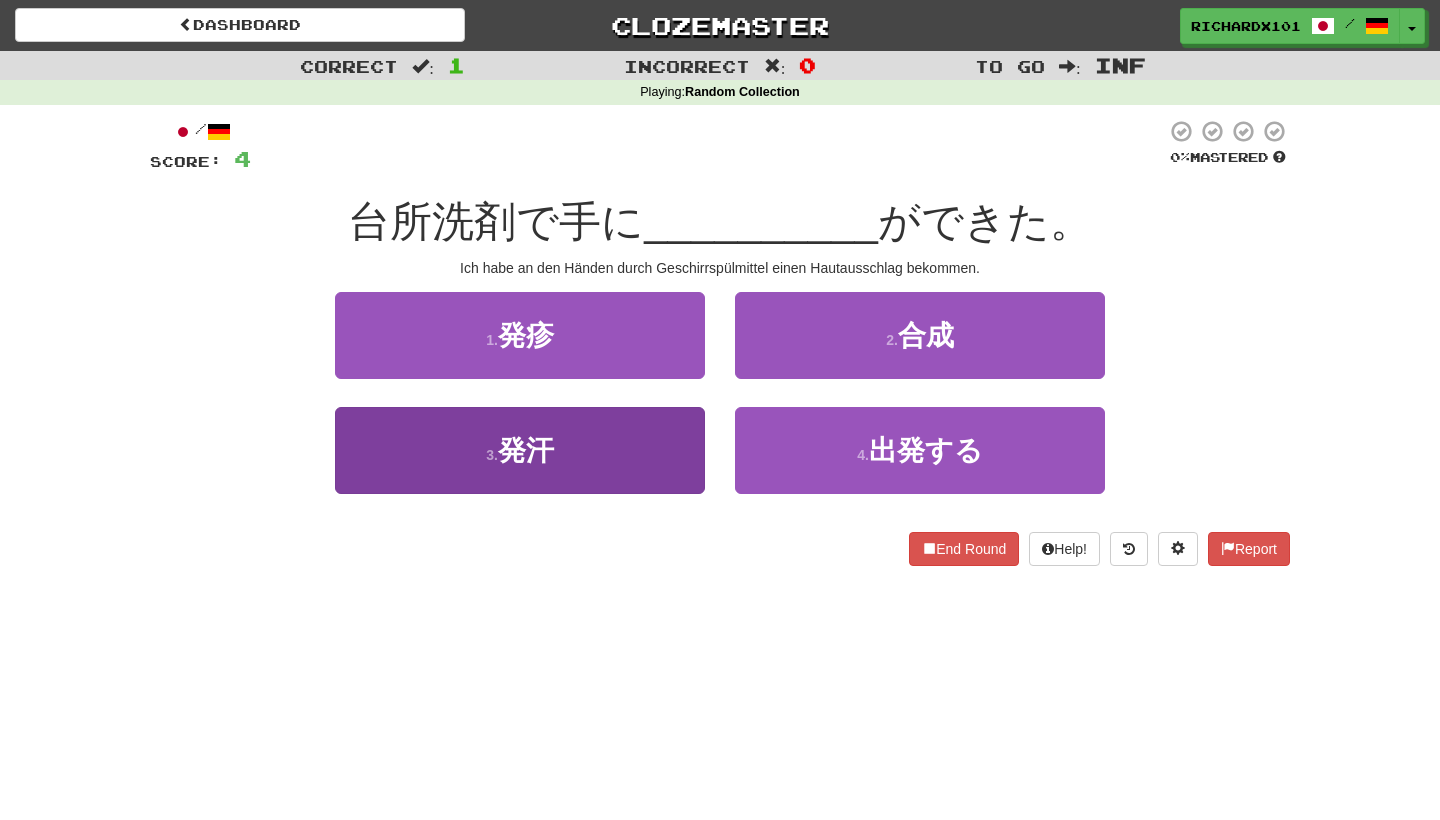 click on "3 .  発汗" at bounding box center [520, 450] 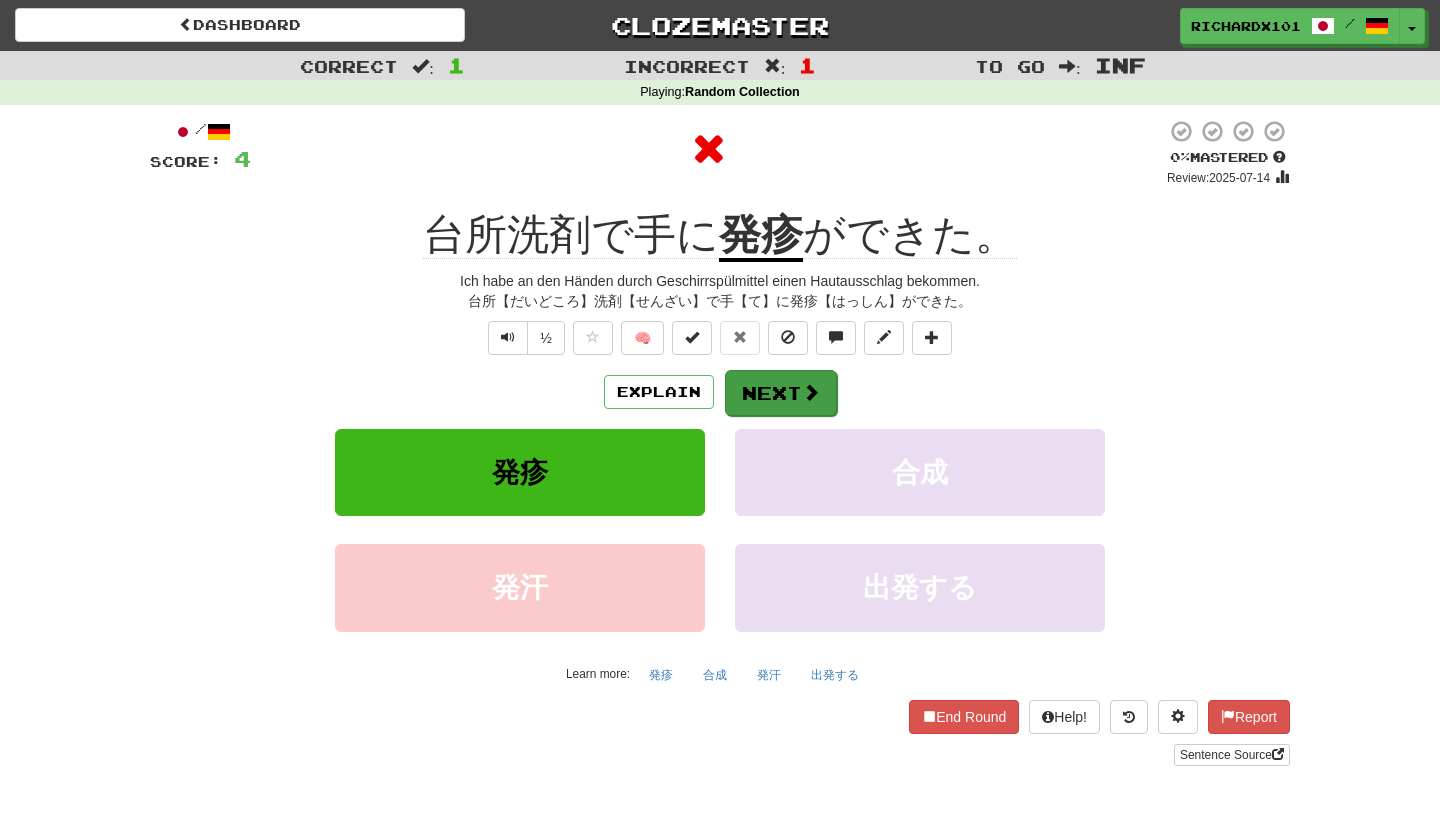 click on "Next" at bounding box center (781, 393) 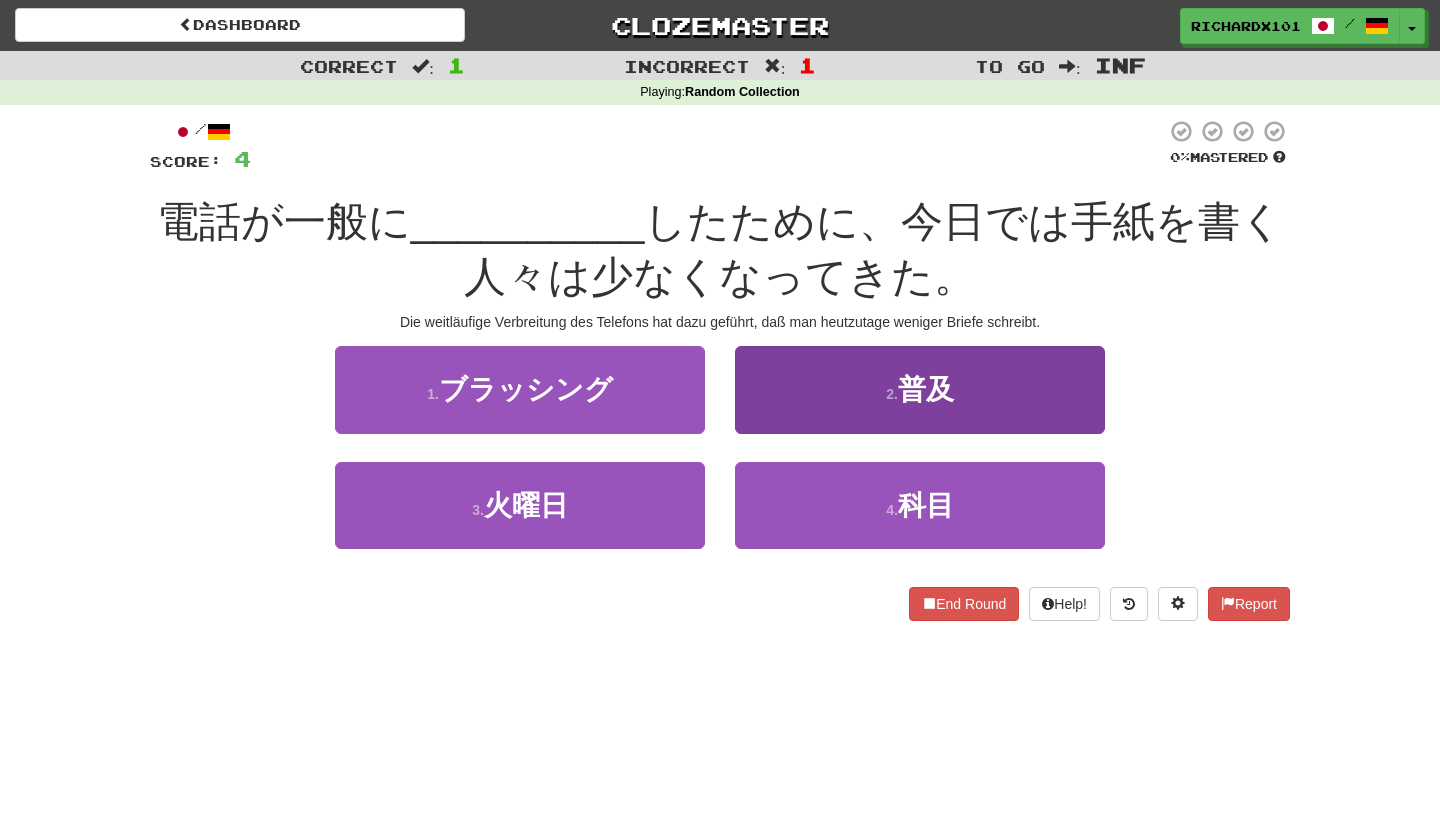 click on "2 .  普及" at bounding box center [920, 389] 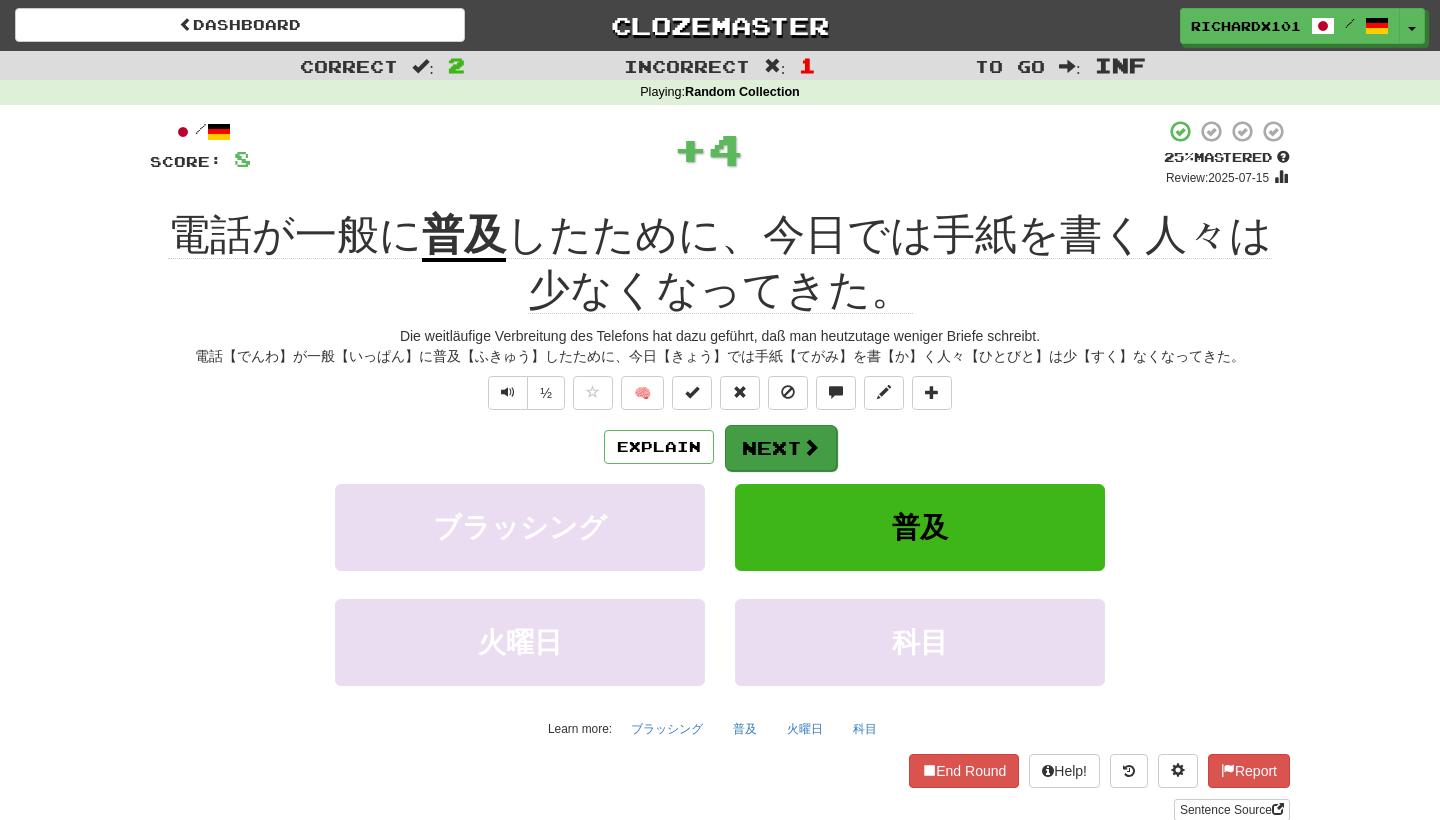click on "Next" at bounding box center (781, 448) 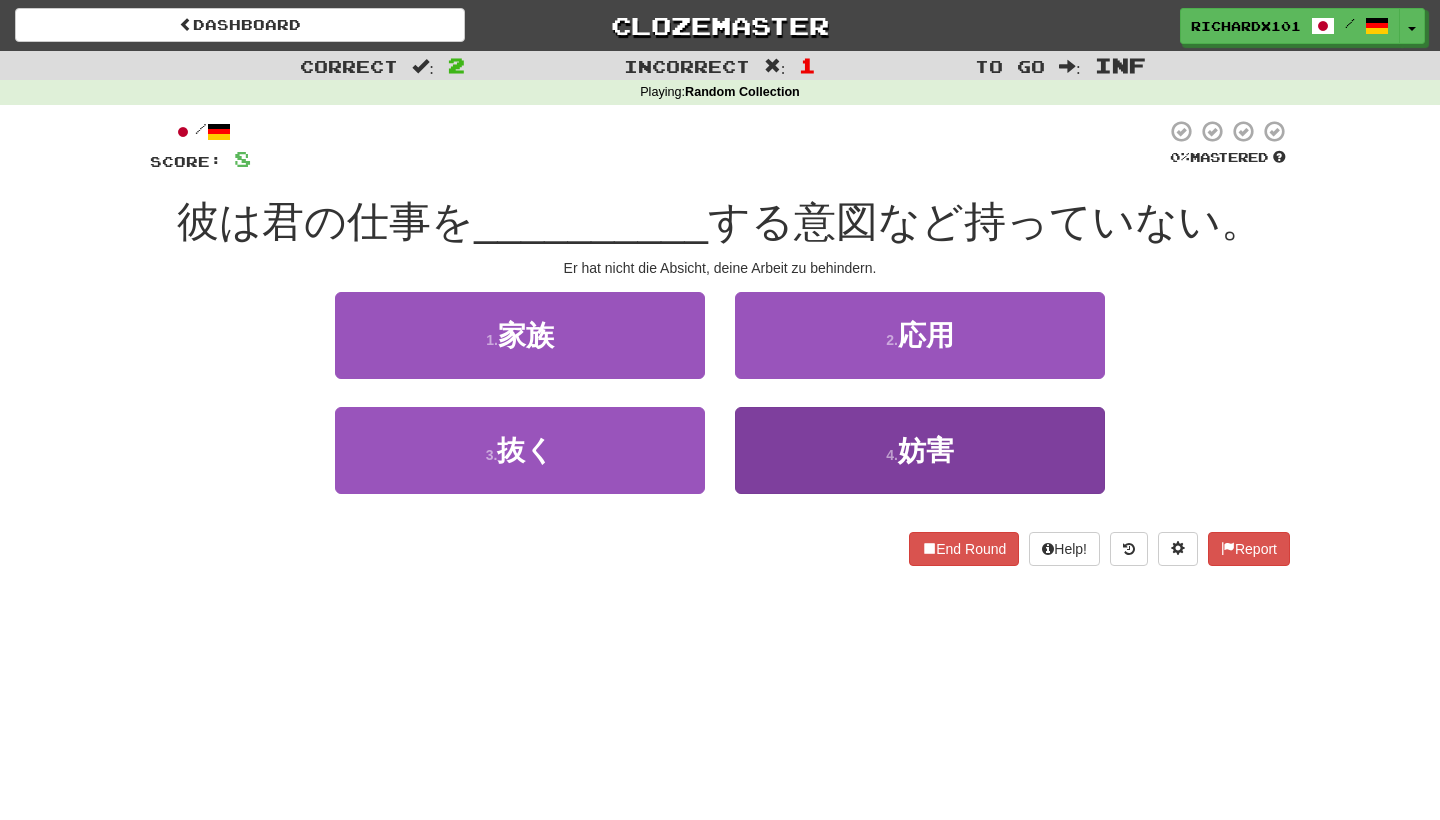 click on "4 .  妨害" at bounding box center [920, 450] 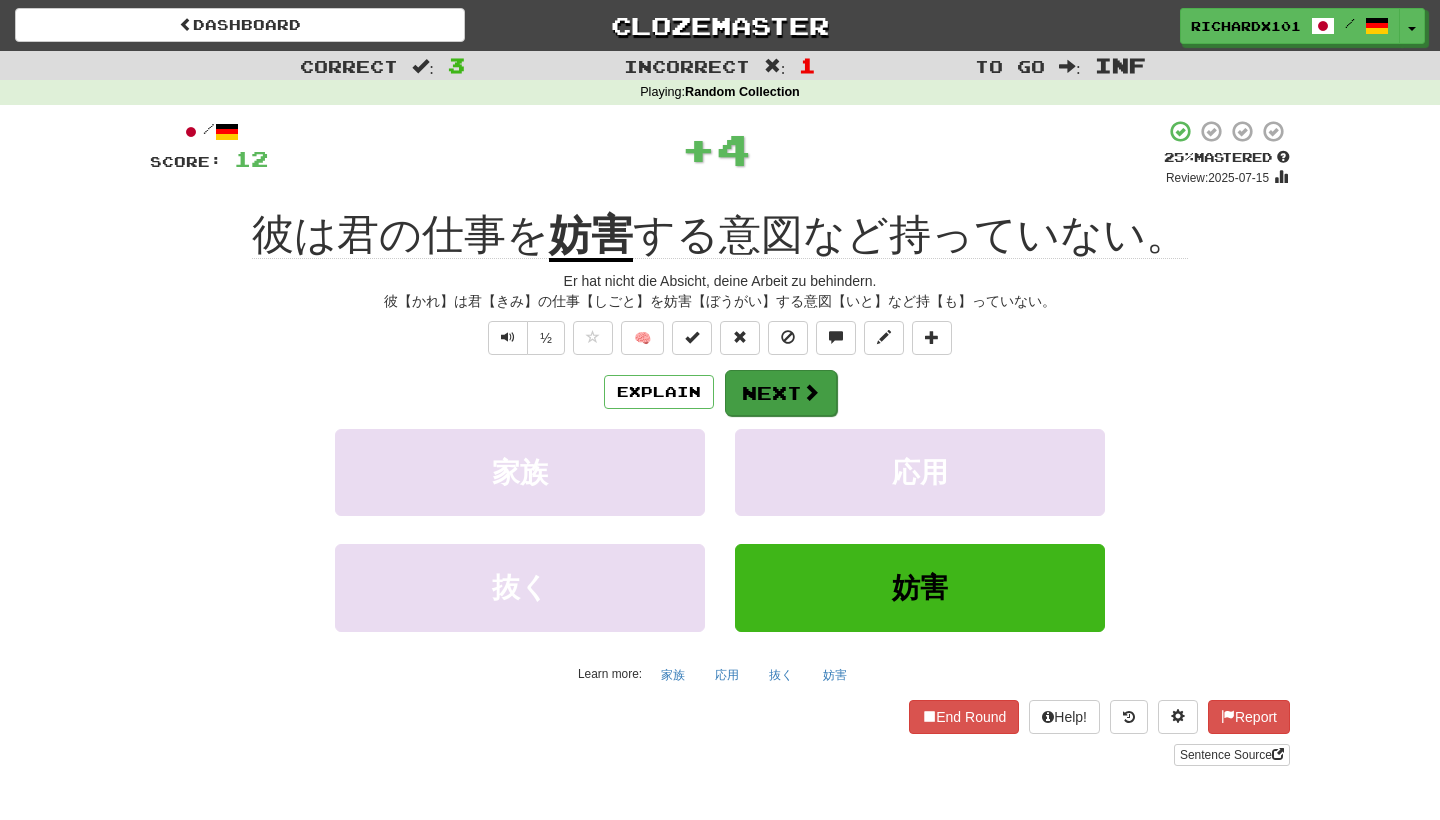 click on "Next" at bounding box center (781, 393) 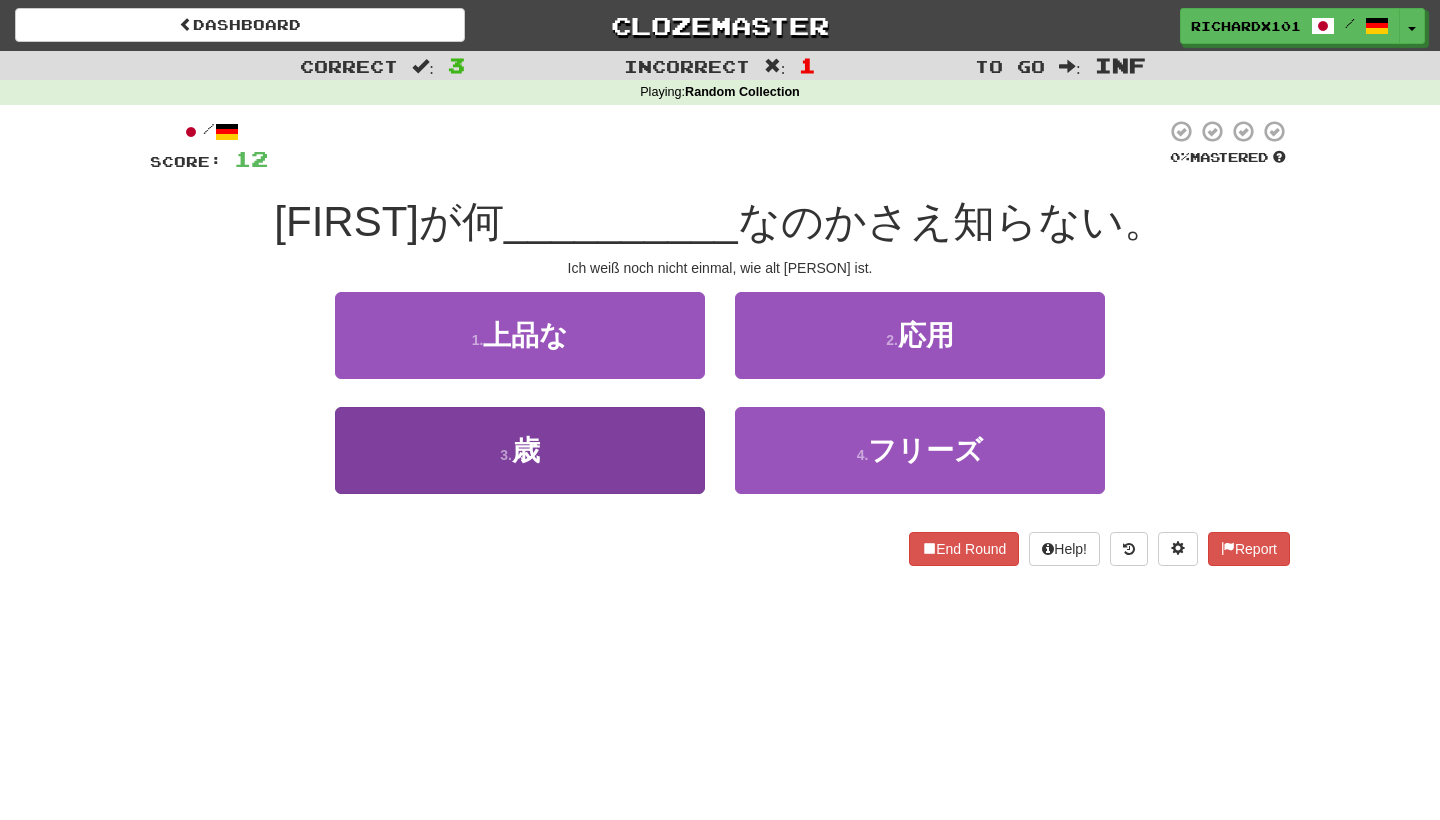 click on "3 .  歳" at bounding box center [520, 450] 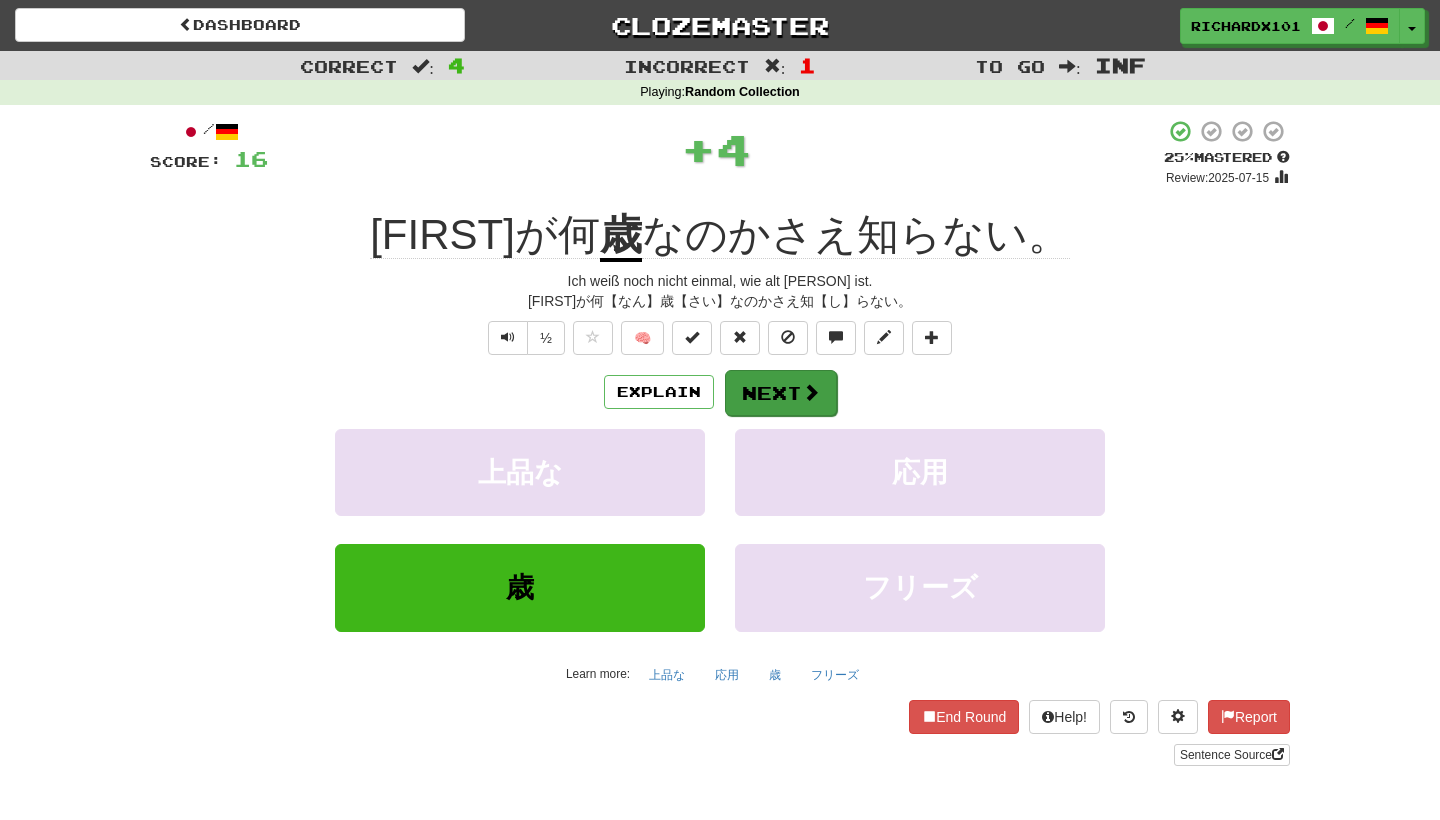 click on "Next" at bounding box center [781, 393] 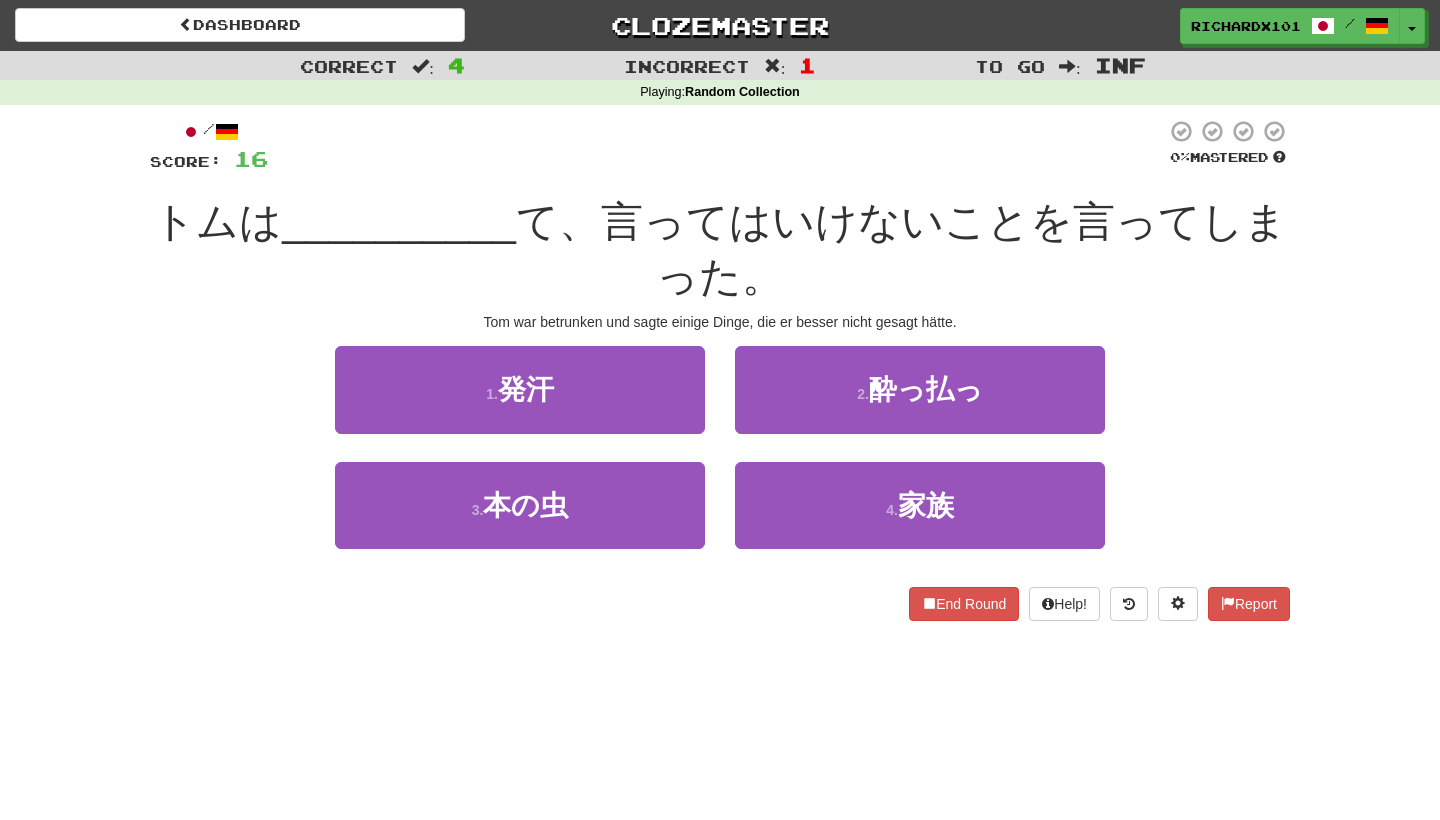 click on "2 .  酔っ払っ" at bounding box center (920, 389) 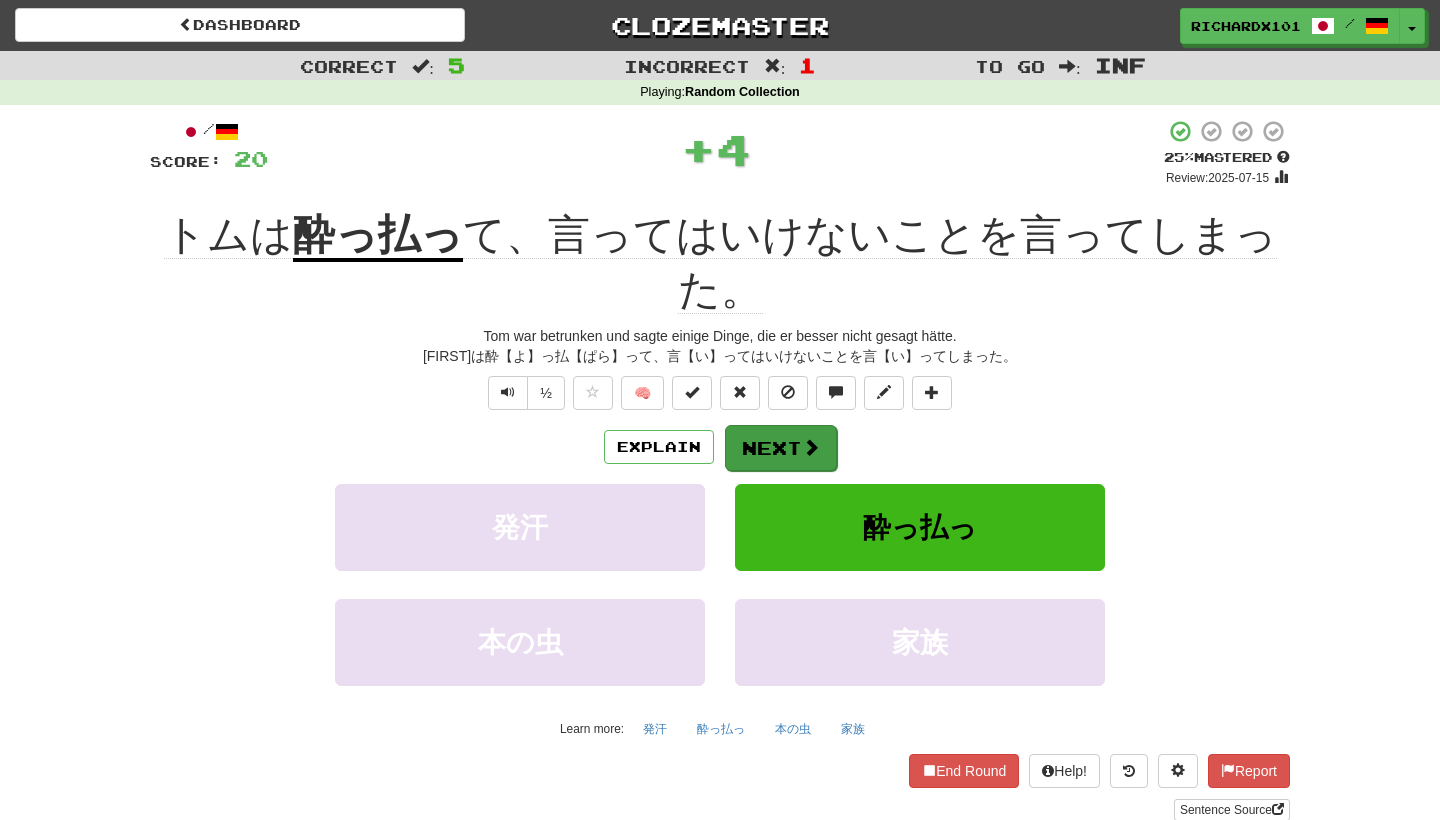 click on "Next" at bounding box center [781, 448] 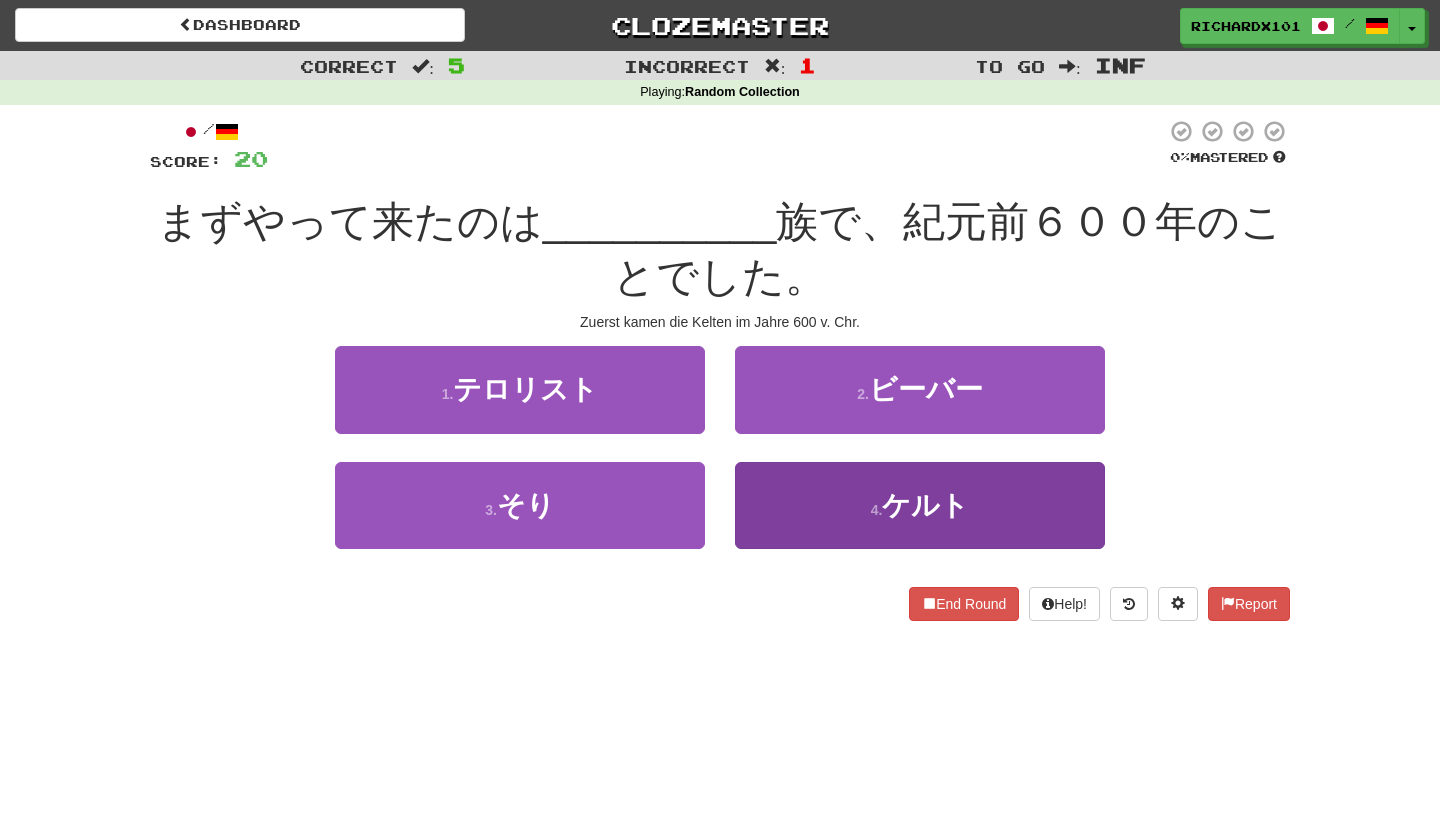 click on "4 .  ケルト" at bounding box center [920, 505] 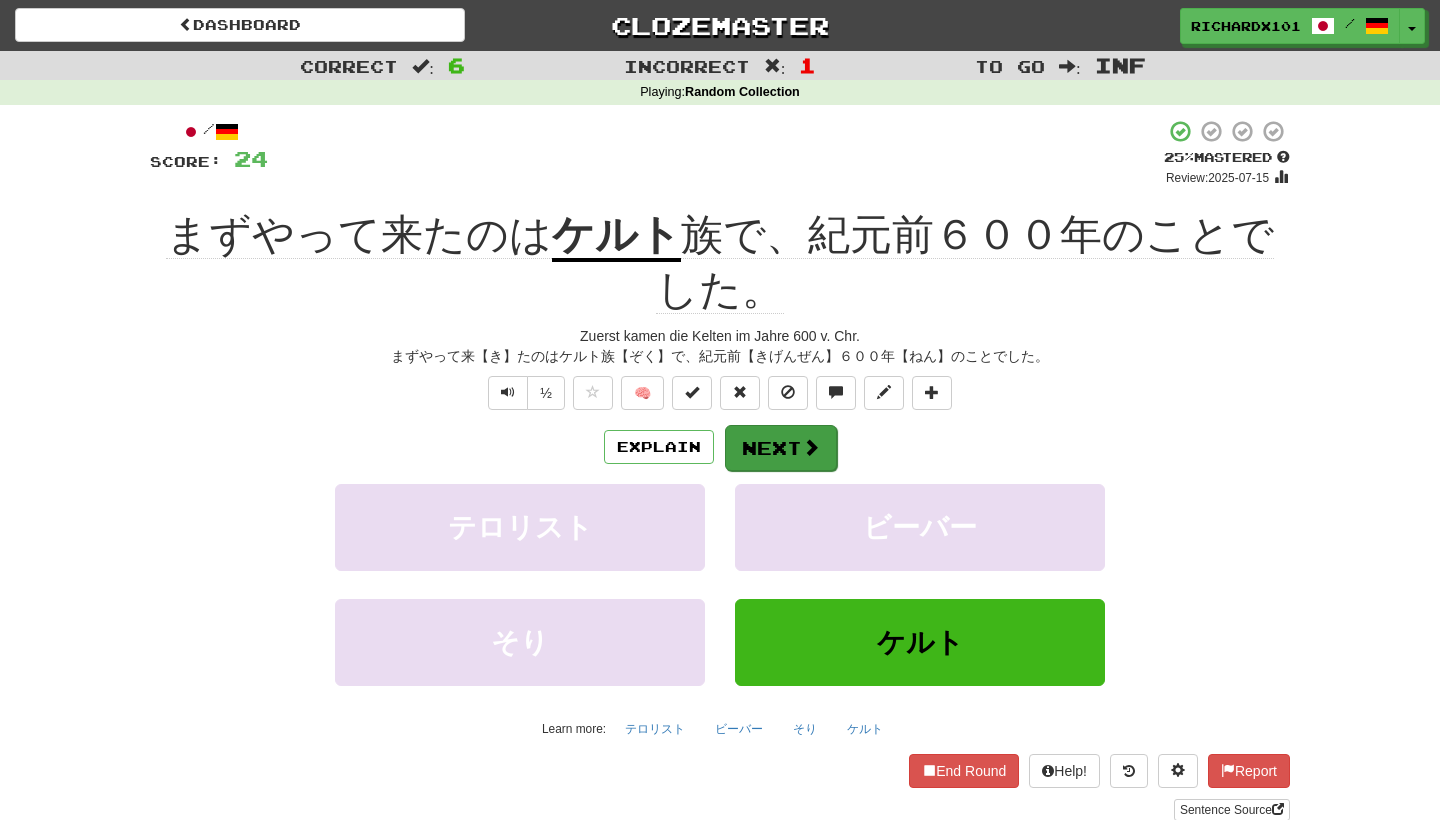 click on "Next" at bounding box center [781, 448] 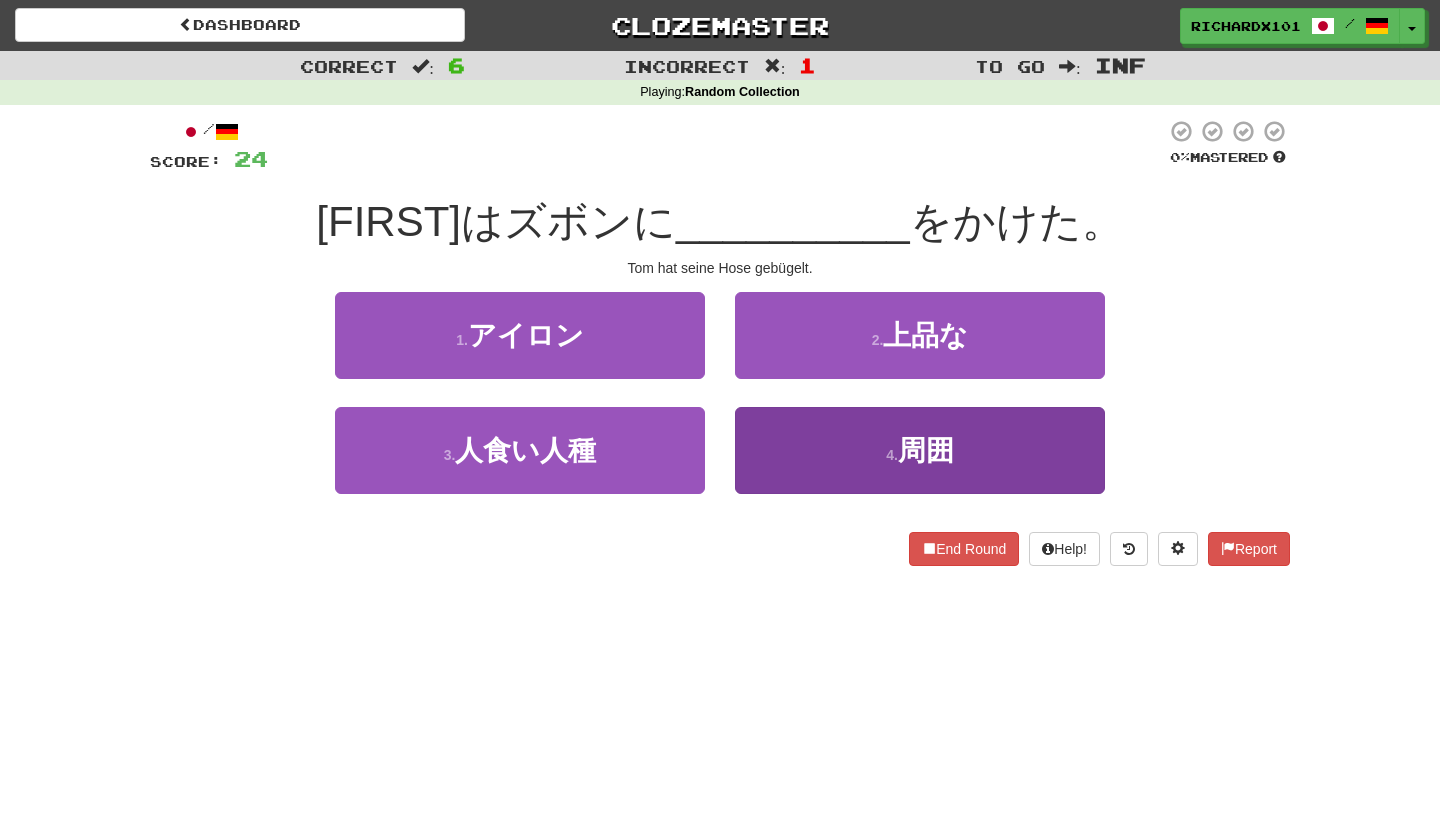 click on "4 .  周囲" at bounding box center [920, 450] 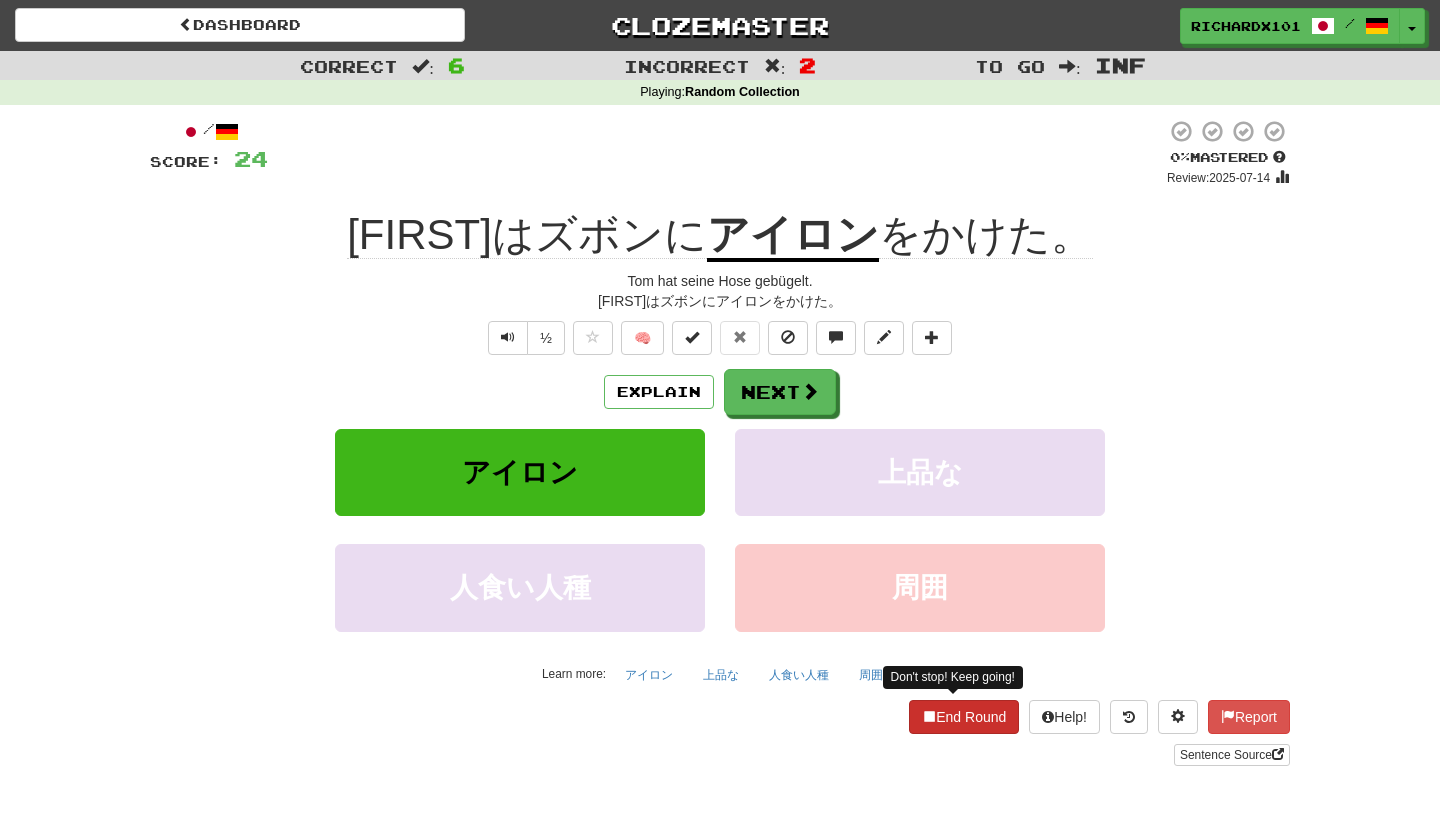click on "End Round" at bounding box center (964, 717) 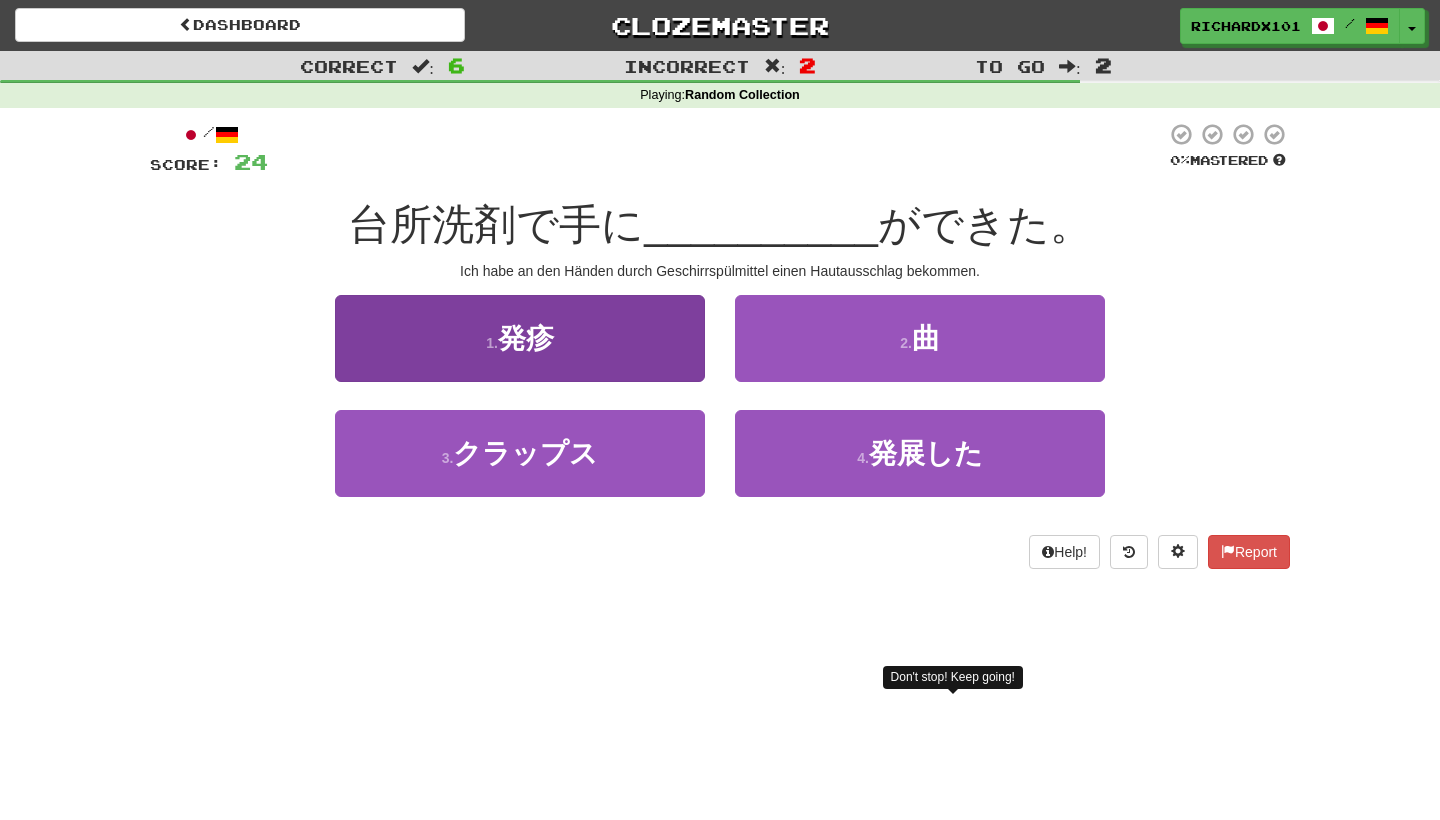 click on "1 .  発疹" at bounding box center [520, 338] 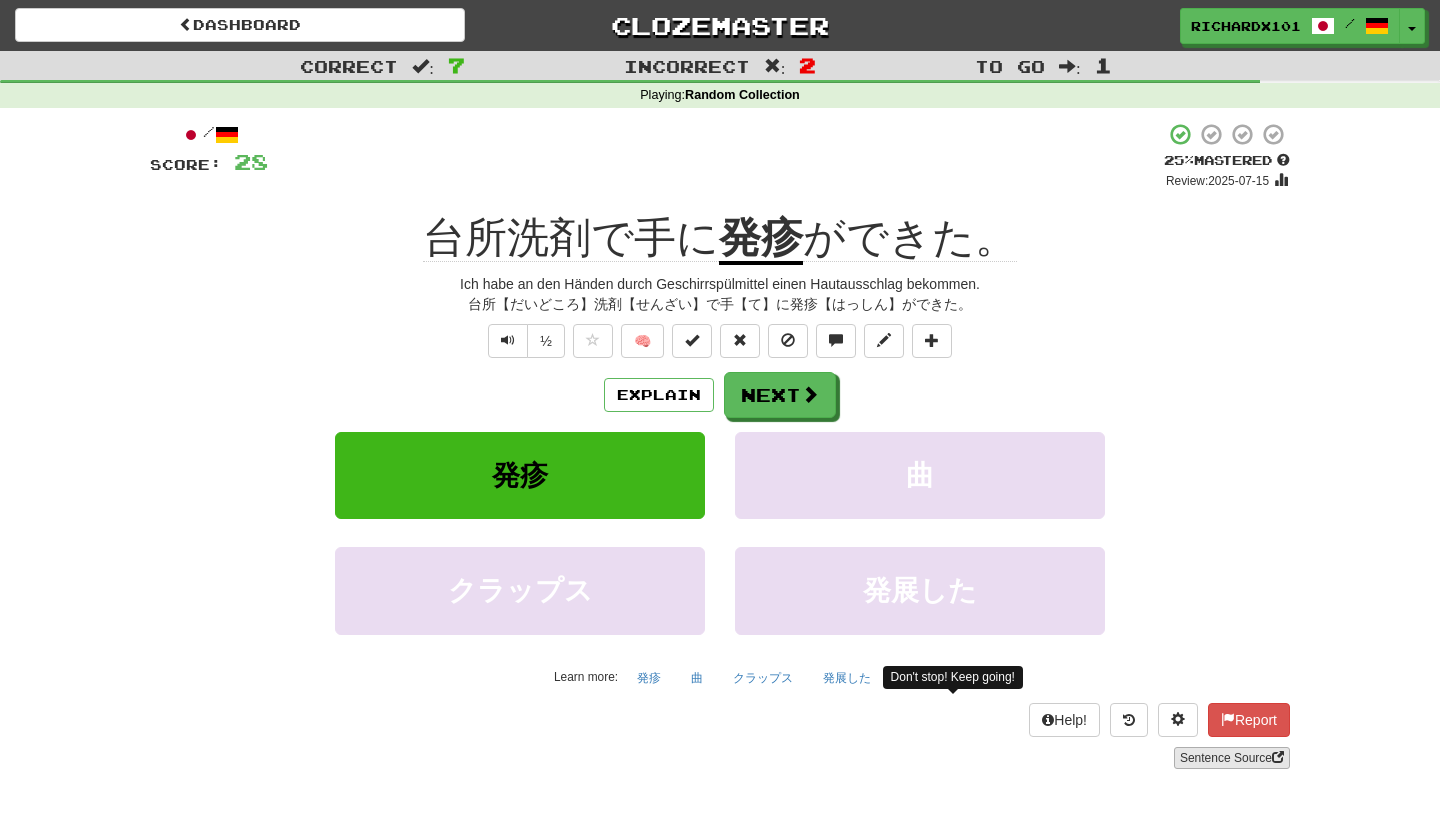 click on "Sentence Source" at bounding box center [1232, 758] 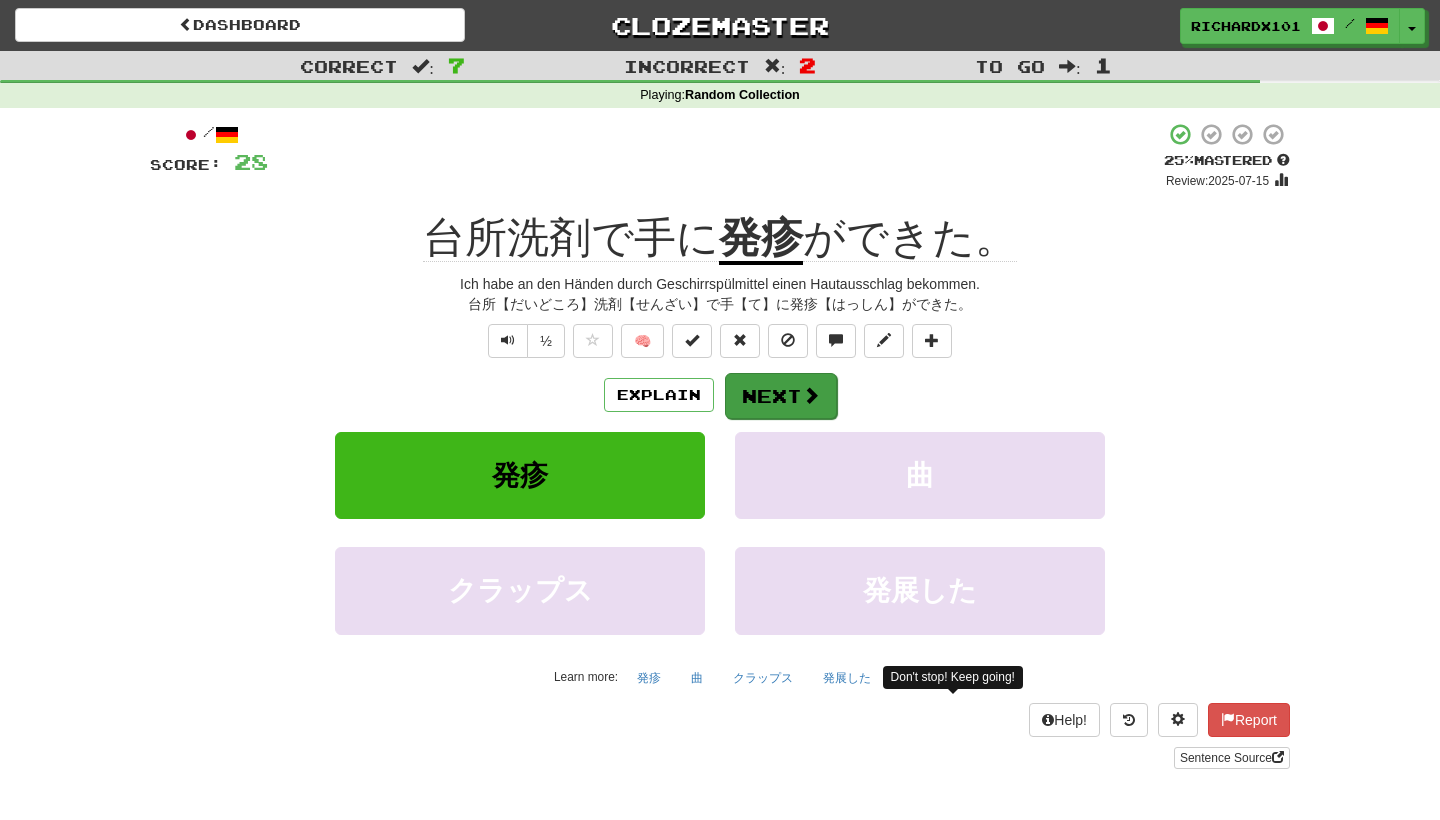 click on "Next" at bounding box center [781, 396] 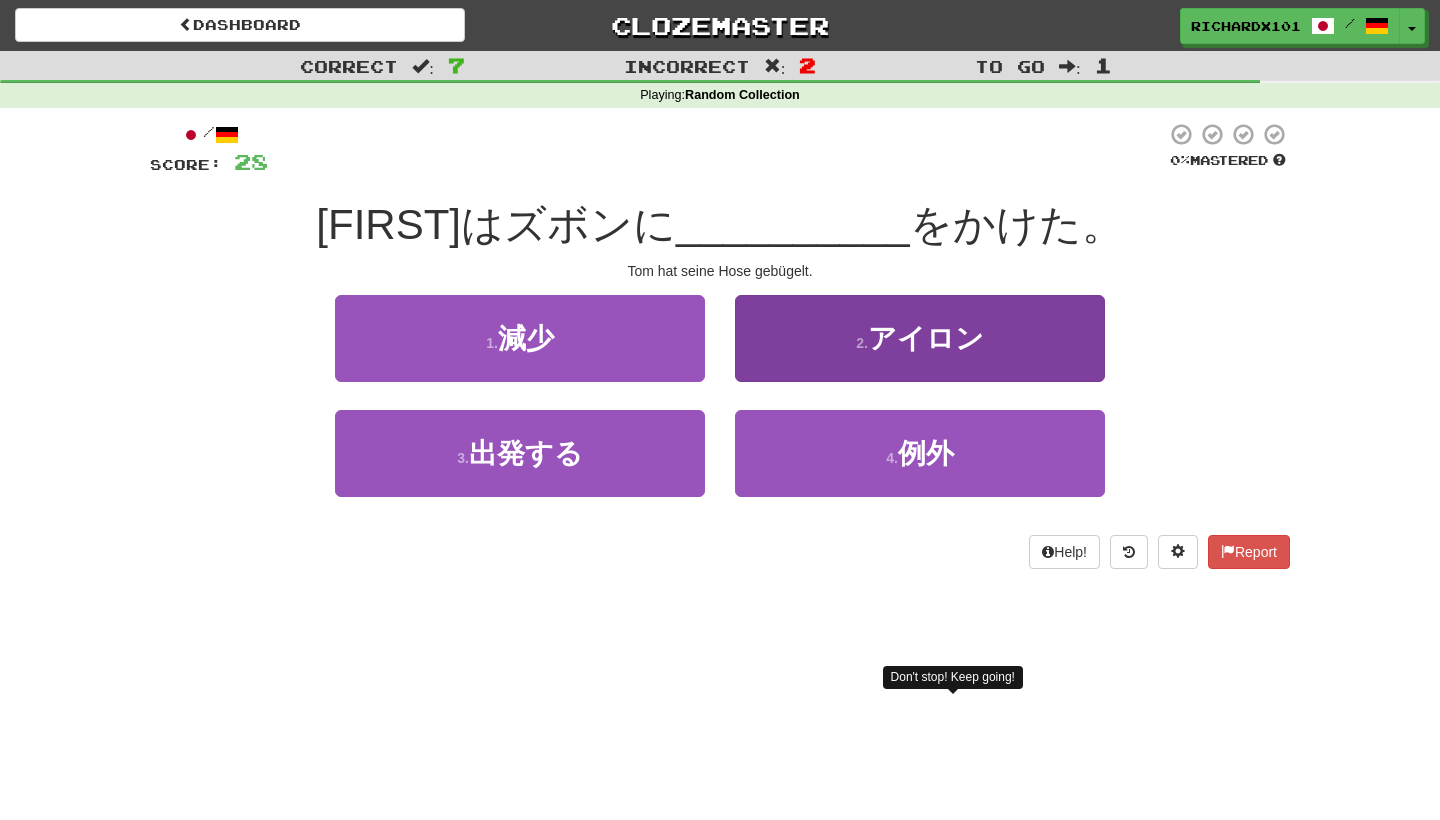 click on "2 .  アイロン" at bounding box center (920, 338) 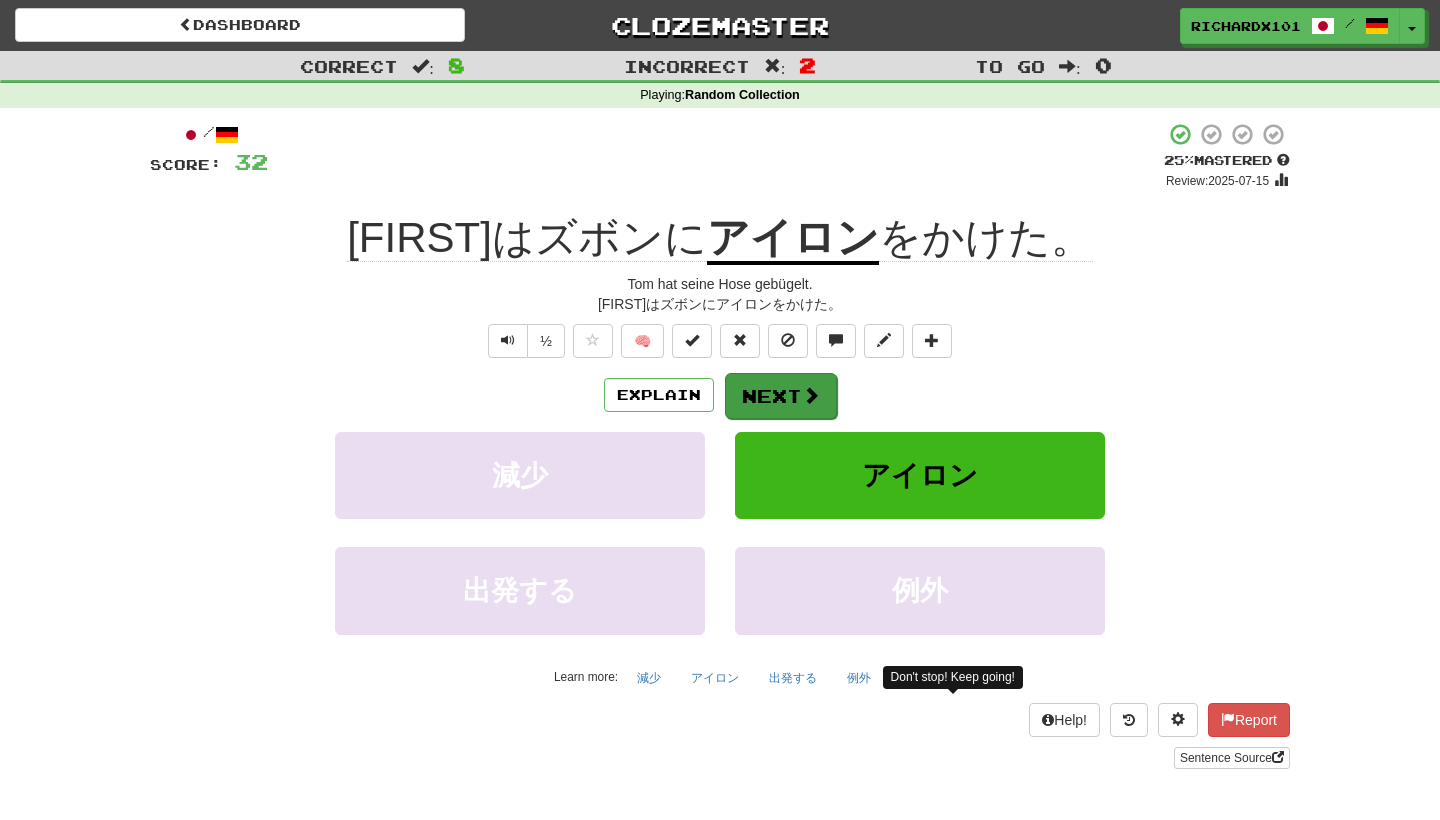 click on "Next" at bounding box center [781, 396] 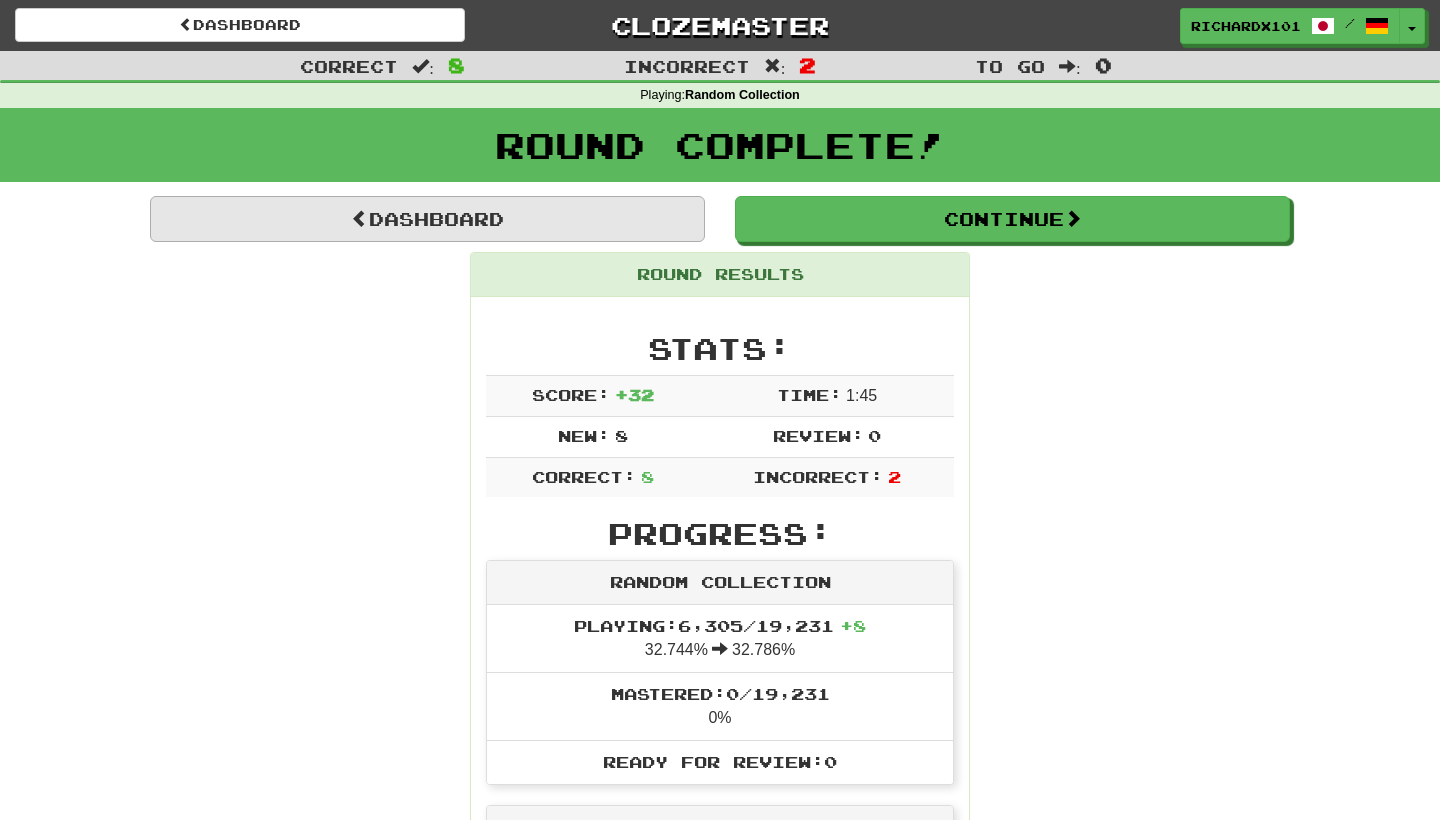 click on "Dashboard" at bounding box center [427, 219] 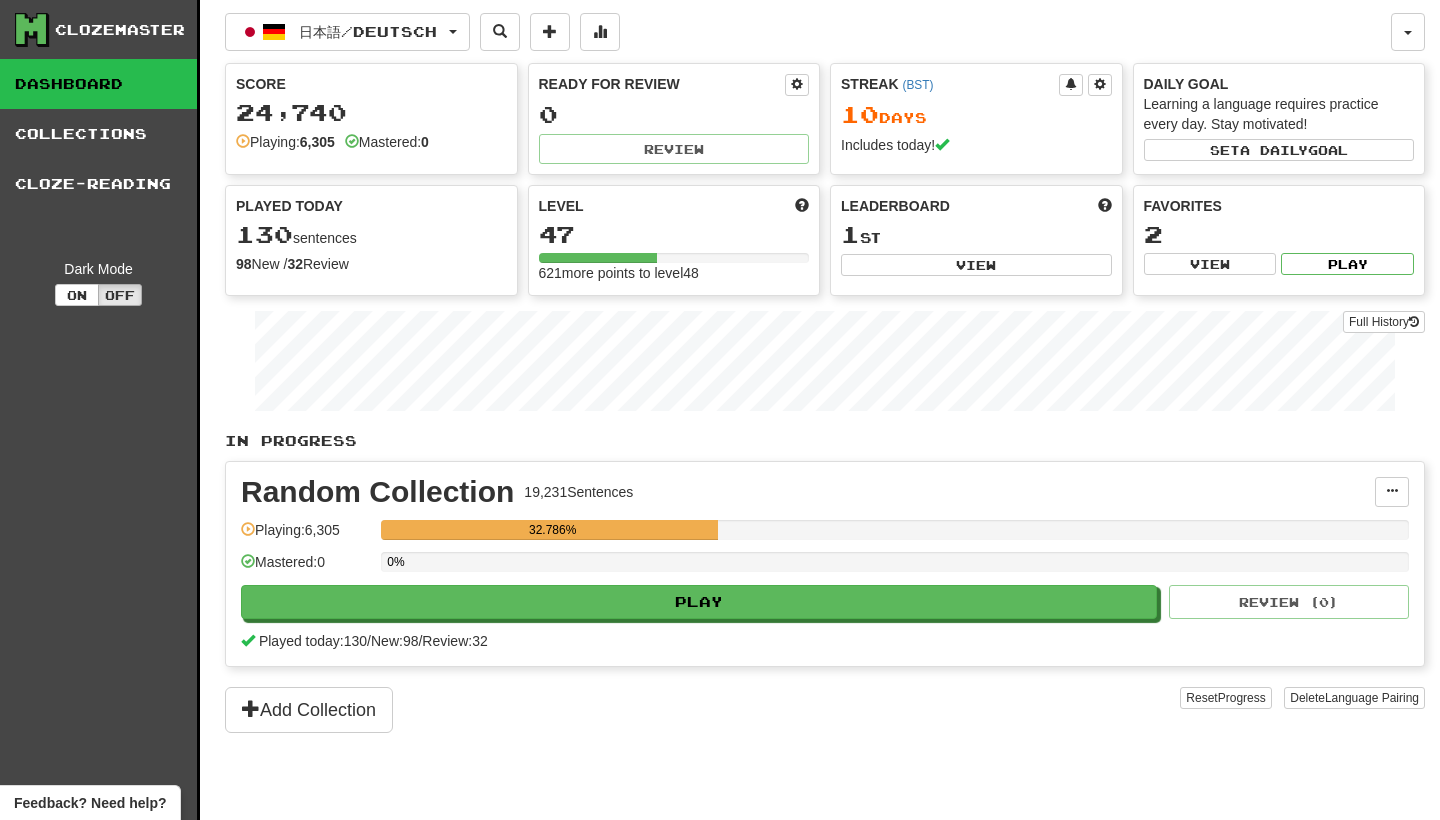 scroll, scrollTop: 0, scrollLeft: 0, axis: both 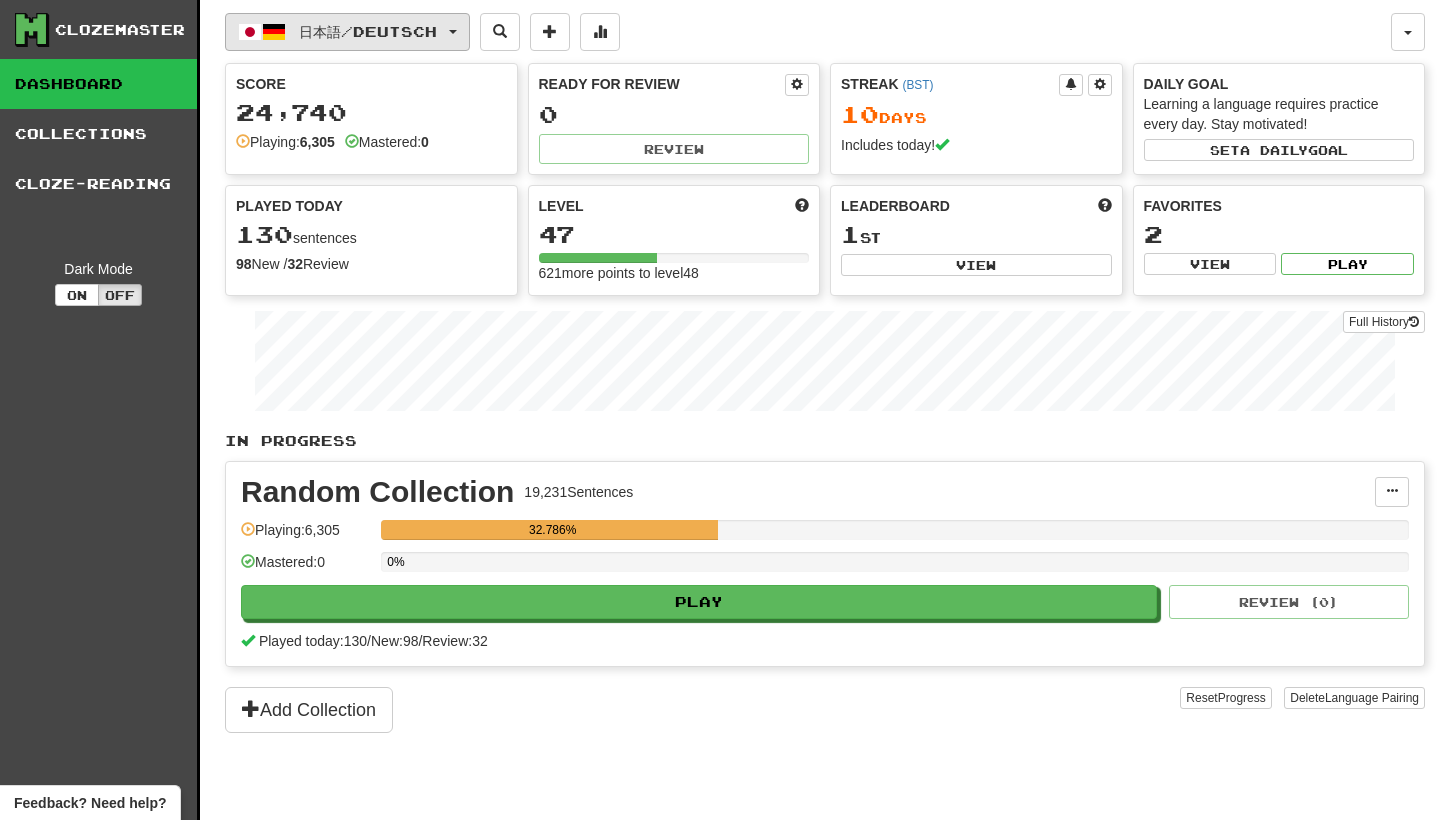 click at bounding box center [453, 32] 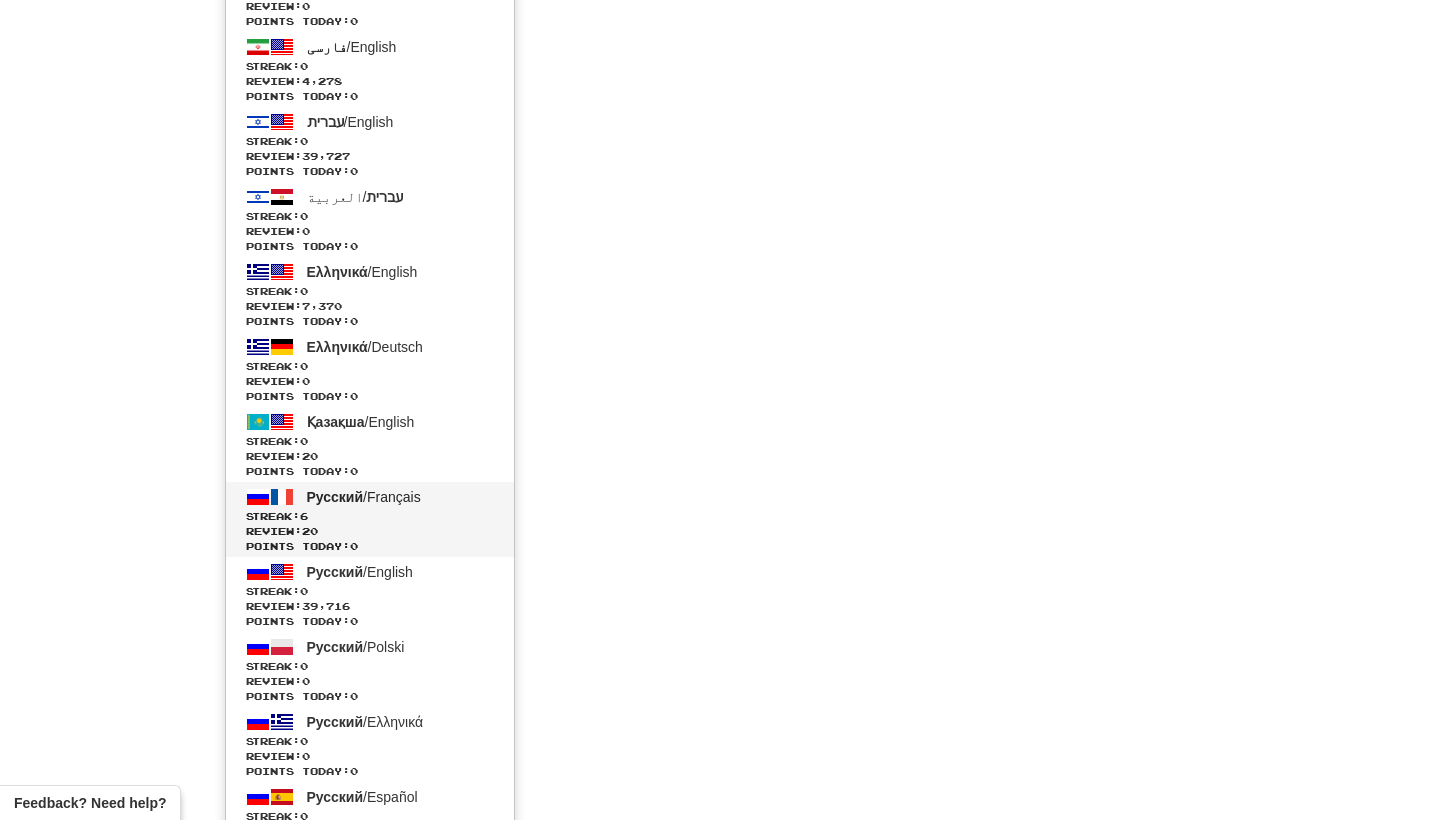 scroll, scrollTop: 4903, scrollLeft: 0, axis: vertical 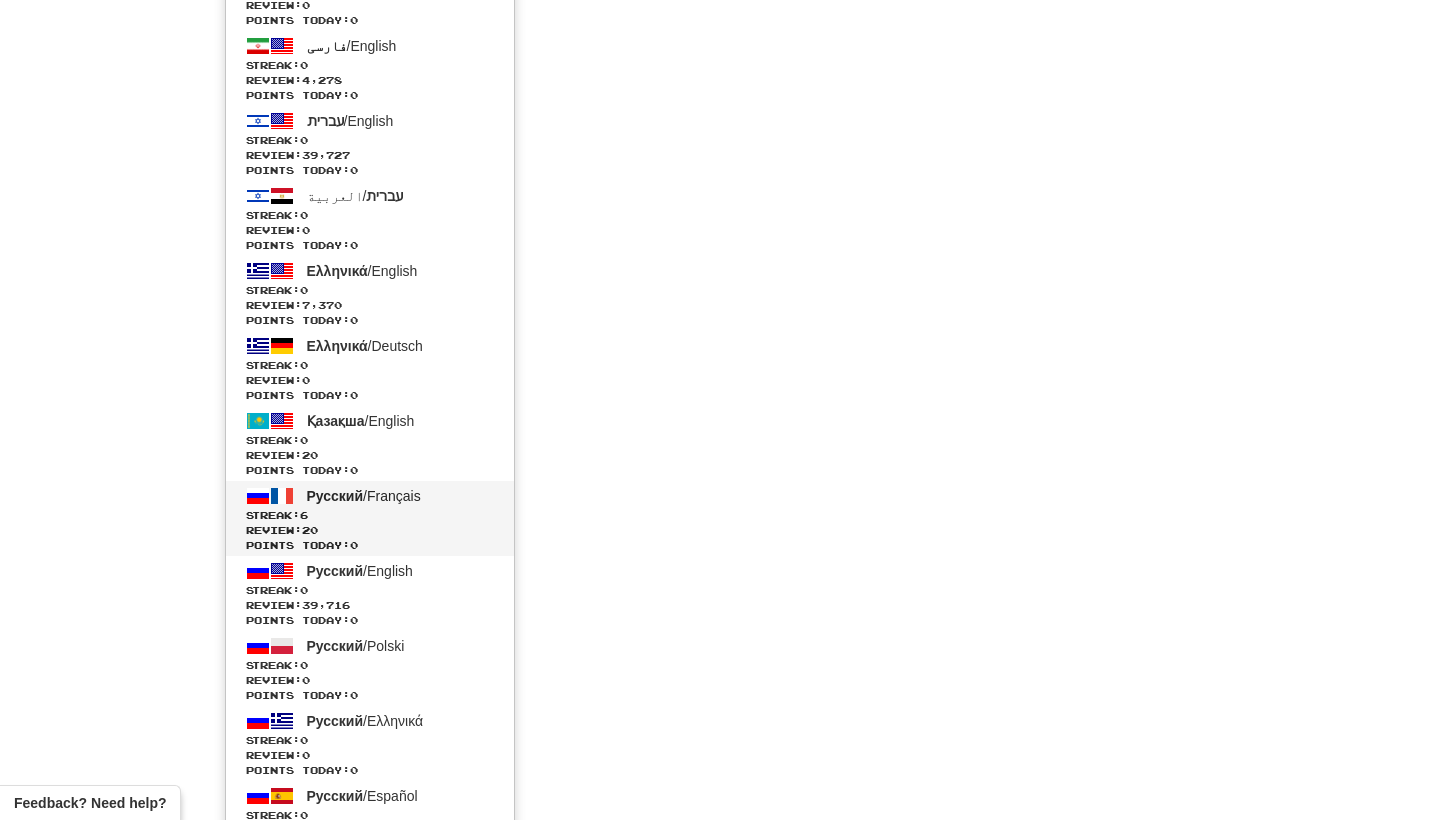 click on "Streak:  6" at bounding box center [370, 515] 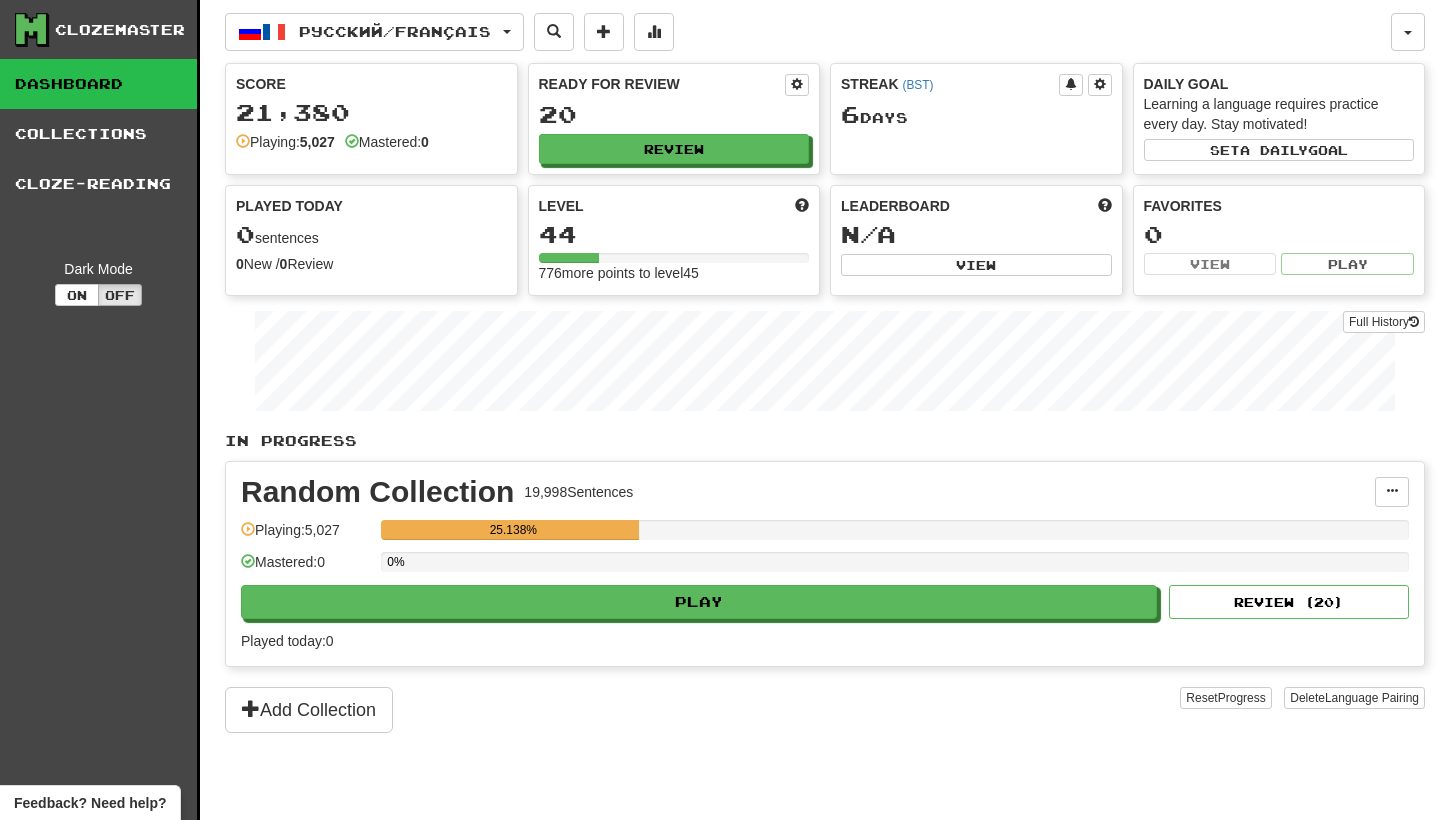 scroll, scrollTop: 0, scrollLeft: 0, axis: both 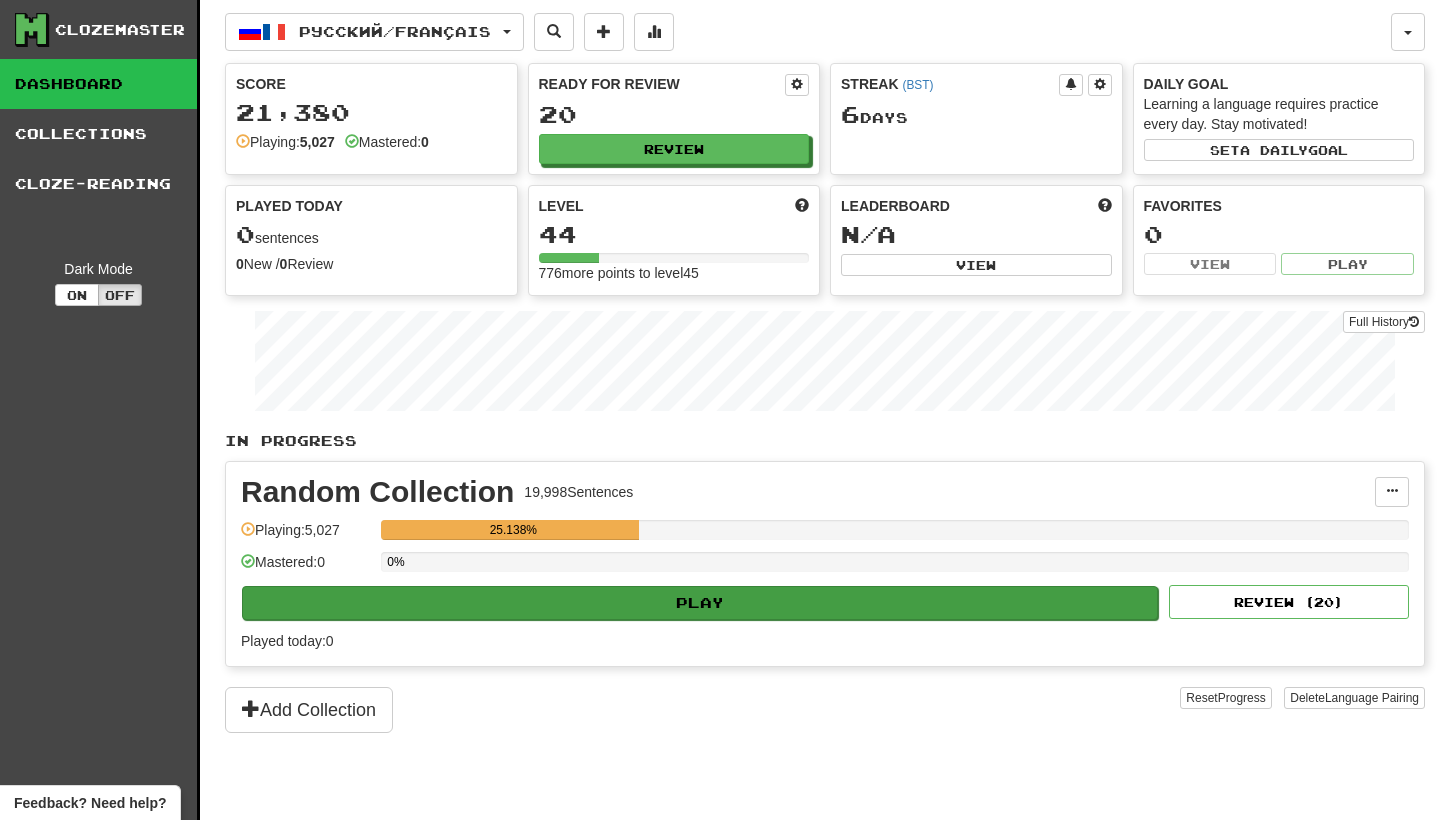 click on "Play" at bounding box center (700, 603) 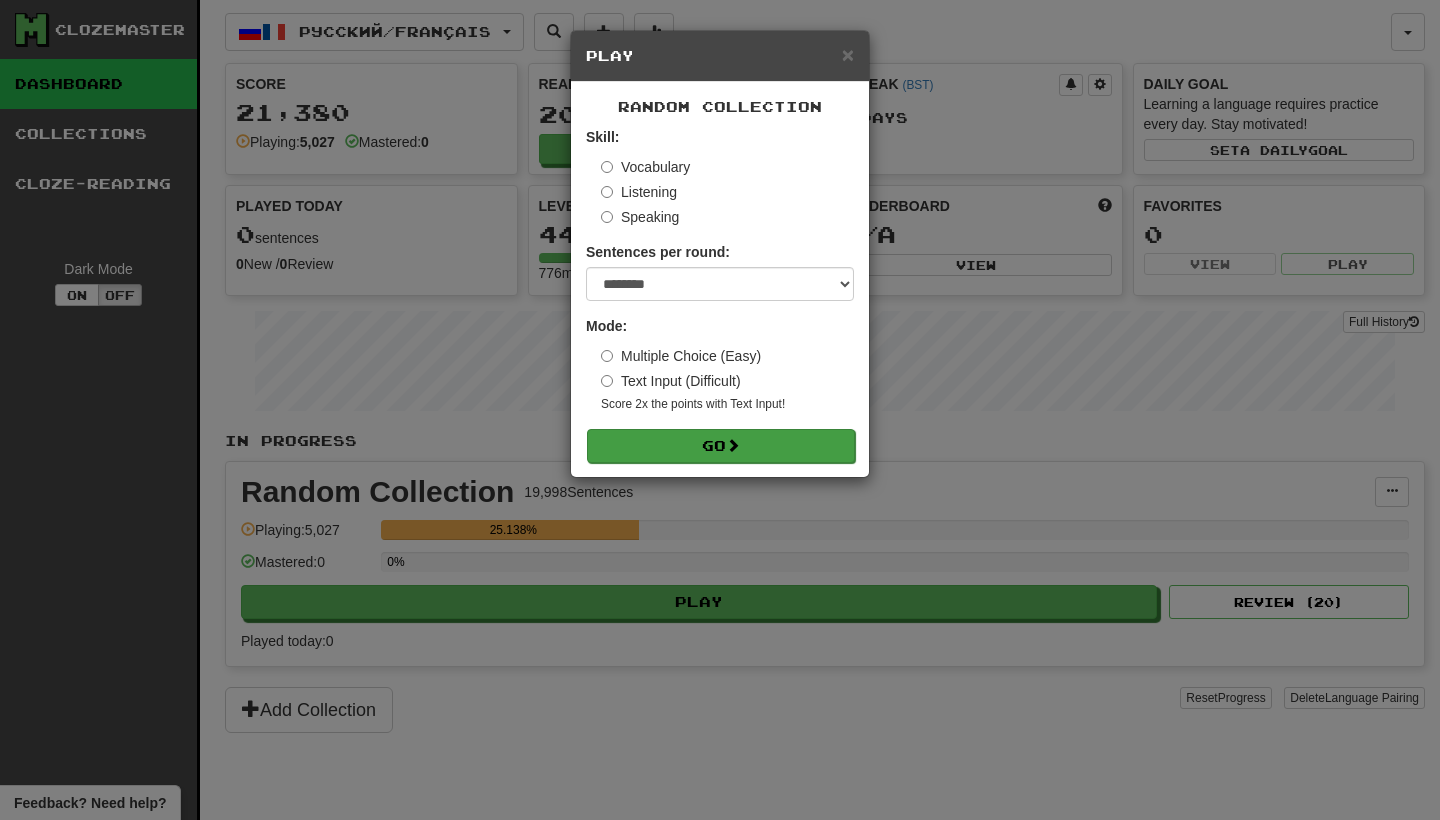 click on "Go" at bounding box center [721, 446] 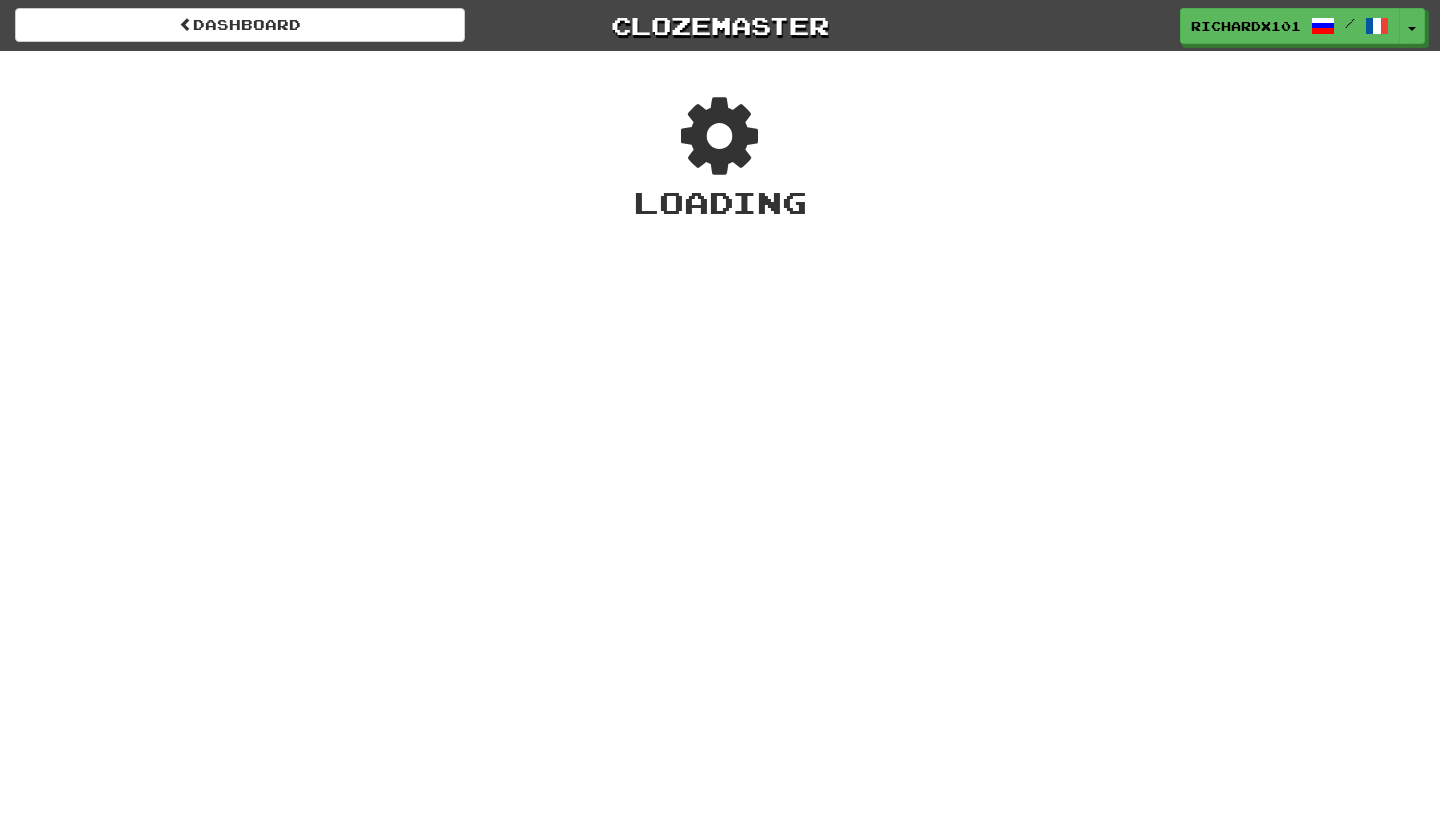 scroll, scrollTop: 0, scrollLeft: 0, axis: both 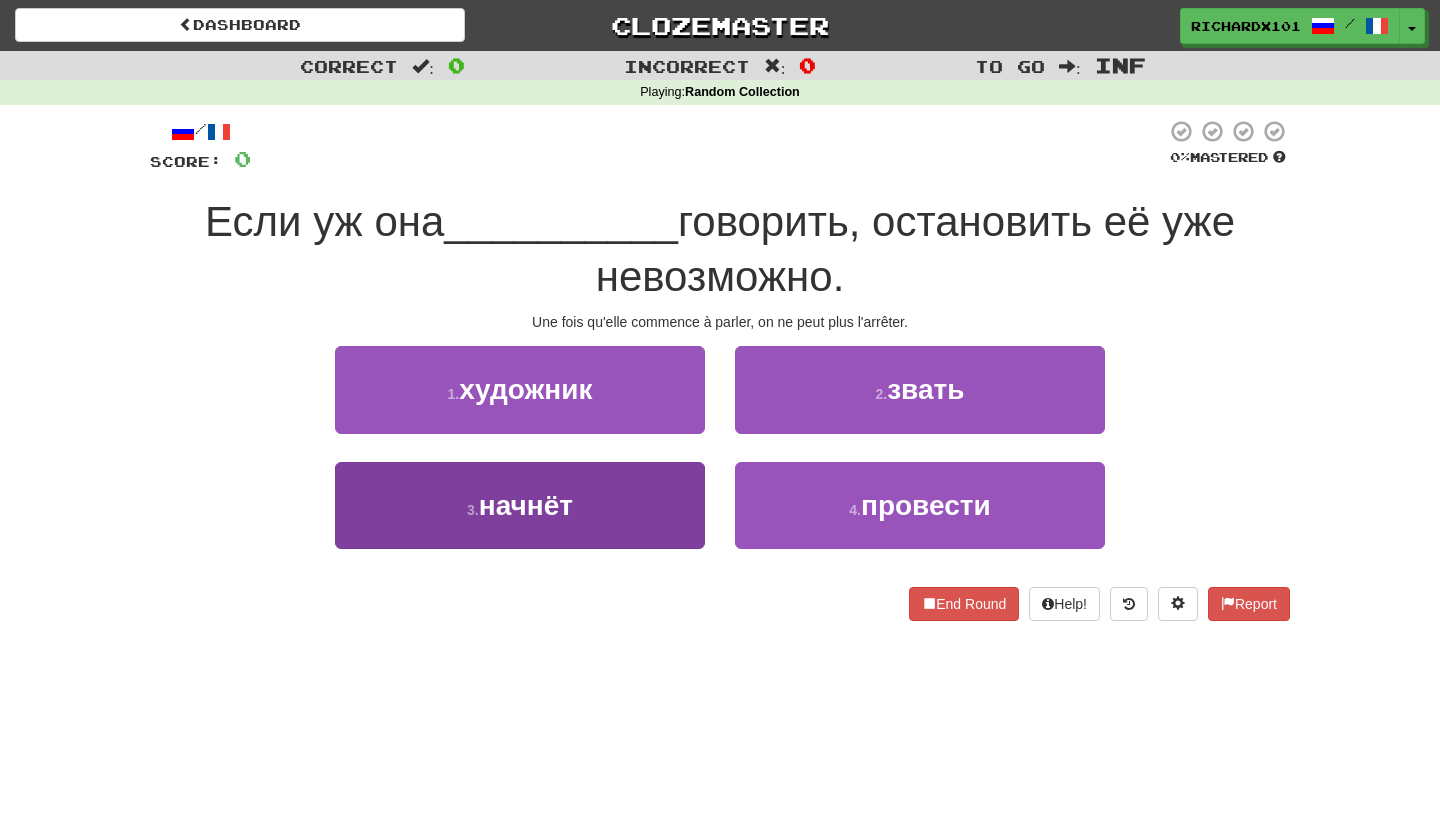 click on "3 .  начнёт" at bounding box center (520, 505) 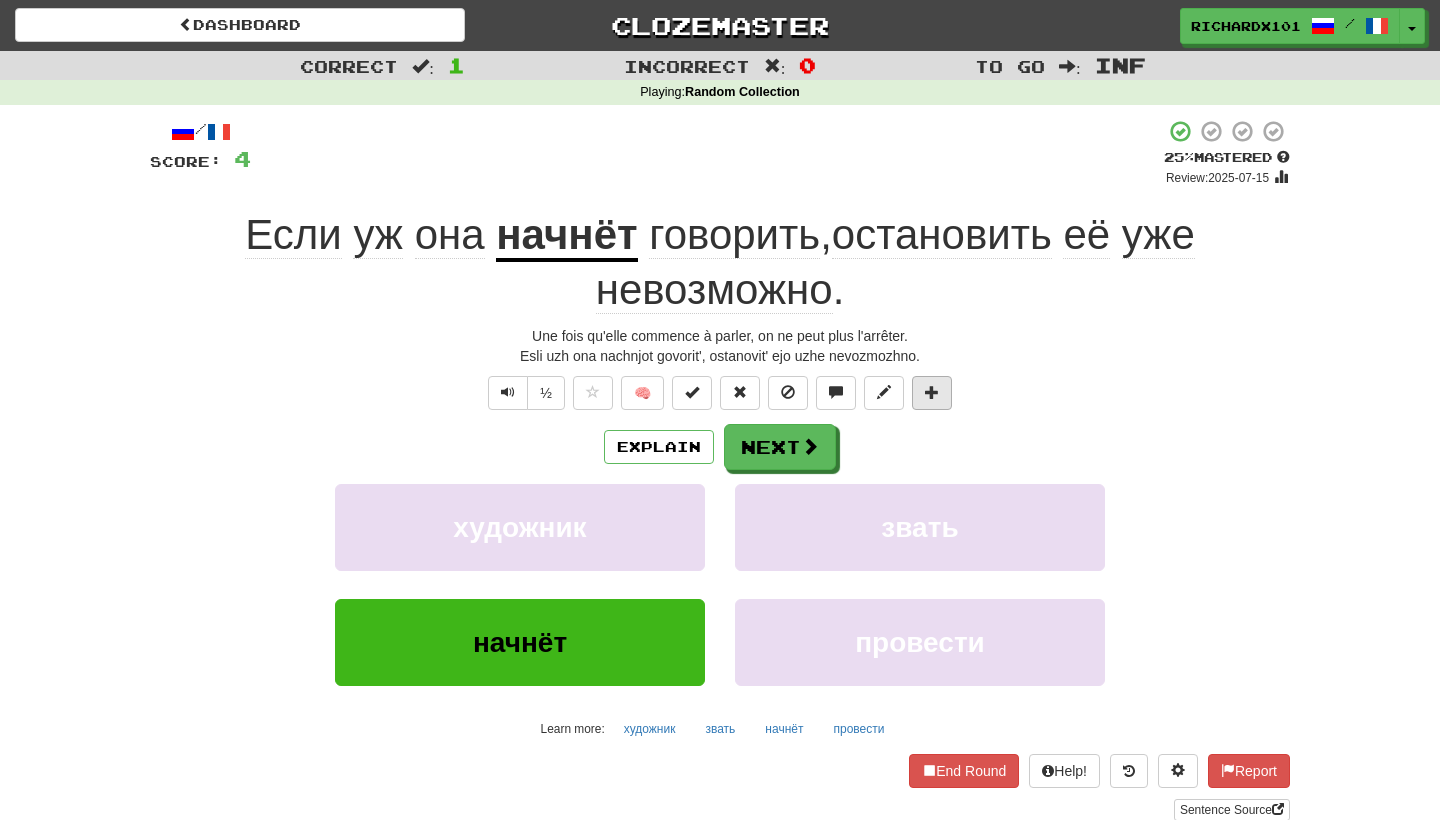 click at bounding box center [932, 392] 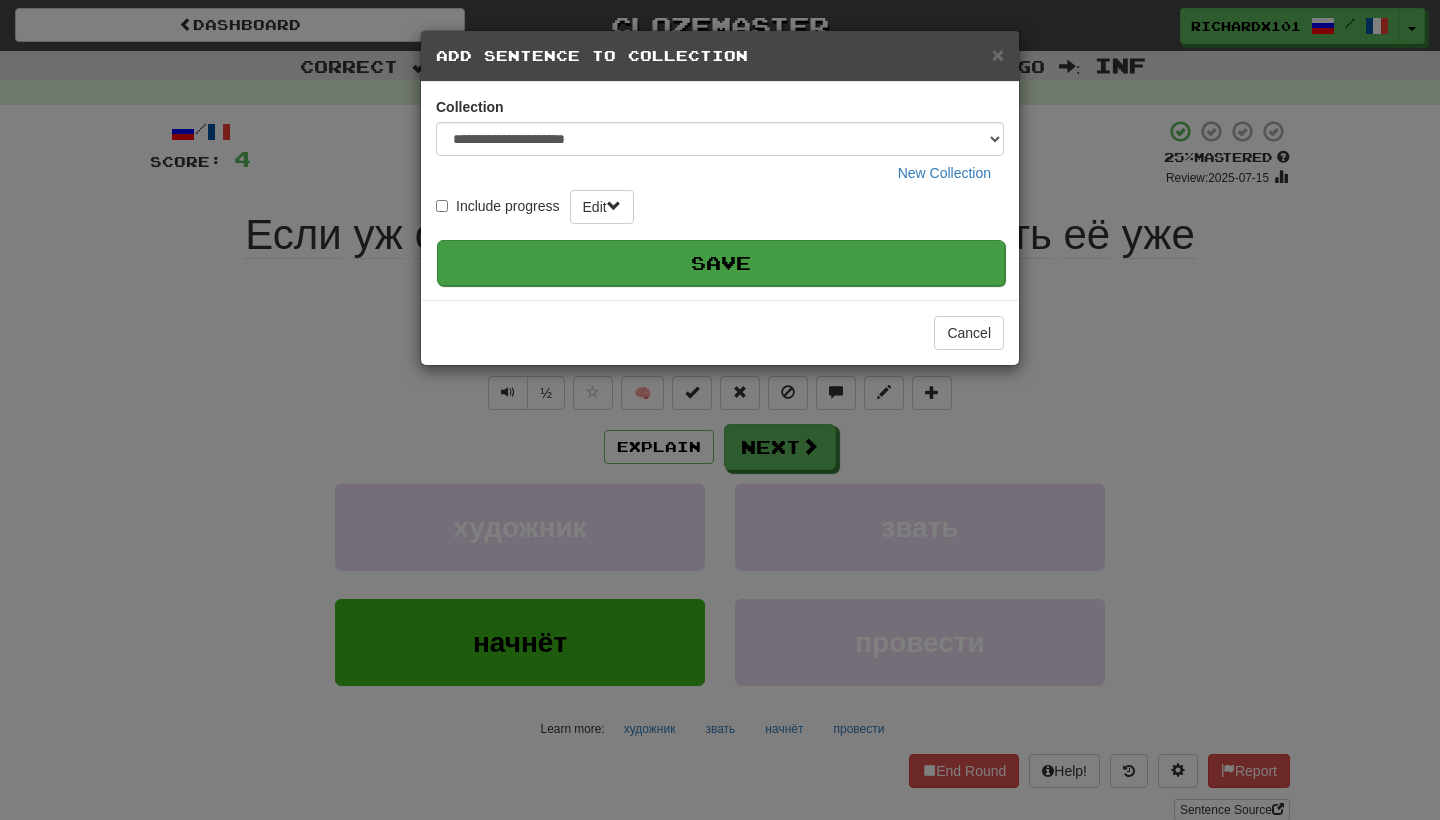click on "Save" at bounding box center (721, 263) 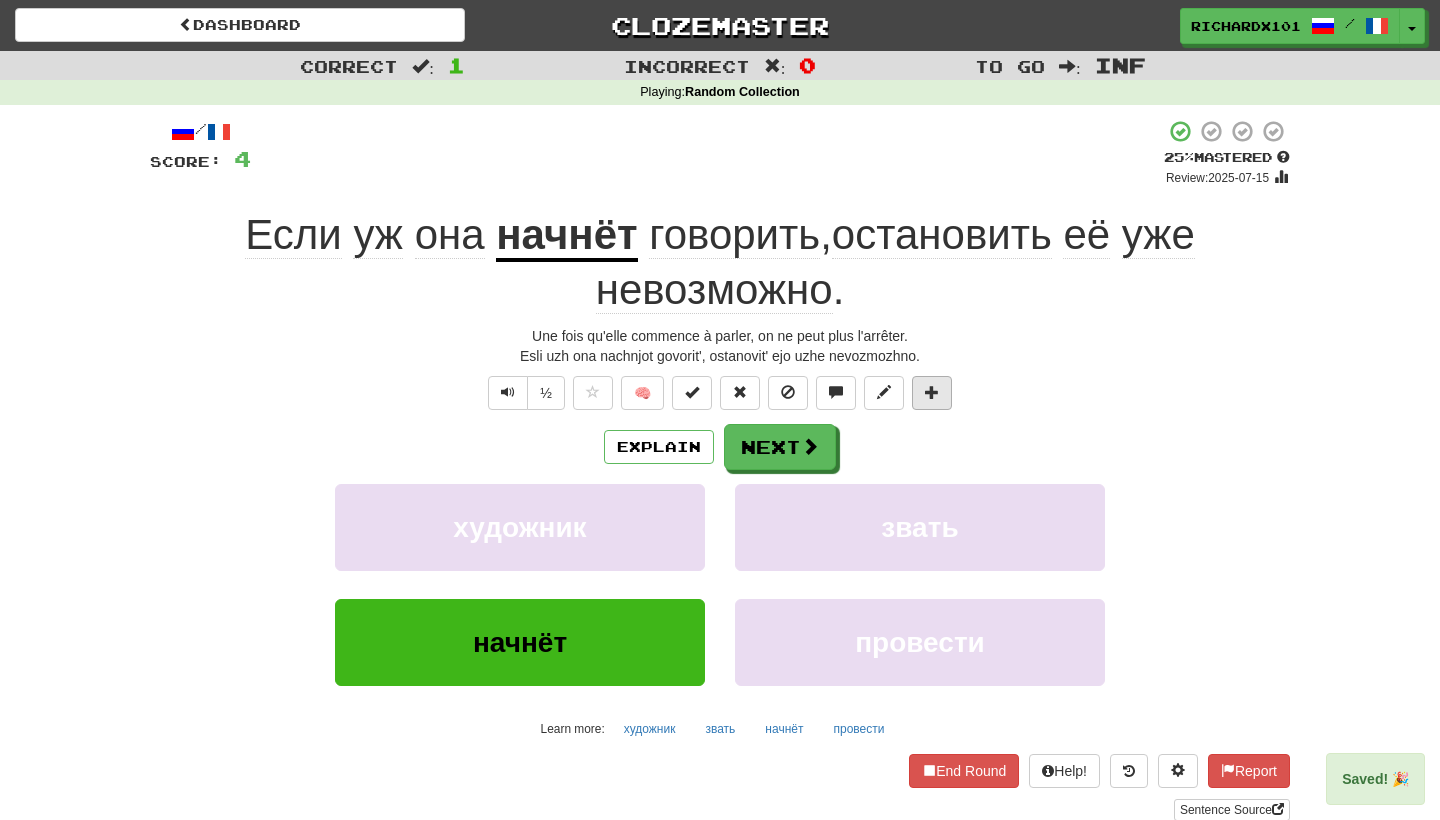 click at bounding box center (932, 392) 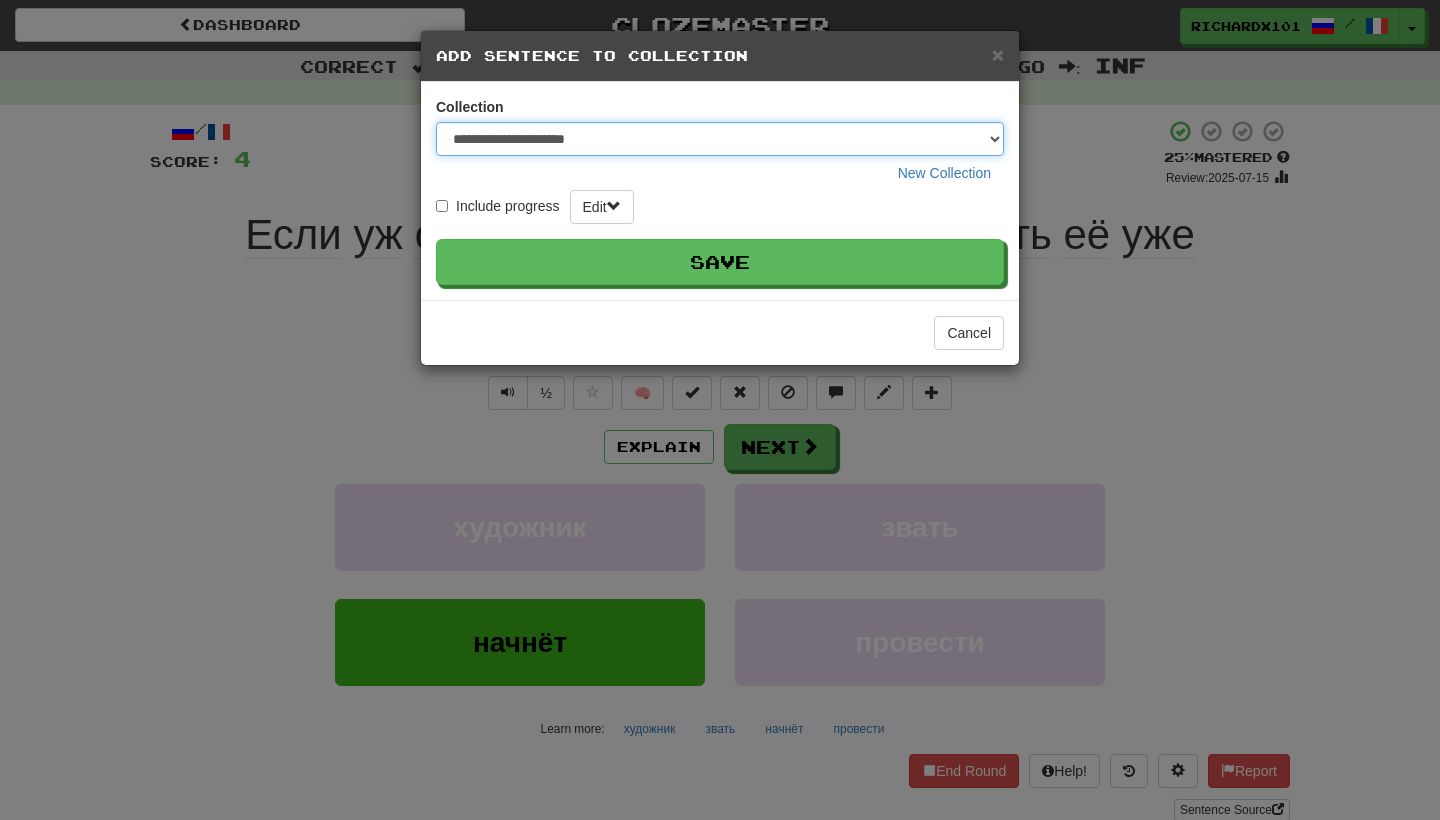 select on "*****" 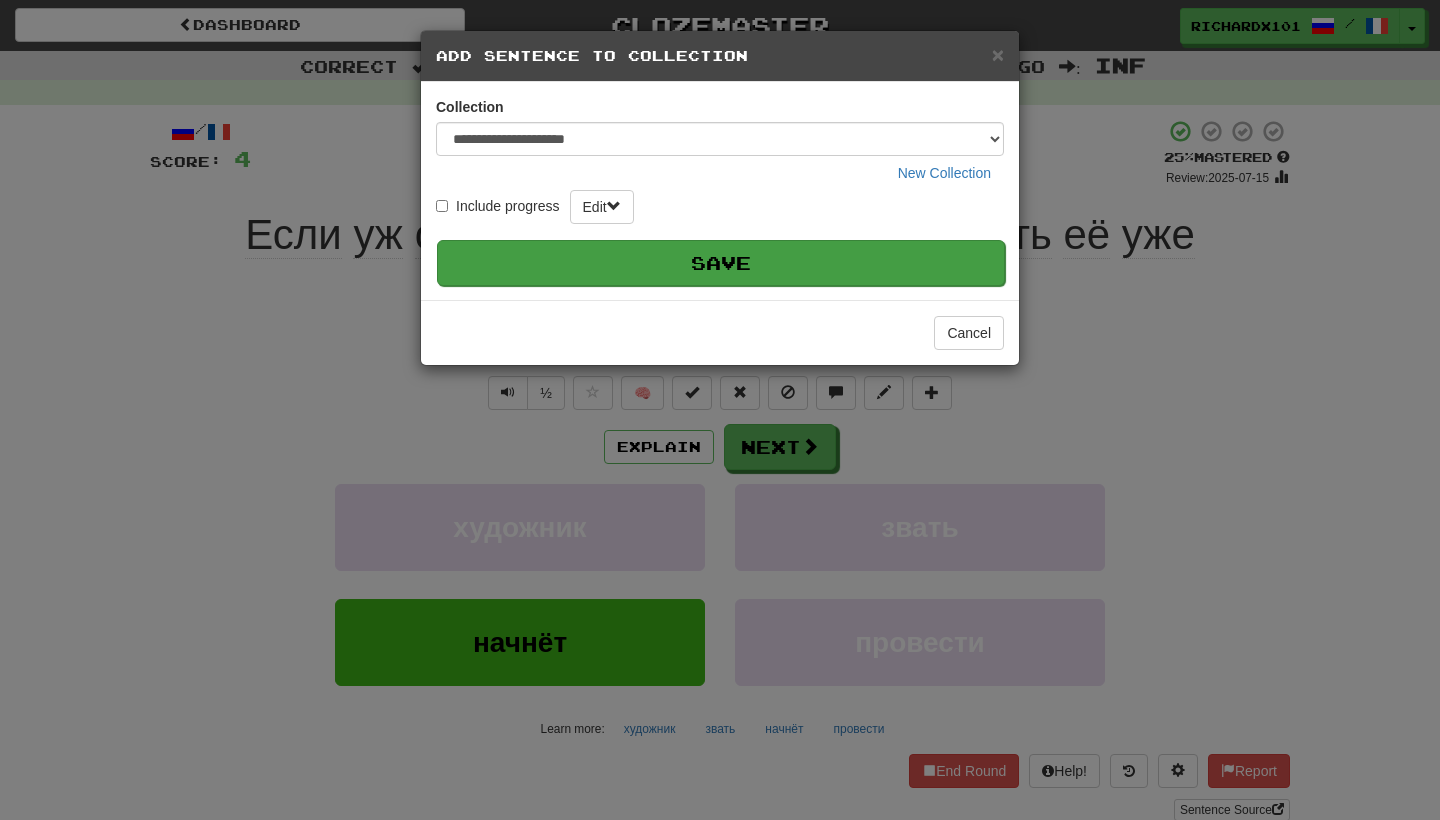 click on "Save" at bounding box center [721, 263] 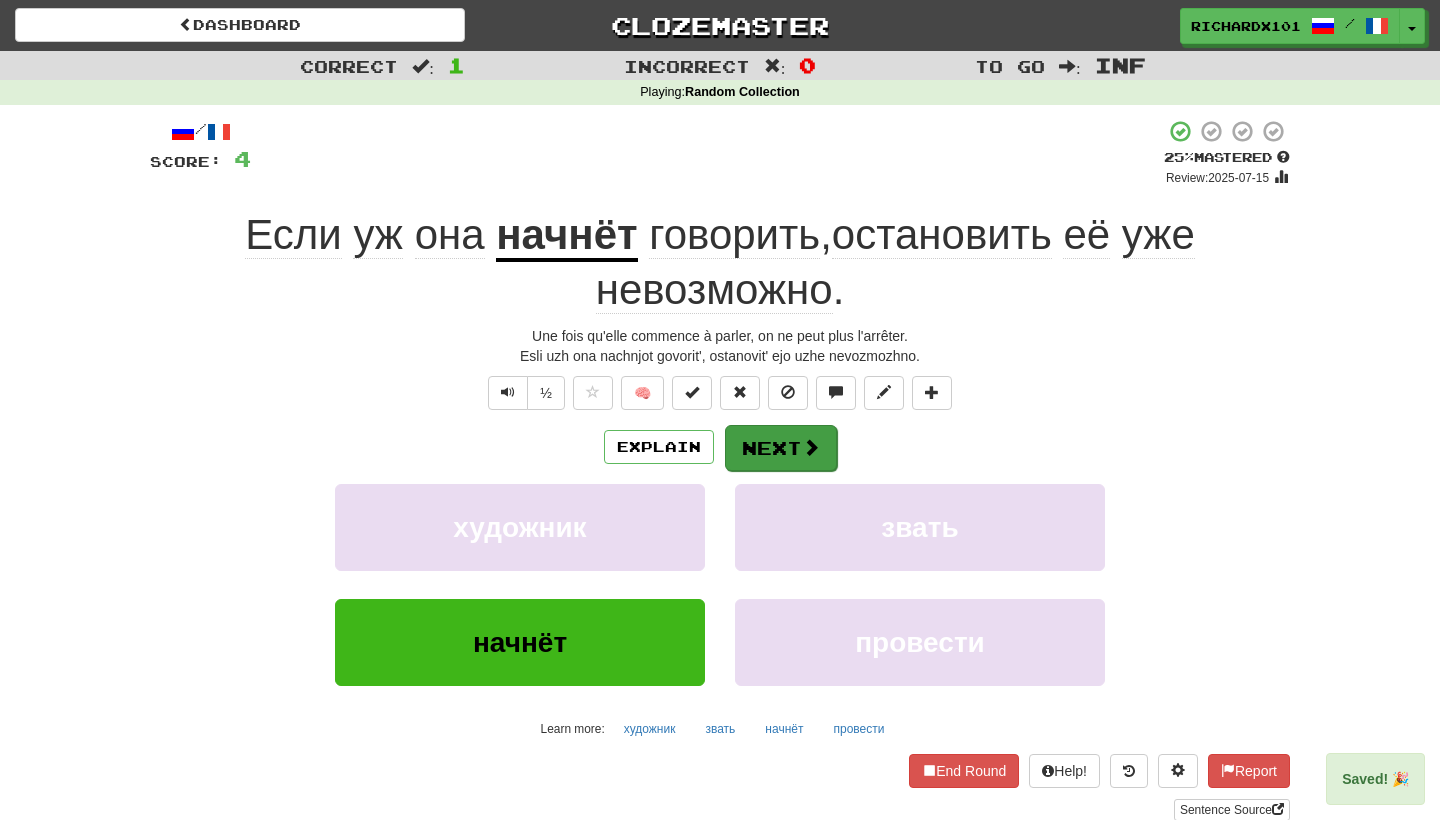 click on "Next" at bounding box center [781, 448] 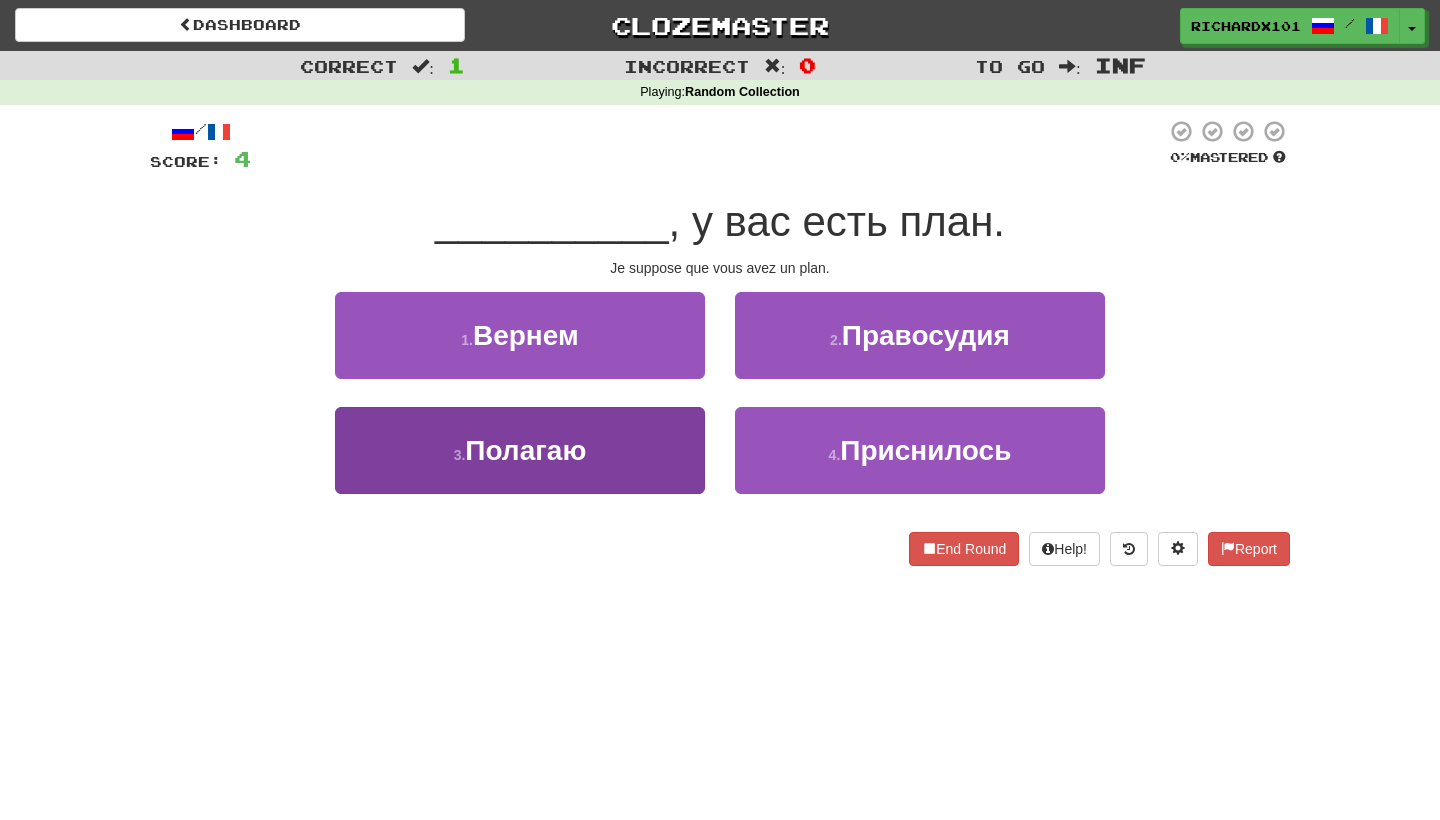 click on "3 .  Полагаю" at bounding box center [520, 450] 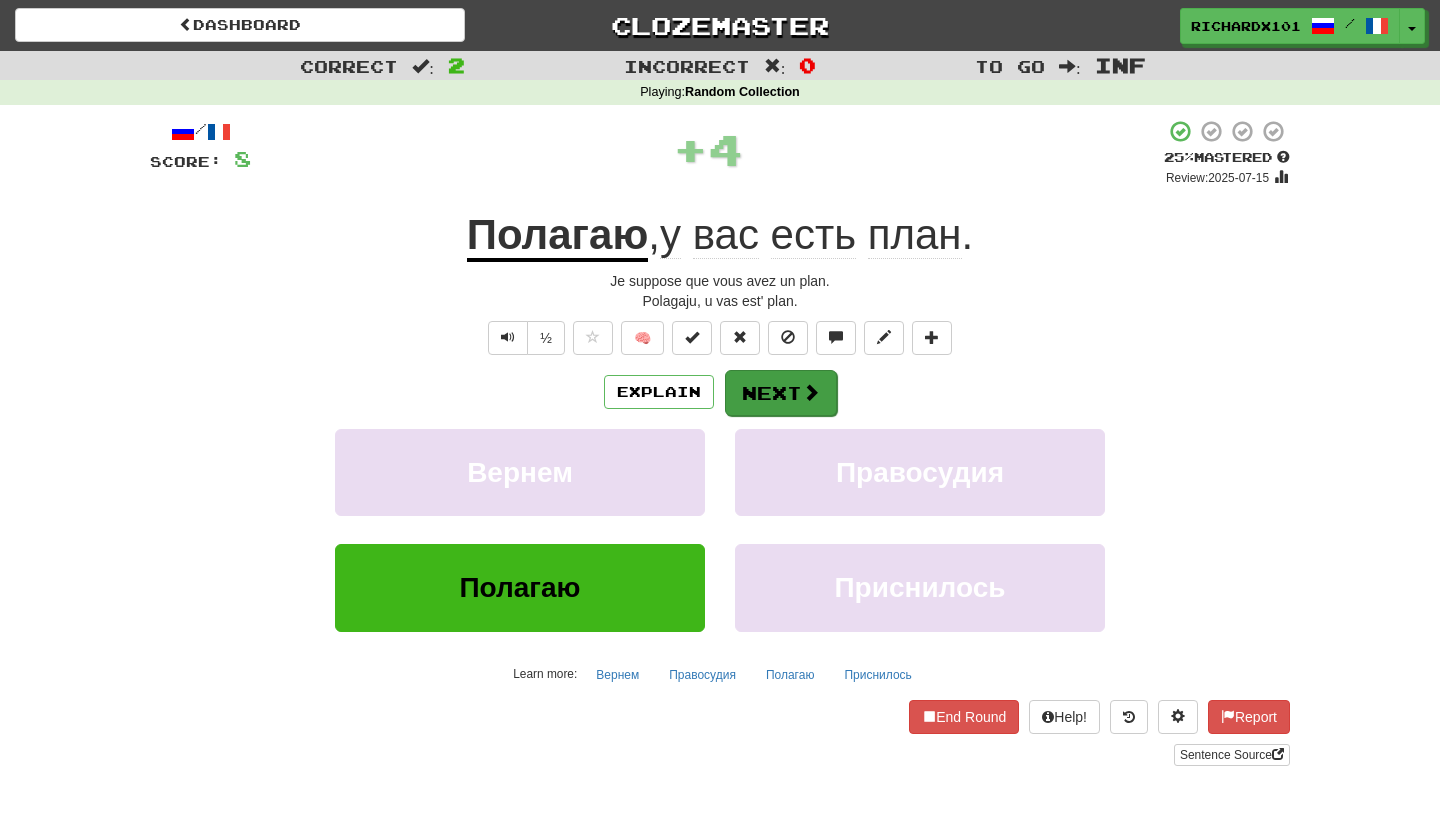 click on "Next" at bounding box center (781, 393) 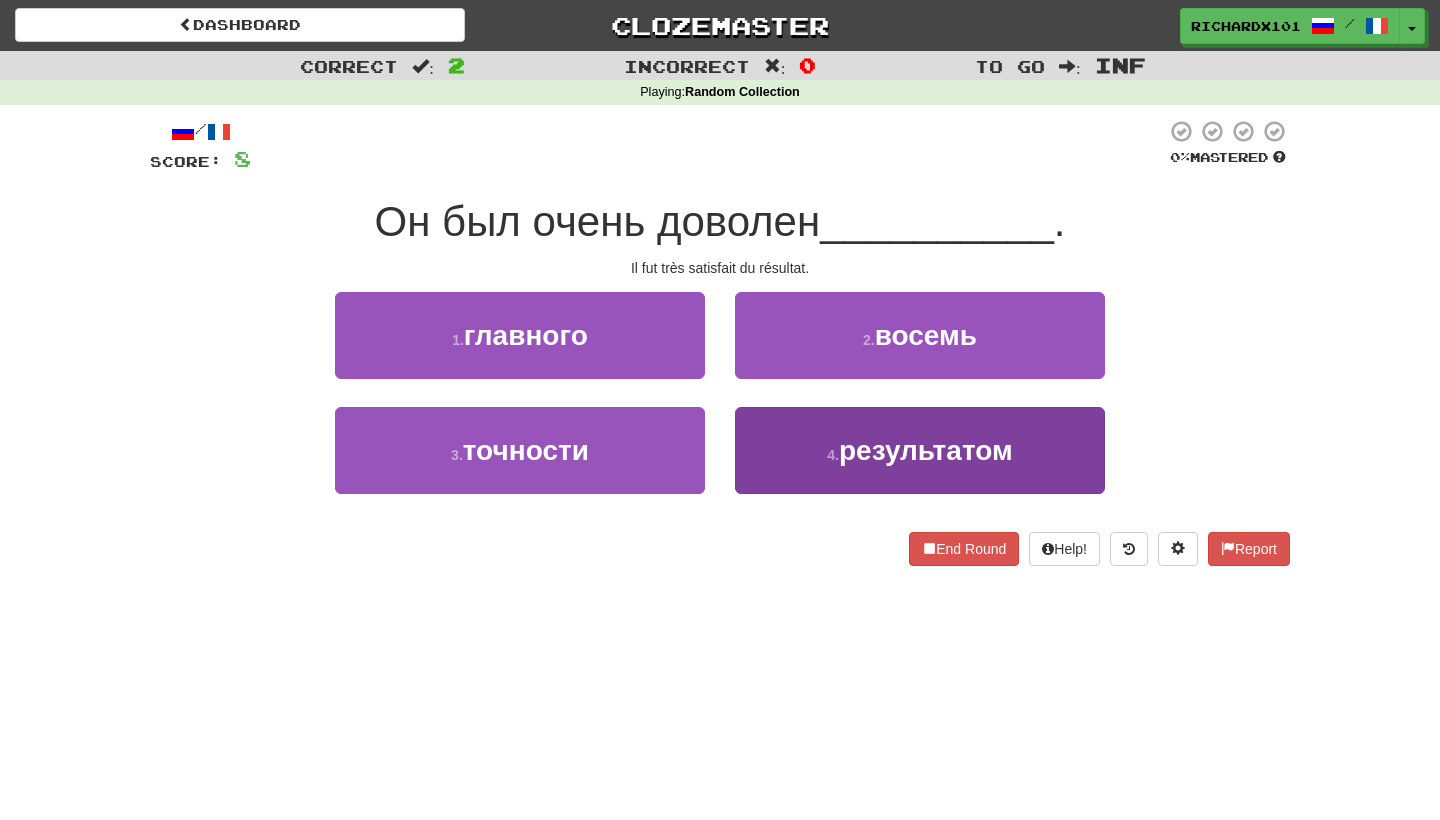click on "4 .  результатом" at bounding box center (920, 450) 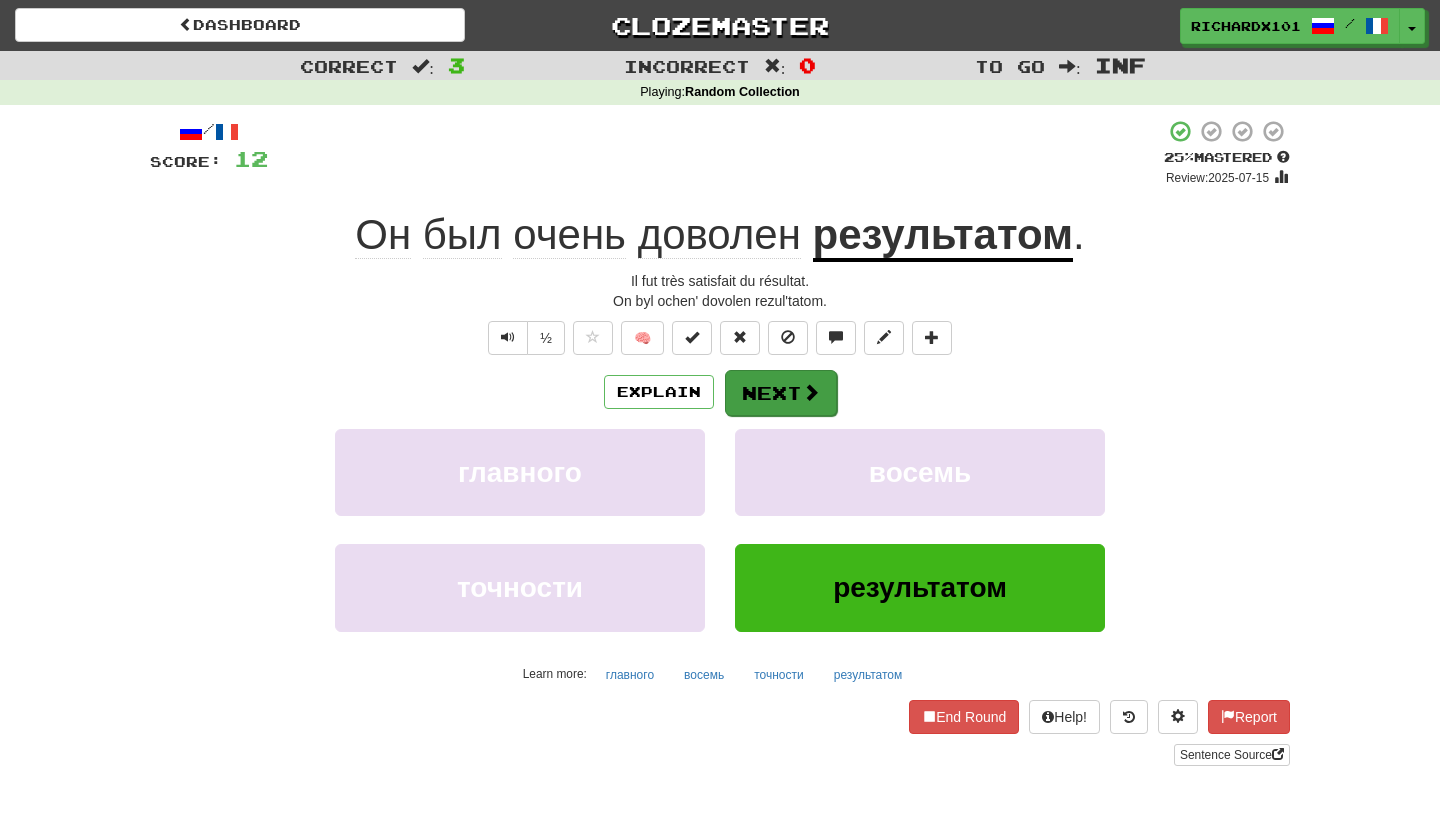 click at bounding box center (811, 392) 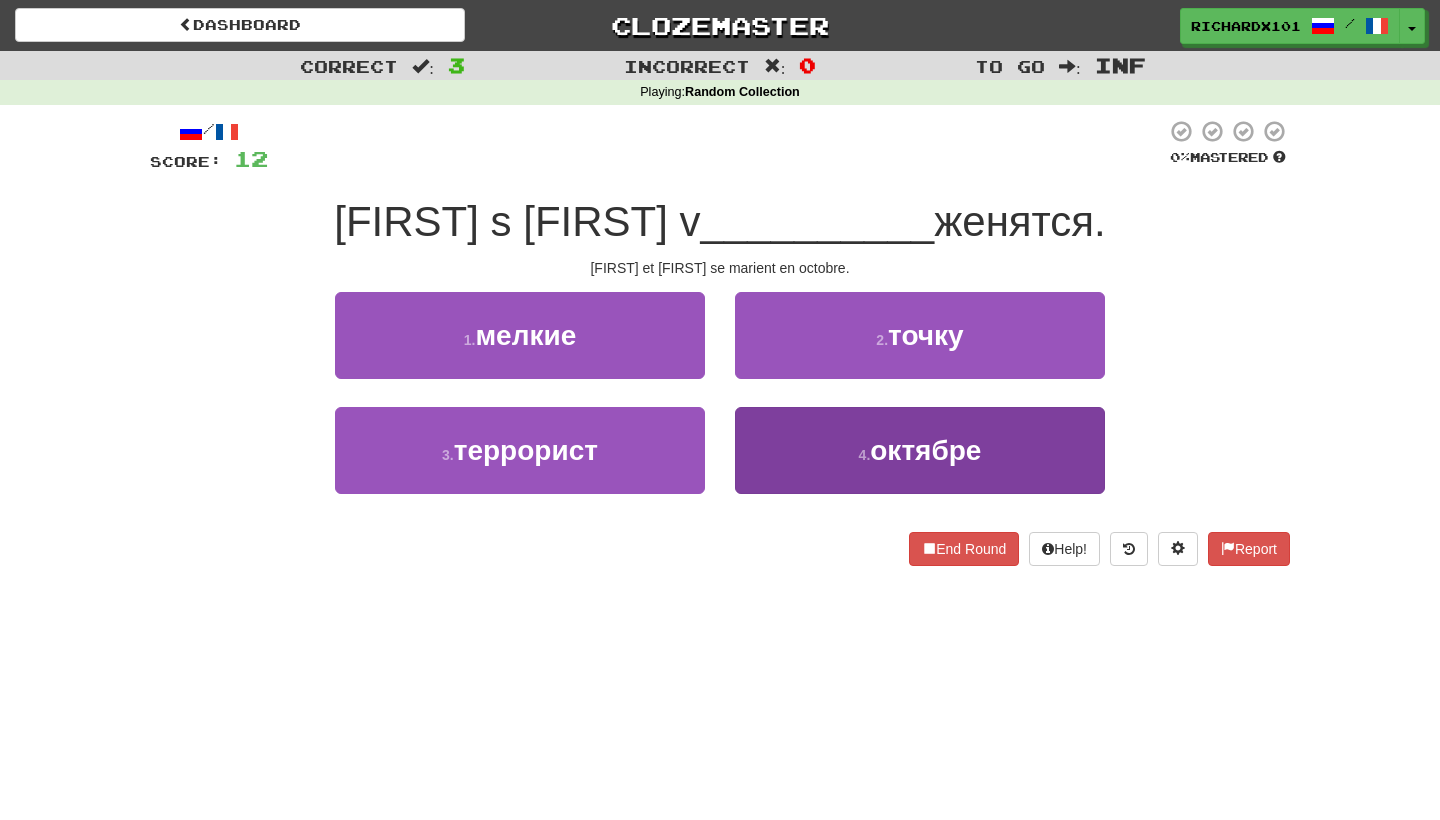 click on "4 .  октябре" at bounding box center (920, 450) 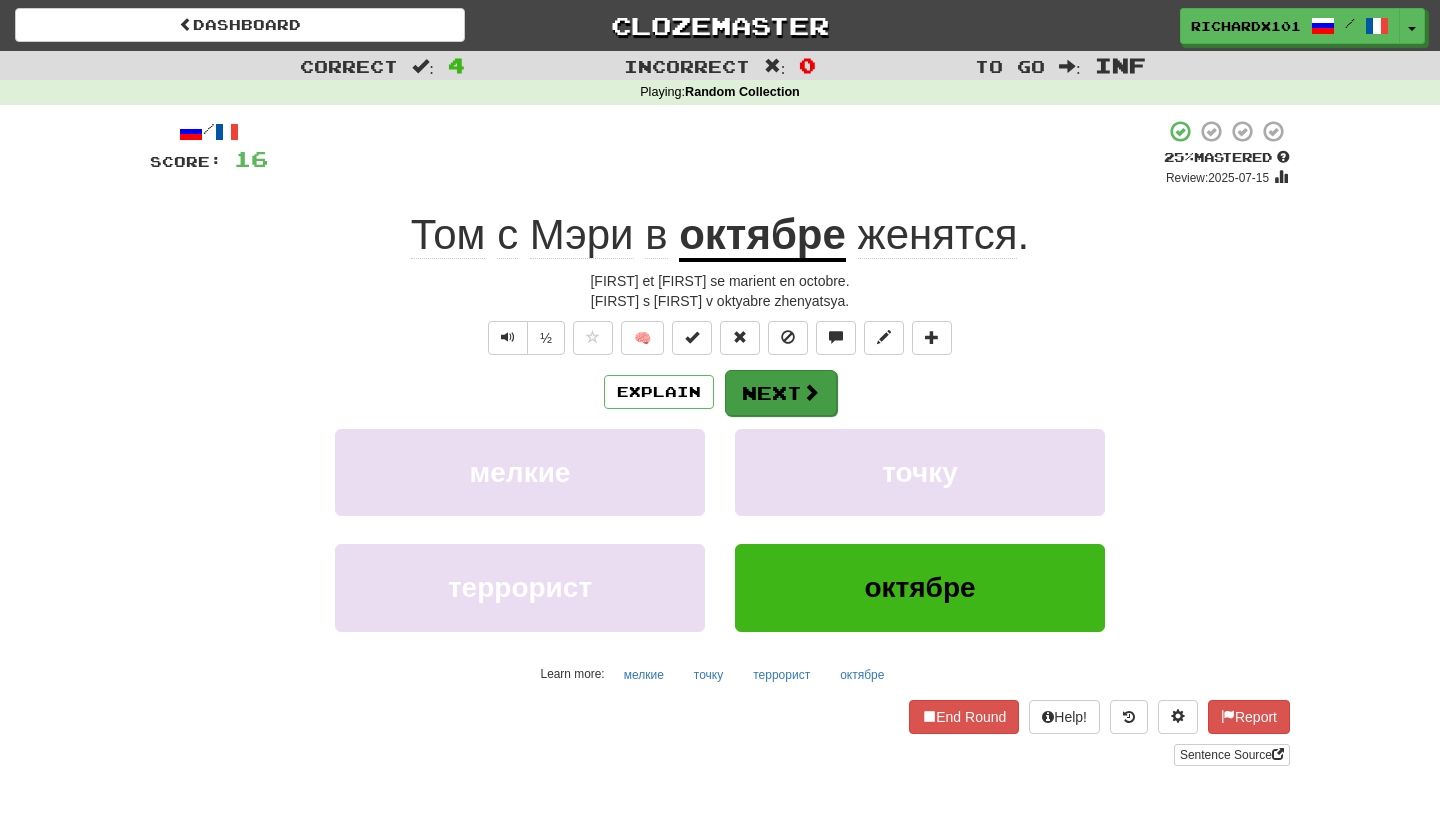 click at bounding box center [811, 392] 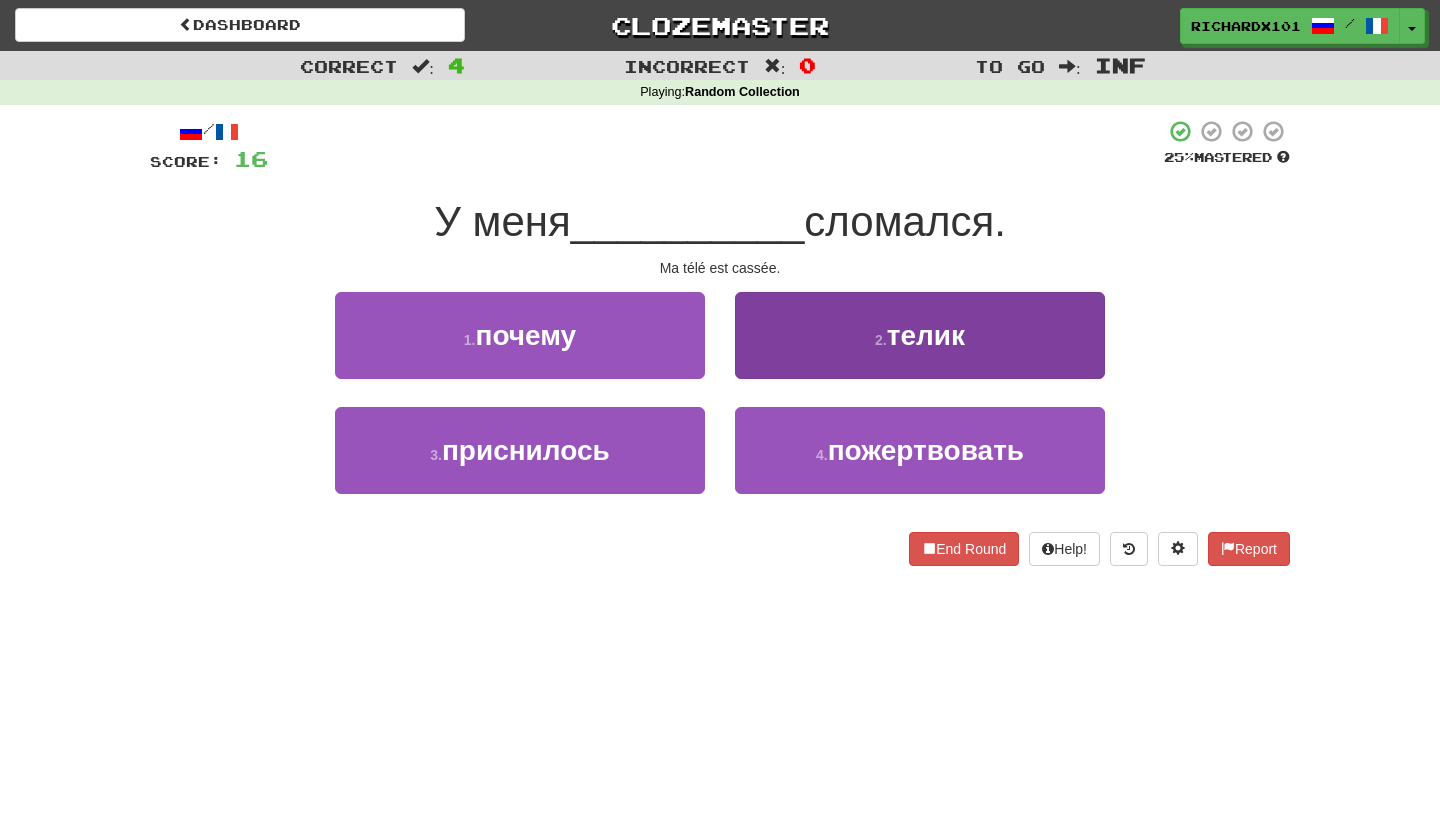 click on "2 .  телик" at bounding box center (920, 335) 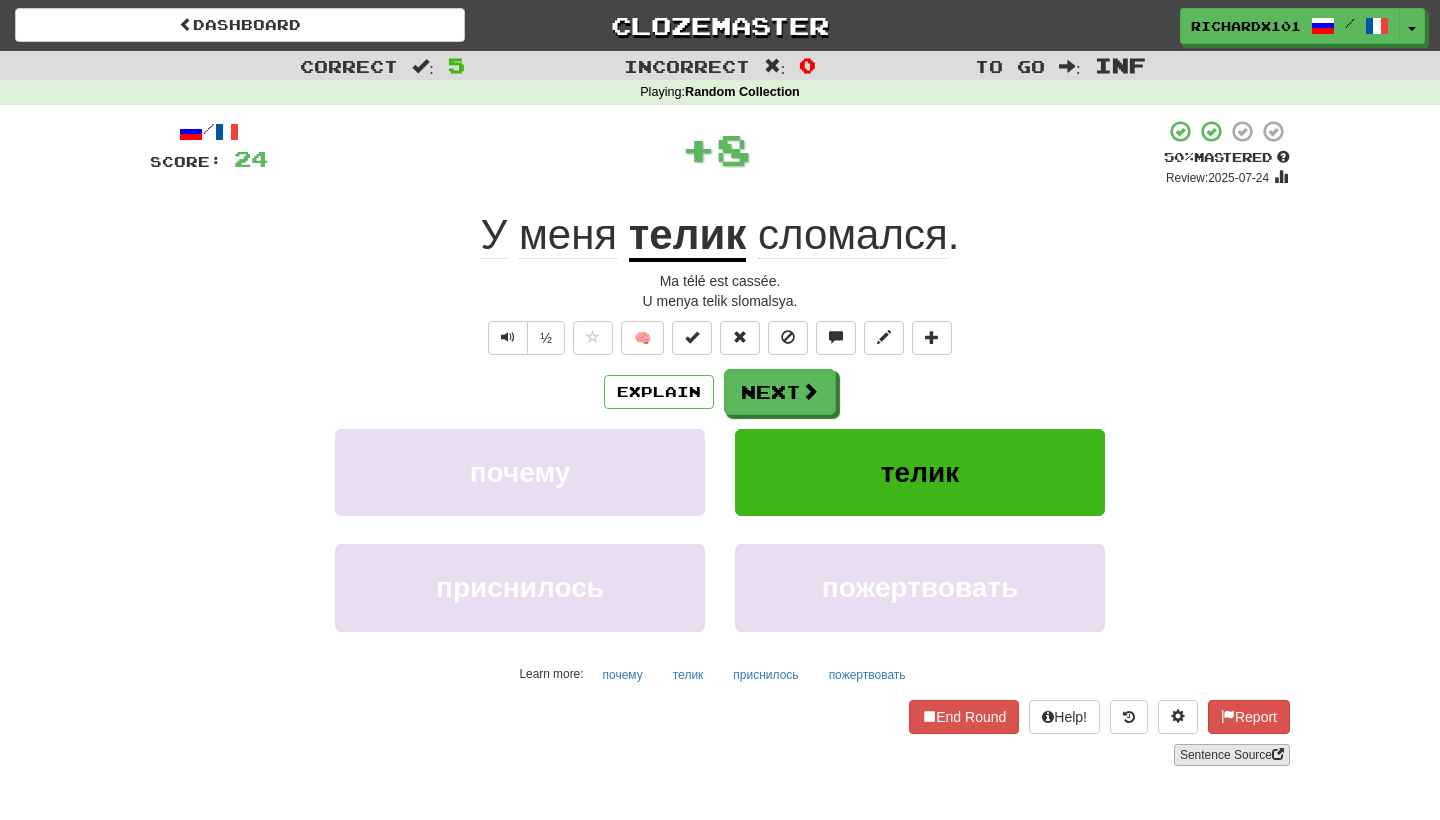 click on "Sentence Source" at bounding box center [1232, 755] 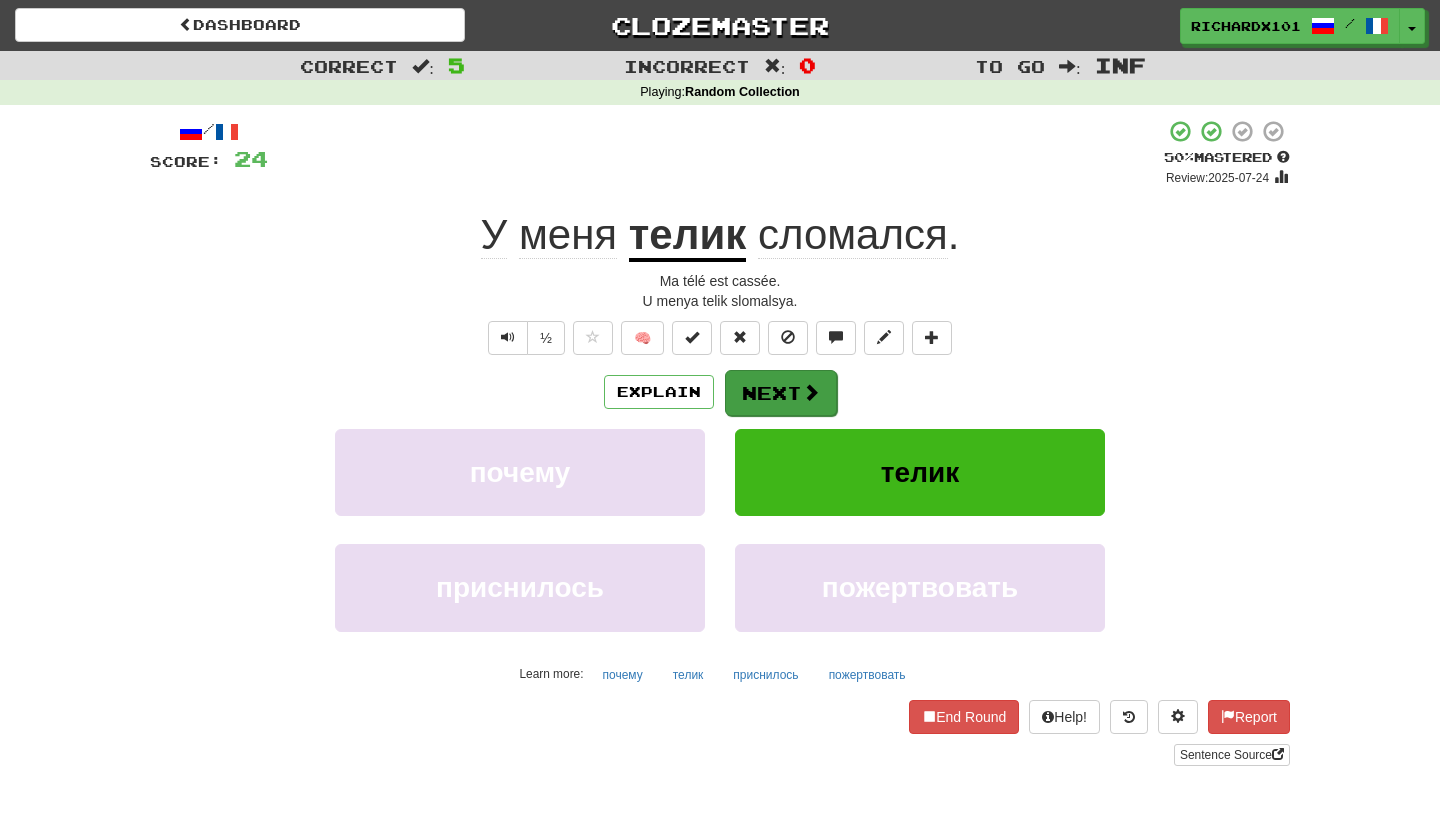 click on "Next" at bounding box center [781, 393] 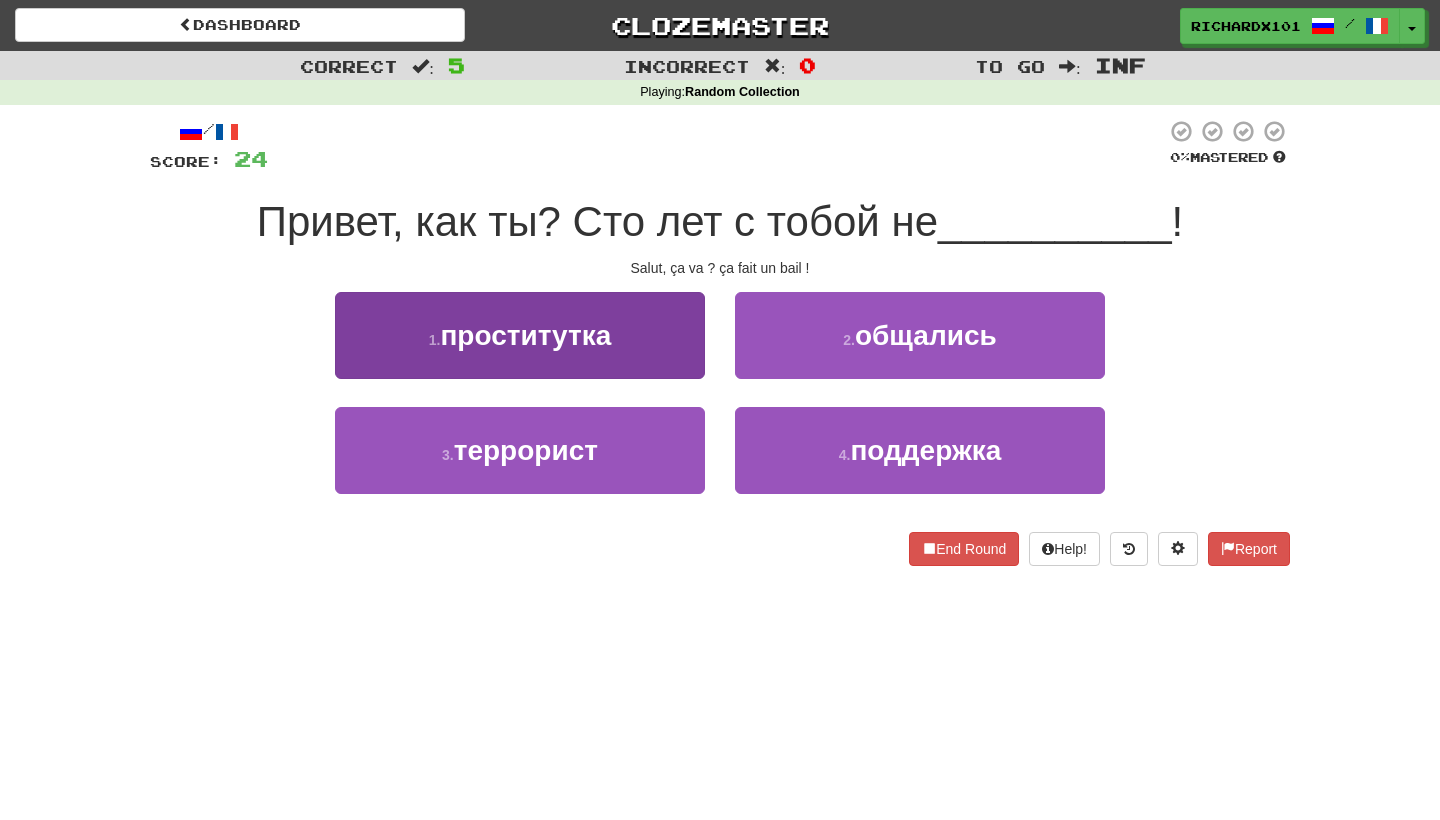 click on "1 .  проститутка" at bounding box center [520, 335] 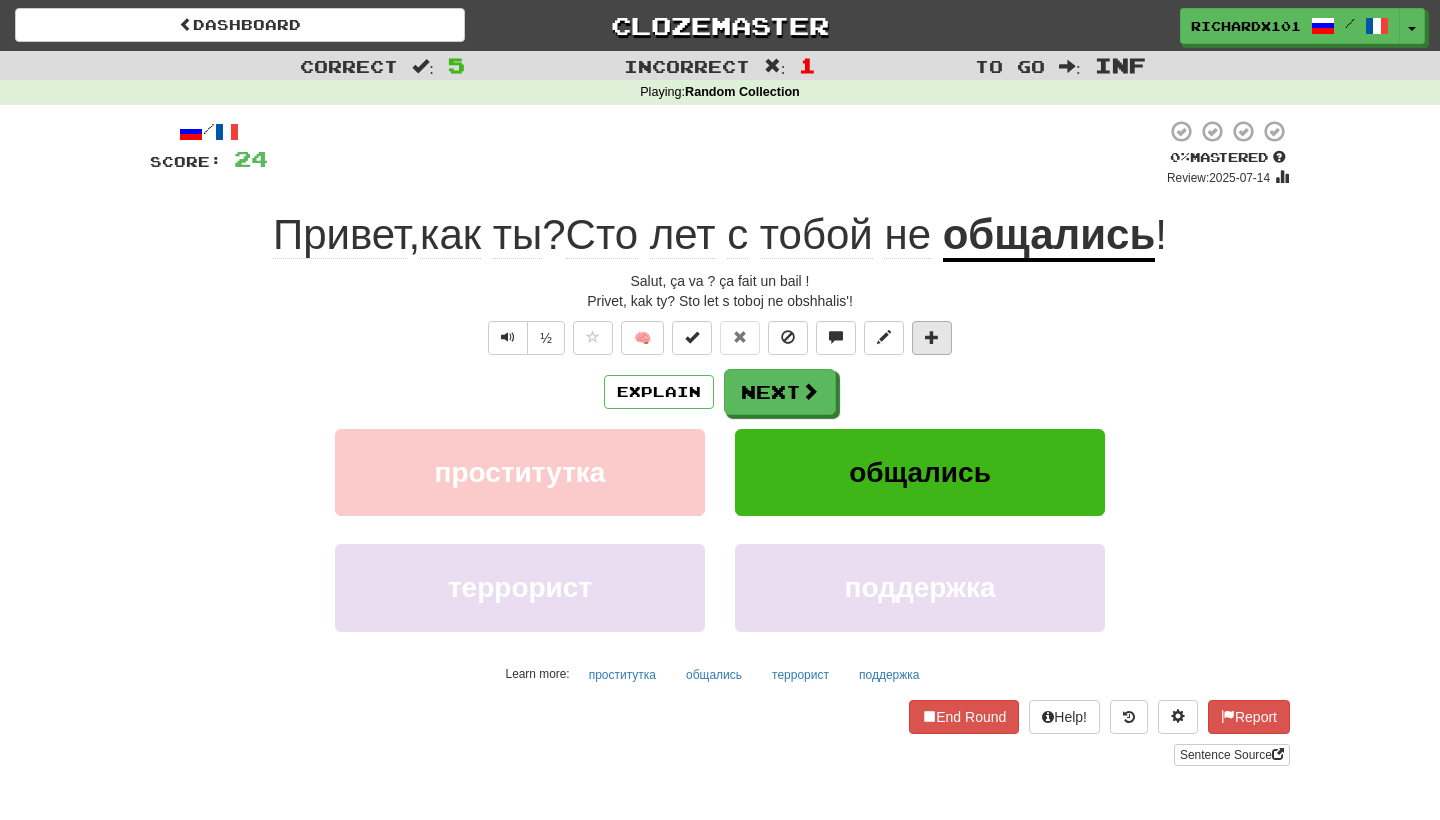 click at bounding box center (932, 338) 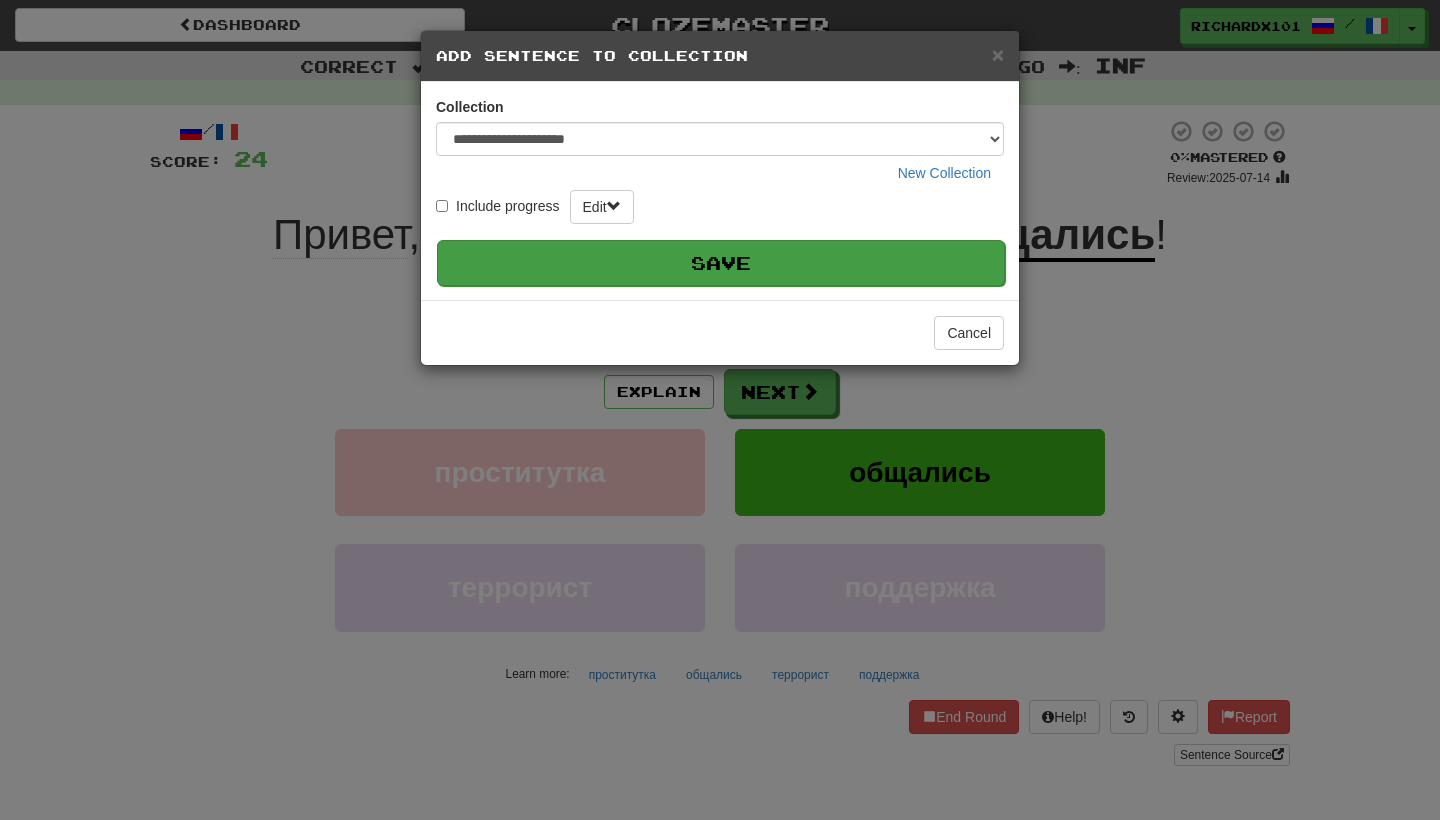 click on "Save" at bounding box center (721, 263) 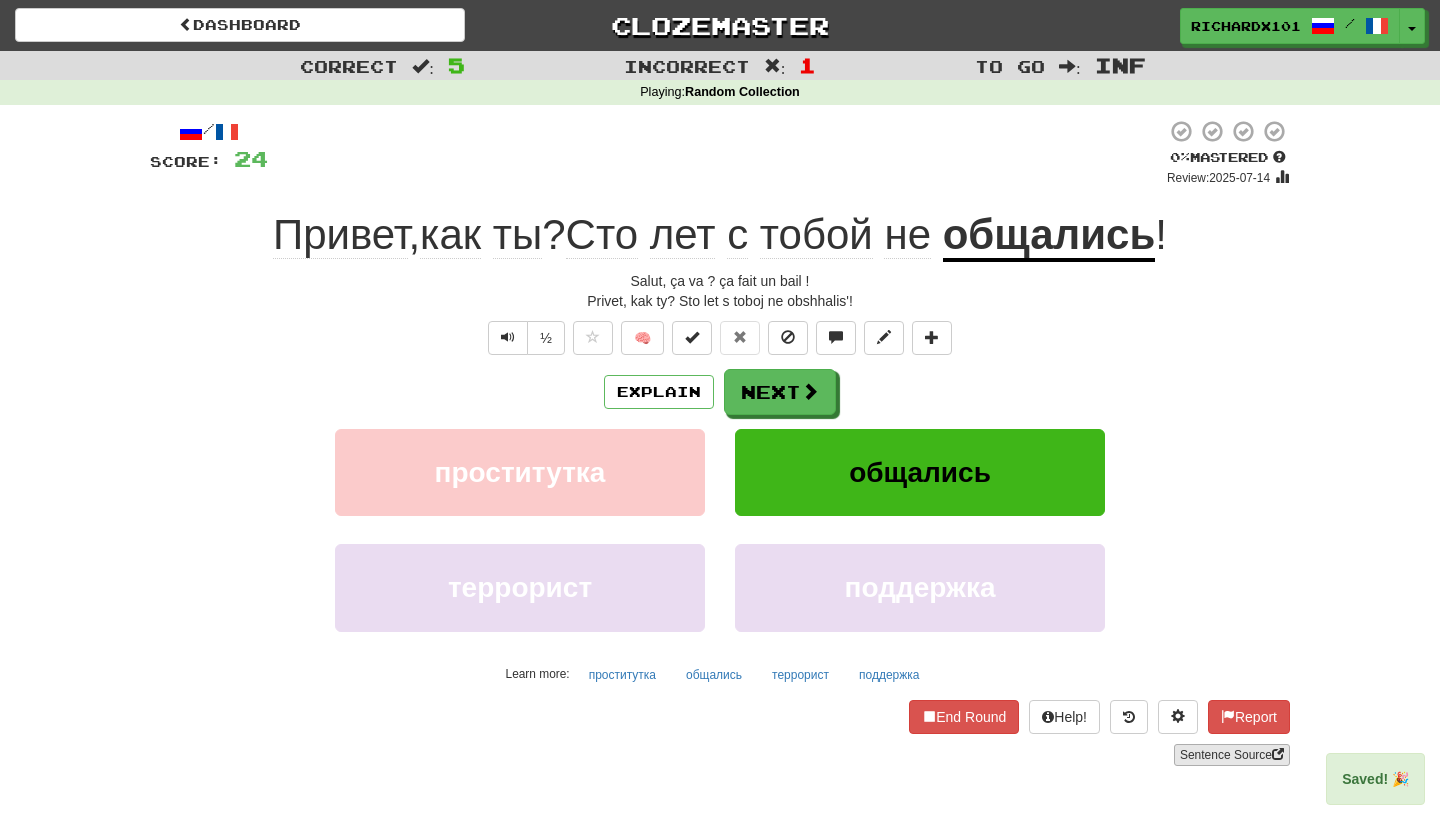 click on "Sentence Source" at bounding box center [1232, 755] 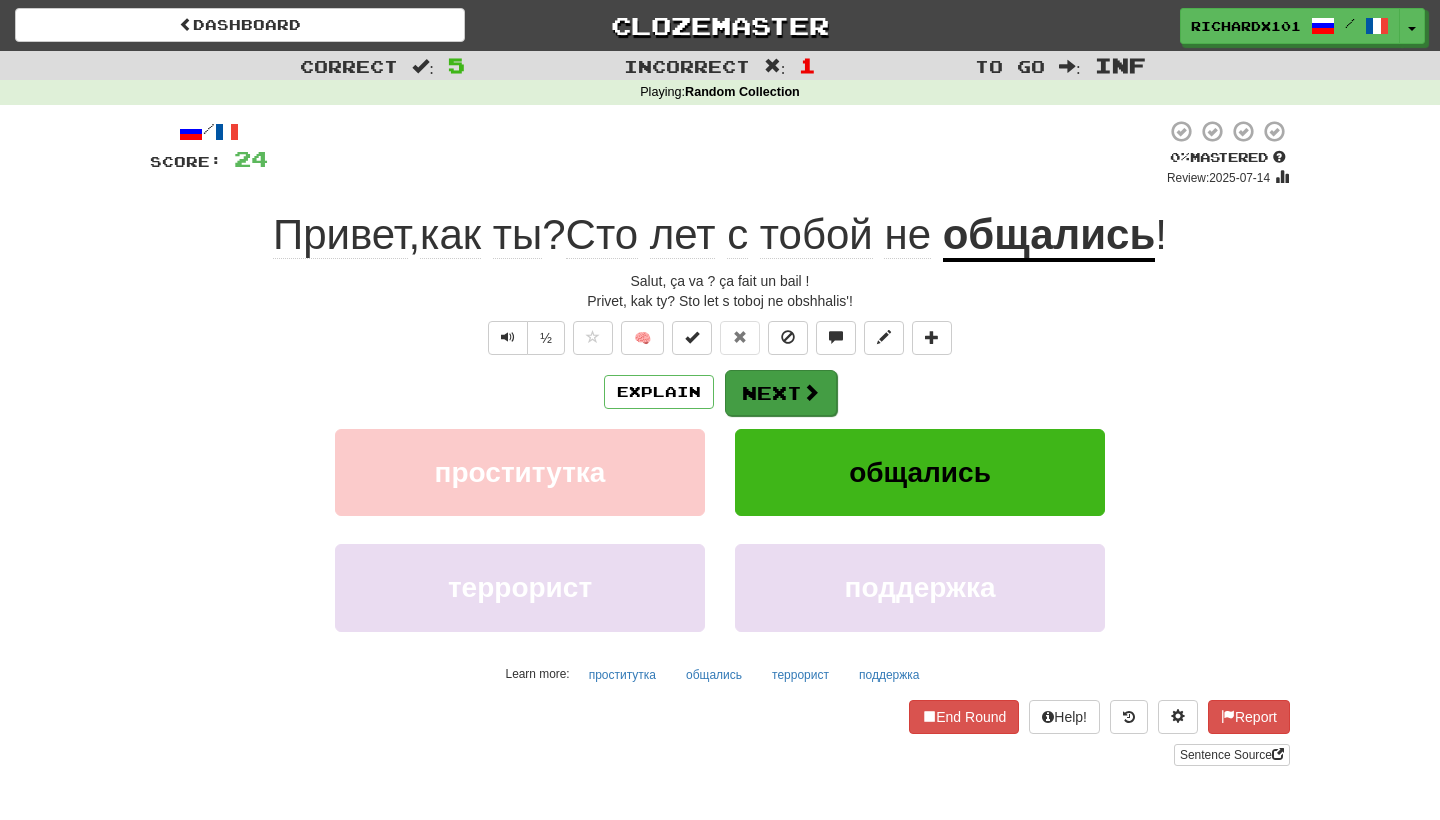 click on "Next" at bounding box center [781, 393] 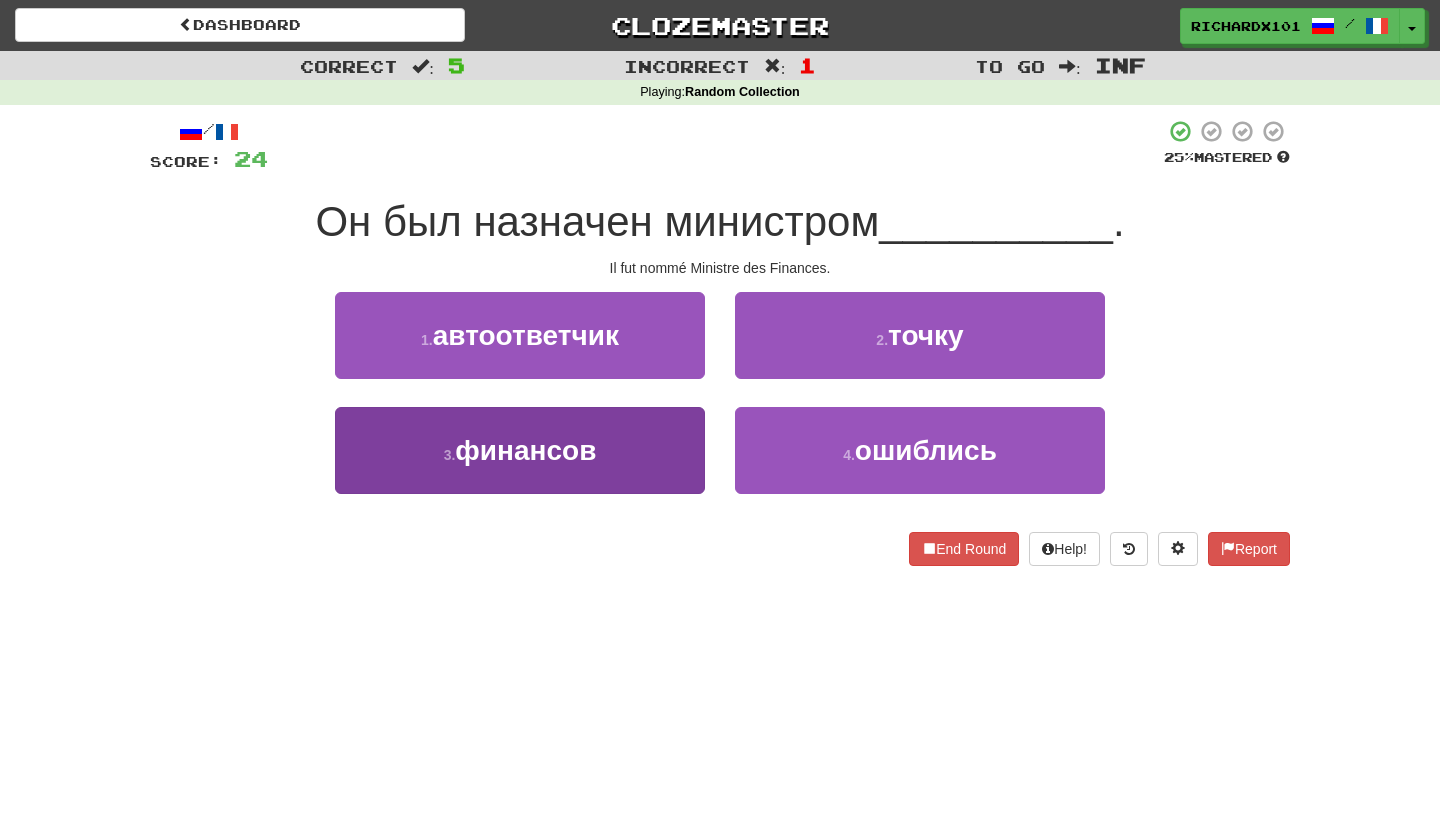 click on "3 .  финансов" at bounding box center (520, 450) 